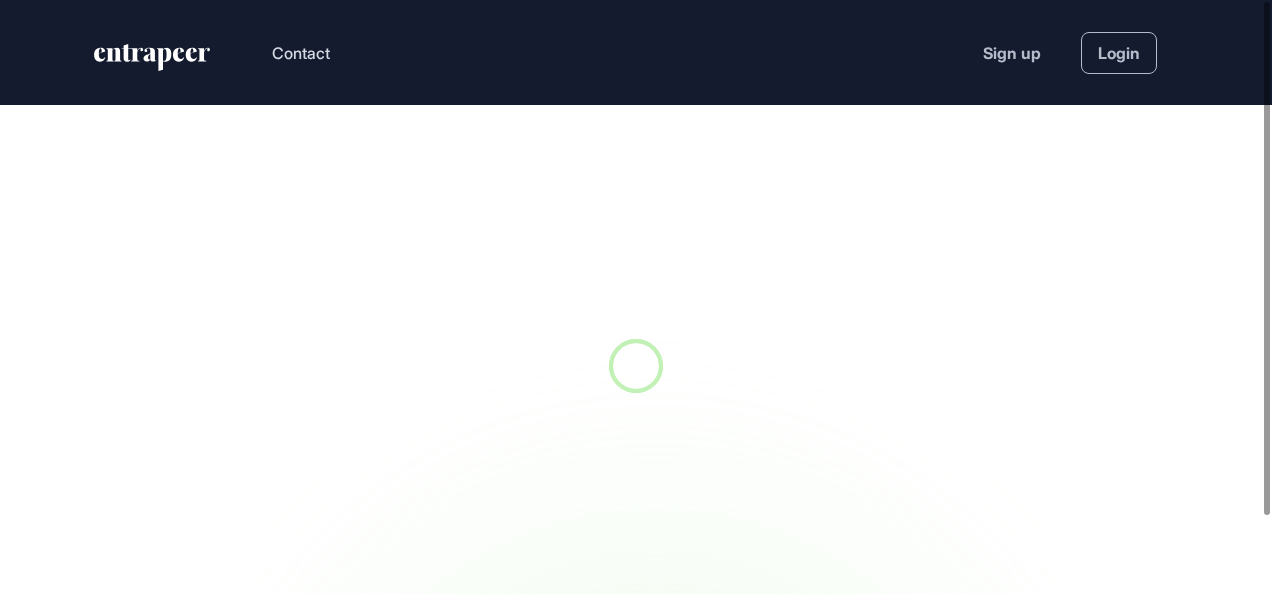 scroll, scrollTop: 0, scrollLeft: 0, axis: both 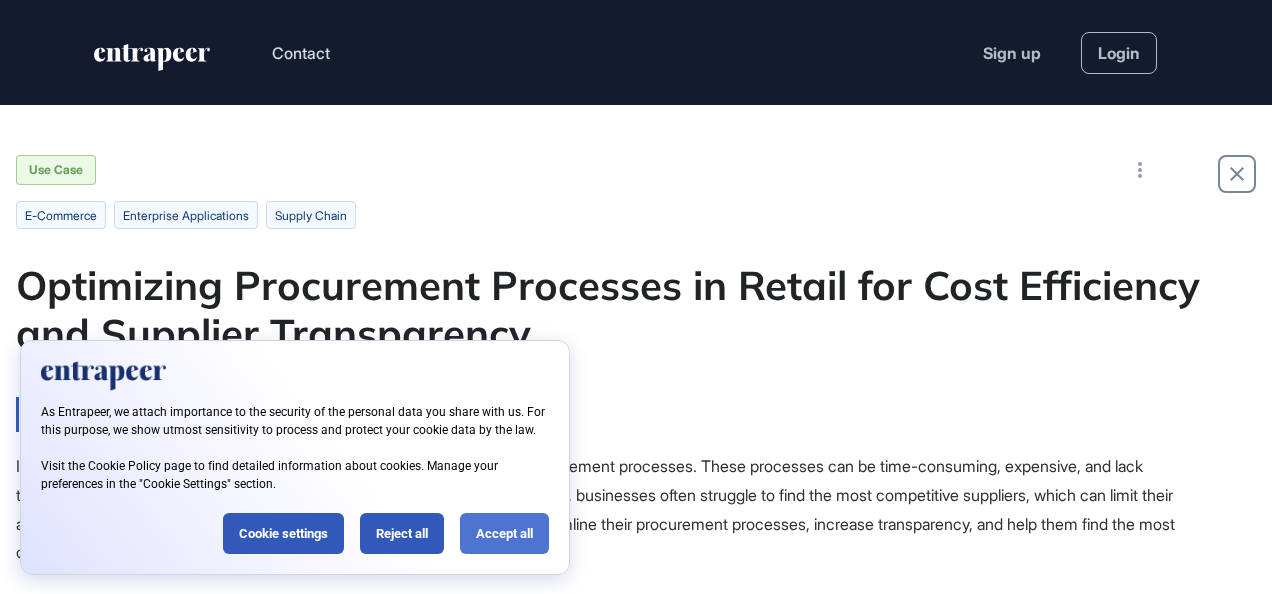 click on "Accept all" 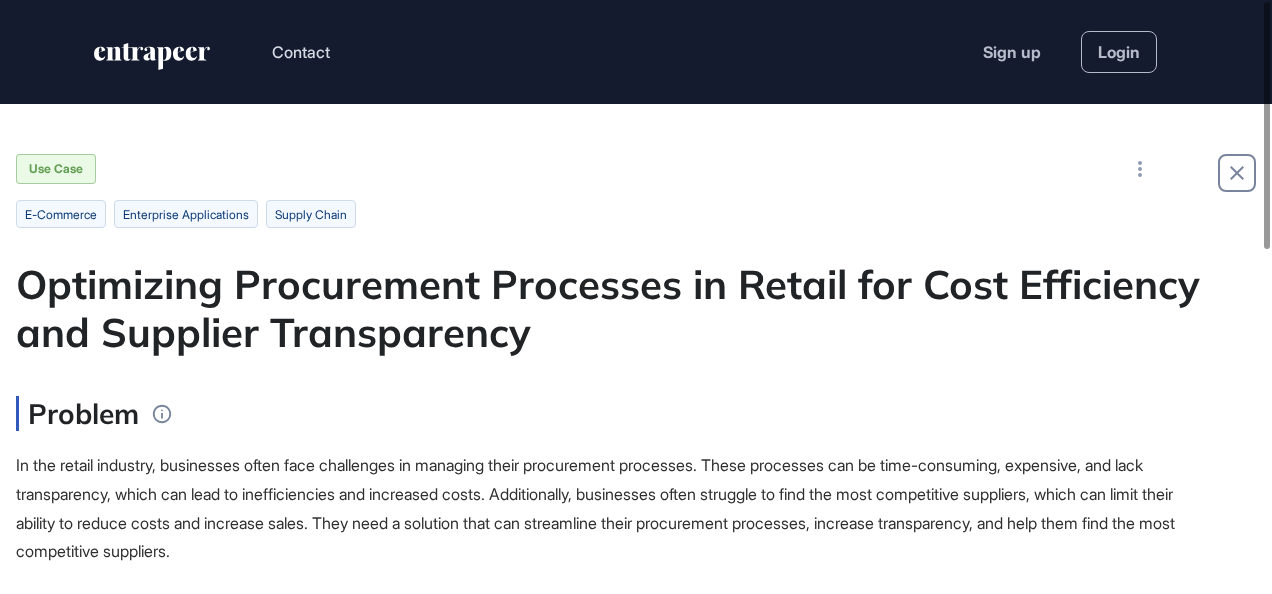 scroll, scrollTop: 0, scrollLeft: 0, axis: both 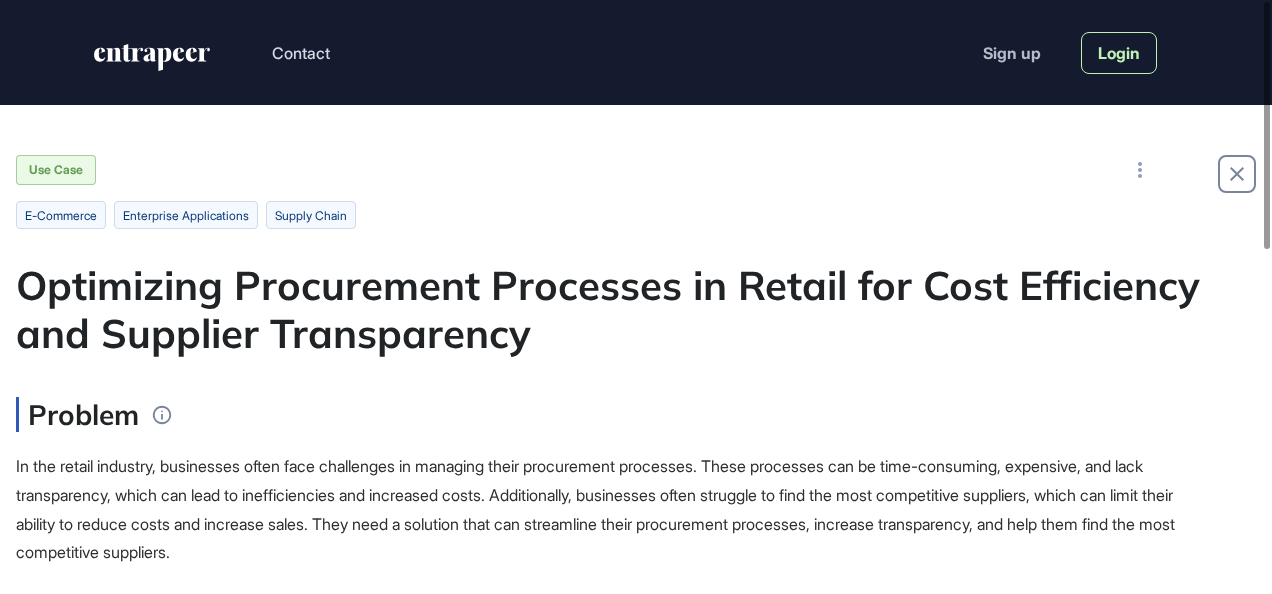 click on "Login" at bounding box center [1119, 53] 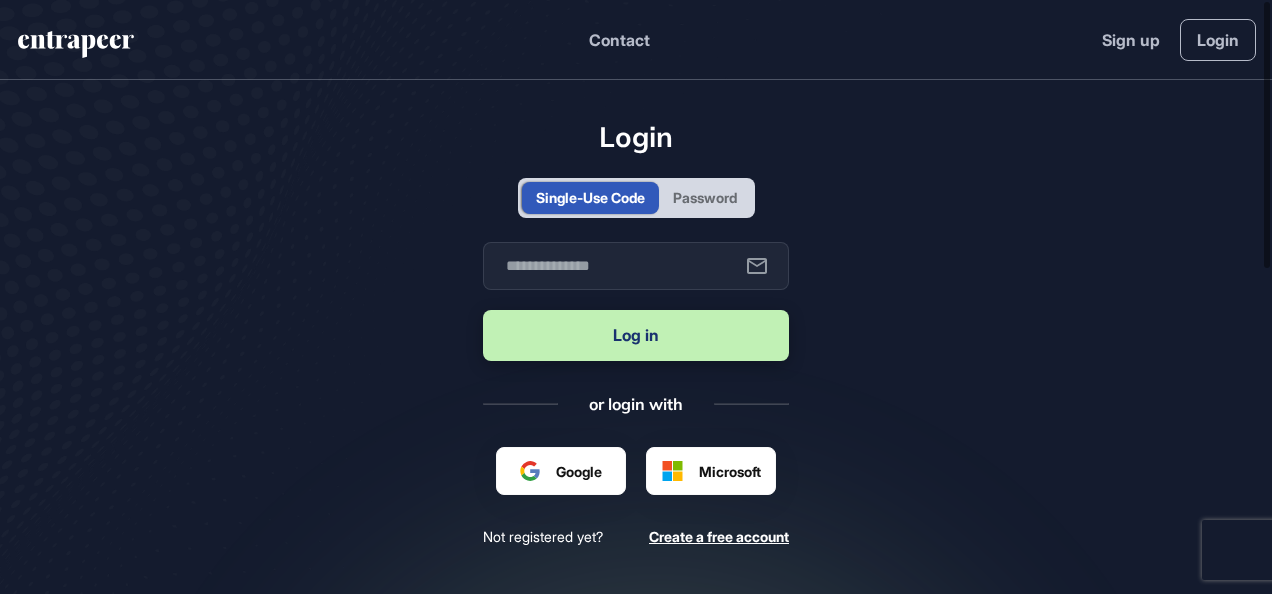 scroll, scrollTop: 594, scrollLeft: 1272, axis: both 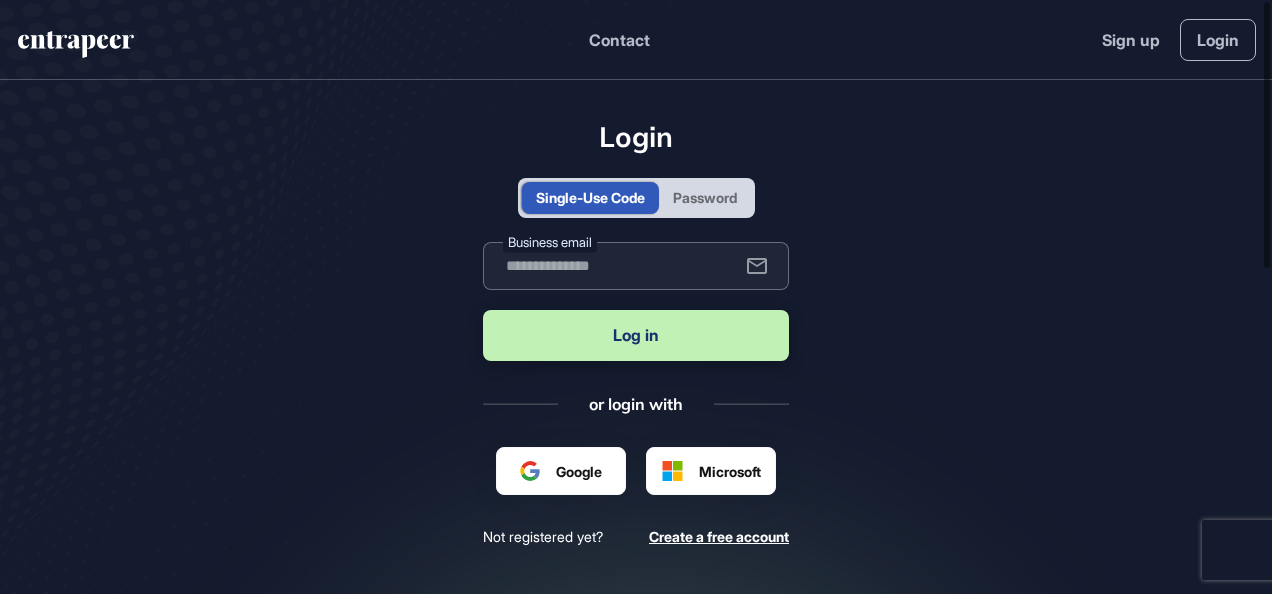 click at bounding box center (636, 266) 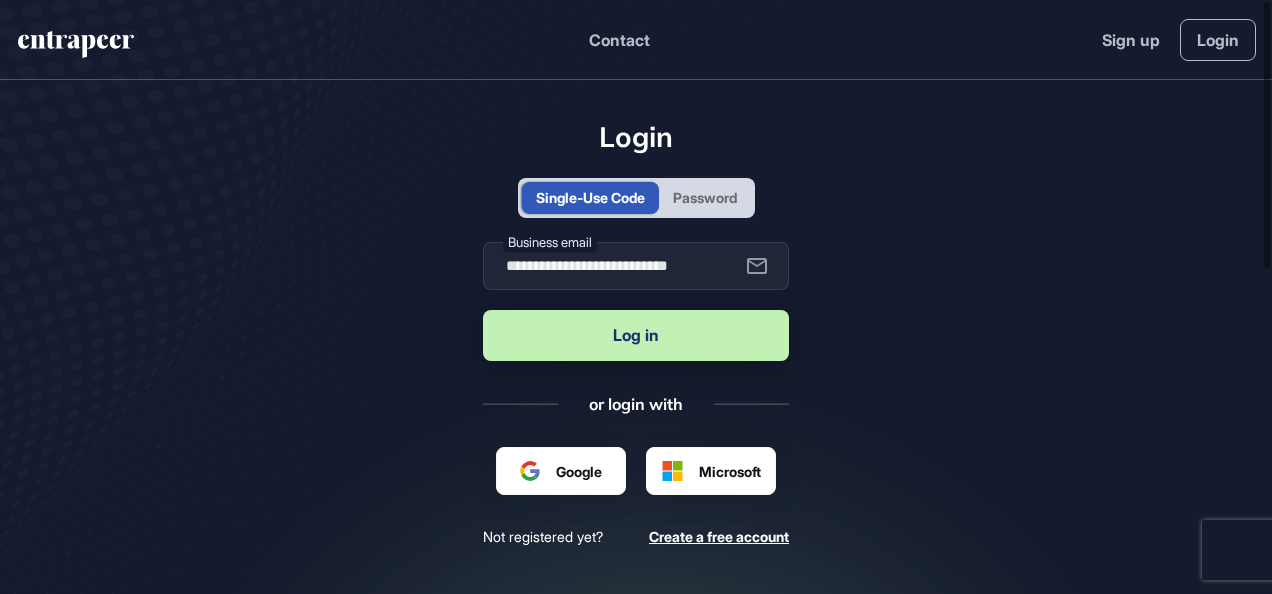 click on "Log in" at bounding box center [636, 335] 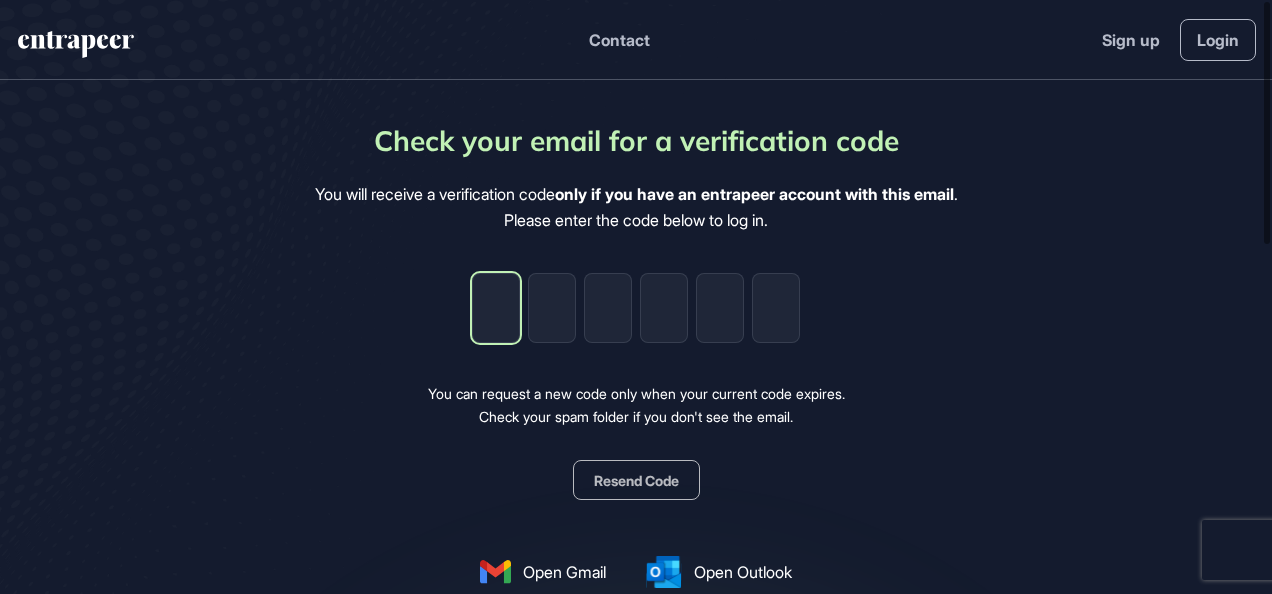 click 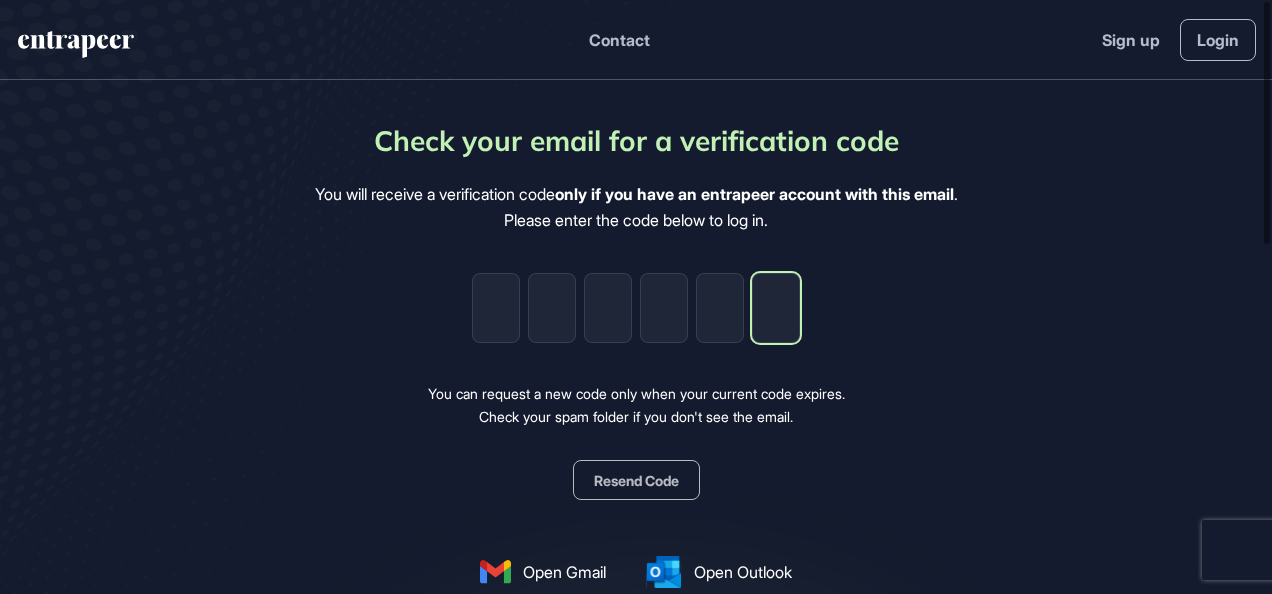 paste on "*" 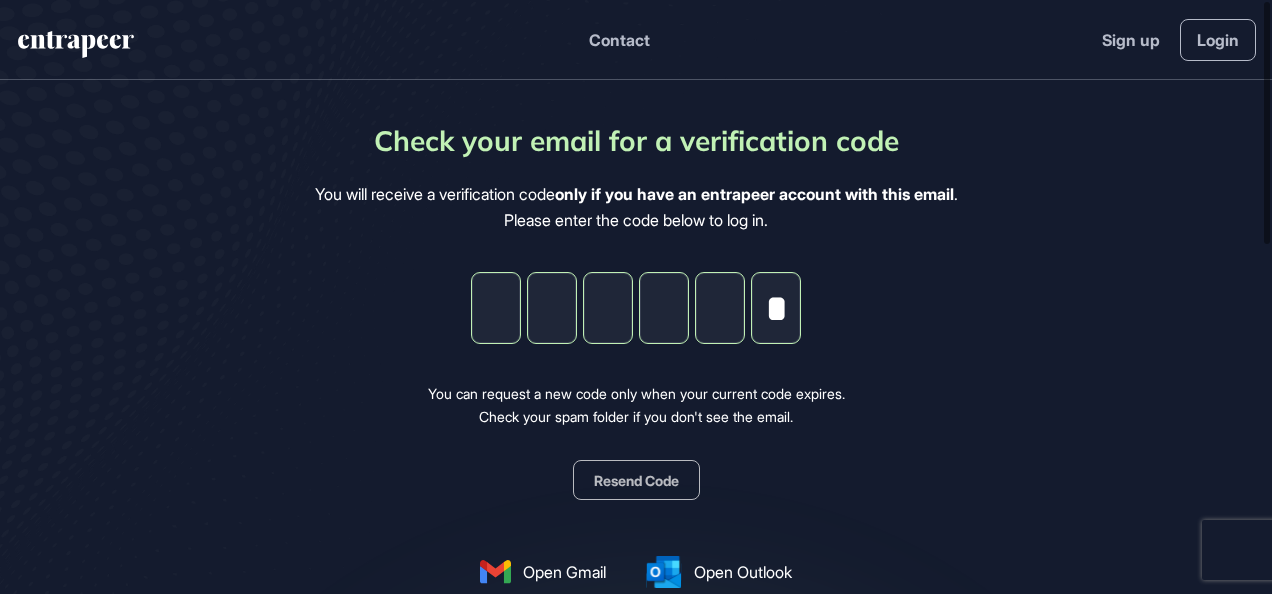 click on "Resend Code" at bounding box center [636, 480] 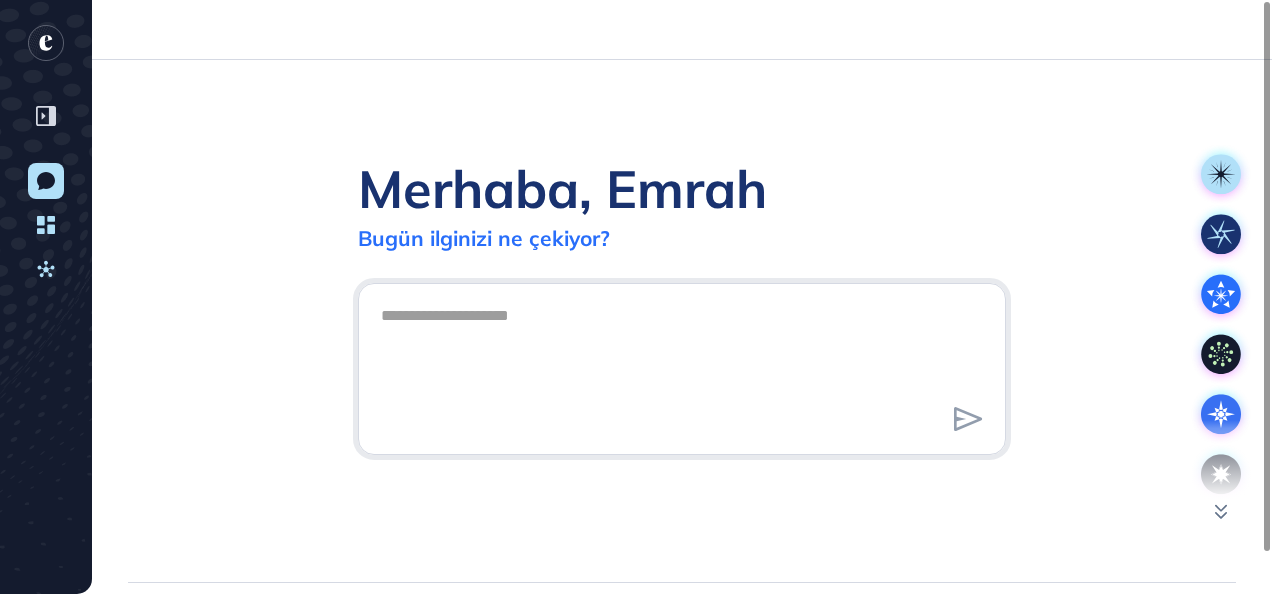 scroll, scrollTop: 594, scrollLeft: 1272, axis: both 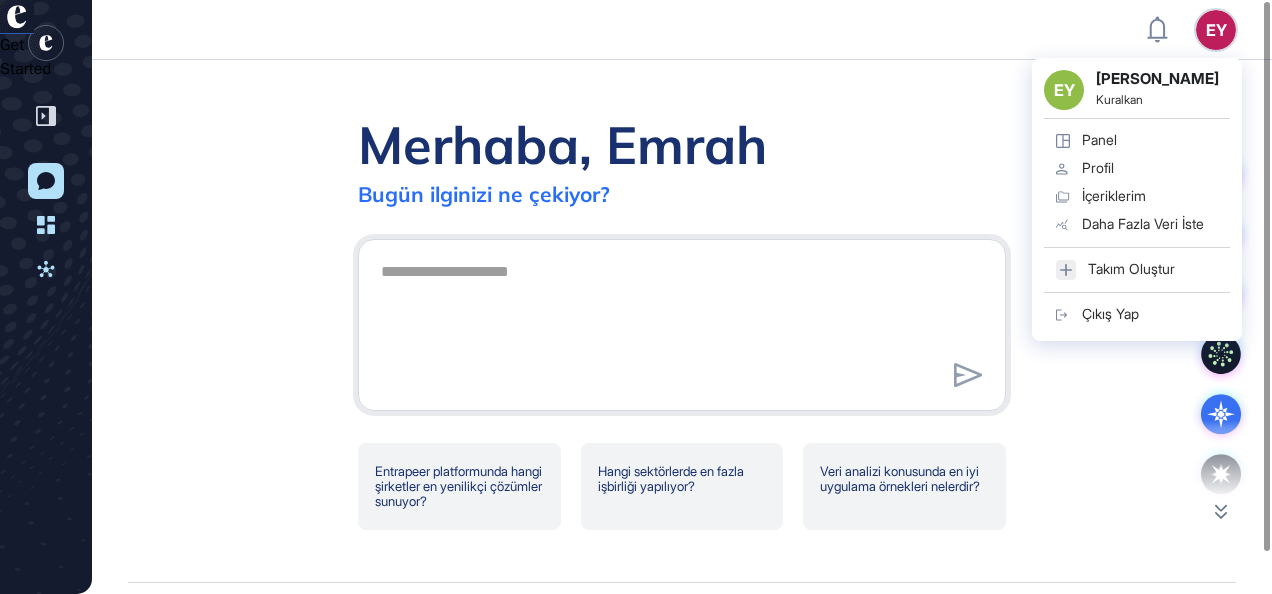 click on "İçeriklerim" at bounding box center (1114, 196) 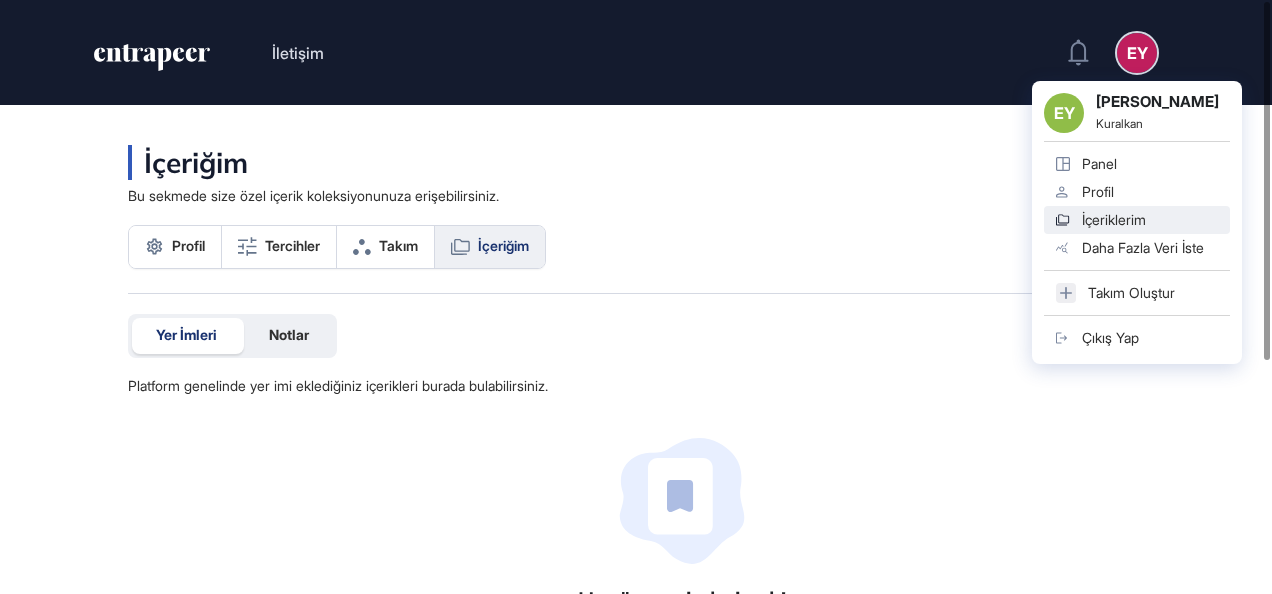 click on "EY" at bounding box center (1137, 53) 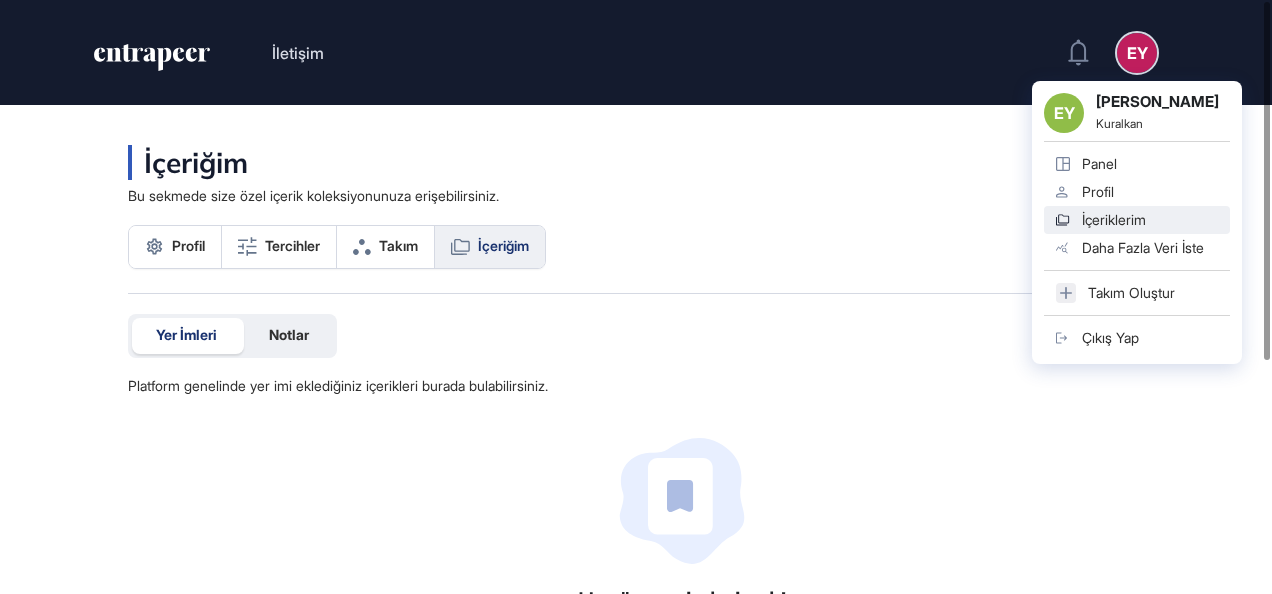 click on "Daha Fazla Veri İste" at bounding box center [1143, 248] 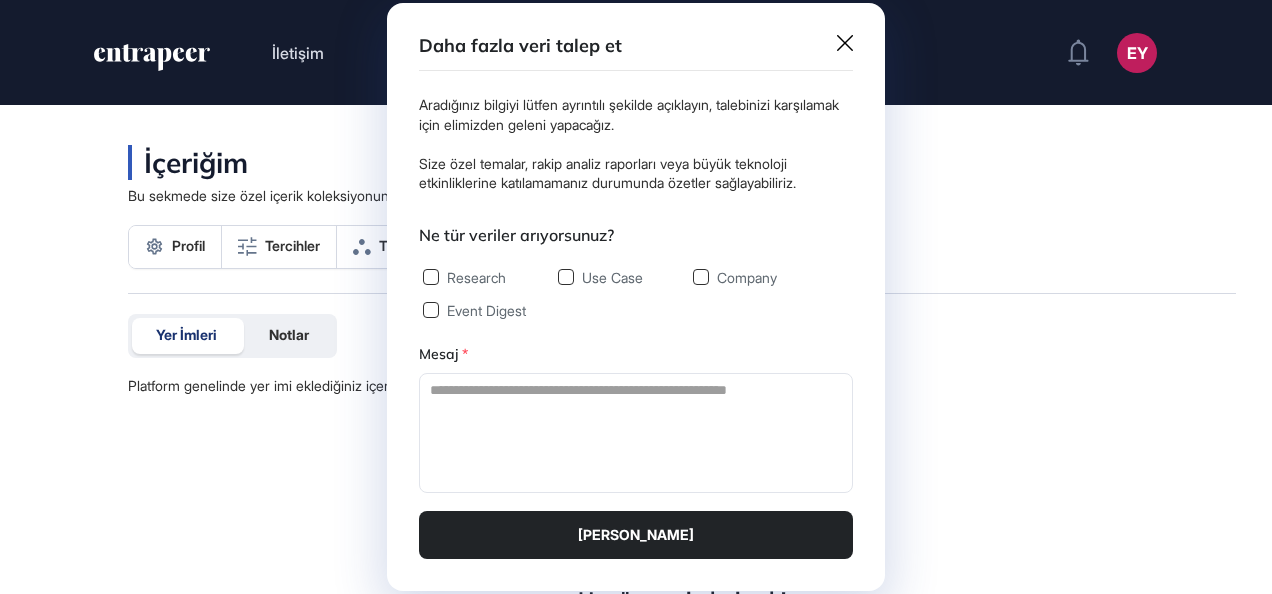 click 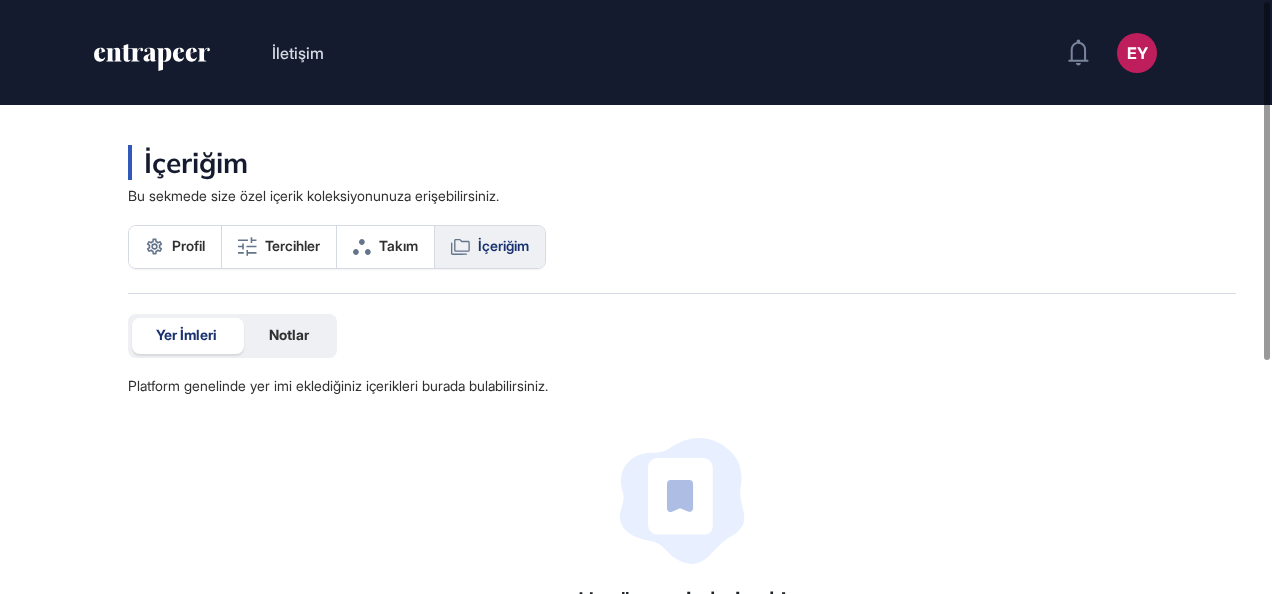 click on "İletişim EY Panel Profil İçeriklerim Daha Fazla Veri İste" at bounding box center [636, 52] 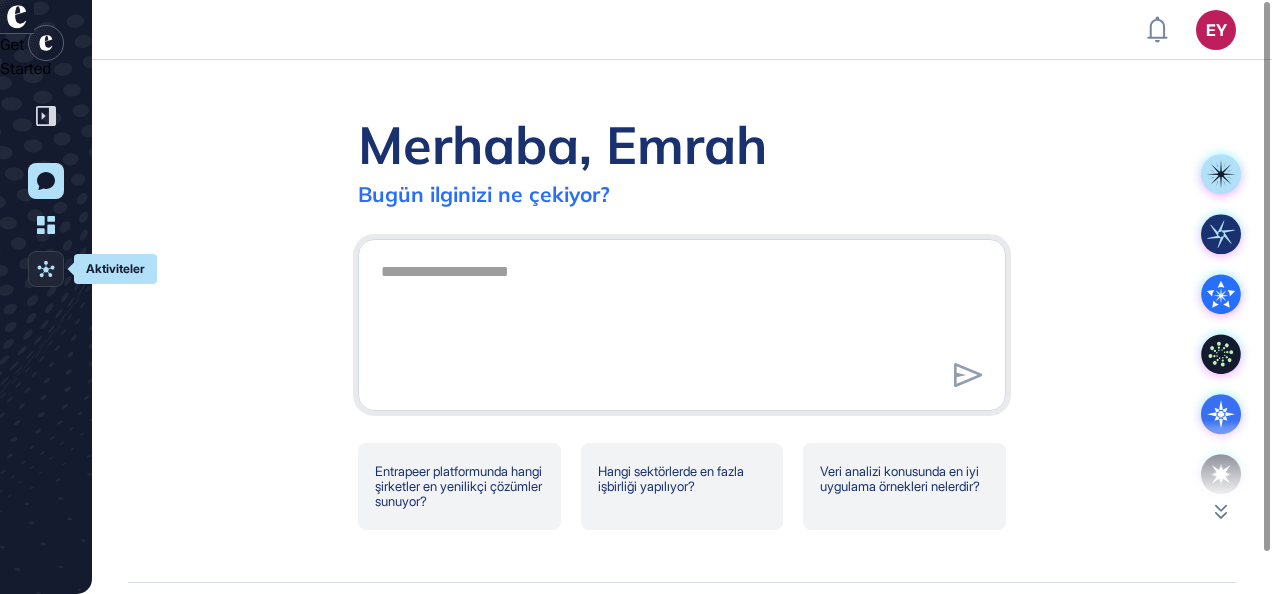 click 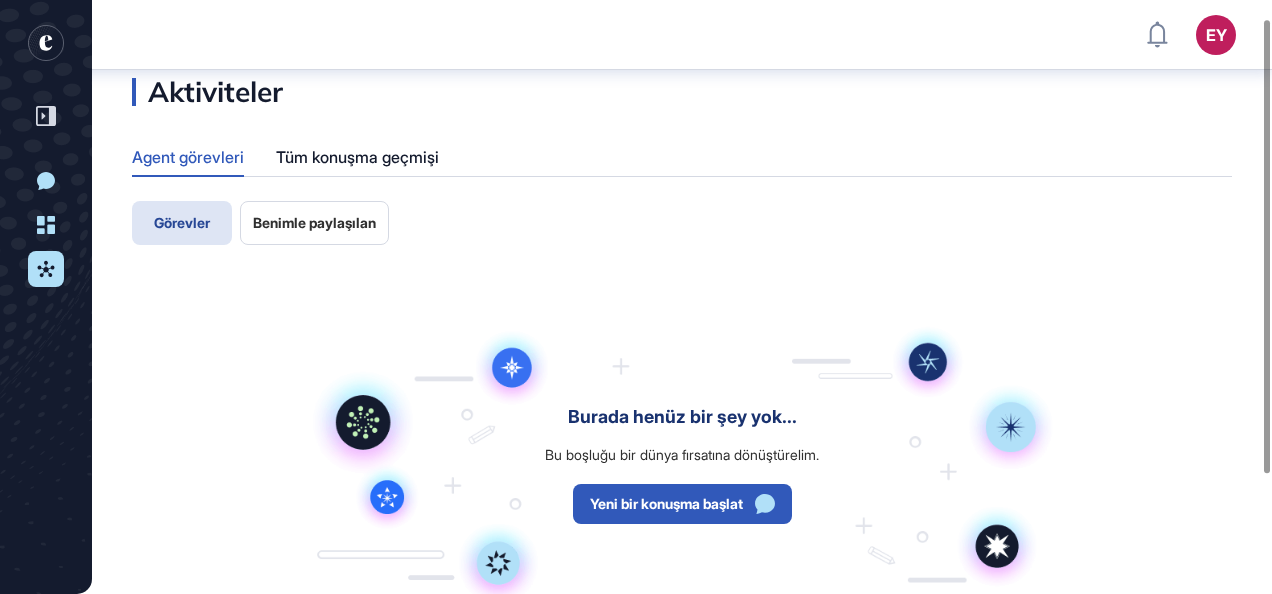 scroll, scrollTop: 27, scrollLeft: 0, axis: vertical 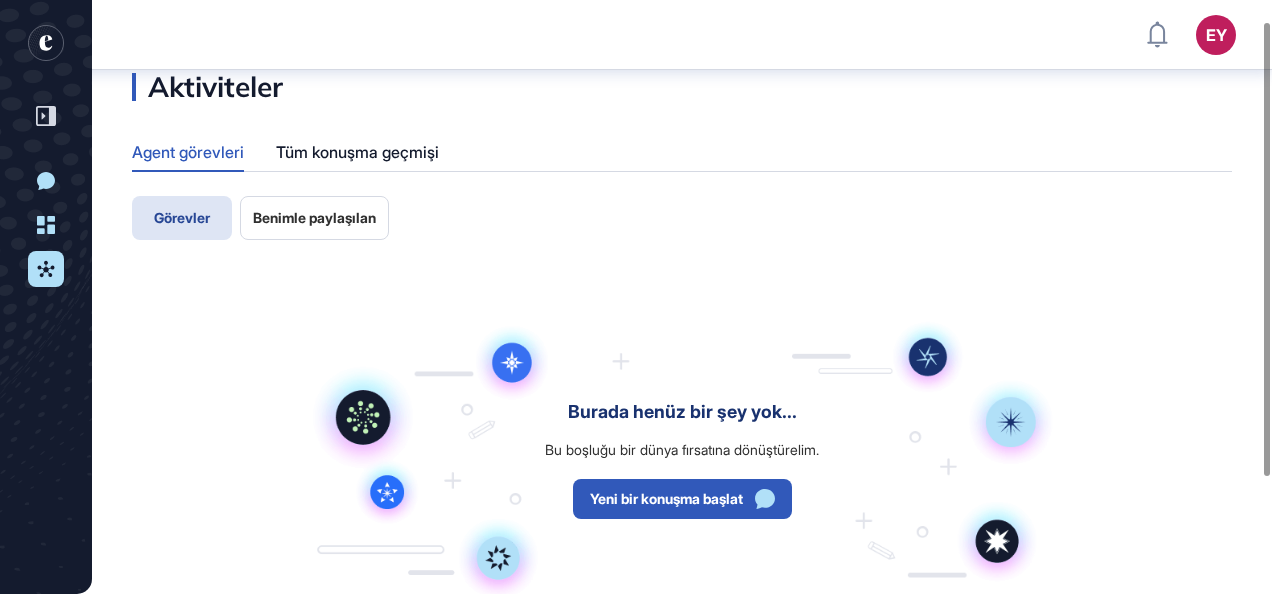 click on "Benimle paylaşılan" at bounding box center [314, 218] 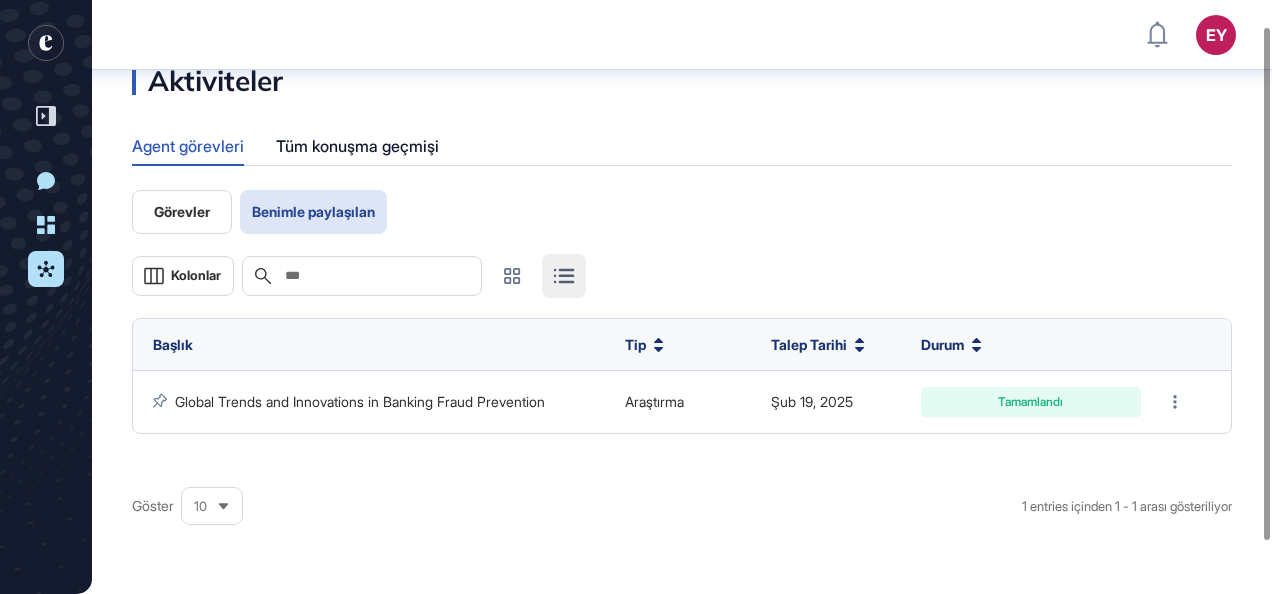 scroll, scrollTop: 4, scrollLeft: 0, axis: vertical 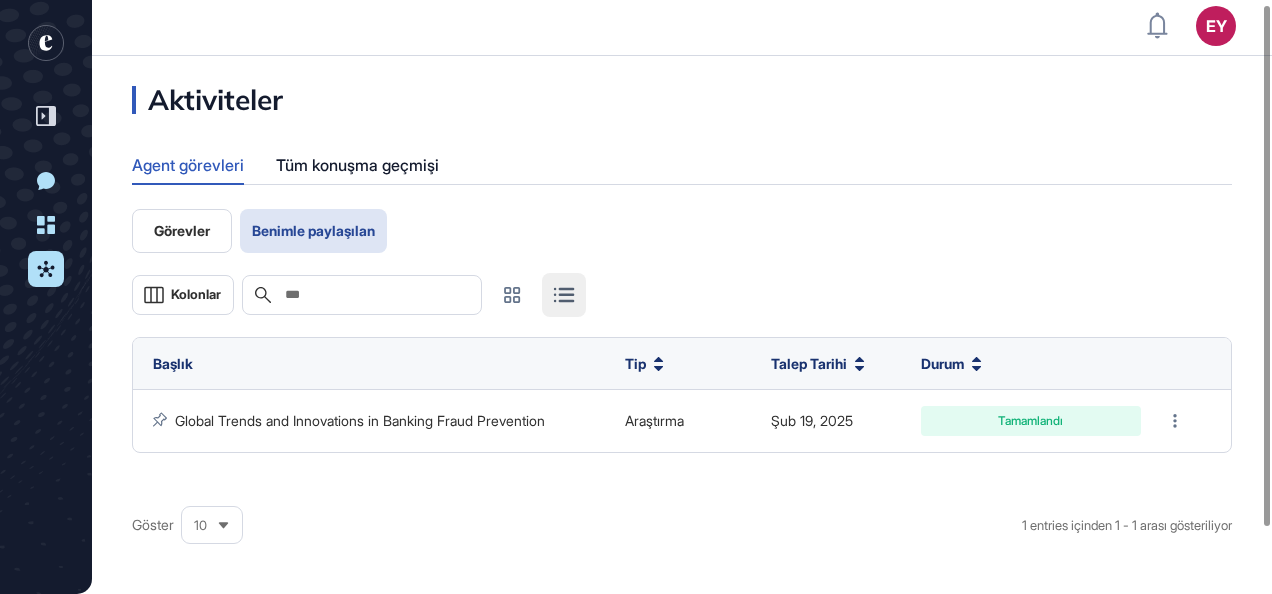 click 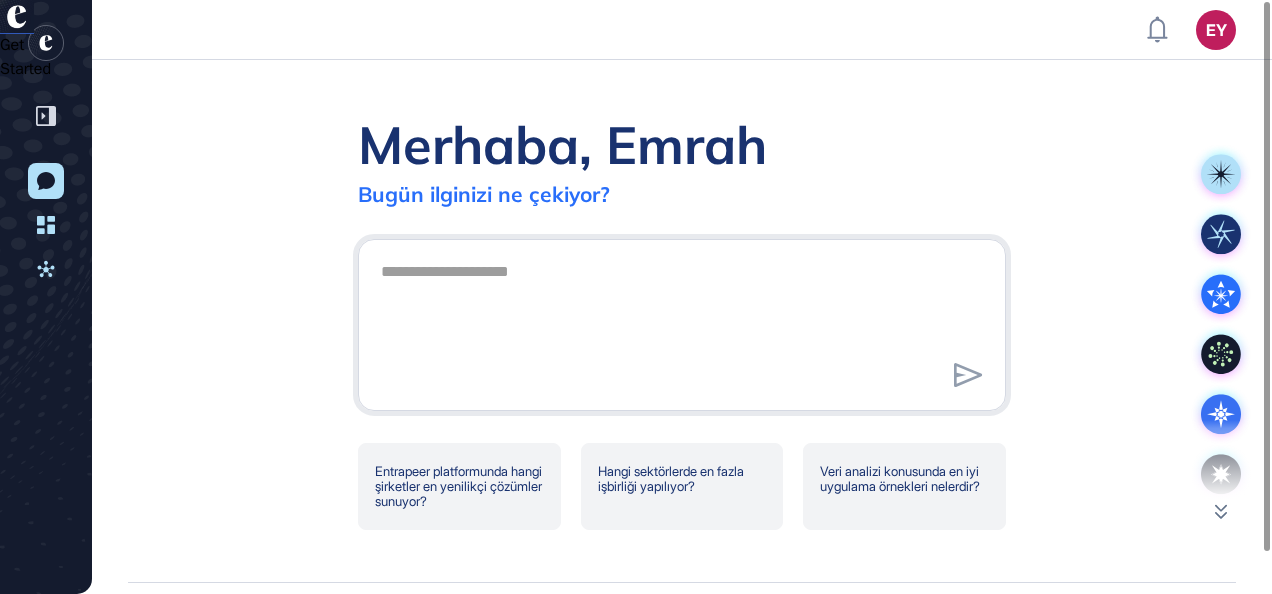 scroll, scrollTop: 0, scrollLeft: 0, axis: both 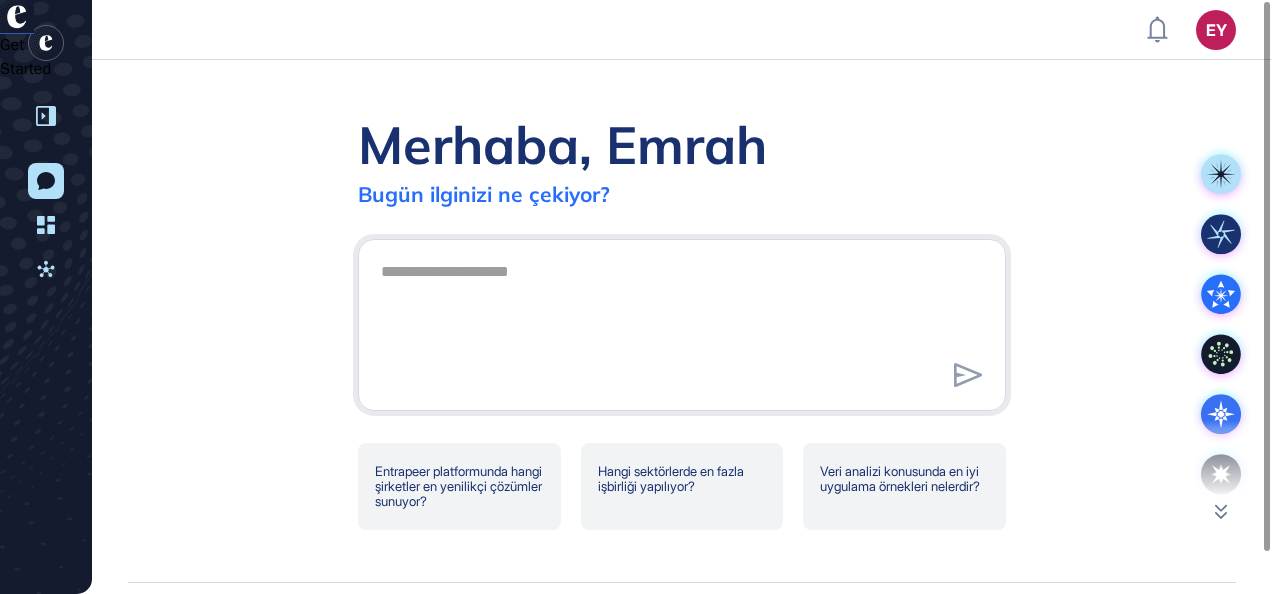 click 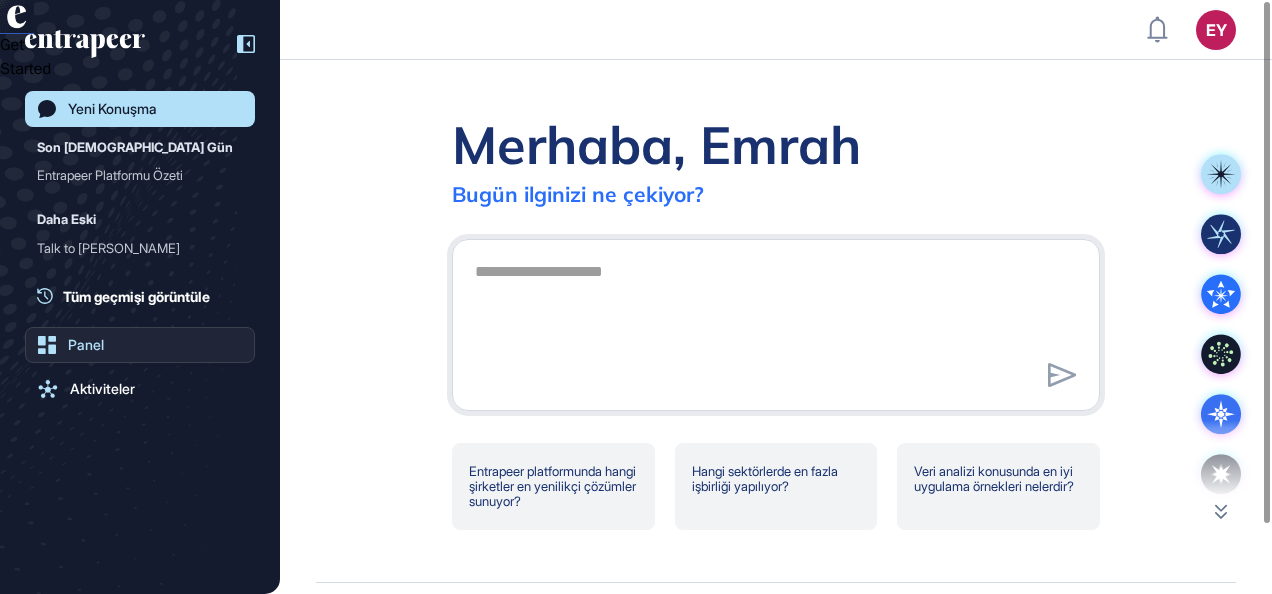 click on "Panel" 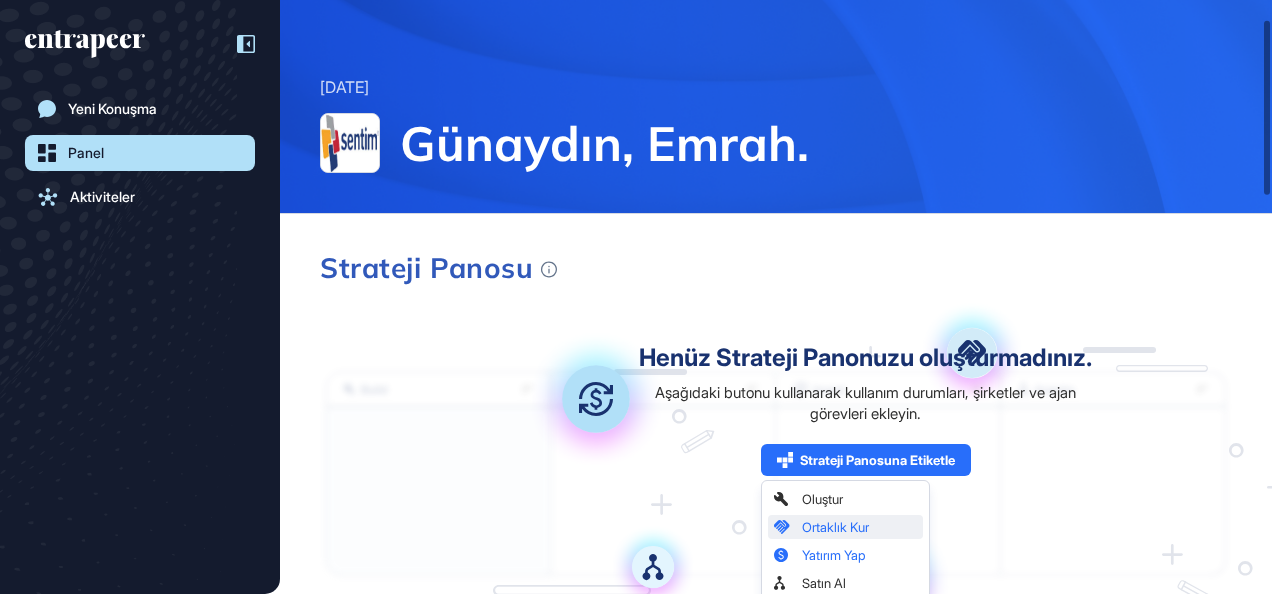 scroll, scrollTop: 93, scrollLeft: 0, axis: vertical 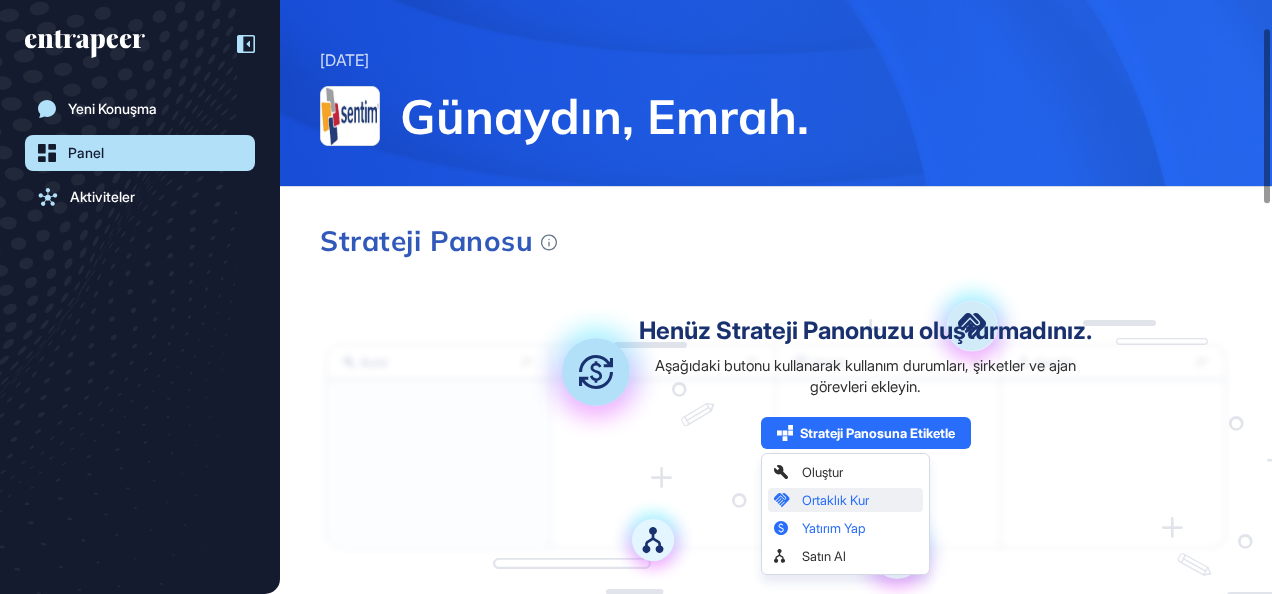click on "Strateji Panosu" at bounding box center (776, 241) 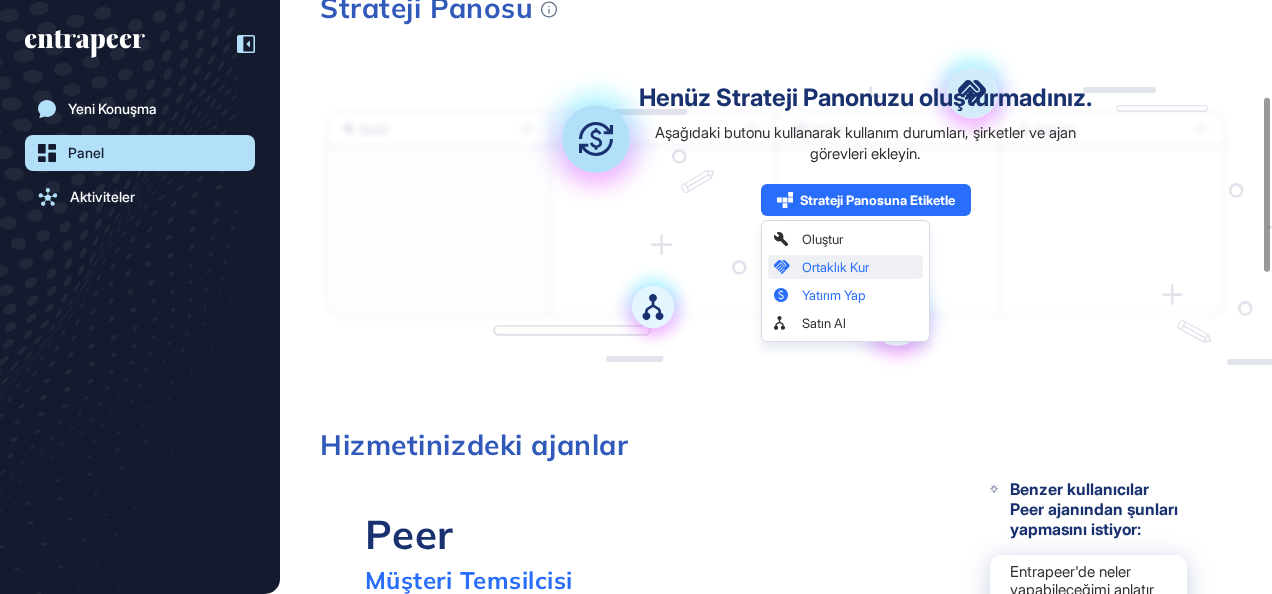 scroll, scrollTop: 327, scrollLeft: 0, axis: vertical 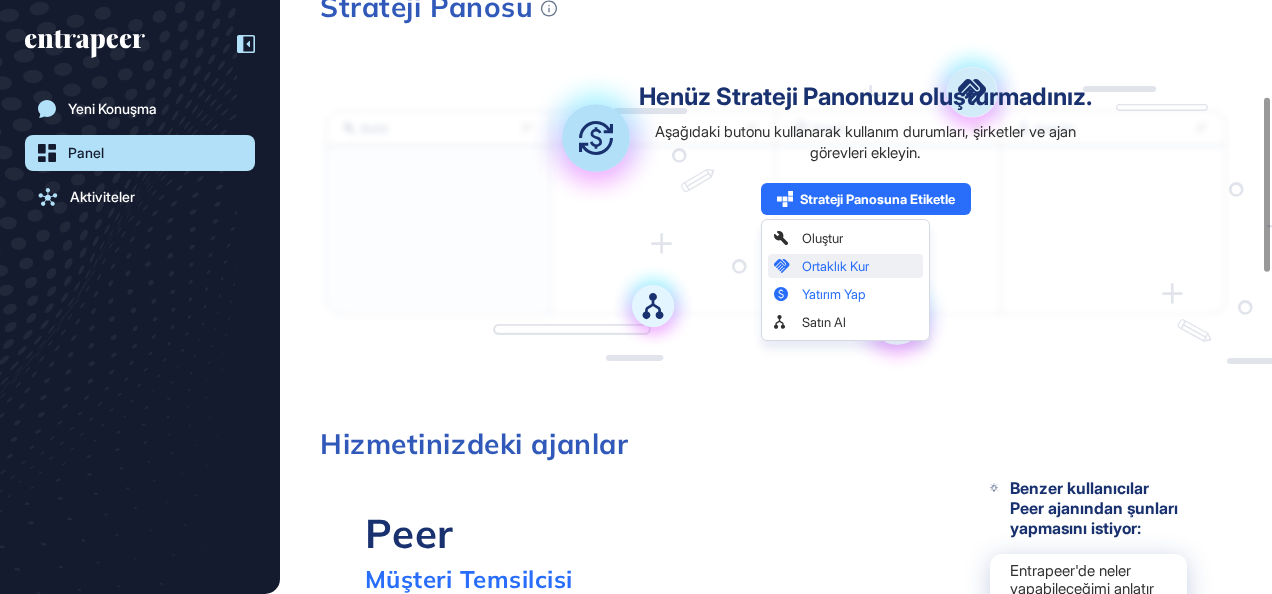 click 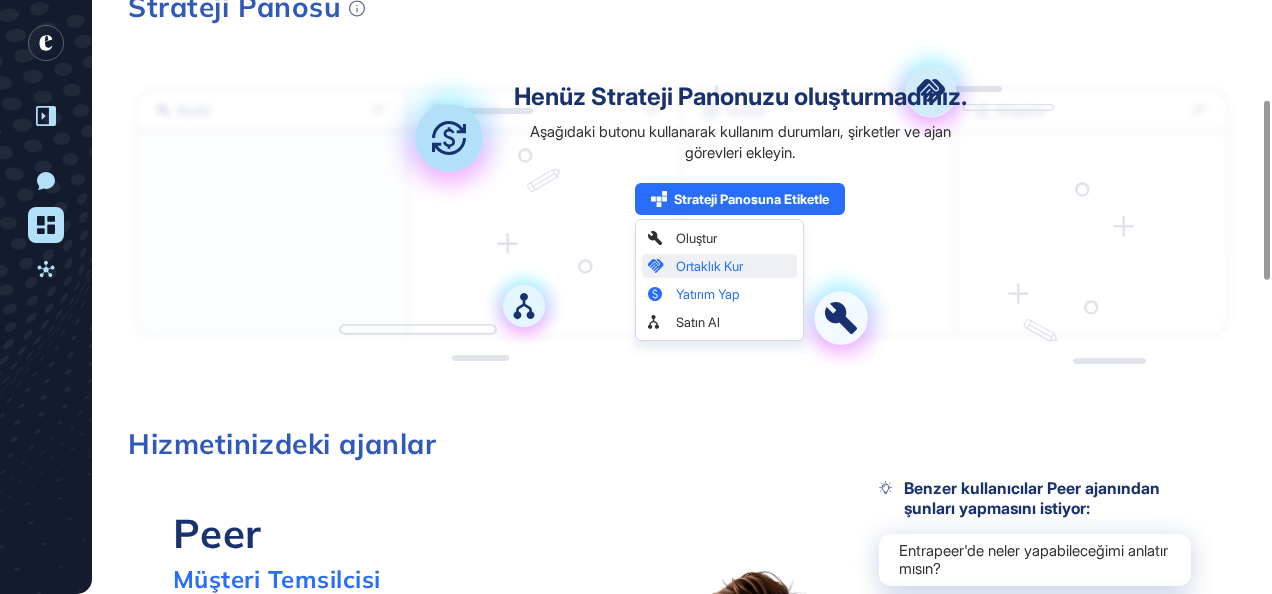 click 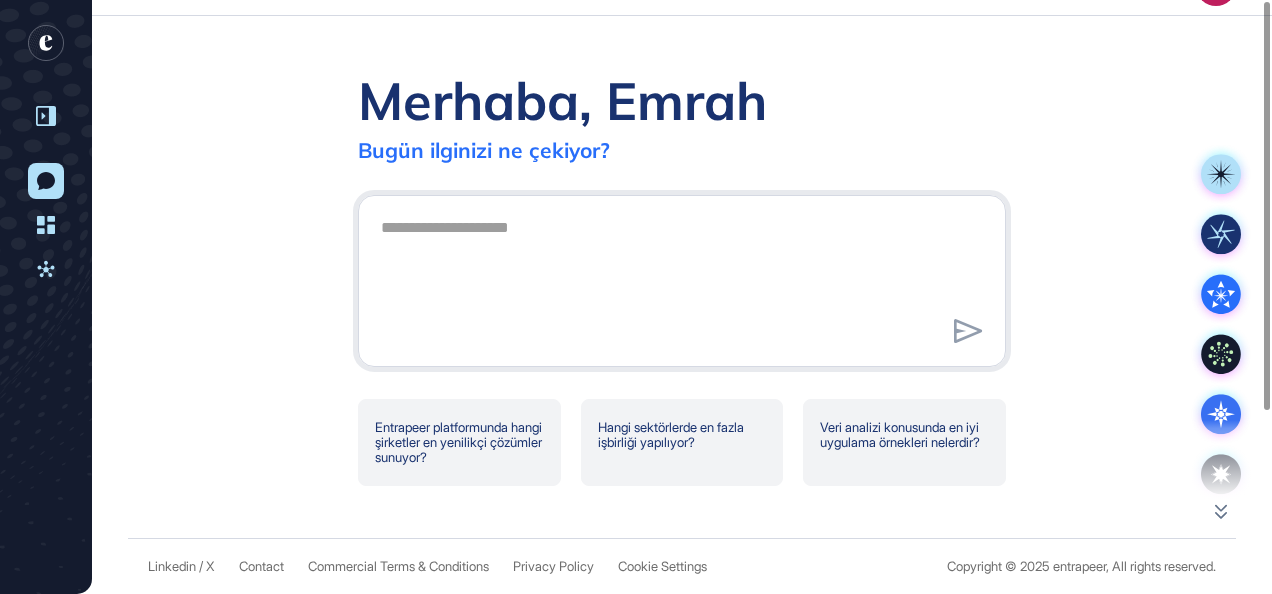 scroll, scrollTop: 0, scrollLeft: 0, axis: both 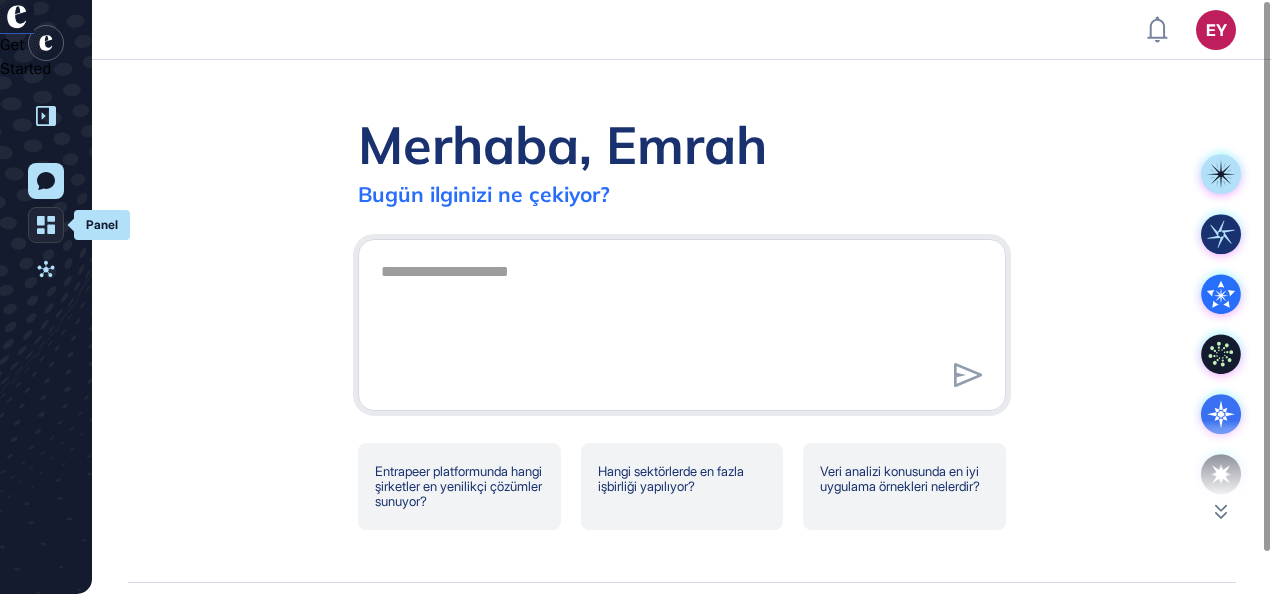 click on "Panel" 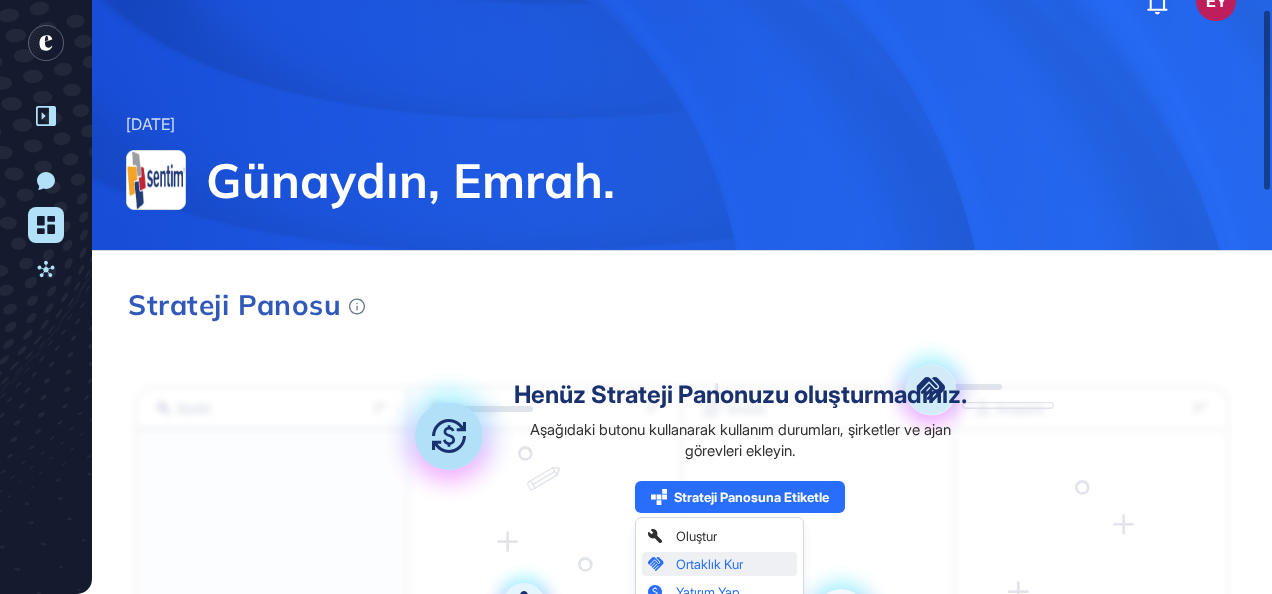 scroll, scrollTop: 52, scrollLeft: 0, axis: vertical 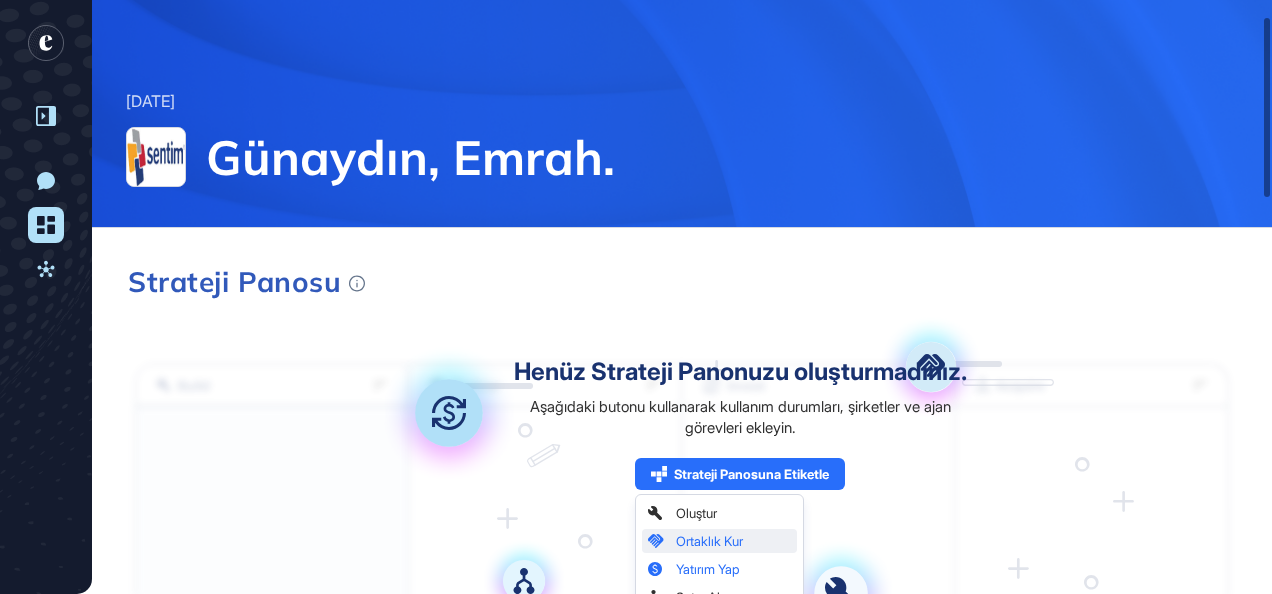 click 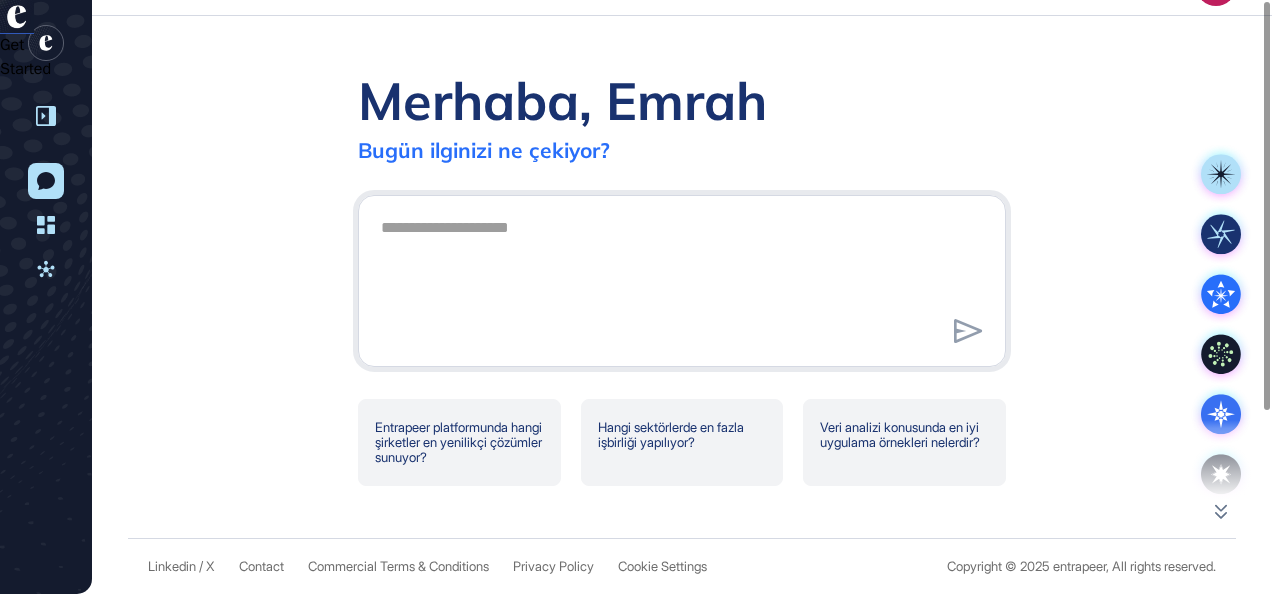 scroll, scrollTop: 0, scrollLeft: 0, axis: both 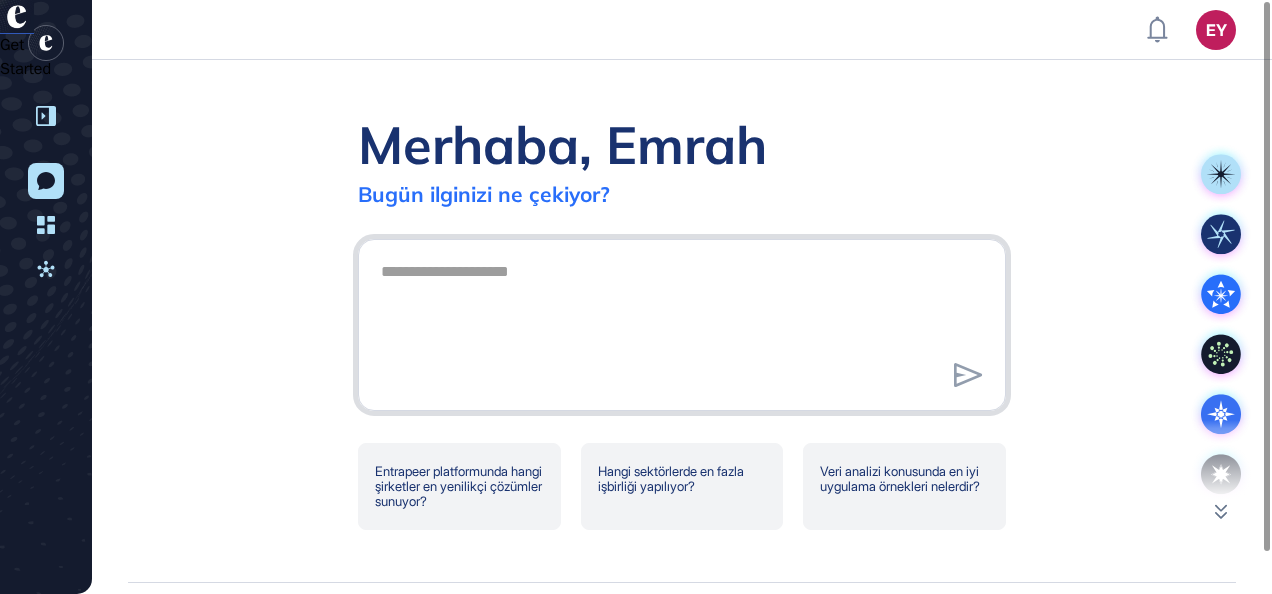 click at bounding box center [682, 322] 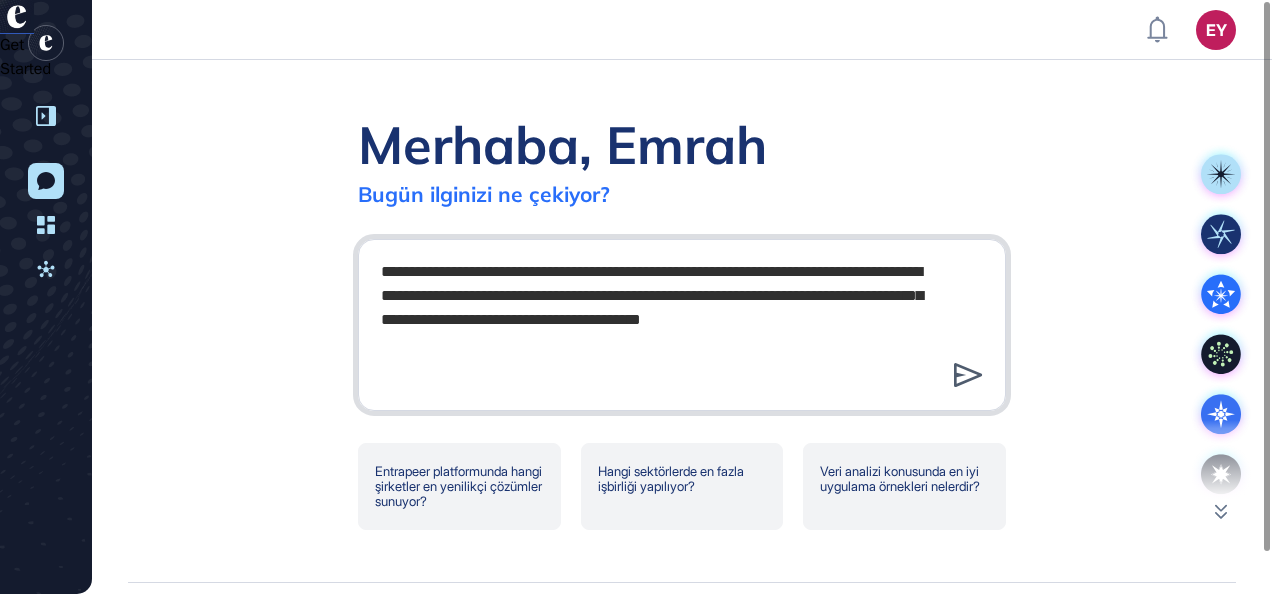 type on "**********" 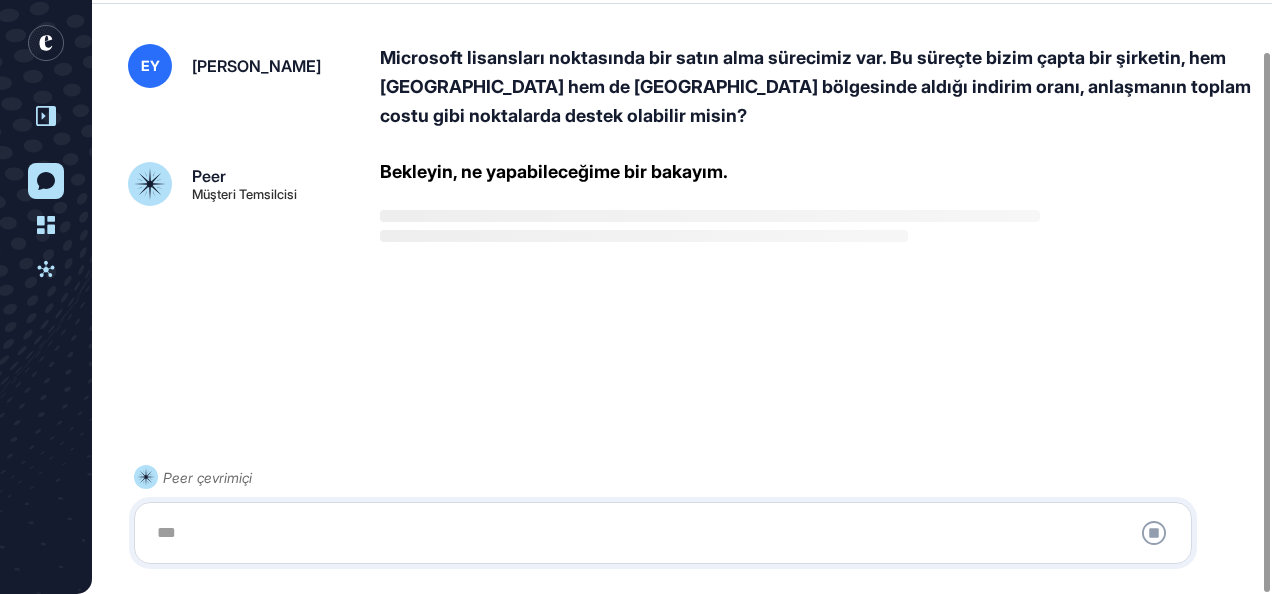 scroll, scrollTop: 56, scrollLeft: 0, axis: vertical 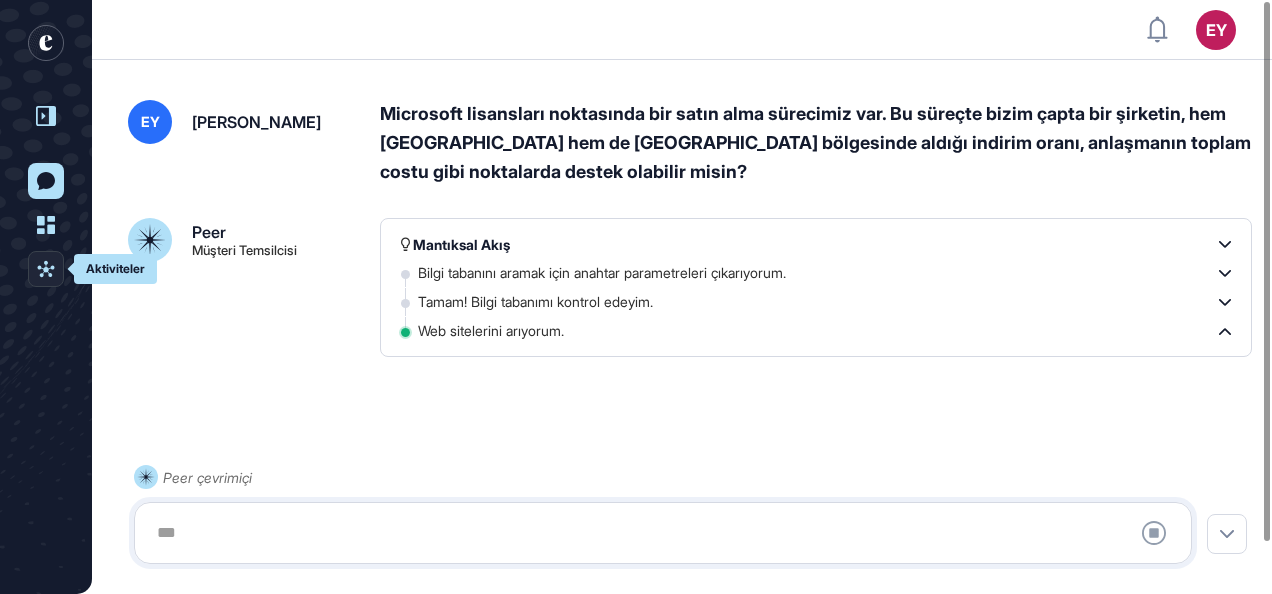 click 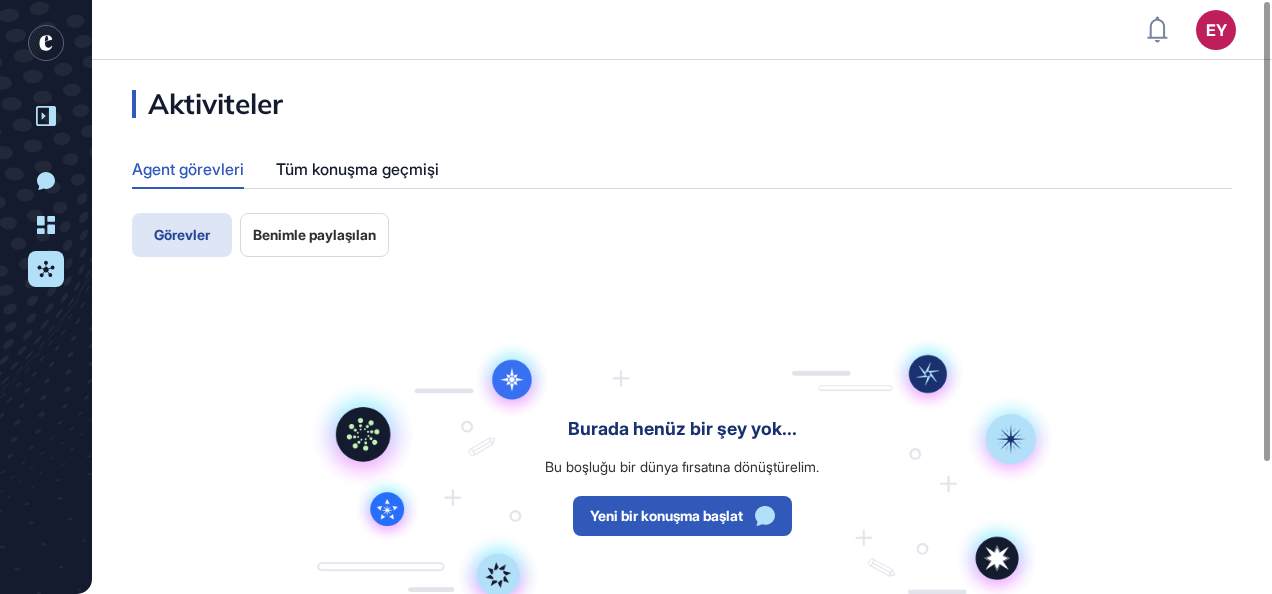 click 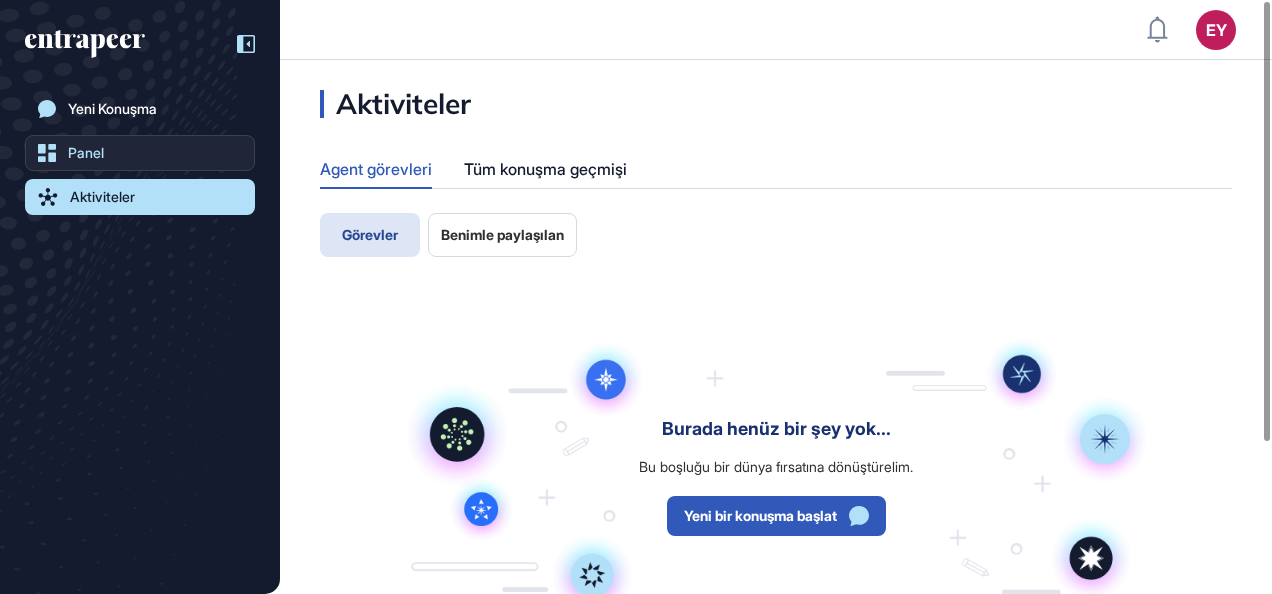 click on "Panel" at bounding box center [86, 153] 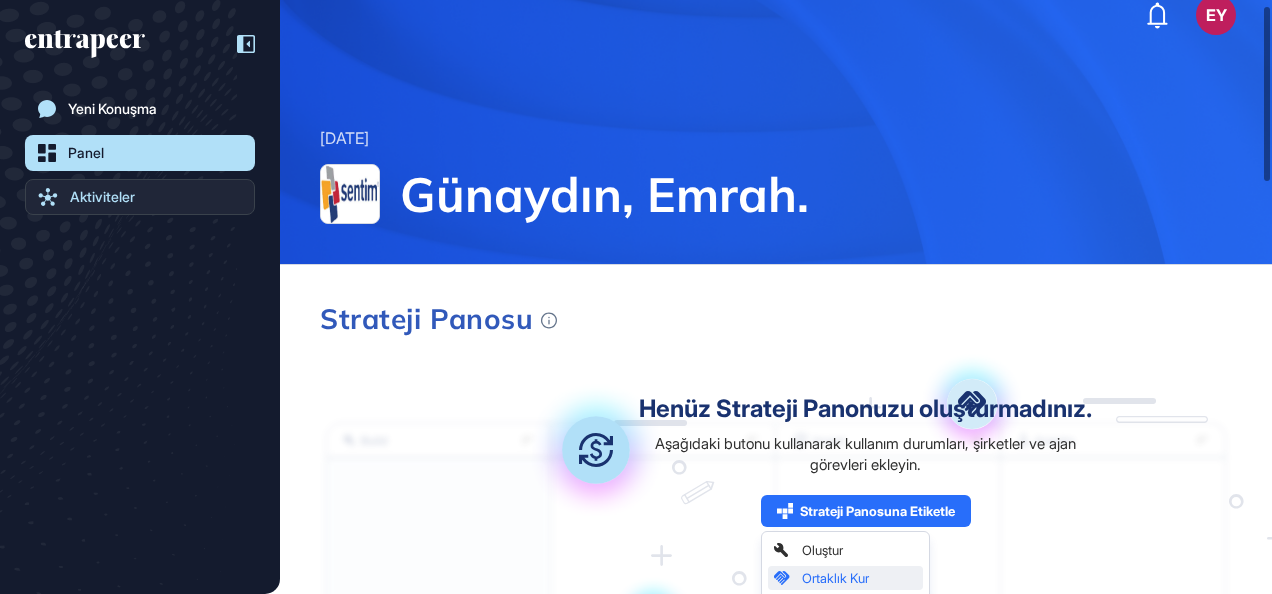 scroll, scrollTop: 17, scrollLeft: 0, axis: vertical 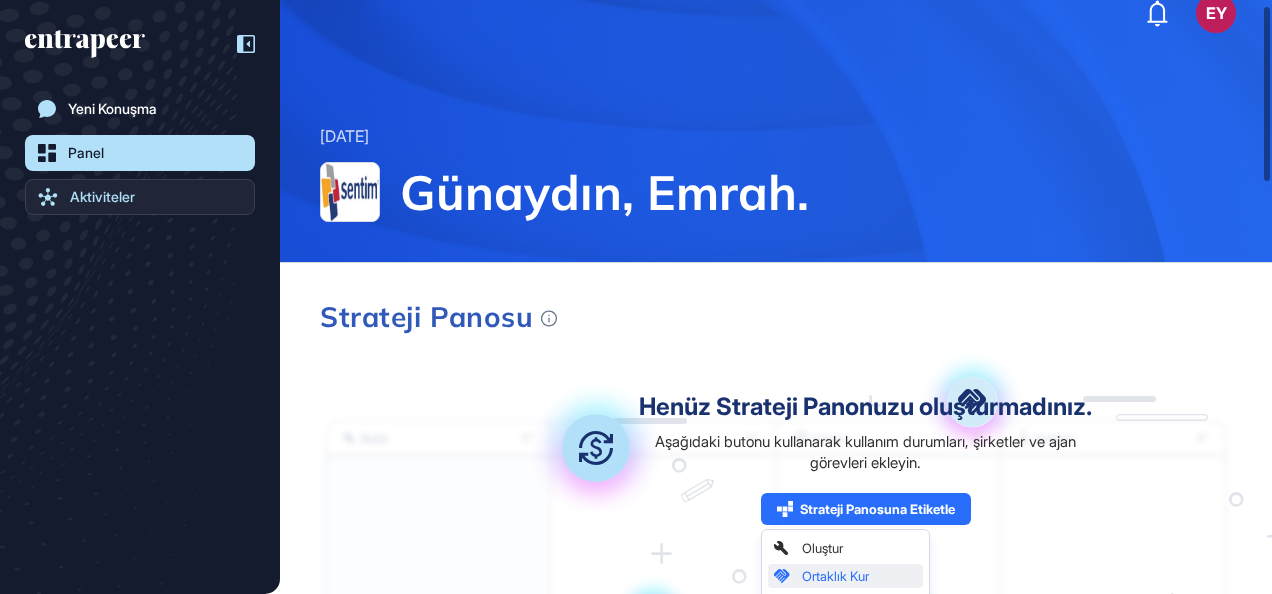 click on "Aktiviteler" 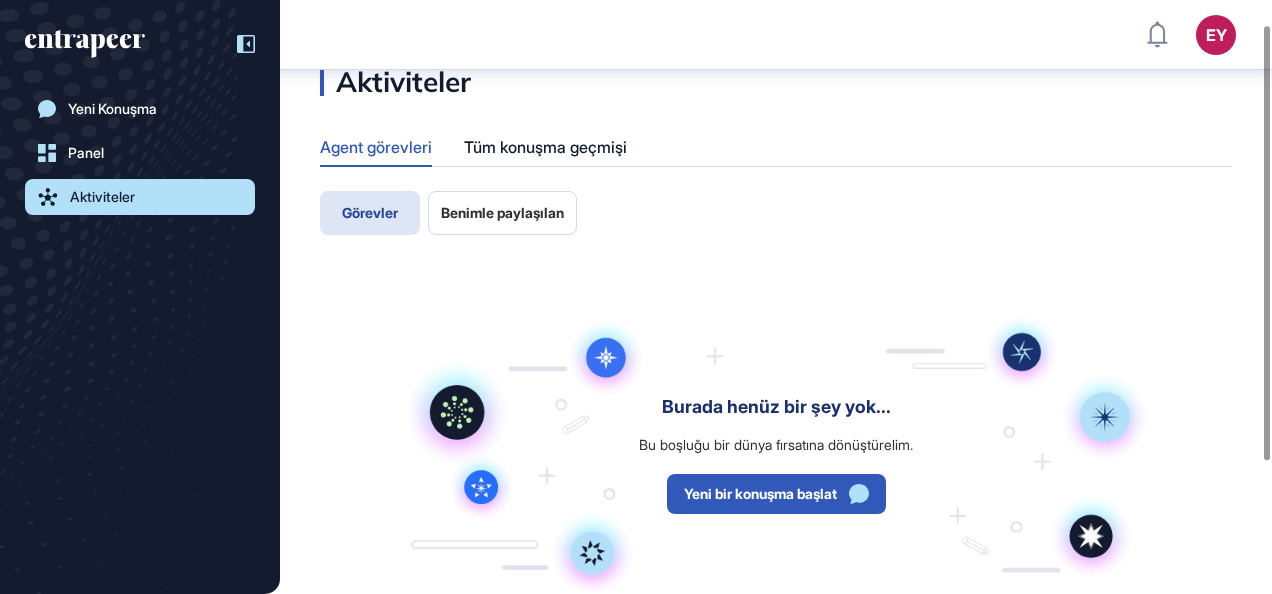 scroll, scrollTop: 33, scrollLeft: 0, axis: vertical 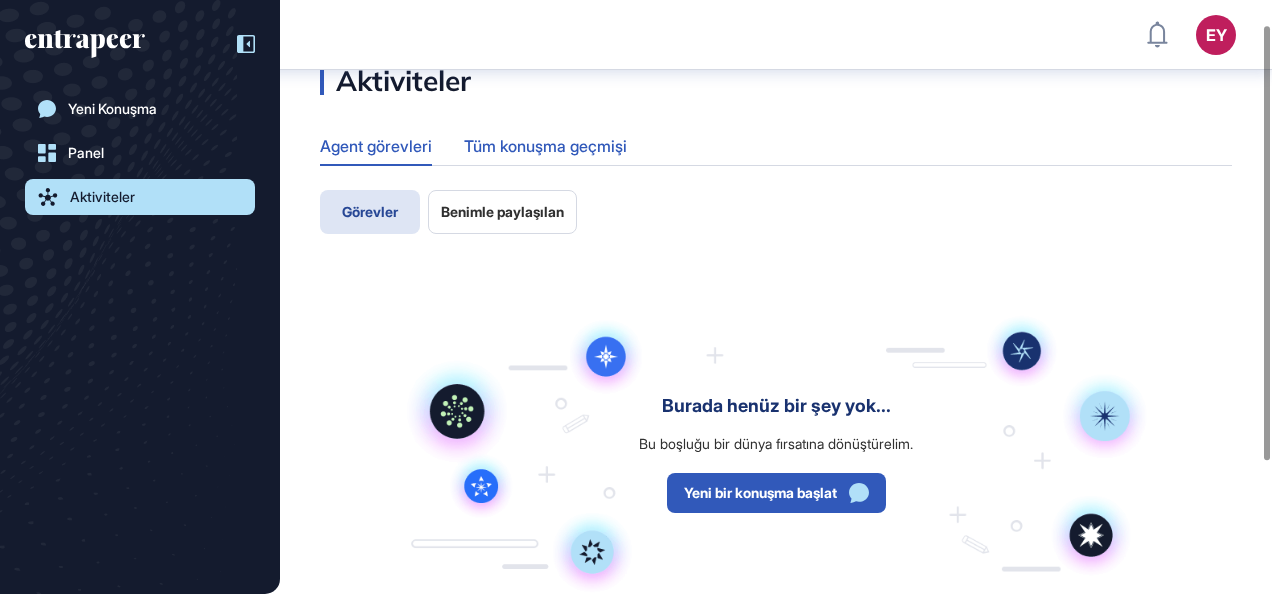 click on "Tüm konuşma geçmişi" at bounding box center (545, 146) 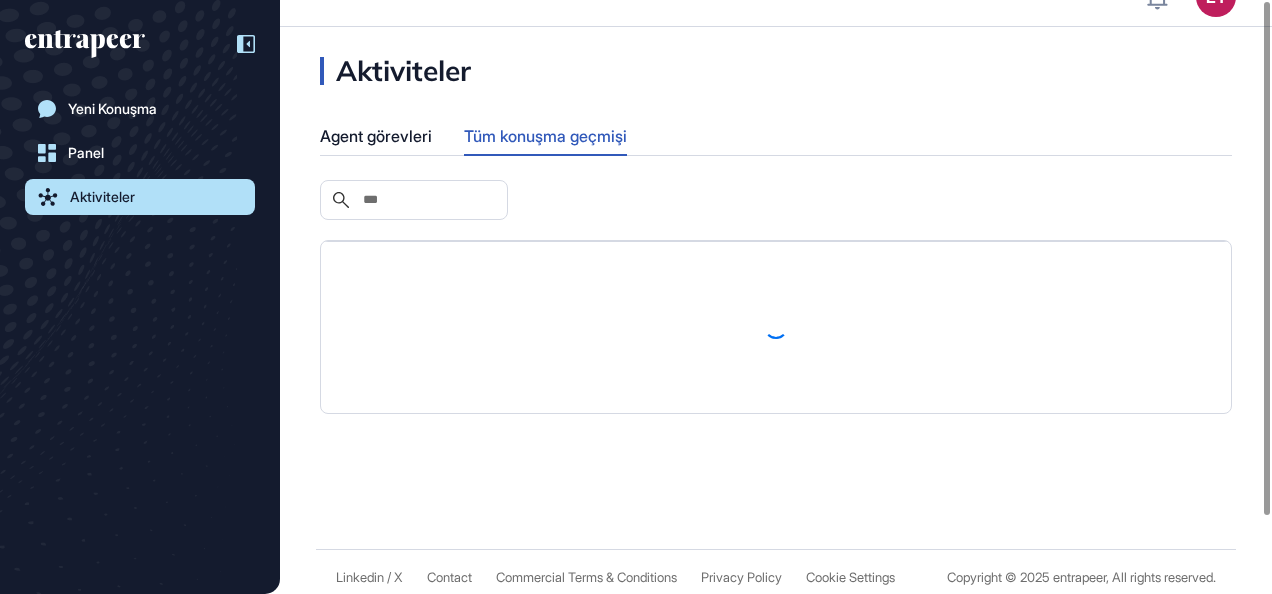 scroll, scrollTop: 0, scrollLeft: 0, axis: both 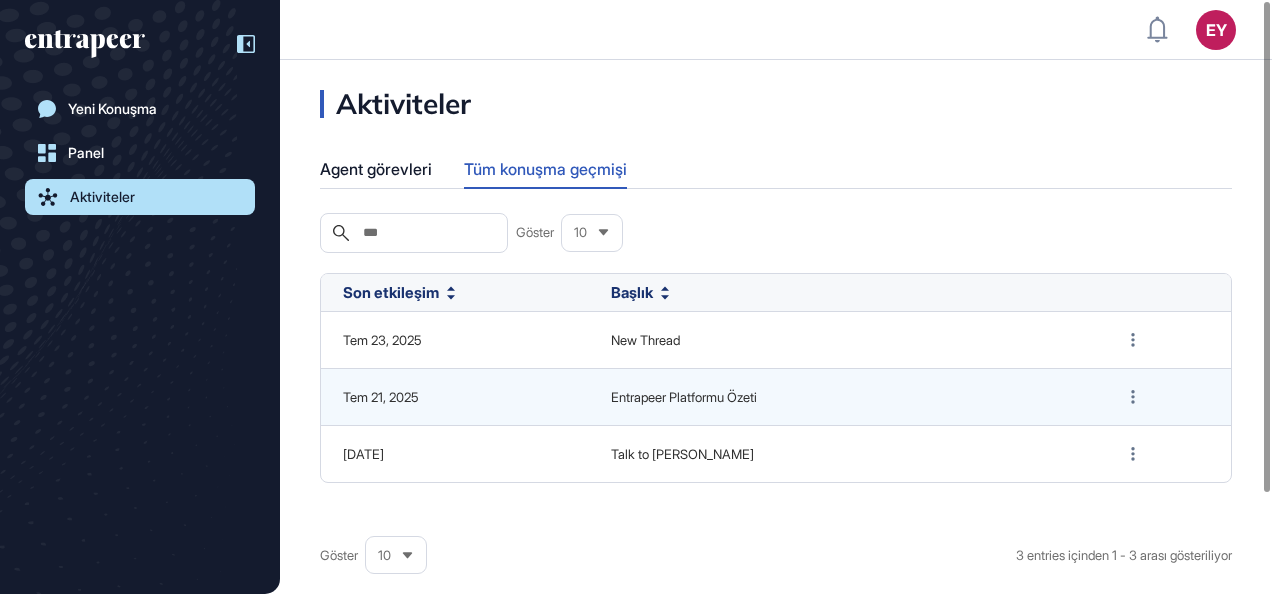 click on "Yeni Konuşma Panel Aktiviteler" at bounding box center (140, 317) 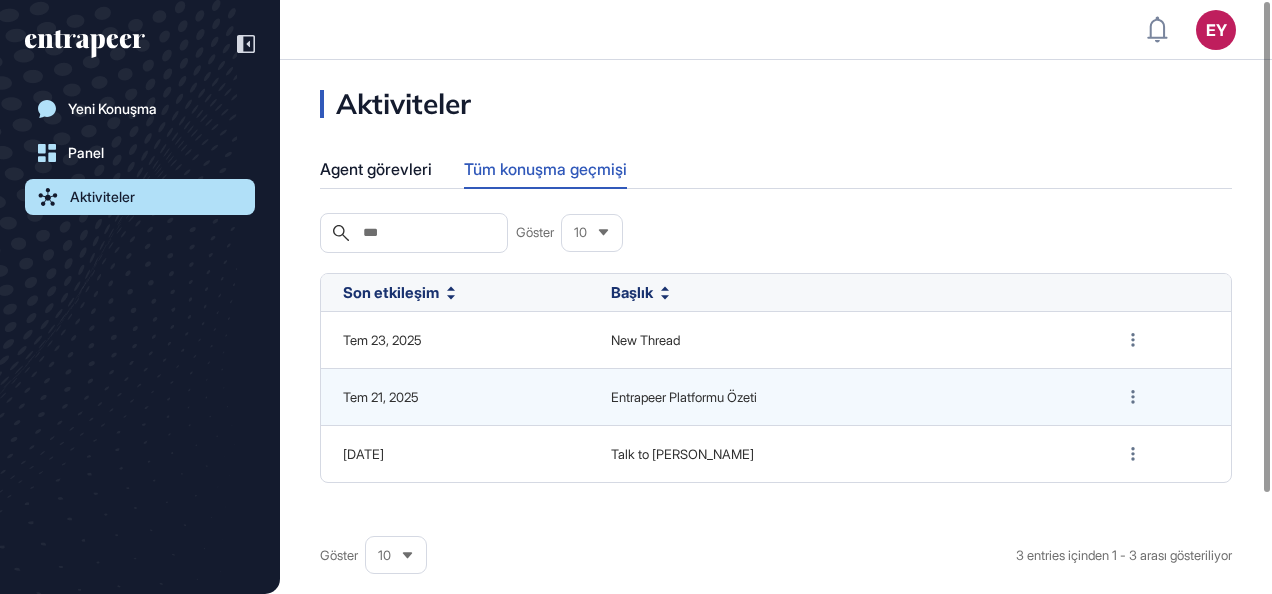 click 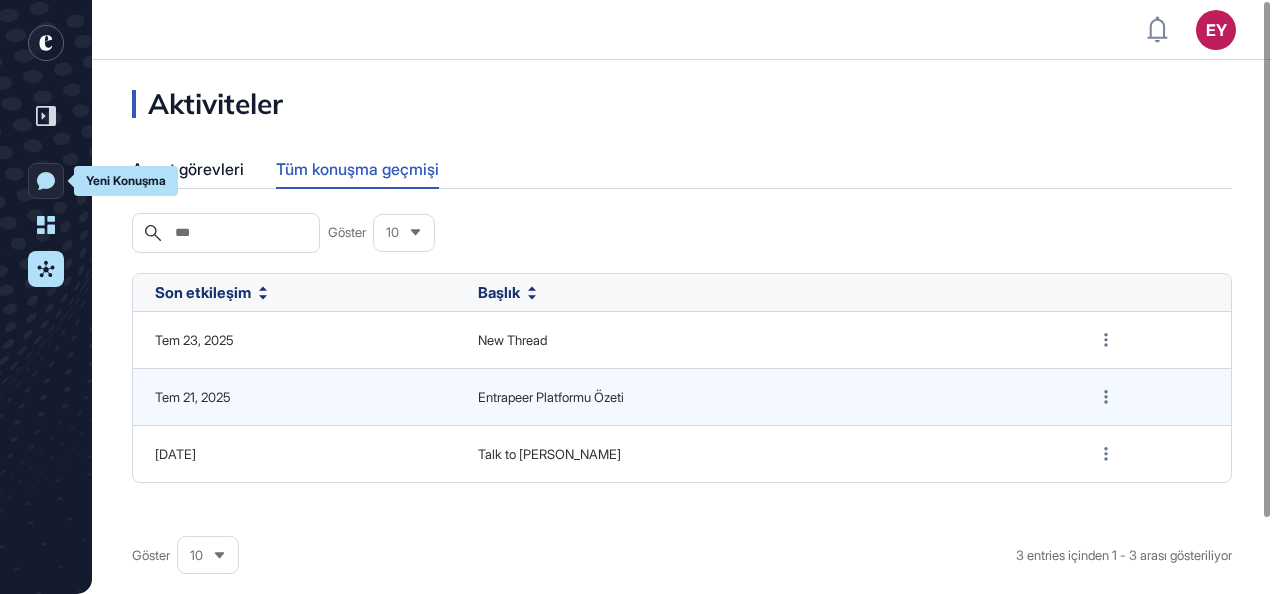 click on "Yeni Konuşma" 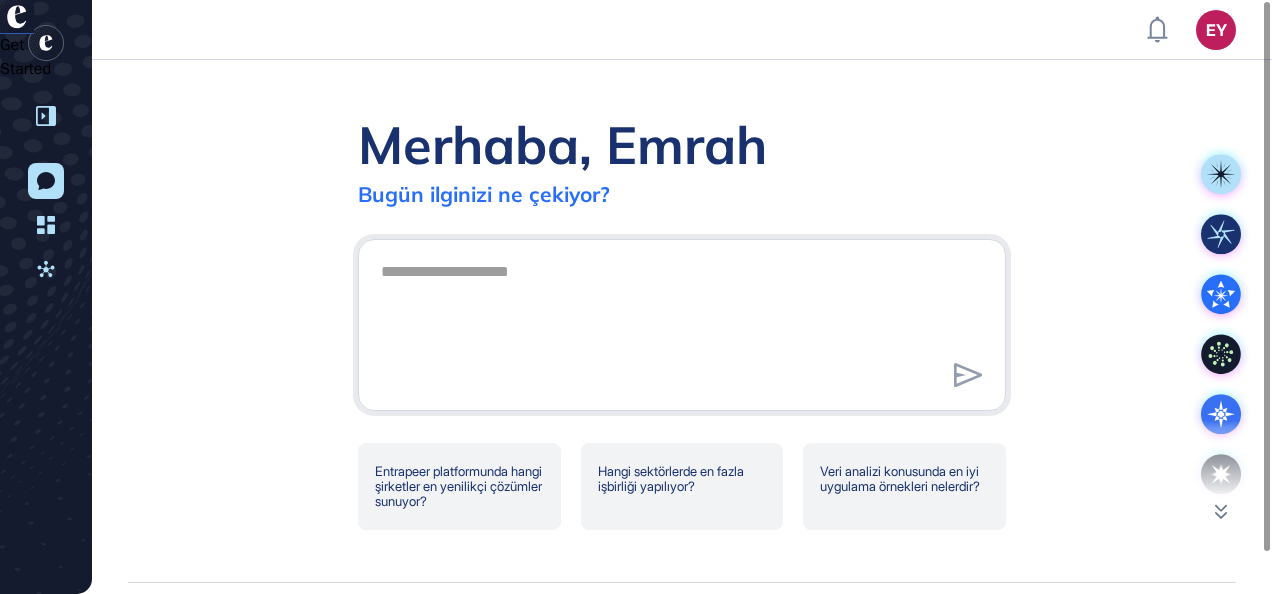 click 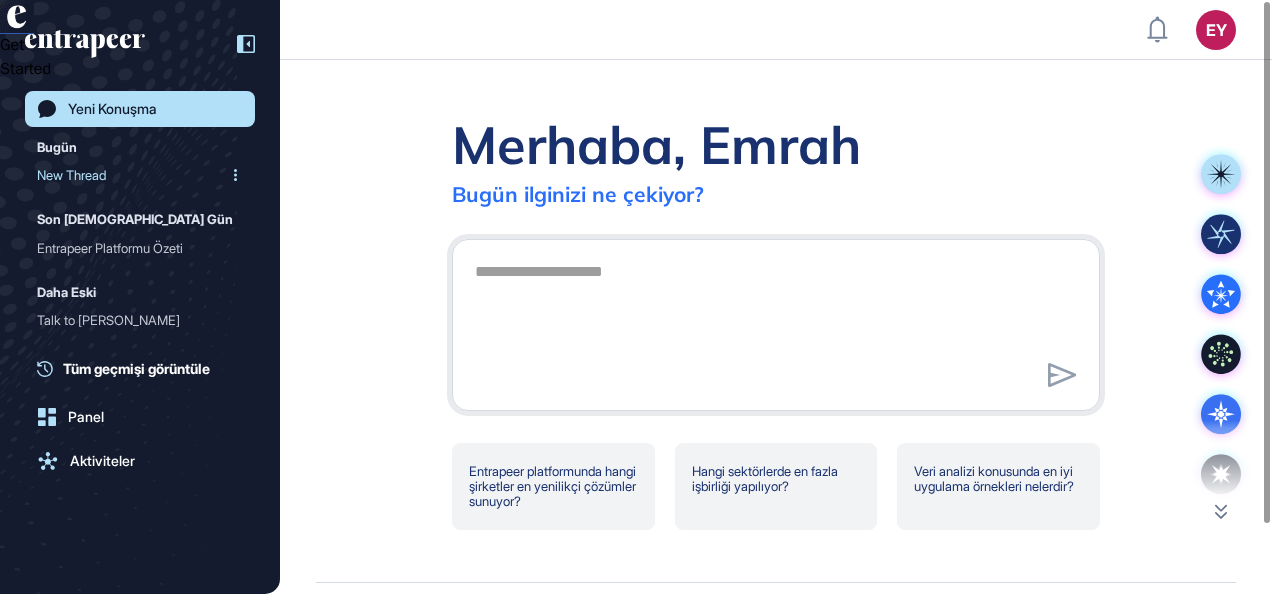 click on "New Thread" at bounding box center (132, 175) 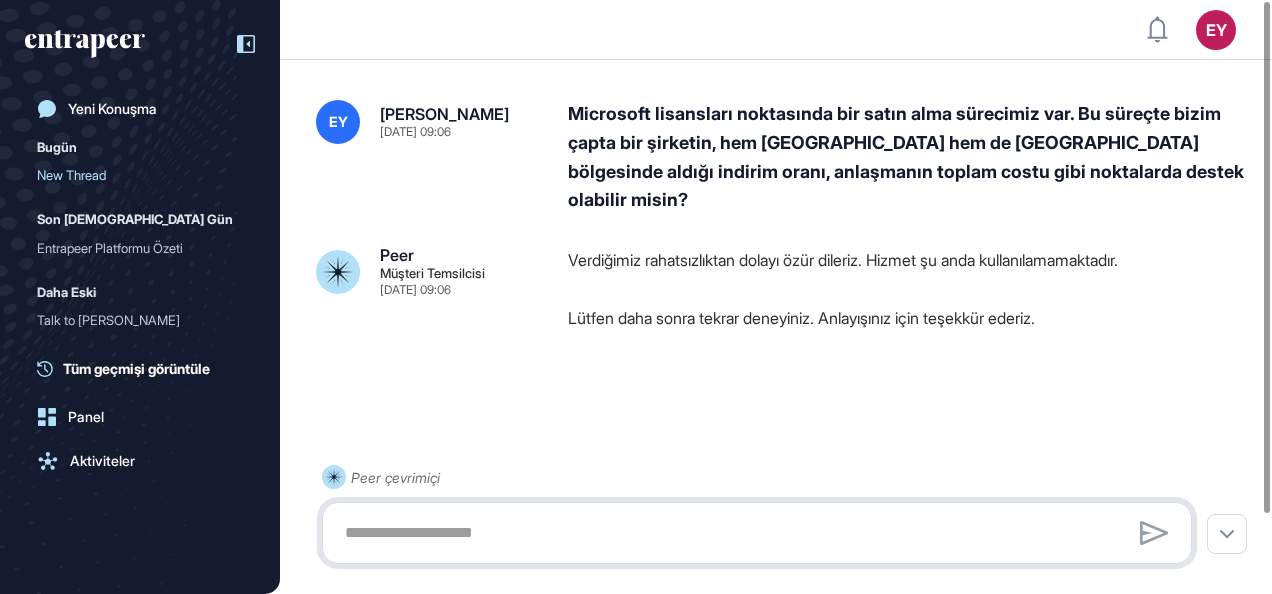 click at bounding box center (757, 533) 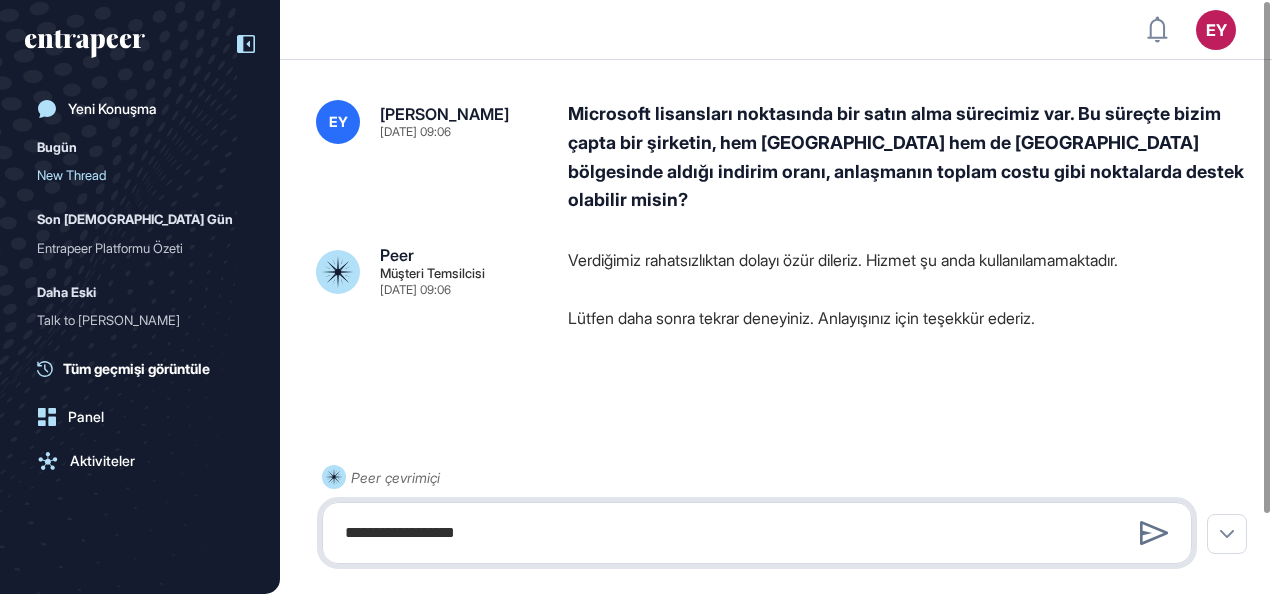 type on "**********" 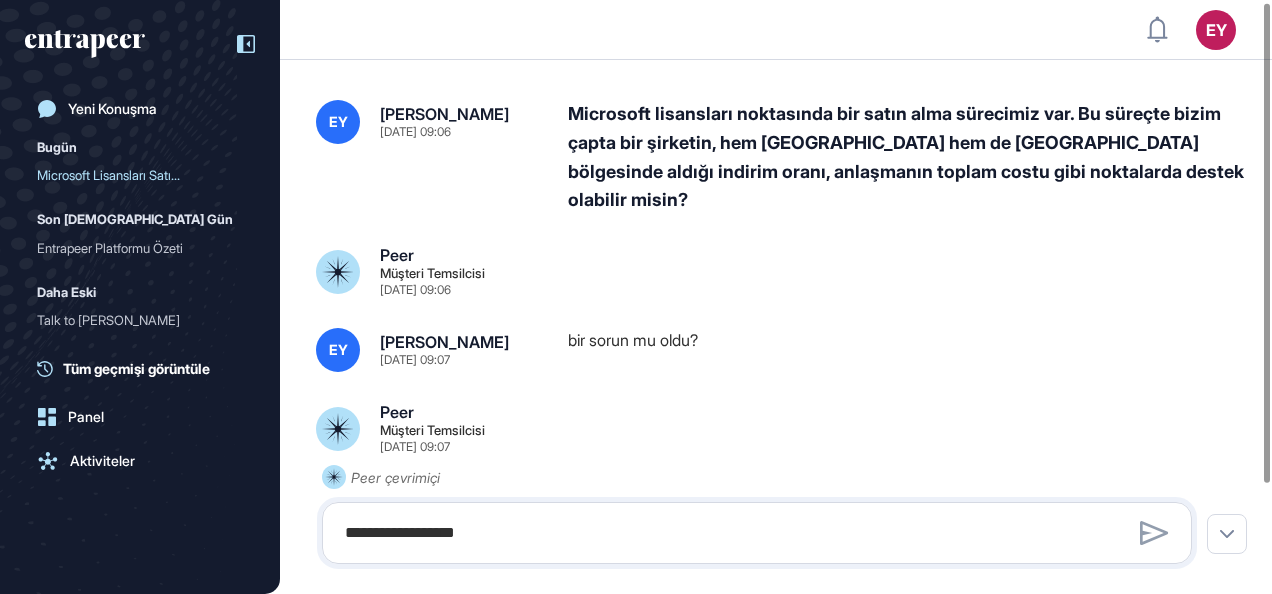 scroll, scrollTop: 0, scrollLeft: 0, axis: both 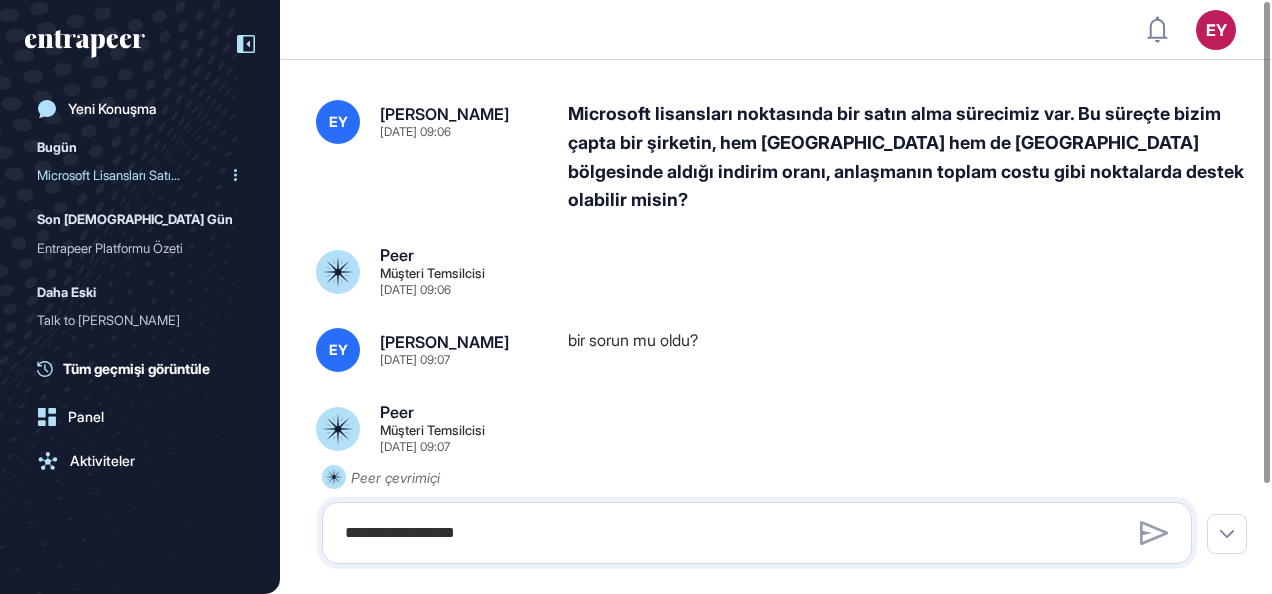 click on "Microsoft Lisansları Satı..." at bounding box center [132, 175] 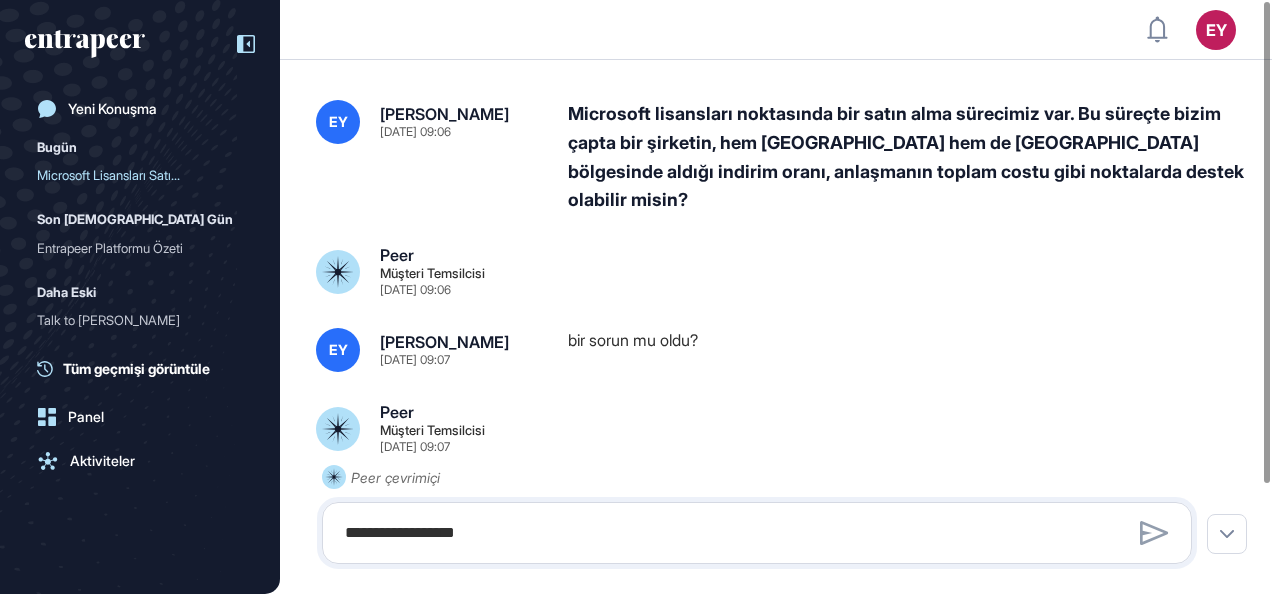 drag, startPoint x: 619, startPoint y: 264, endPoint x: 613, endPoint y: 239, distance: 25.70992 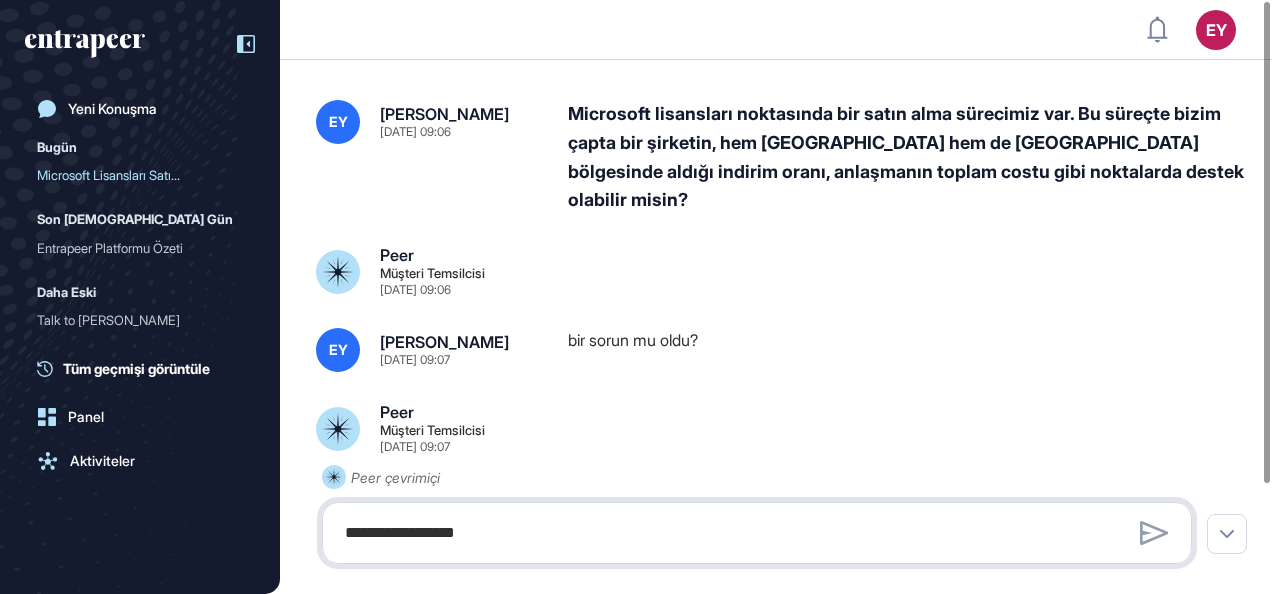 click on "**********" at bounding box center [757, 533] 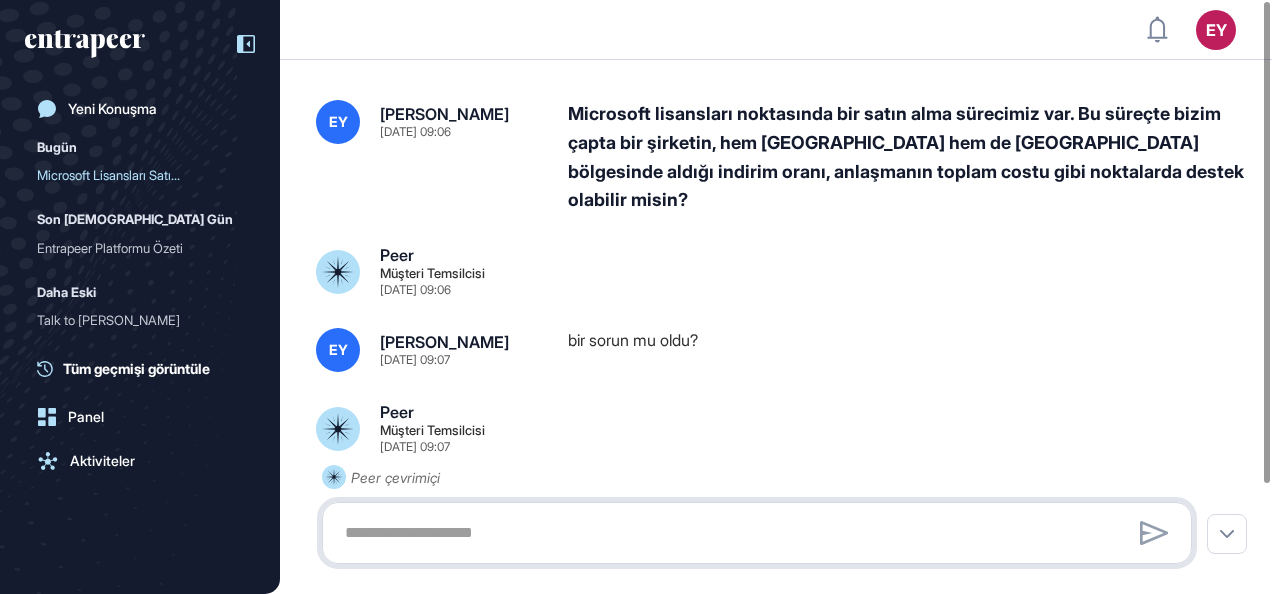 paste on "**********" 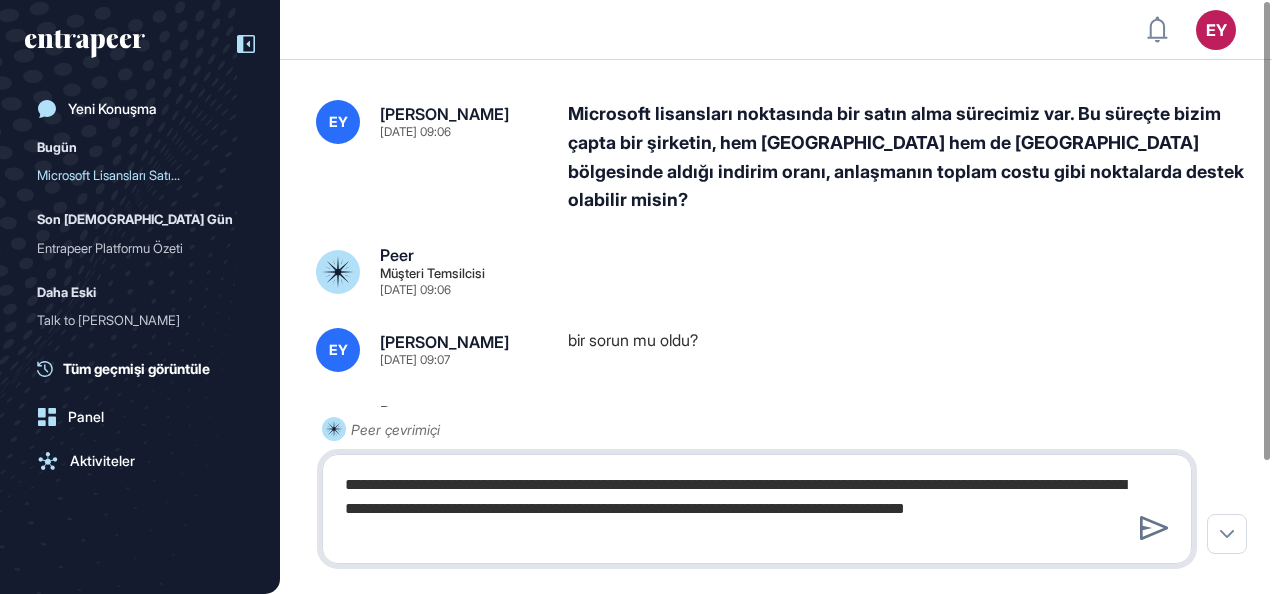 drag, startPoint x: 922, startPoint y: 509, endPoint x: 940, endPoint y: 503, distance: 18.973665 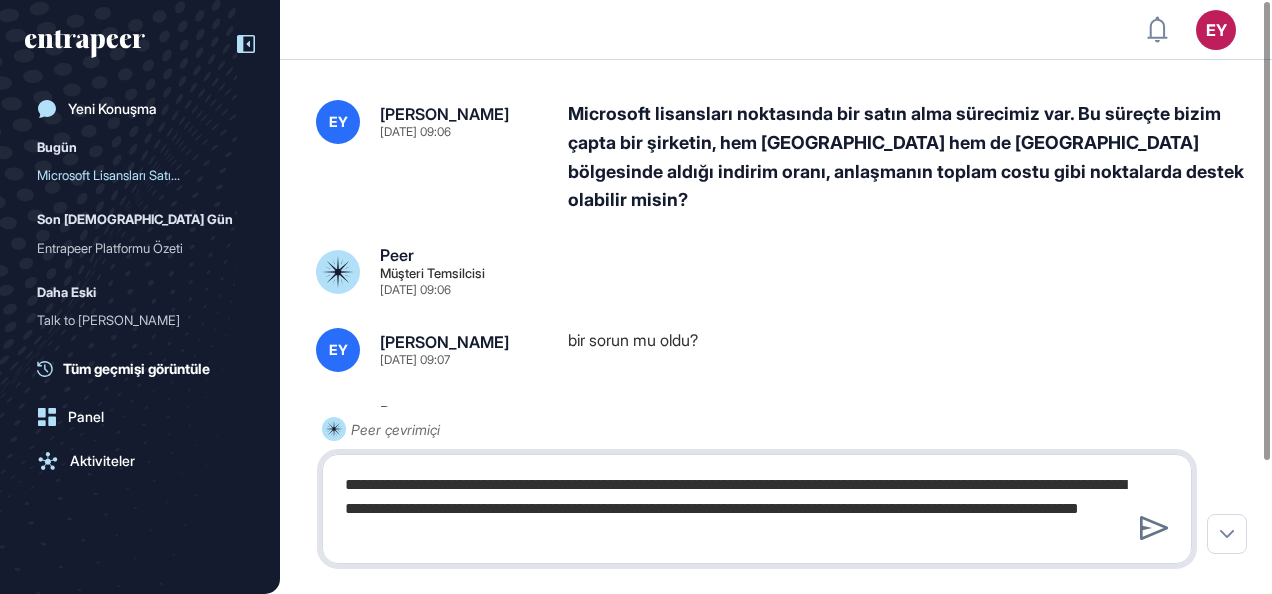 type on "**********" 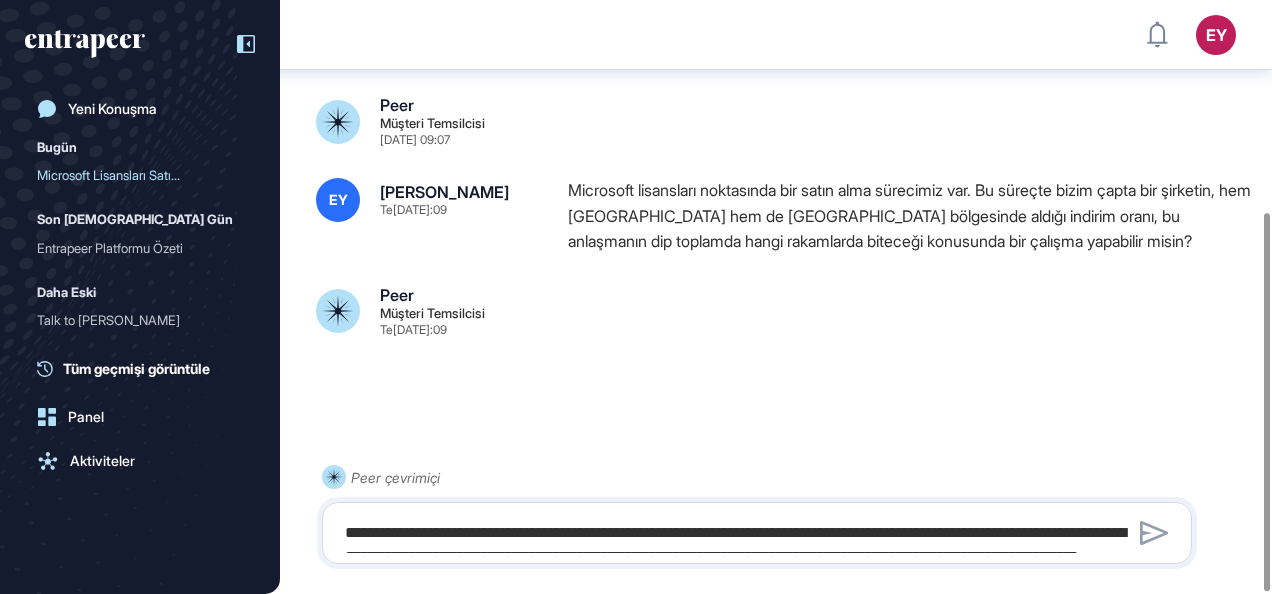 scroll, scrollTop: 333, scrollLeft: 0, axis: vertical 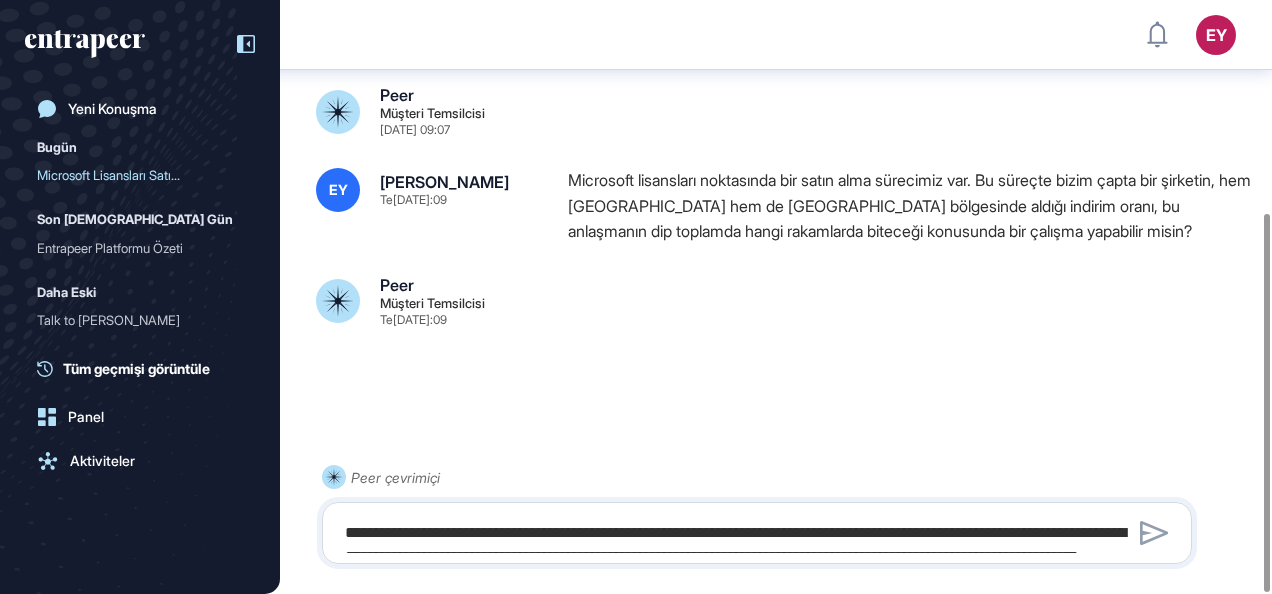 drag, startPoint x: 666, startPoint y: 294, endPoint x: 638, endPoint y: 282, distance: 30.463093 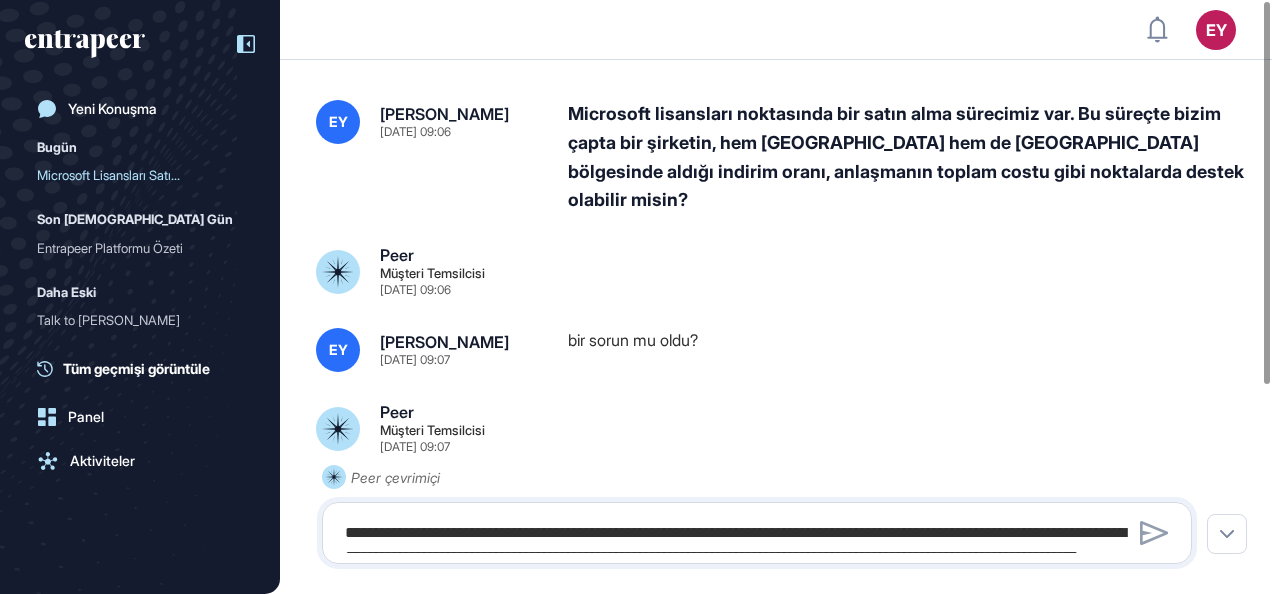 scroll, scrollTop: 0, scrollLeft: 0, axis: both 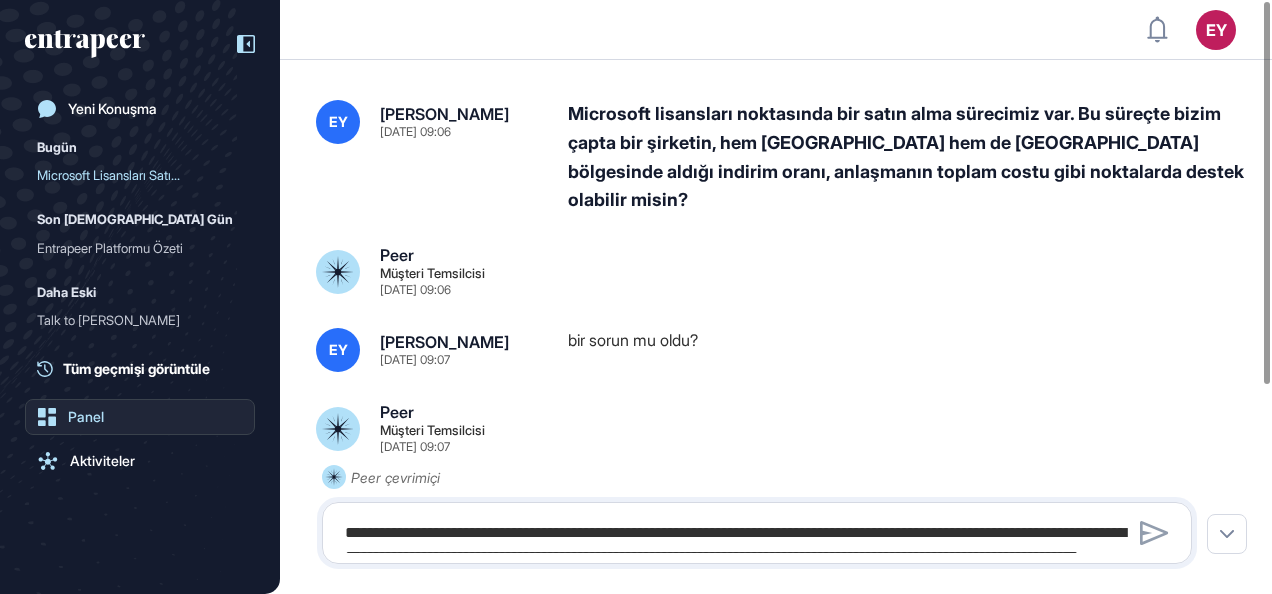 click on "Panel" at bounding box center [86, 417] 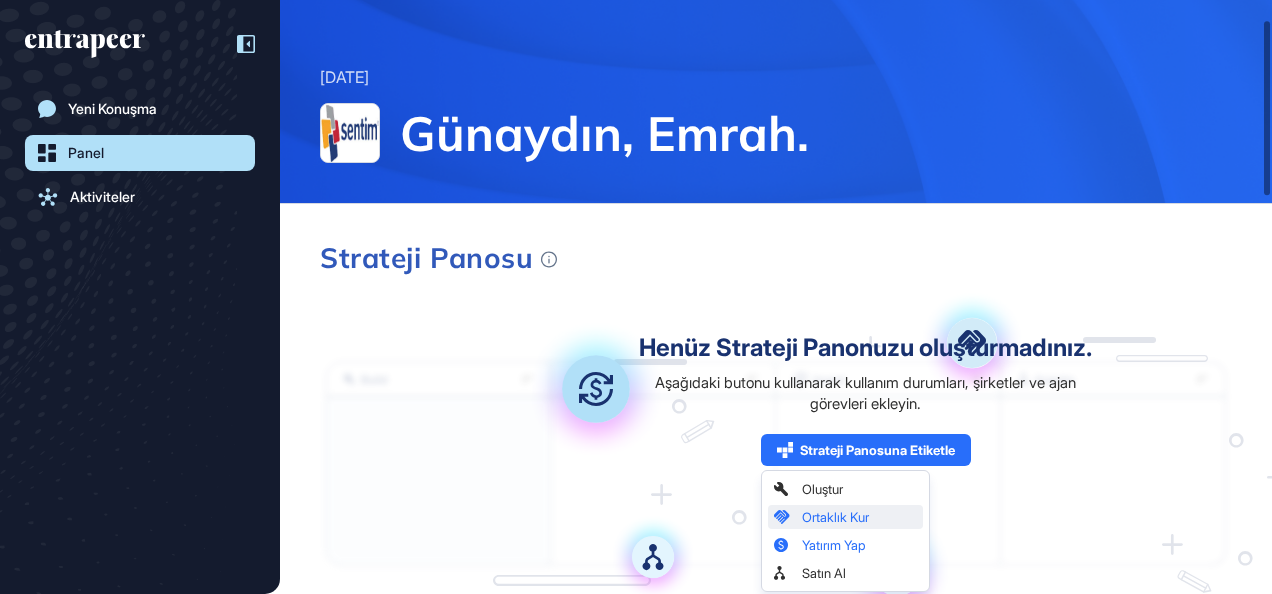 scroll, scrollTop: 87, scrollLeft: 0, axis: vertical 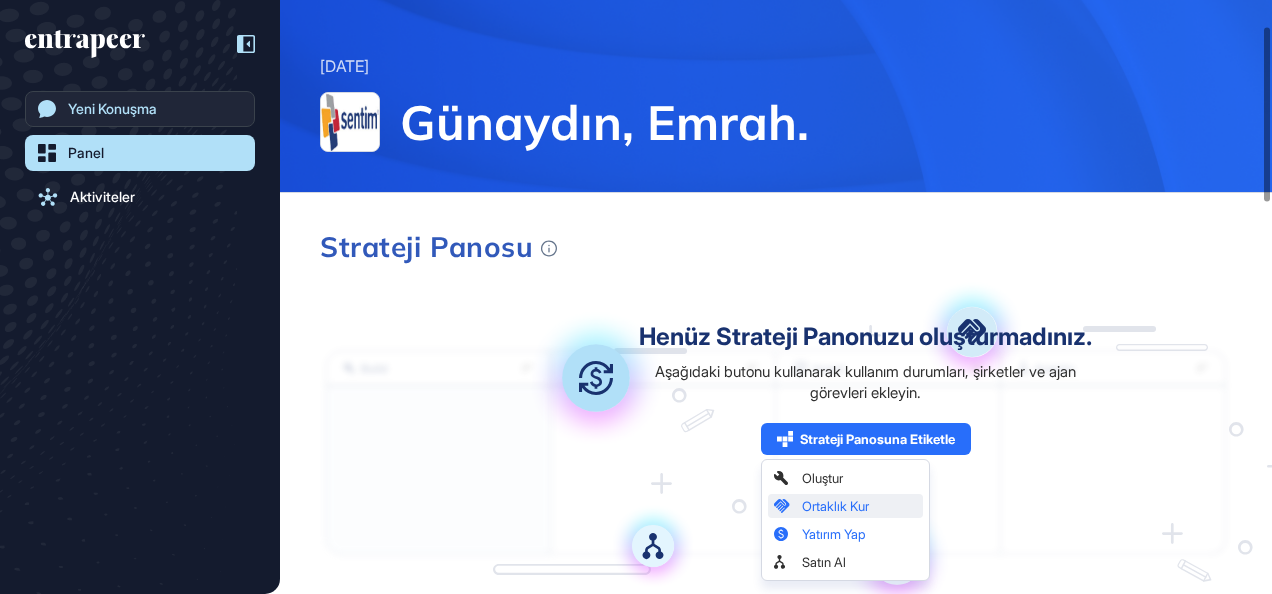 click on "Yeni Konuşma" at bounding box center (112, 109) 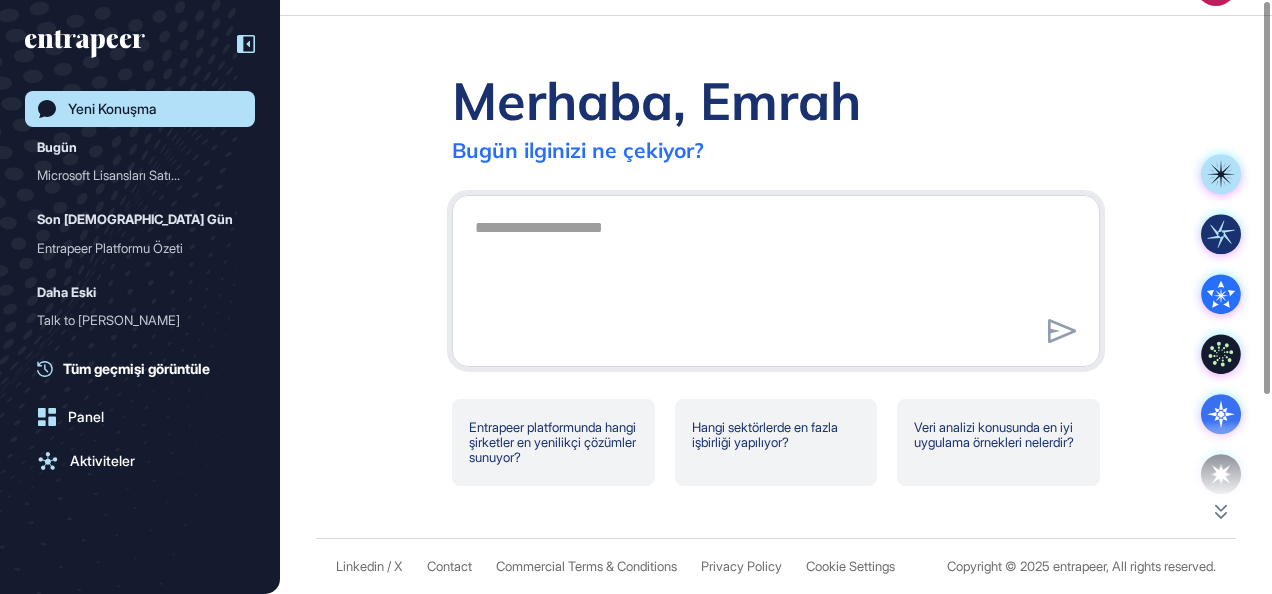 scroll, scrollTop: 0, scrollLeft: 0, axis: both 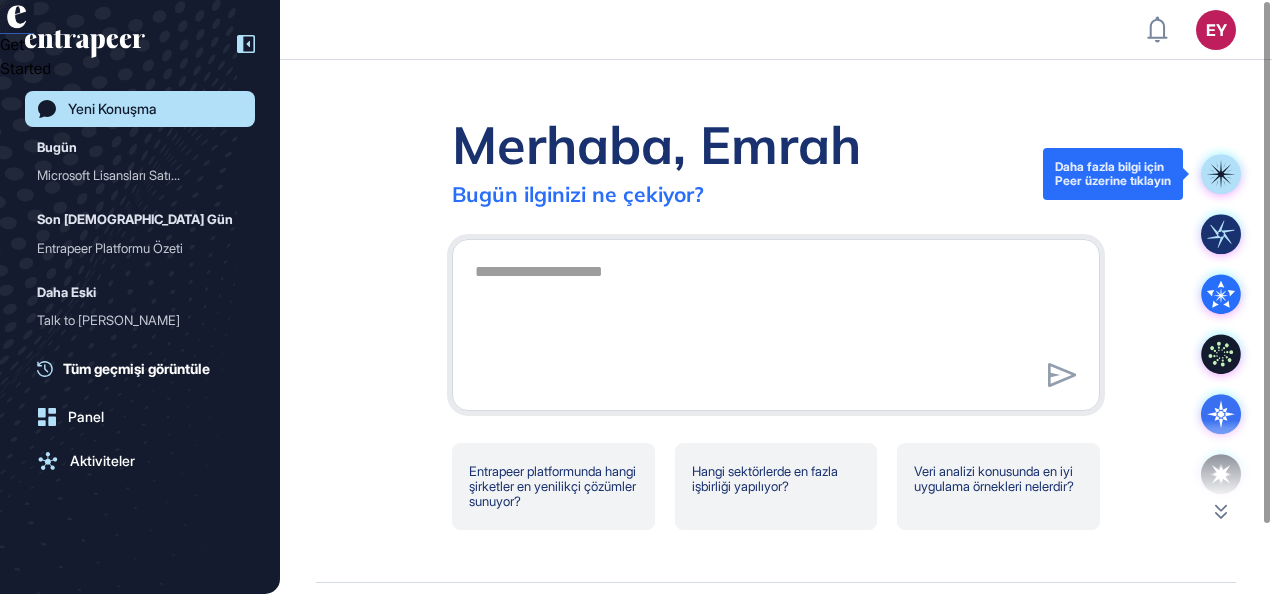 click 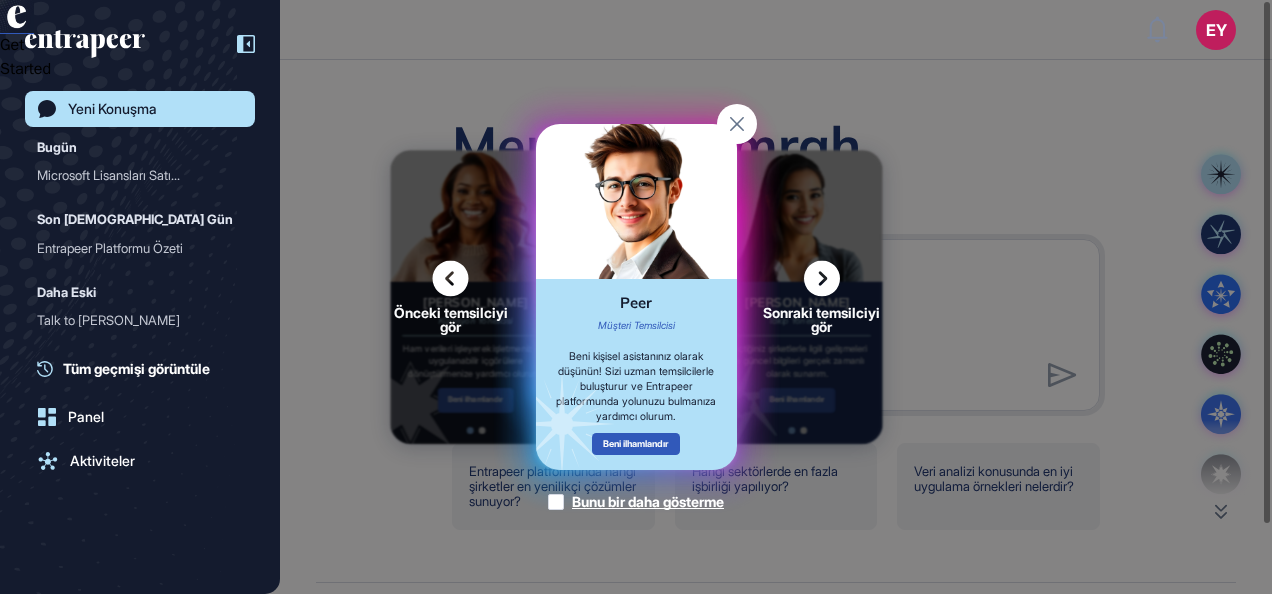 click on "Önceki temsilciyi gör Sonraki temsilciyi gör Peer Müşteri Temsilcisi Beni kişisel asistanınız olarak düşünün! Sizi uzman temsilcilerle buluşturur ve Entrapeer platformunda yolunuzu bulmanıza yardımcı olurum. Beni ilhamlandır Peer kişisine geri dön Benzer kullanıcılar Peer kişisinden şunları istiyor: Entrapeer'de neler yapabileceğimi anlatır mısın? Gıda ve tarım teknolojileriyle ilgili kullanım örnekleri ve araştırma raporları sunar mısın? Perakende sektöründe sürdürülebilirlik kavramını açıklar mısın? Peer, hızlı sorulara yanıt bulmanıza, kullanım örneklerini ve yayımlanmış araştırma raporlarını incelemenize yardımcı olur. Başlamaya hazır mısınız? Peer ile konuşun Tracy Takip Yöneticisi Seçtiğiniz şirketlerle ilgili gelişmeleri ve güncel bilgileri gerçek zamanlı olarak sunarım. Beni ilhamlandır Tracy kişisine geri dön Benzer kullanıcılar Tracy kişisinden şunları istiyor: Benim için Bito.ai şirketini takip et. Nash Nova" 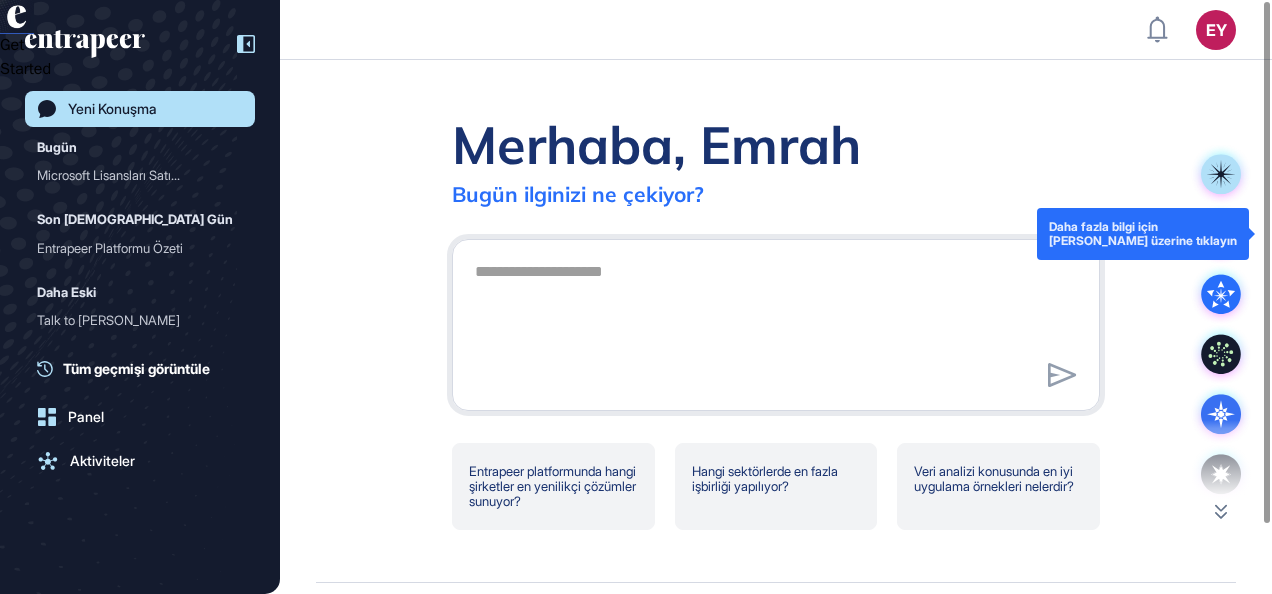 click 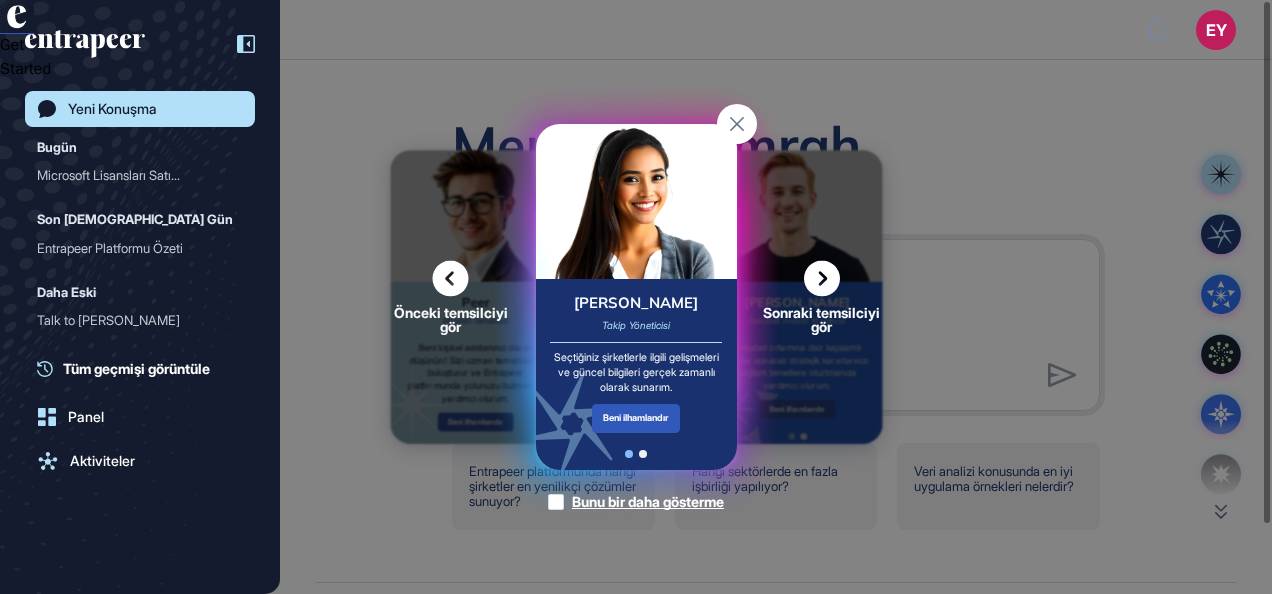 click 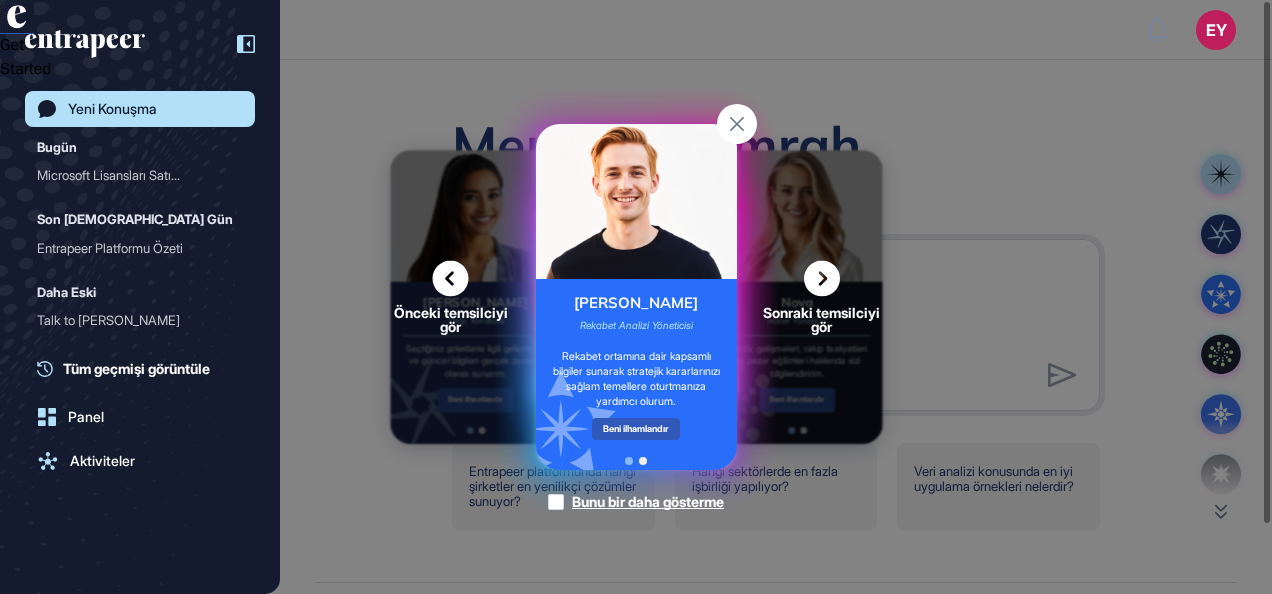 click on "Nash Rekabet Analizi Yöneticisi Rekabet ortamına dair kapsamlı bilgiler sunarak stratejik kararlarınızı sağlam temellere oturtmanıza yardımcı olurum. Beni ilhamlandır" at bounding box center [636, 375] 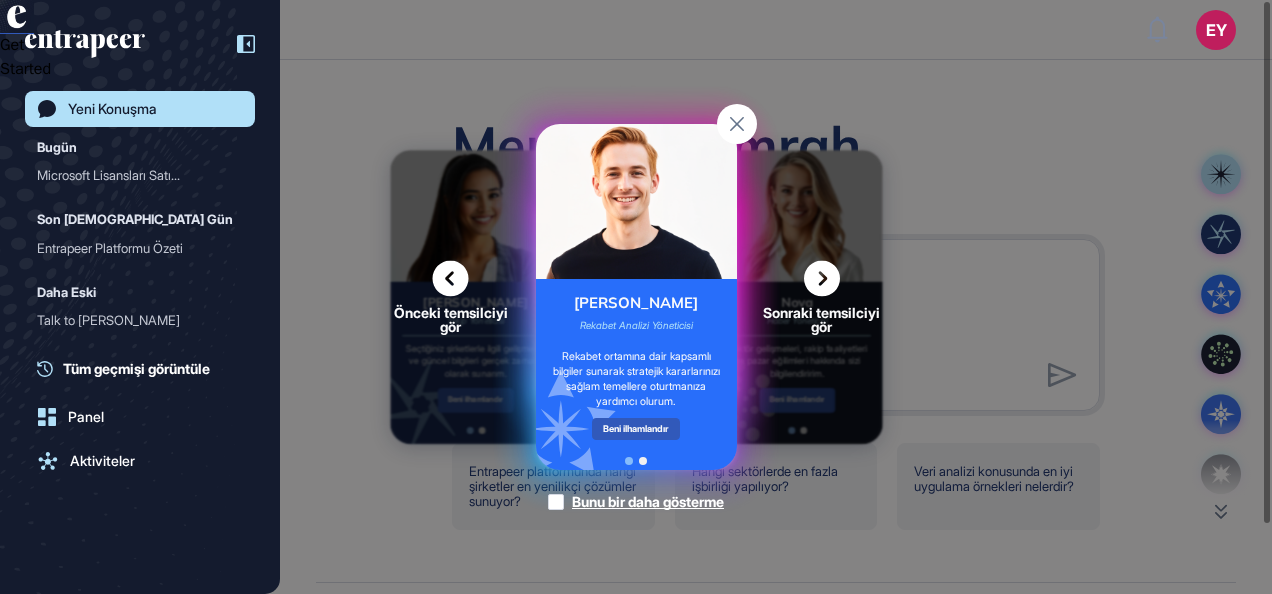 click 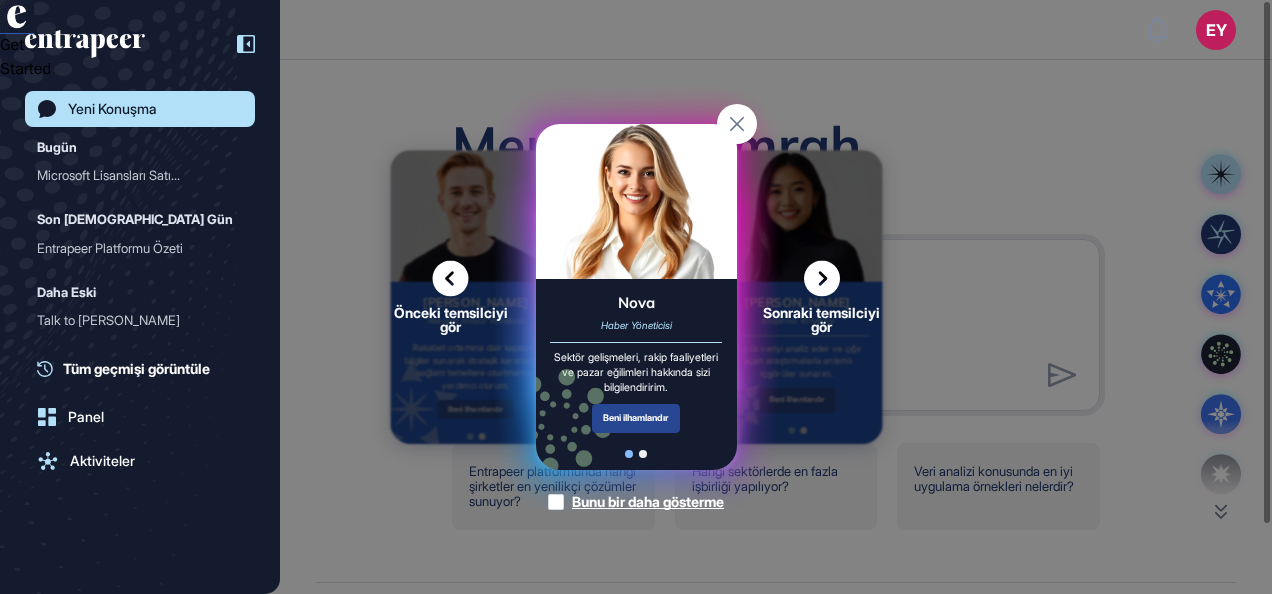 click on "Beni ilhamlandır" at bounding box center [636, 418] 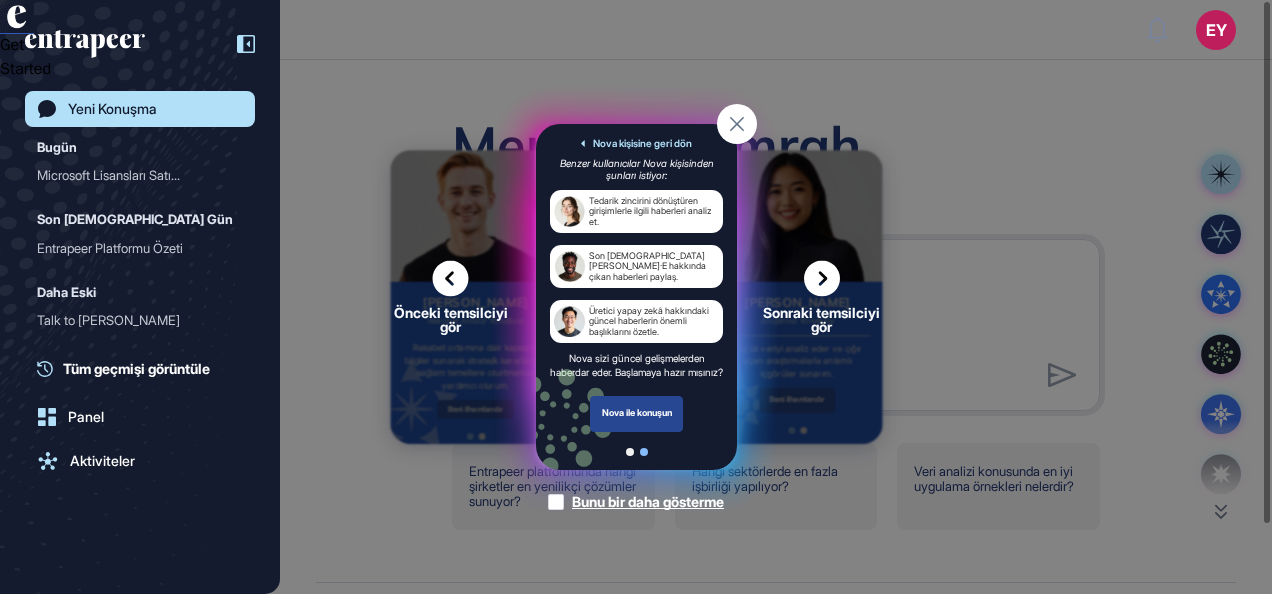click on "Nova ile konuşun" at bounding box center (636, 414) 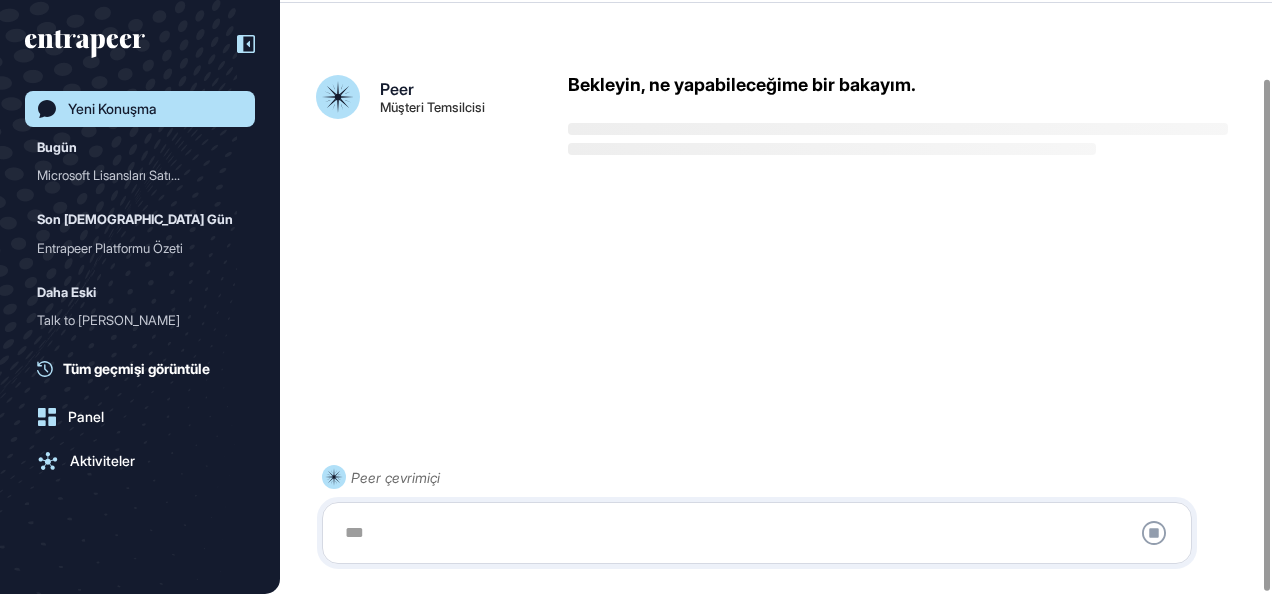 scroll, scrollTop: 92, scrollLeft: 0, axis: vertical 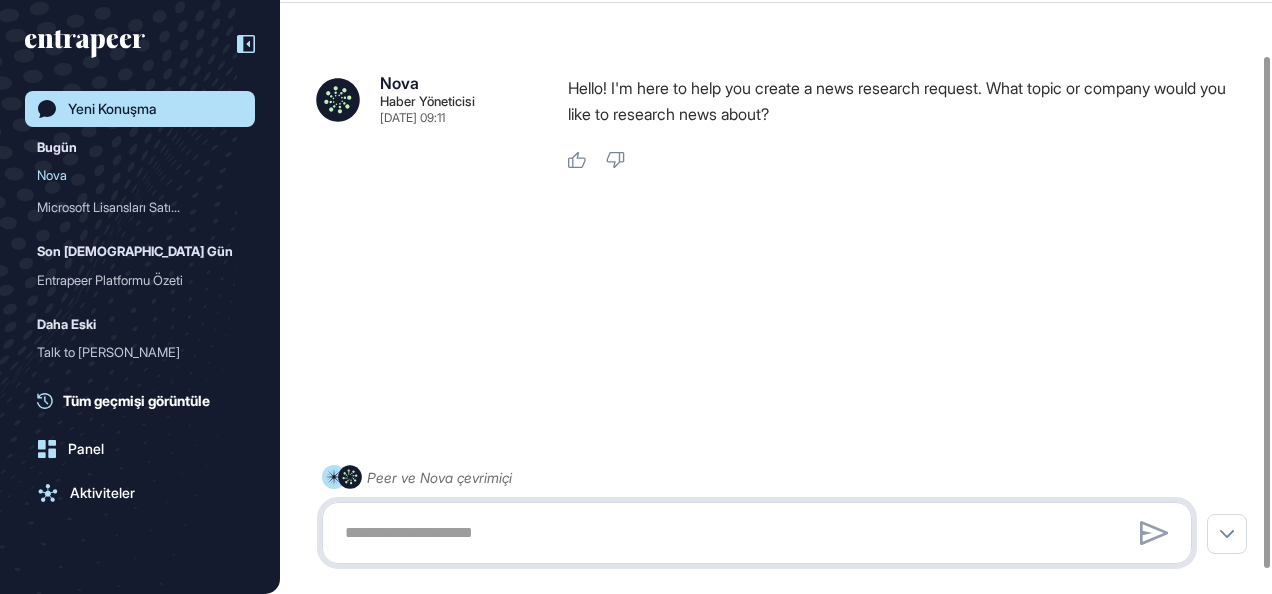 click at bounding box center [757, 533] 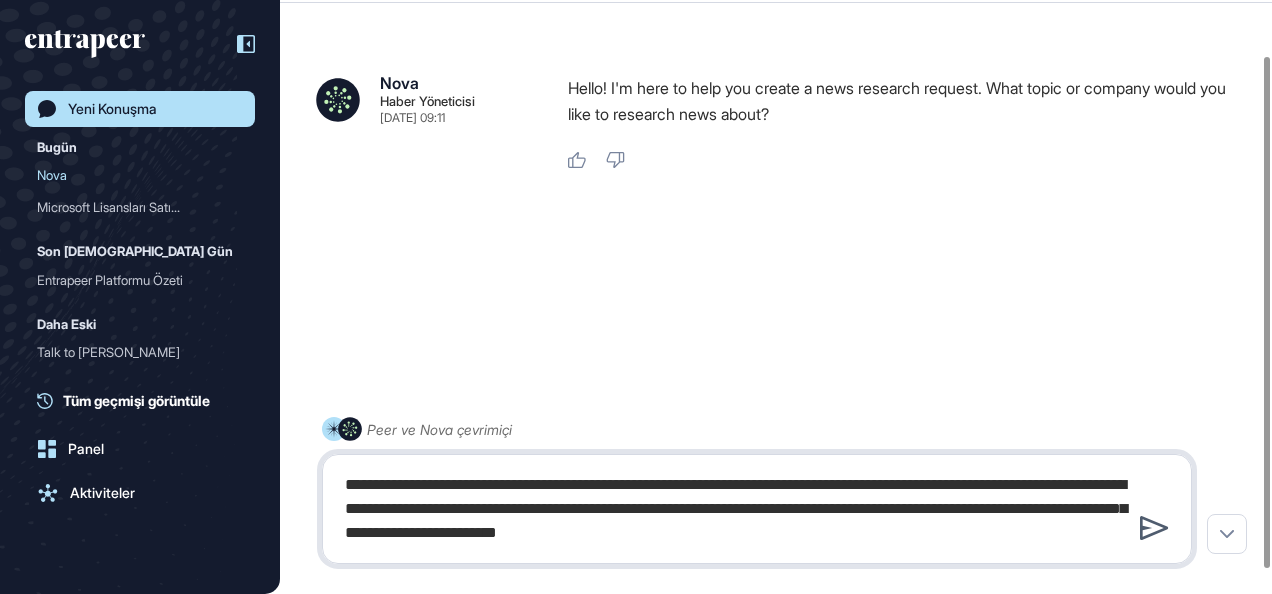 type on "**********" 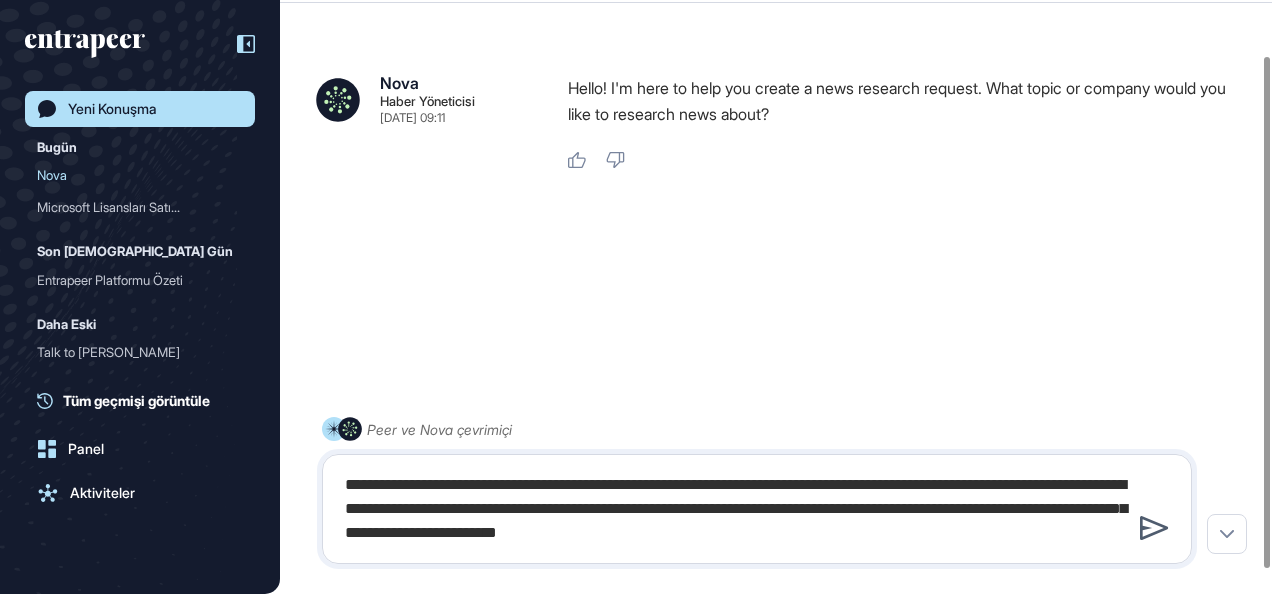 click 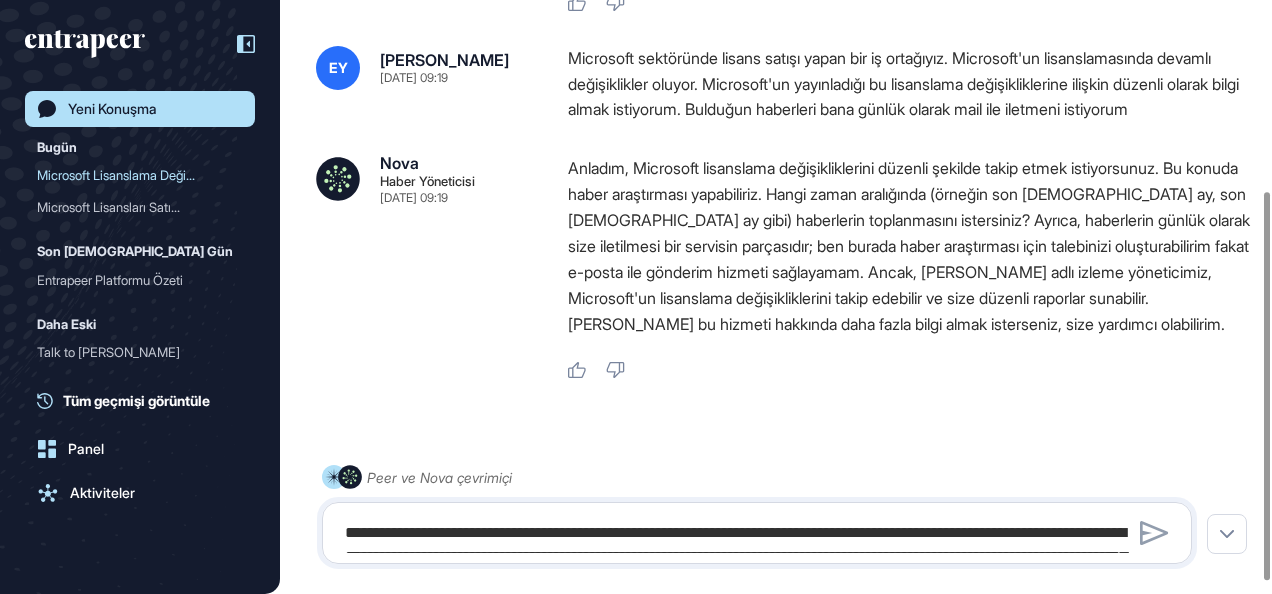 scroll, scrollTop: 310, scrollLeft: 0, axis: vertical 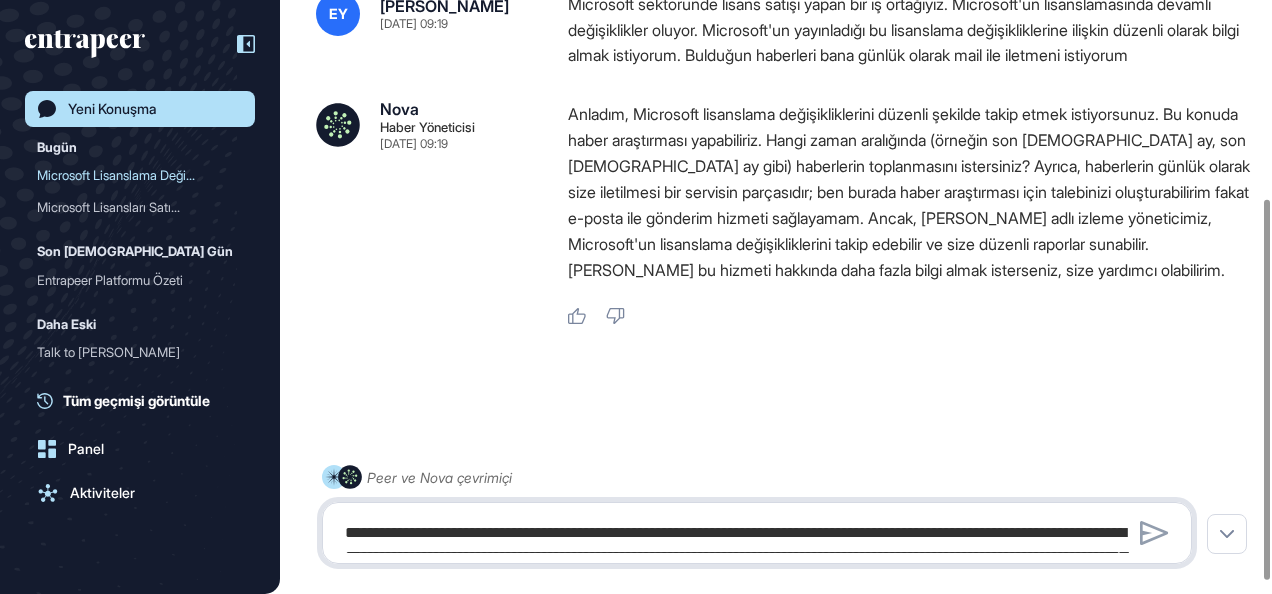 click on "**********" at bounding box center (757, 533) 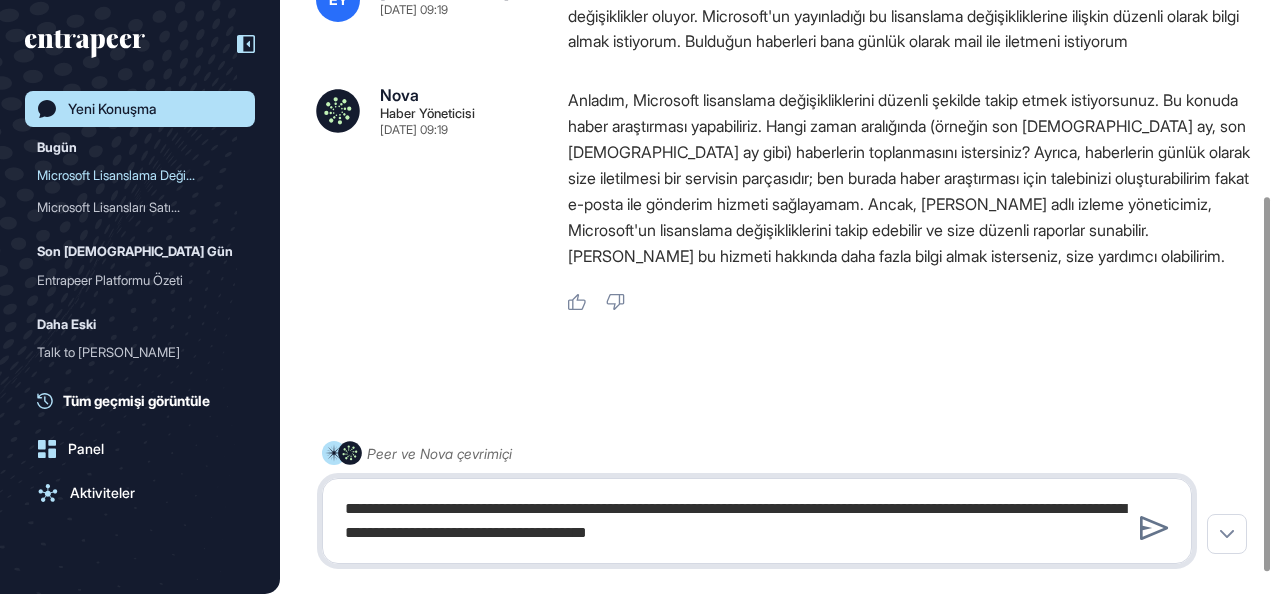 type on "**********" 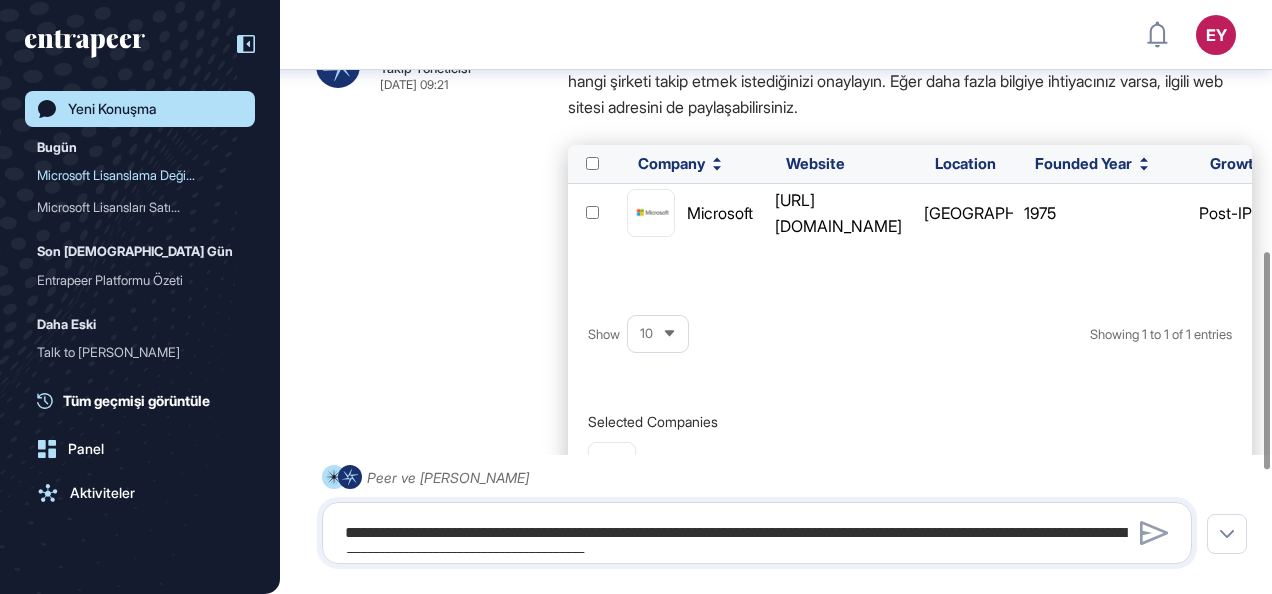 scroll, scrollTop: 673, scrollLeft: 0, axis: vertical 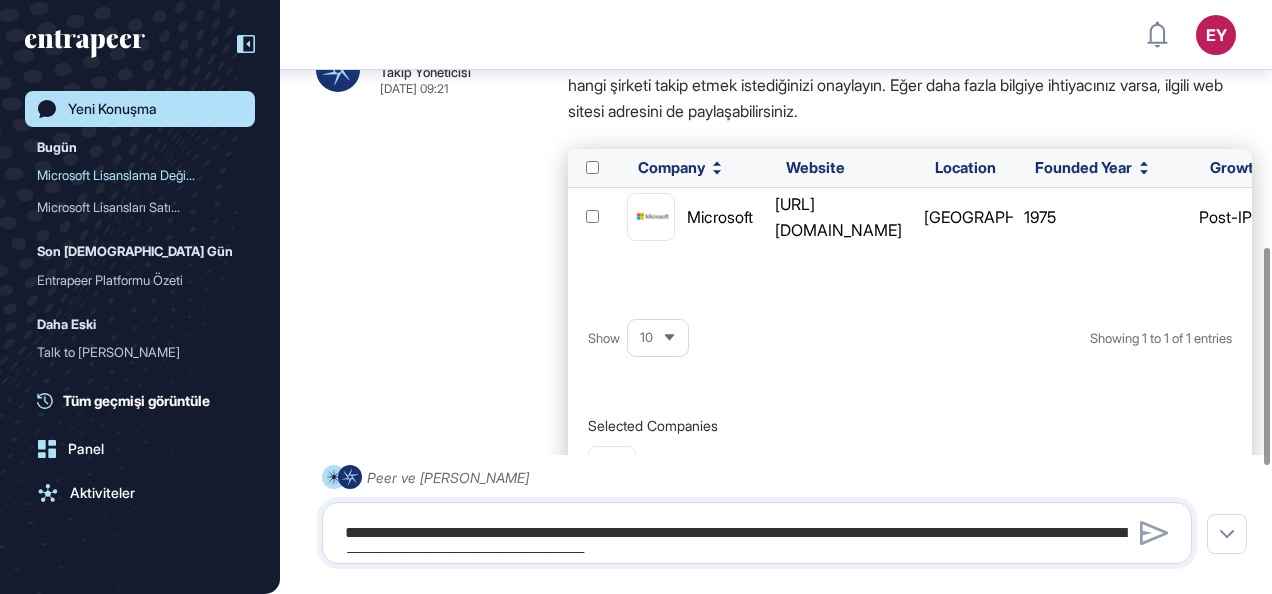 drag, startPoint x: 912, startPoint y: 273, endPoint x: 478, endPoint y: 270, distance: 434.01038 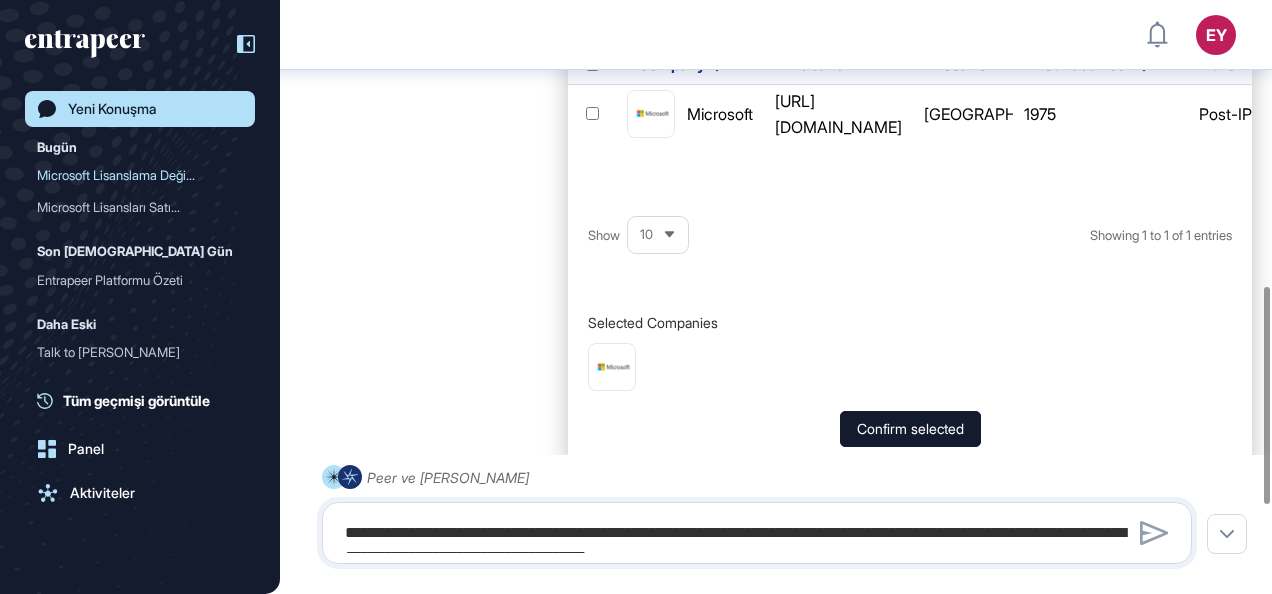 scroll, scrollTop: 772, scrollLeft: 0, axis: vertical 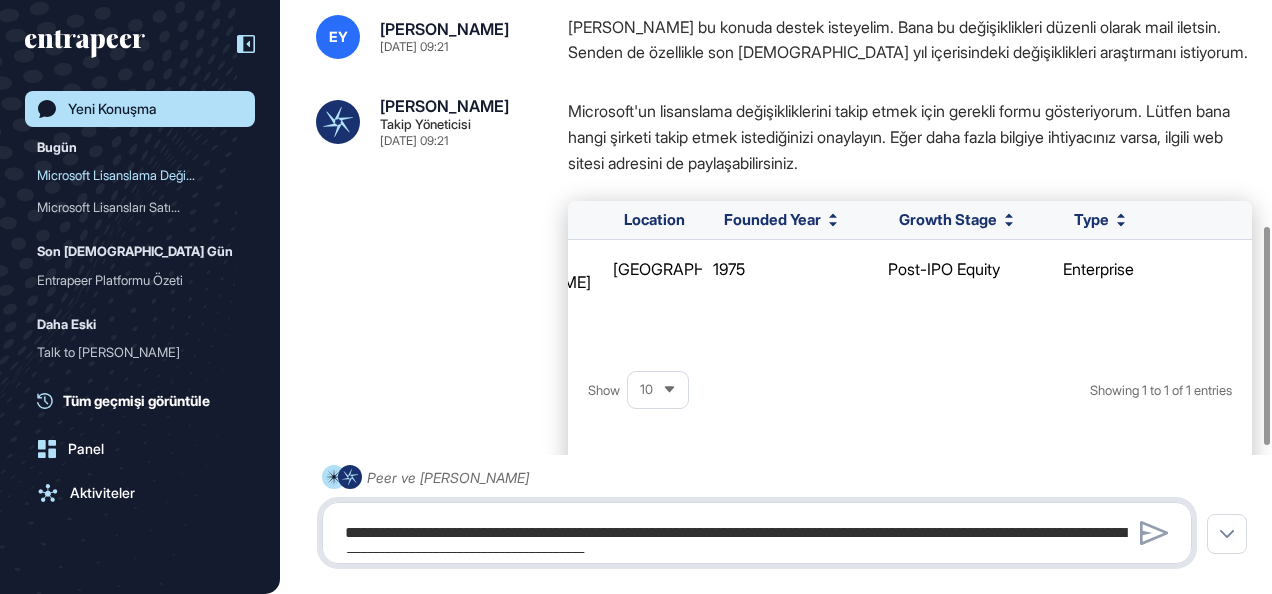 click on "**********" at bounding box center (757, 533) 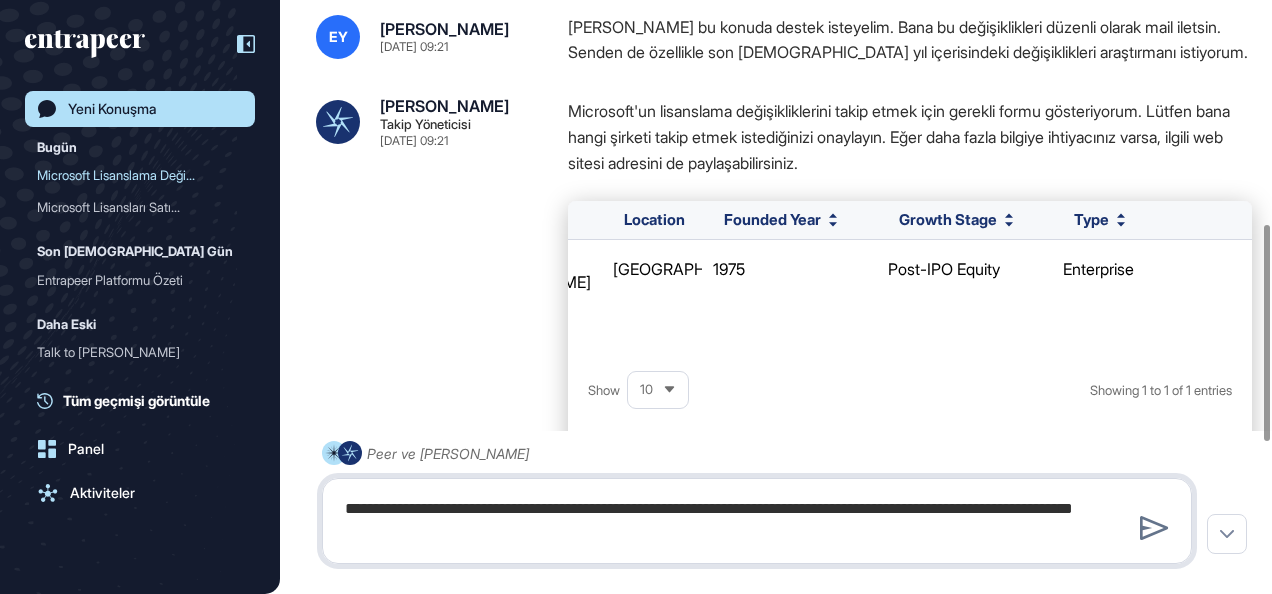 type on "**********" 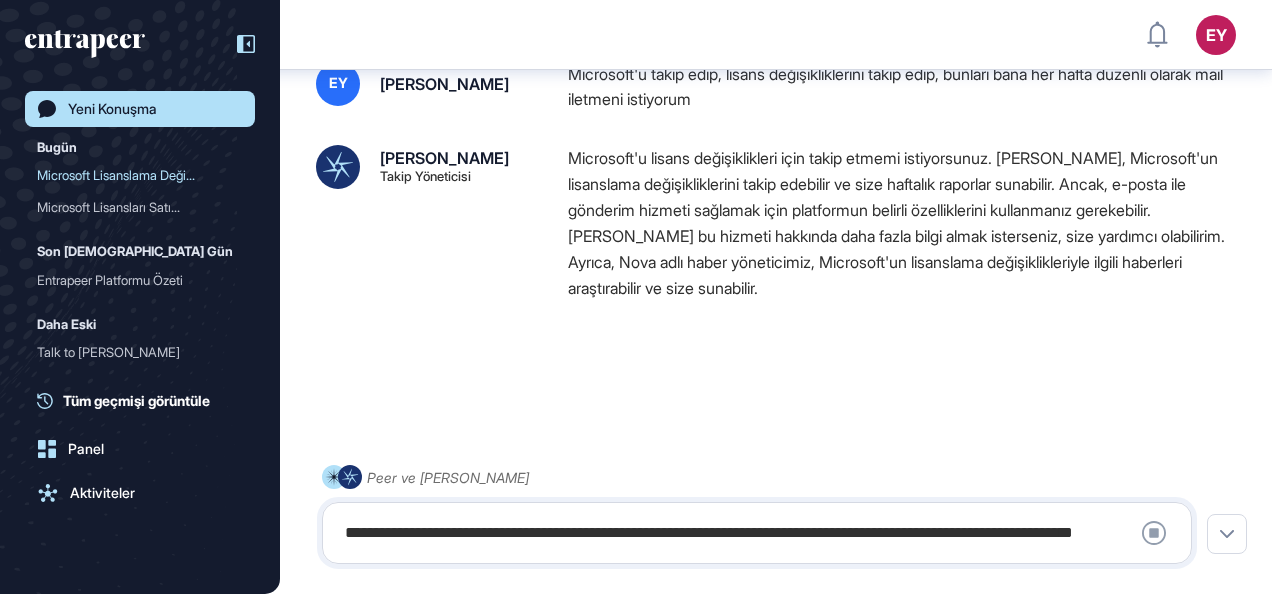 scroll, scrollTop: 1145, scrollLeft: 0, axis: vertical 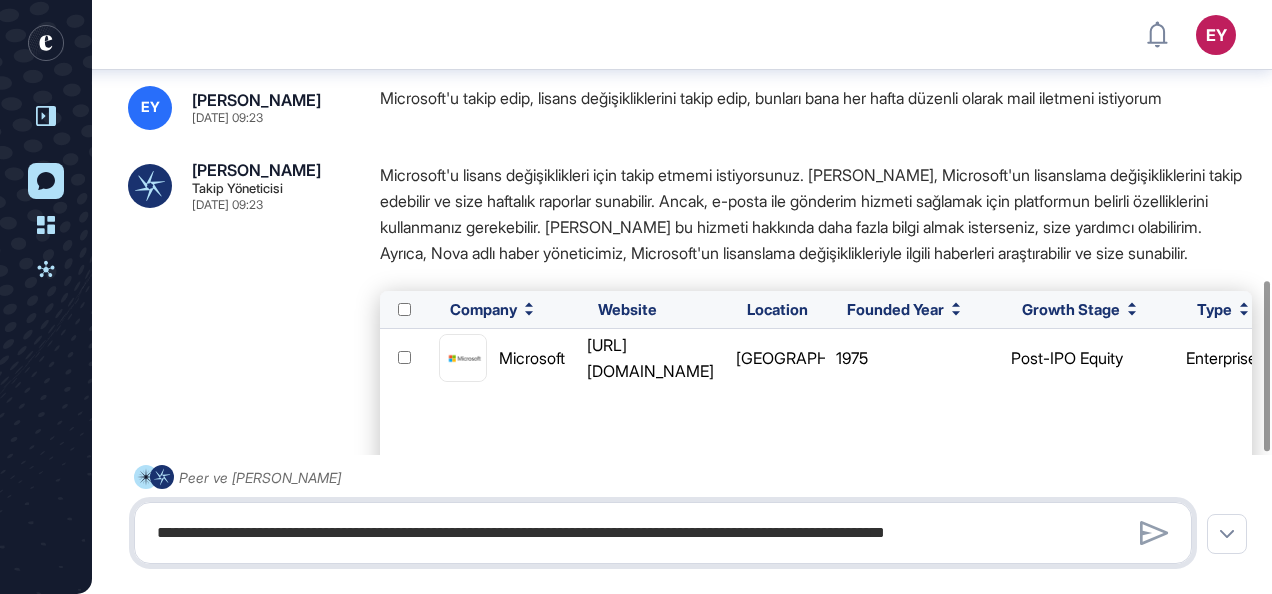 click on "**********" at bounding box center [663, 533] 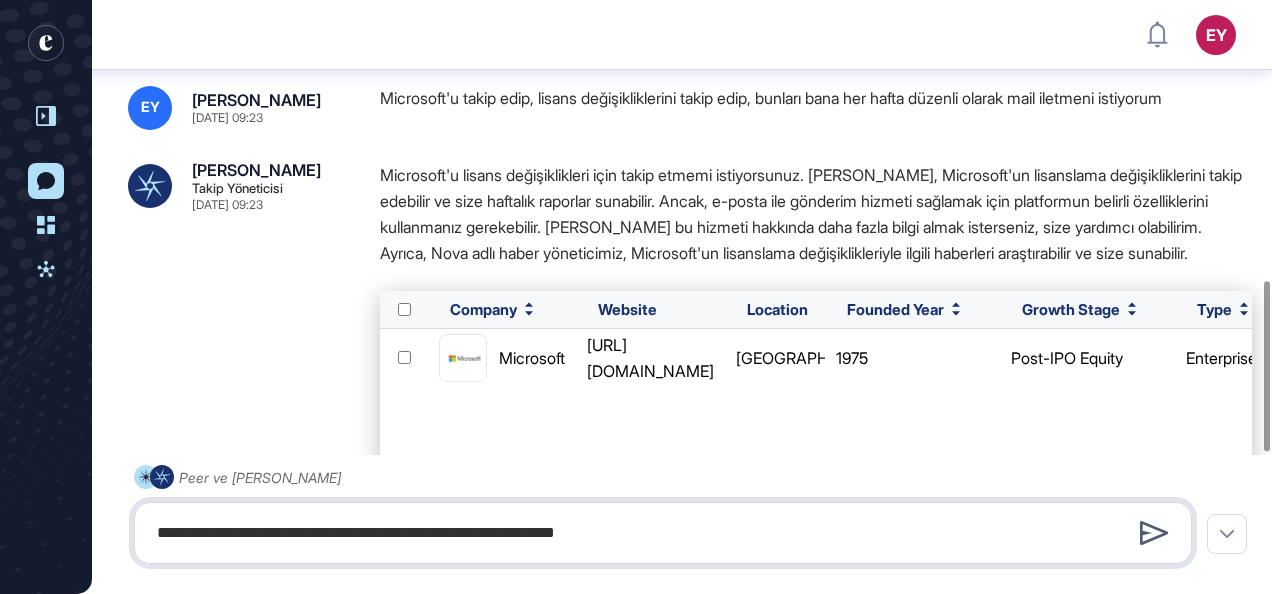 type on "**********" 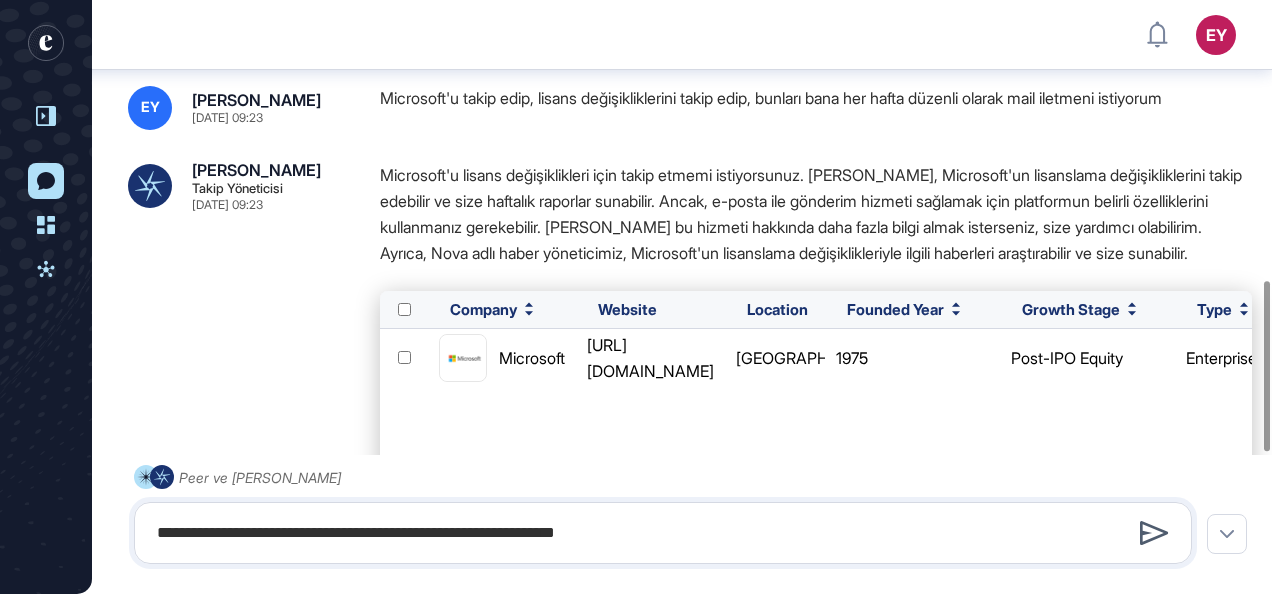 click 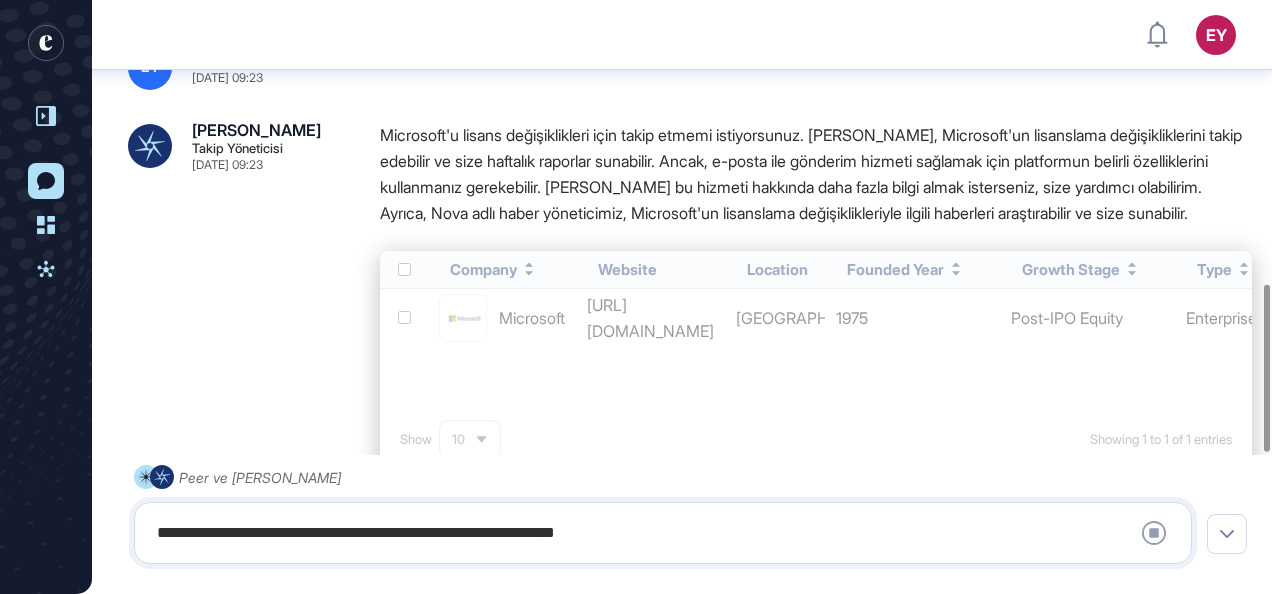 scroll, scrollTop: 954, scrollLeft: 0, axis: vertical 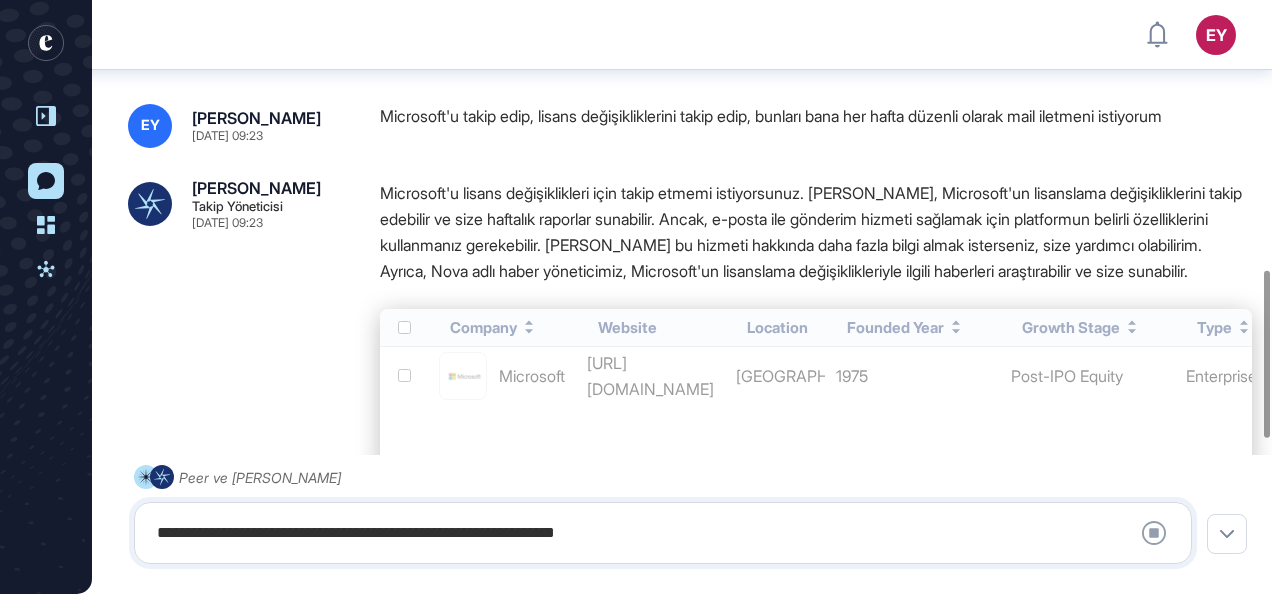 click on "Microsoft'u lisans değişiklikleri için takip etmemi istiyorsunuz. Tracy, Microsoft'un lisanslama değişikliklerini takip edebilir ve size haftalık raporlar sunabilir. Ancak, e-posta ile gönderim hizmeti sağlamak için platformun belirli özelliklerini kullanmanız gerekebilir. Tracy'nin bu hizmeti hakkında daha fazla bilgi almak isterseniz, size yardımcı olabilirim. Ayrıca, Nova adlı haber yöneticimiz, Microsoft'un lisanslama değişiklikleriyle ilgili haberleri araştırabilir ve size sunabilir." at bounding box center [816, 232] 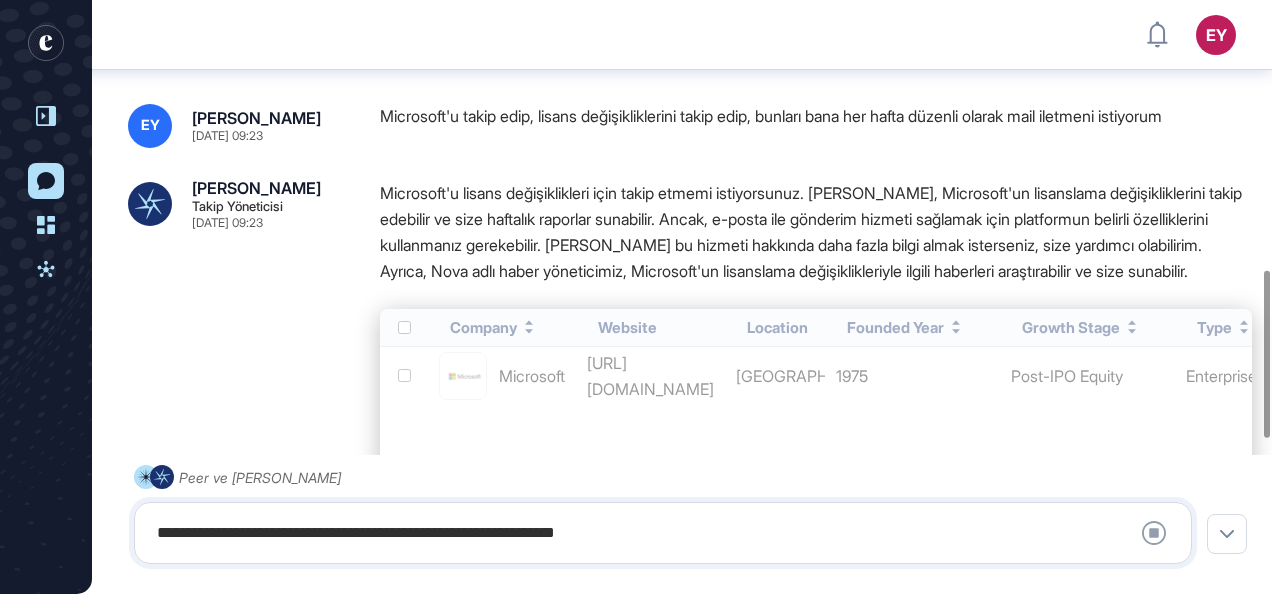 drag, startPoint x: 513, startPoint y: 302, endPoint x: 1136, endPoint y: 327, distance: 623.5014 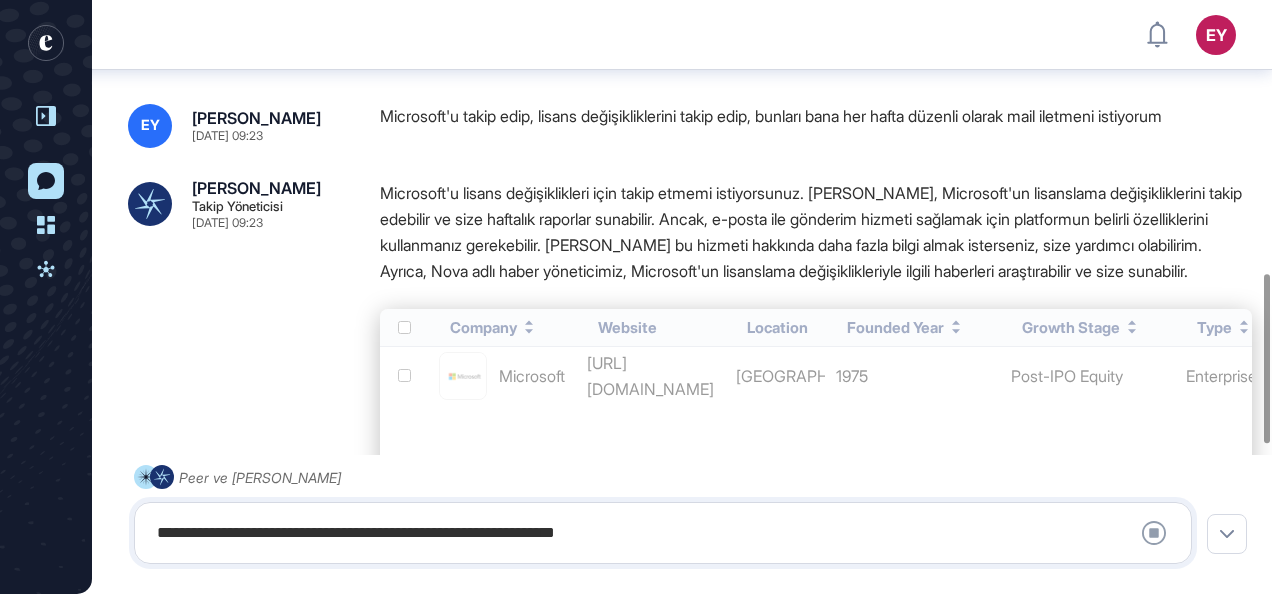 copy on "Nova adlı haber yöneticimiz, Microsoft'un lisanslama değişiklikleriyle ilgili haberleri araştırabilir ve size sunabilir." 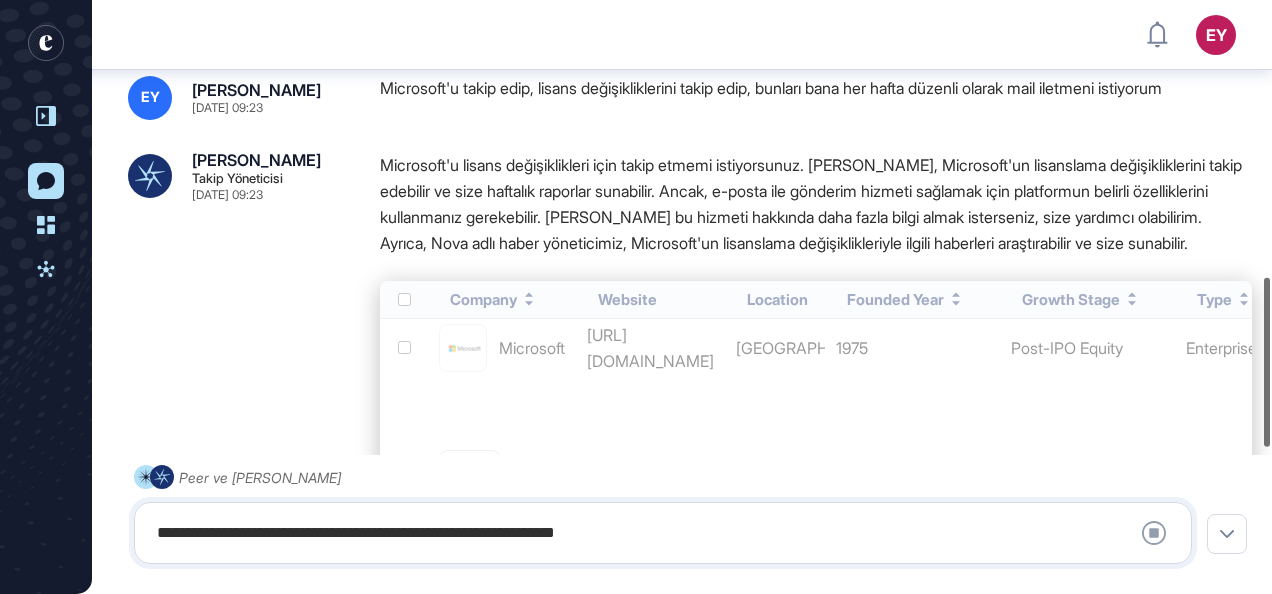 scroll, scrollTop: 984, scrollLeft: 0, axis: vertical 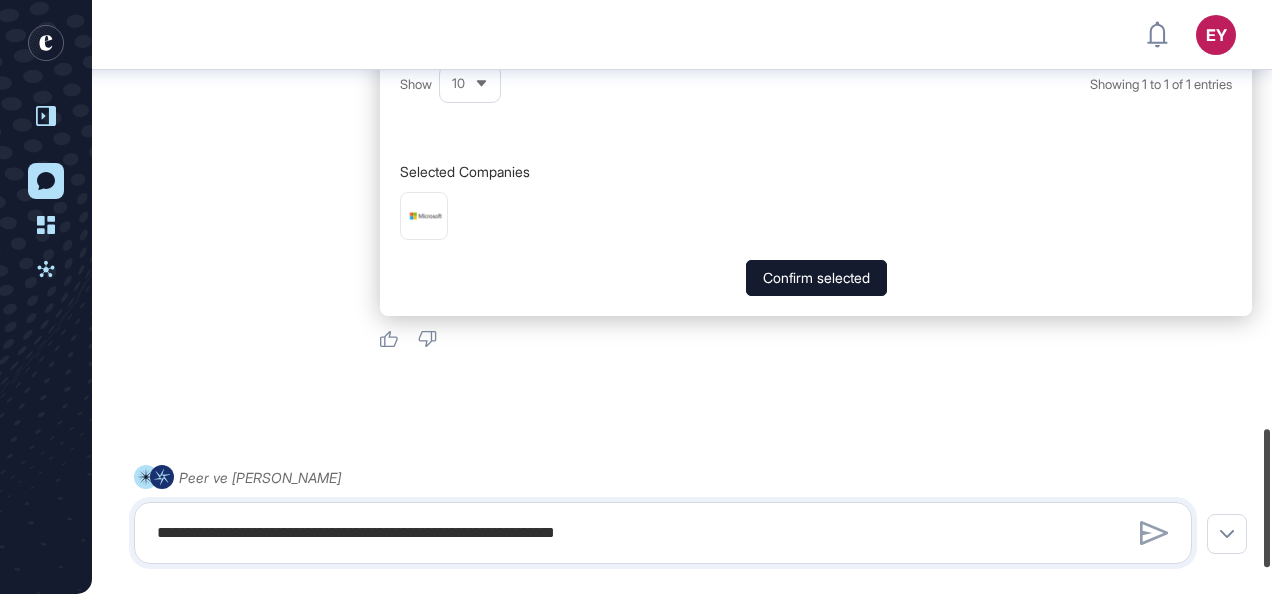 drag, startPoint x: 1263, startPoint y: 352, endPoint x: 1264, endPoint y: 550, distance: 198.00252 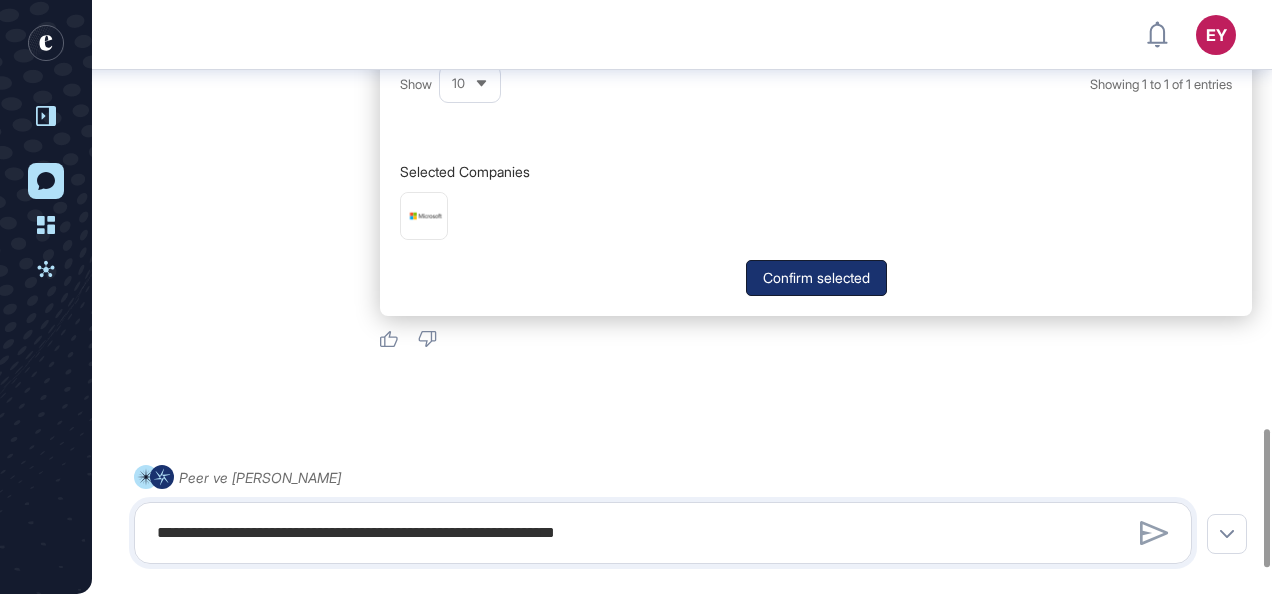 click on "Confirm selected" at bounding box center (816, 278) 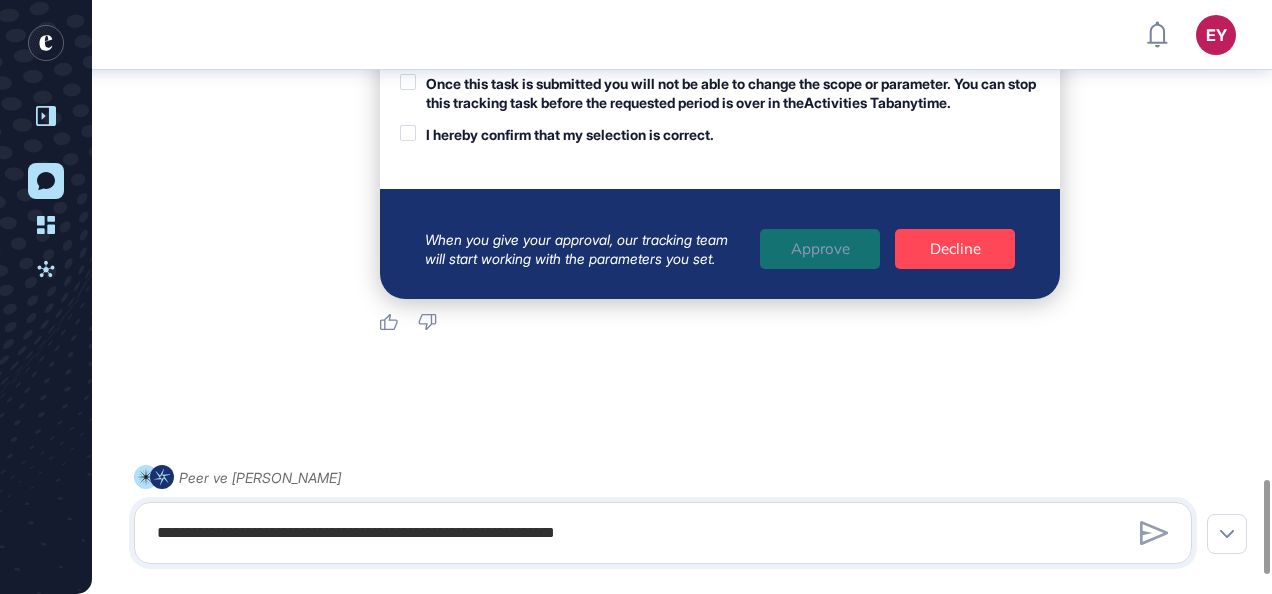 scroll, scrollTop: 3008, scrollLeft: 0, axis: vertical 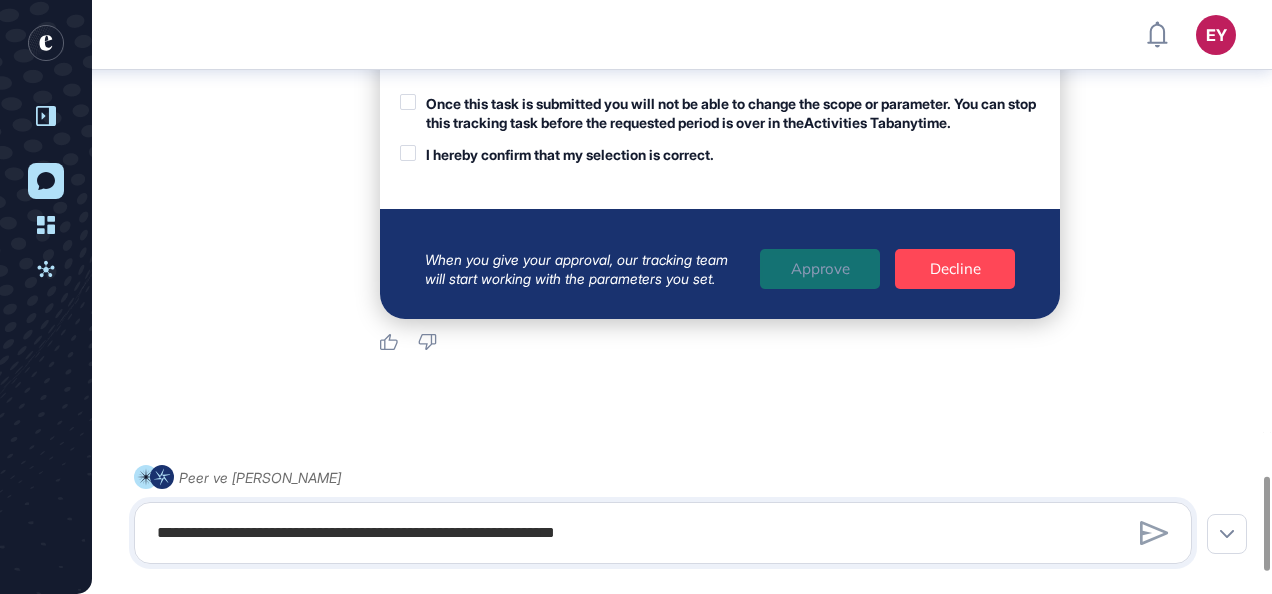click on "When you give your approval, our tracking team will start working with the parameters you set. Approve Decline" 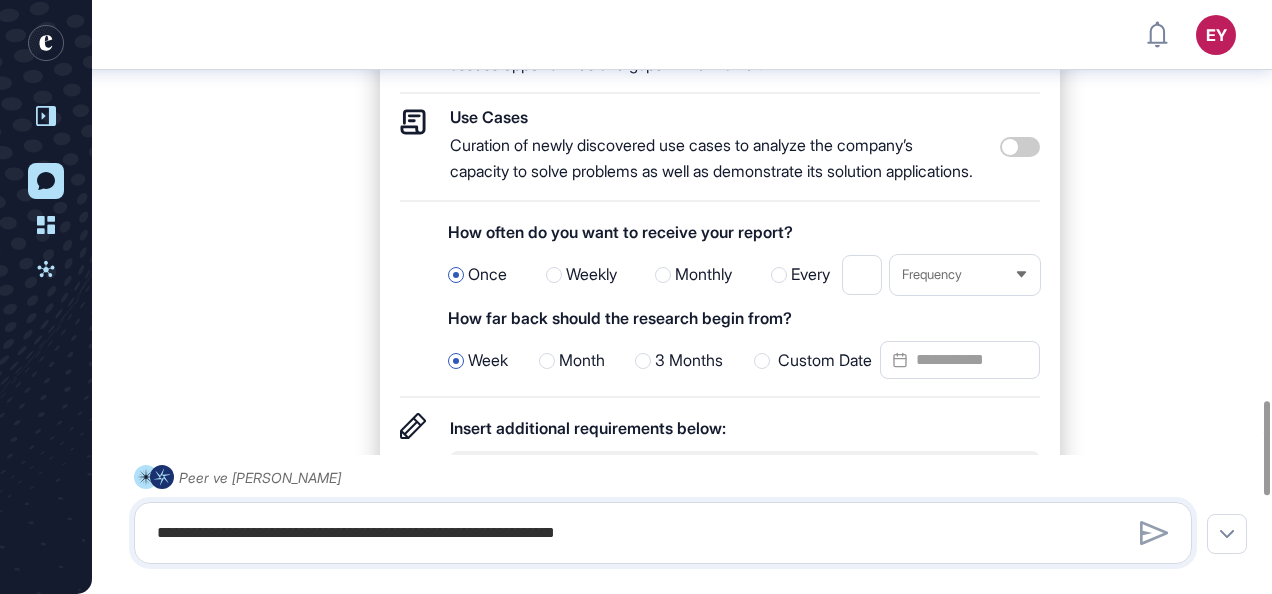 scroll, scrollTop: 2495, scrollLeft: 0, axis: vertical 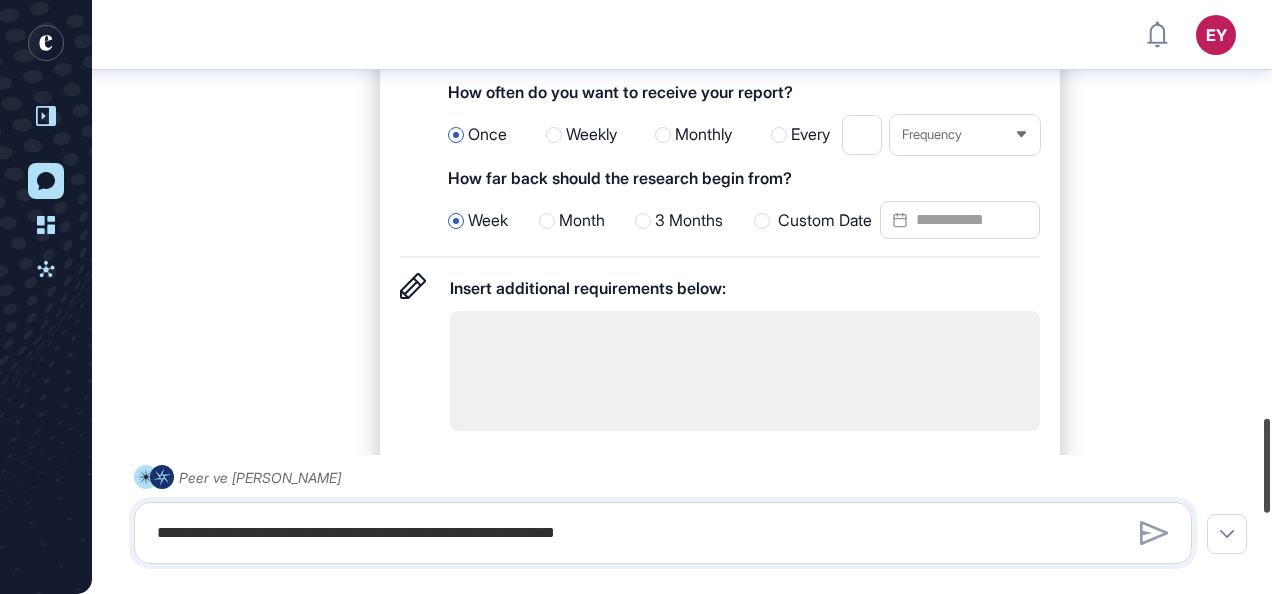 drag, startPoint x: 1265, startPoint y: 451, endPoint x: 1254, endPoint y: 474, distance: 25.495098 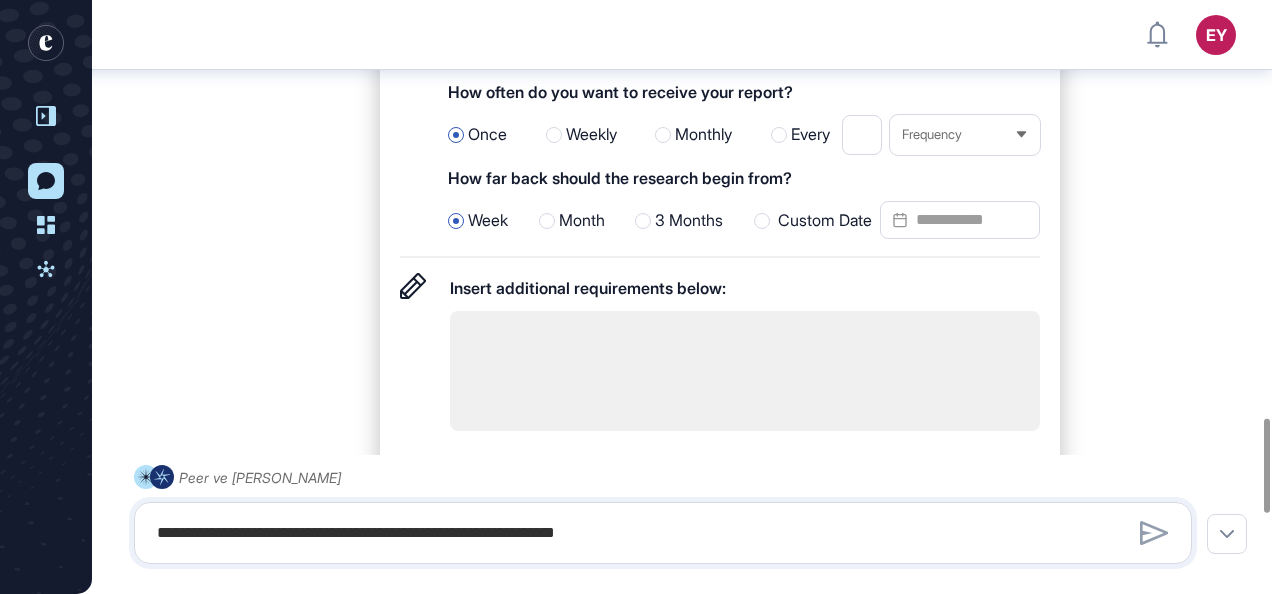 click on "Frequency" at bounding box center (965, 134) 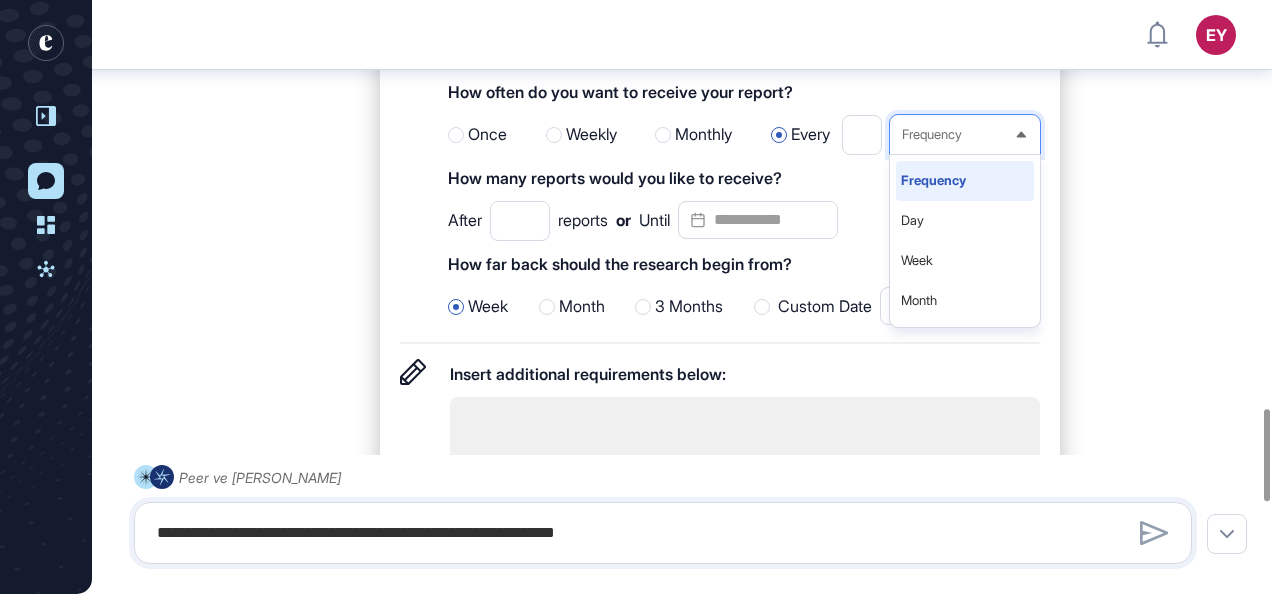 click on "Frequency" 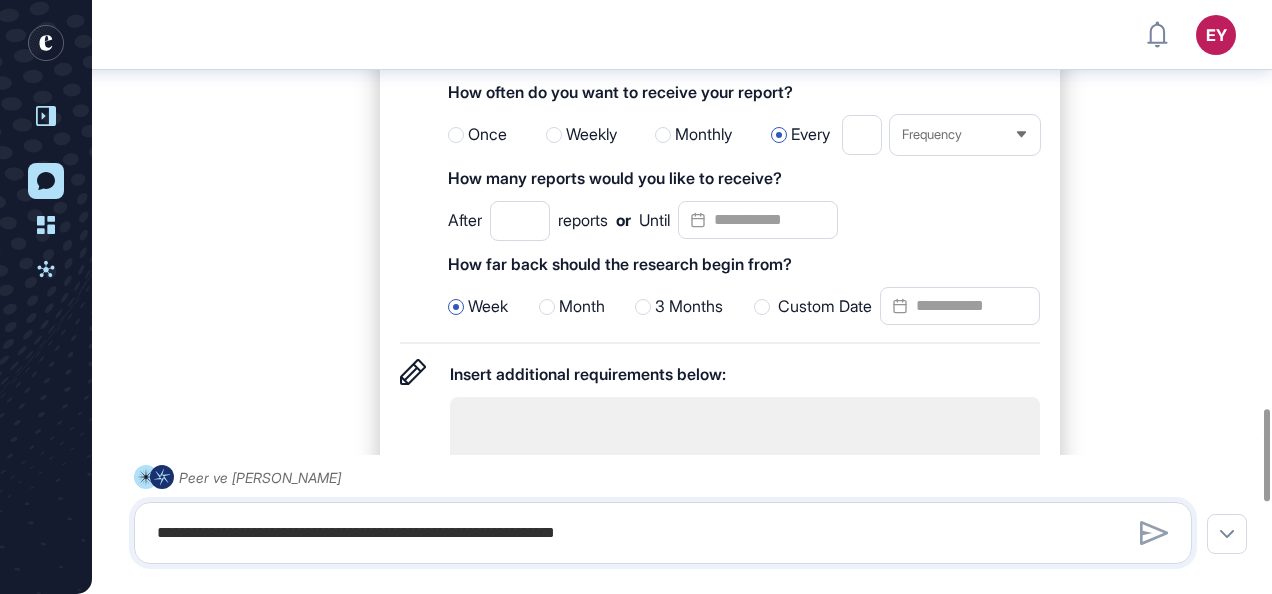 drag, startPoint x: 448, startPoint y: 200, endPoint x: 808, endPoint y: 204, distance: 360.02222 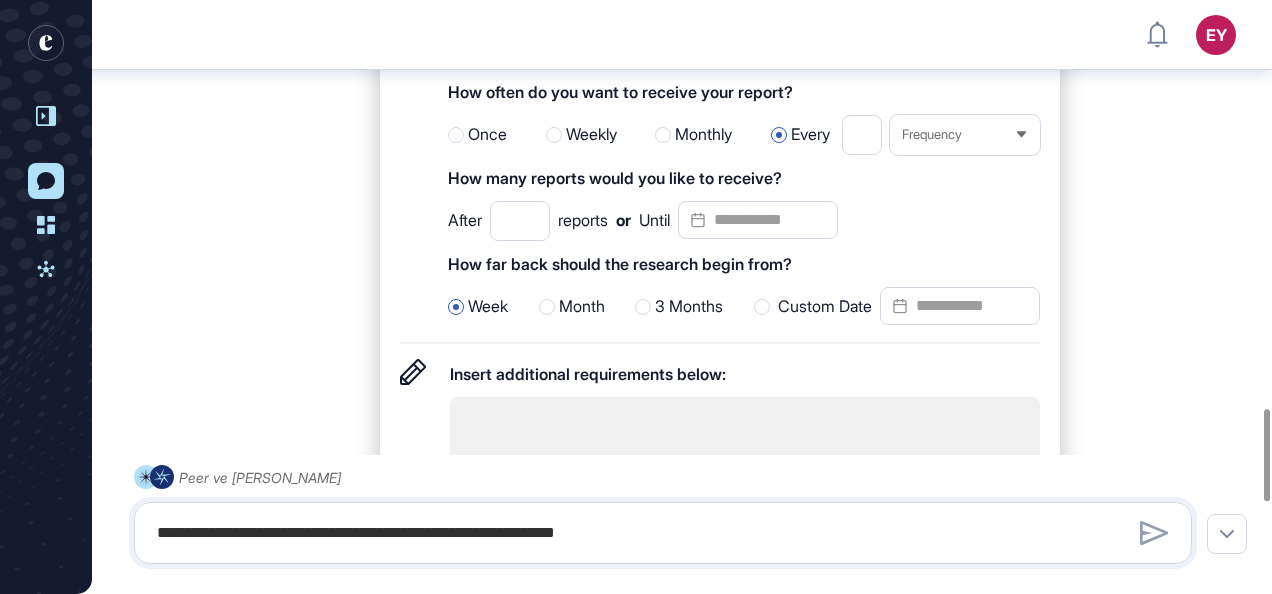 click on "Tracy Takip Yöneticisi Tem 23, 2025 09:26 Microsoft'un lisanslama değişikliklerini takip etmek için isteğiniz başarıyla kaydedilmiştir. Şimdi, sizin için takip formunu oluşturuyorum. Milestones Tracking significant news, announcements and developments with focus on recent news, press releases or any noteworthy activities. Pivot Key historic moments and major strategic shifts in the company’s history with focus on significant changes in business model, partnerships, funding rounds or tech advancements. Competitor Analysis Identifying newly discovered competitors of the selected company to assess opportunities and gaps in the market. Use Cases Curation of newly discovered use cases to analyze the company’s capacity to solve problems as well as demonstrate its solution applications. How often do you want to receive your report? Once Weekly Monthly Every * Frequency How many reports would you like to receive? After * reports or Until How far back should the research begin from? Week Month 3 Months" at bounding box center (682, 160) 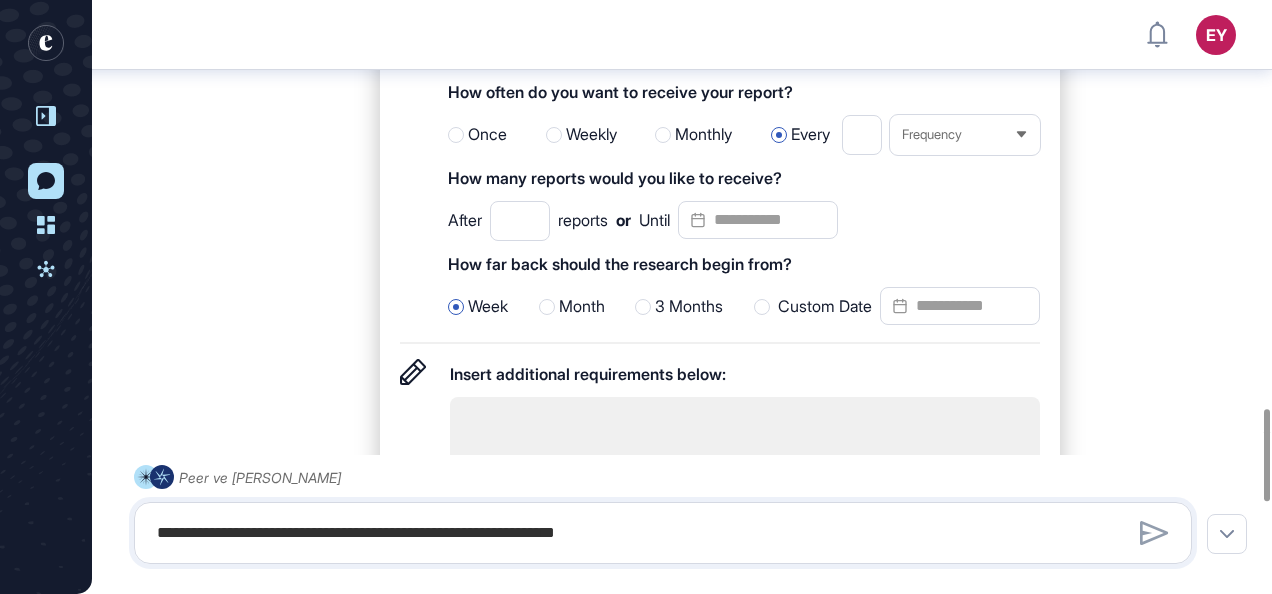click at bounding box center (456, 135) 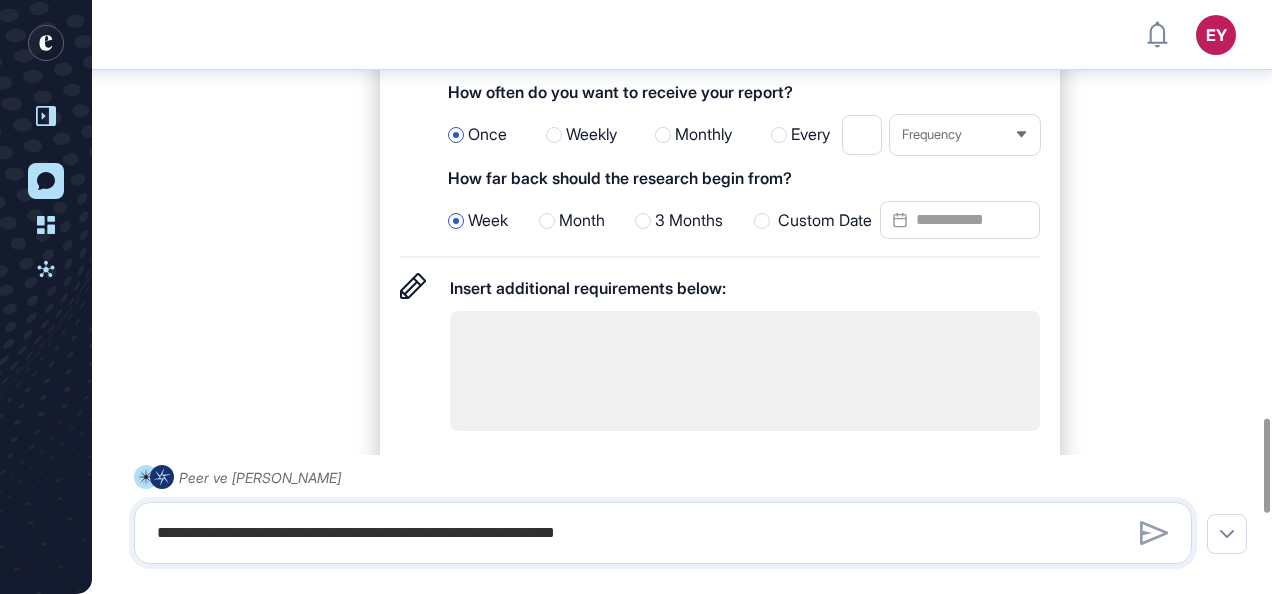click at bounding box center [554, 135] 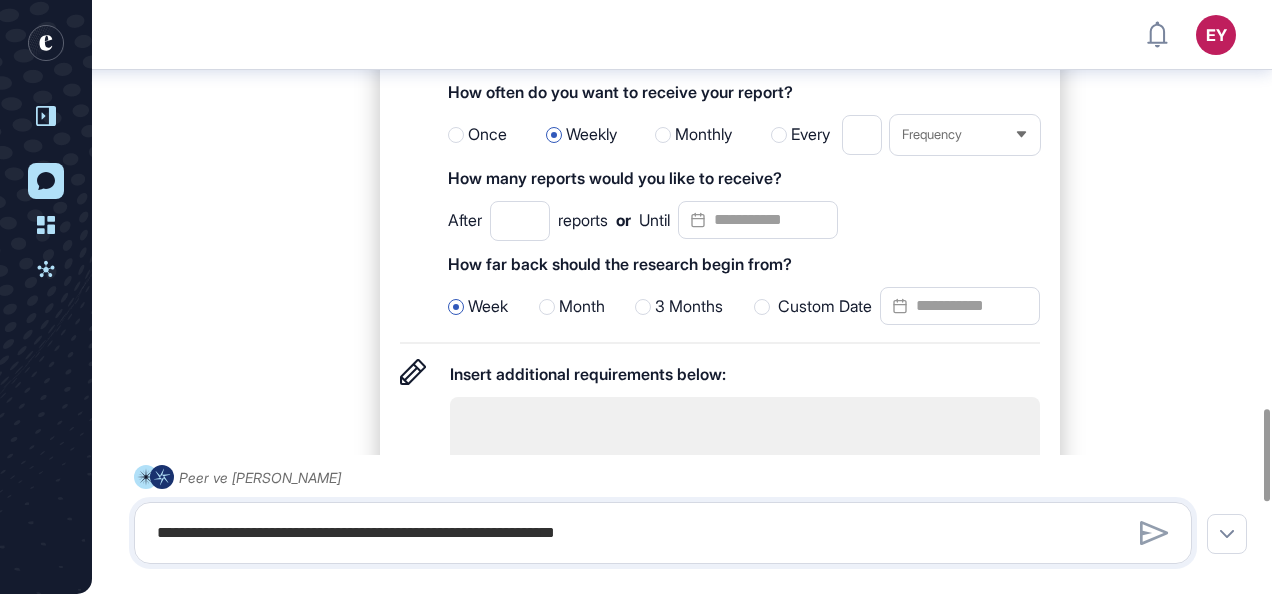 drag, startPoint x: 443, startPoint y: 285, endPoint x: 803, endPoint y: 298, distance: 360.23465 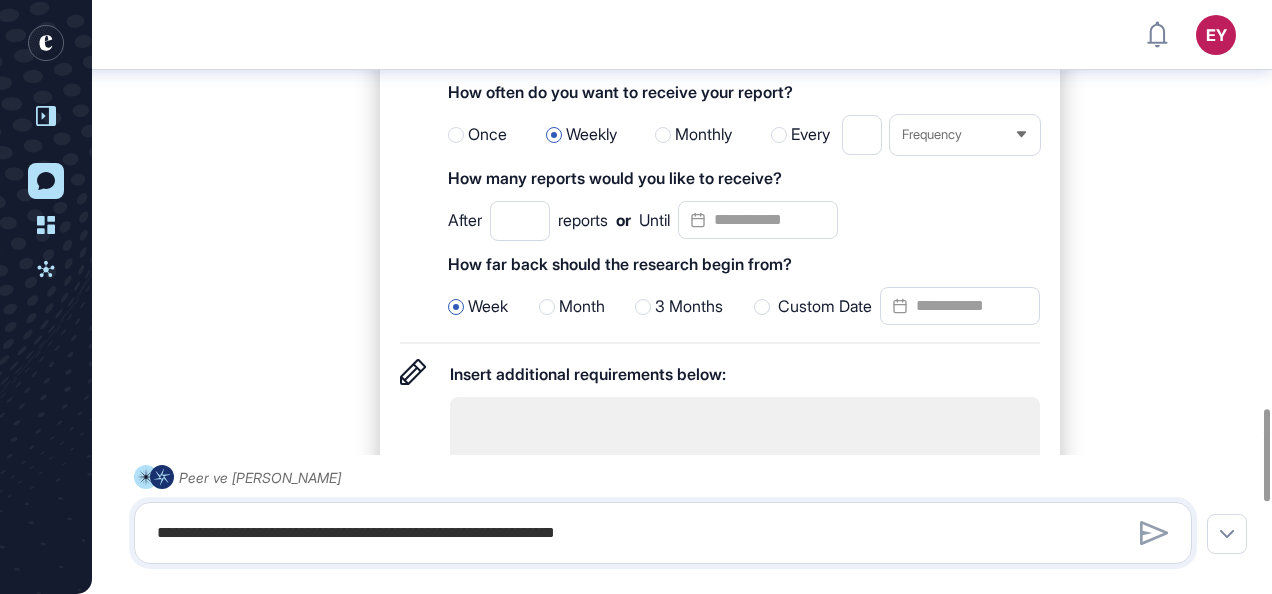 click at bounding box center (411, 202) 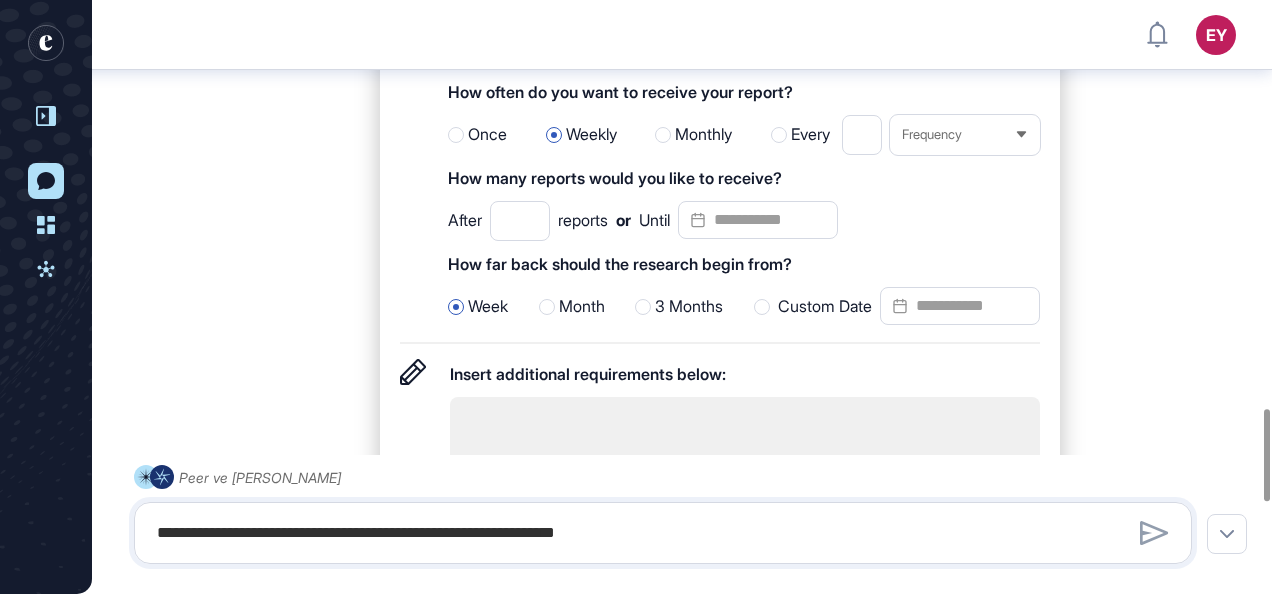 click at bounding box center (758, 220) 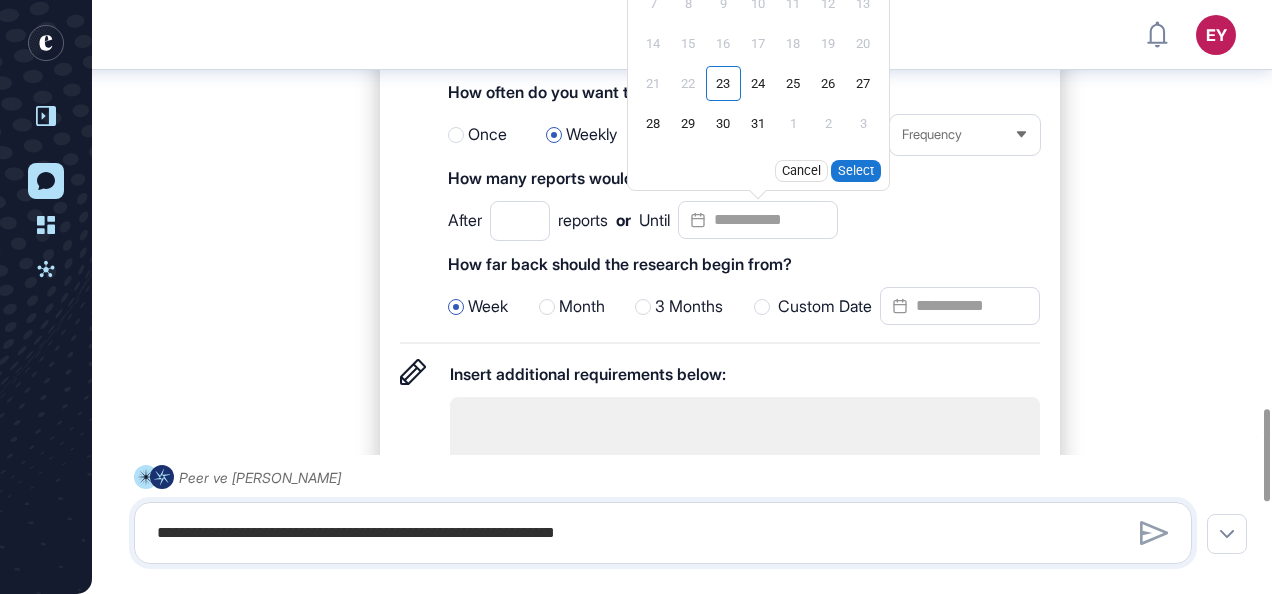 click on "Milestones Tracking significant news, announcements and developments with focus on recent news, press releases or any noteworthy activities. Pivot Key historic moments and major strategic shifts in the company’s history with focus on significant changes in business model, partnerships, funding rounds or tech advancements. Competitor Analysis Identifying newly discovered competitors of the selected company to assess opportunities and gaps in the market. Use Cases Curation of newly discovered use cases to analyze the company’s capacity to solve problems as well as demonstrate its solution applications. How often do you want to receive your report? Once Weekly Monthly Every * Frequency How many reports would you like to receive? After * reports or Until Jul 2025 Mo Tu We Th Fr Sa Su 30 1 2 3 4 5 6 7 8 9 10 11 12 13 14 15 16 17 18 19 20 21 22 23 24 25 26 27 28 29 30 31 1 2 3 Cancel Select How far back should the research begin from? Week Month 3 Months Custom Date Insert additional requirements below:" at bounding box center [720, 127] 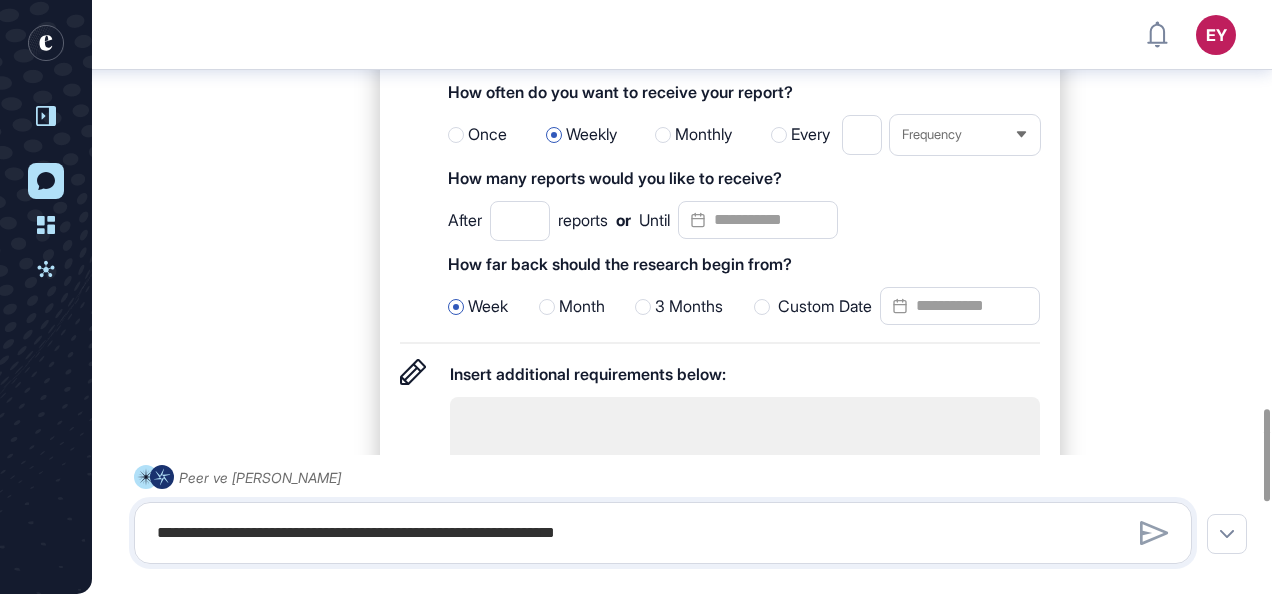 click on "*" at bounding box center (520, 221) 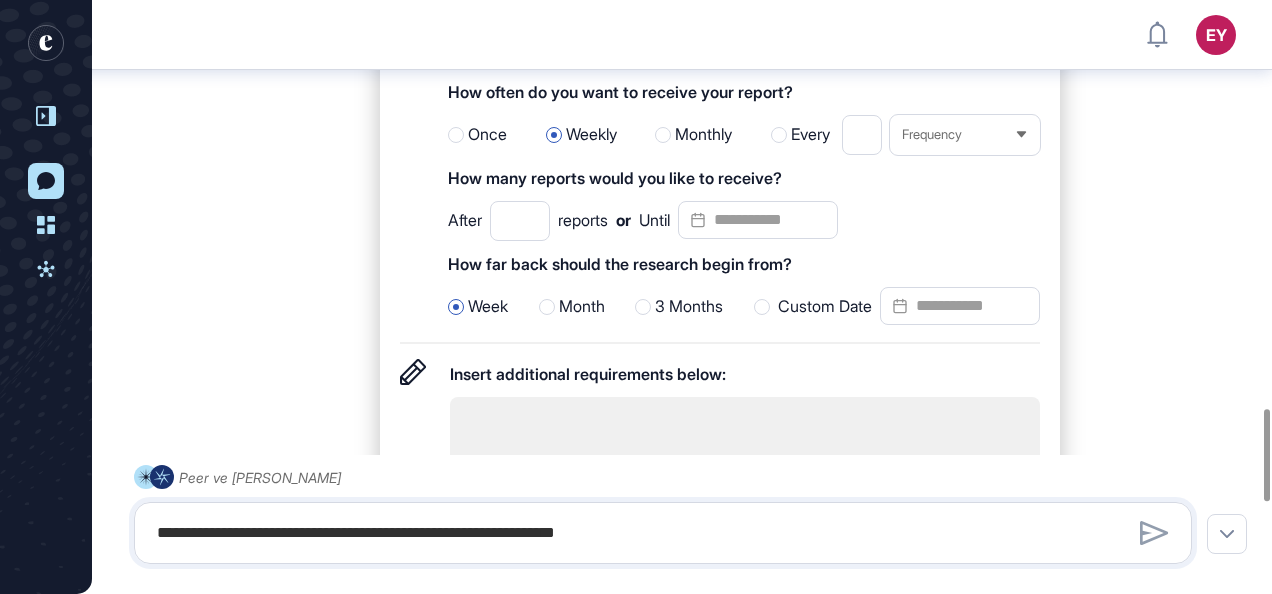 type on "*" 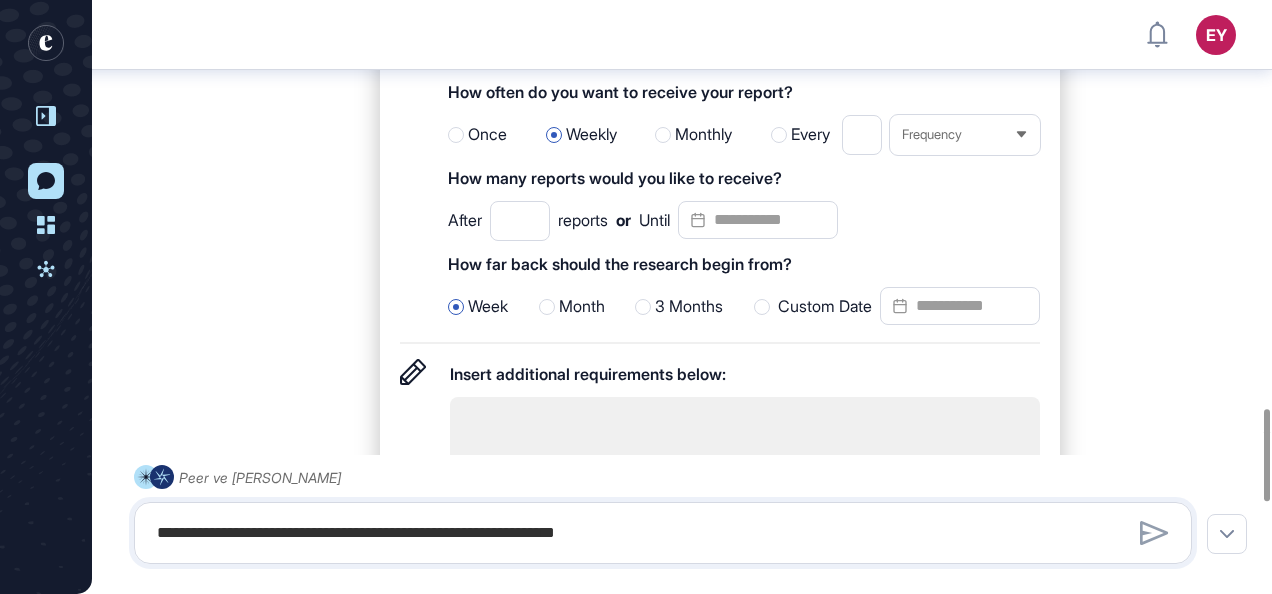 click on "Tracy Takip Yöneticisi Tem 23, 2025 09:26 Microsoft'un lisanslama değişikliklerini takip etmek için isteğiniz başarıyla kaydedilmiştir. Şimdi, sizin için takip formunu oluşturuyorum. Milestones Tracking significant news, announcements and developments with focus on recent news, press releases or any noteworthy activities. Pivot Key historic moments and major strategic shifts in the company’s history with focus on significant changes in business model, partnerships, funding rounds or tech advancements. Competitor Analysis Identifying newly discovered competitors of the selected company to assess opportunities and gaps in the market. Use Cases Curation of newly discovered use cases to analyze the company’s capacity to solve problems as well as demonstrate its solution applications. How often do you want to receive your report? Once Weekly Monthly Every * Frequency How many reports would you like to receive? After * reports or Until How far back should the research begin from? Week Month 3 Months" at bounding box center [682, 160] 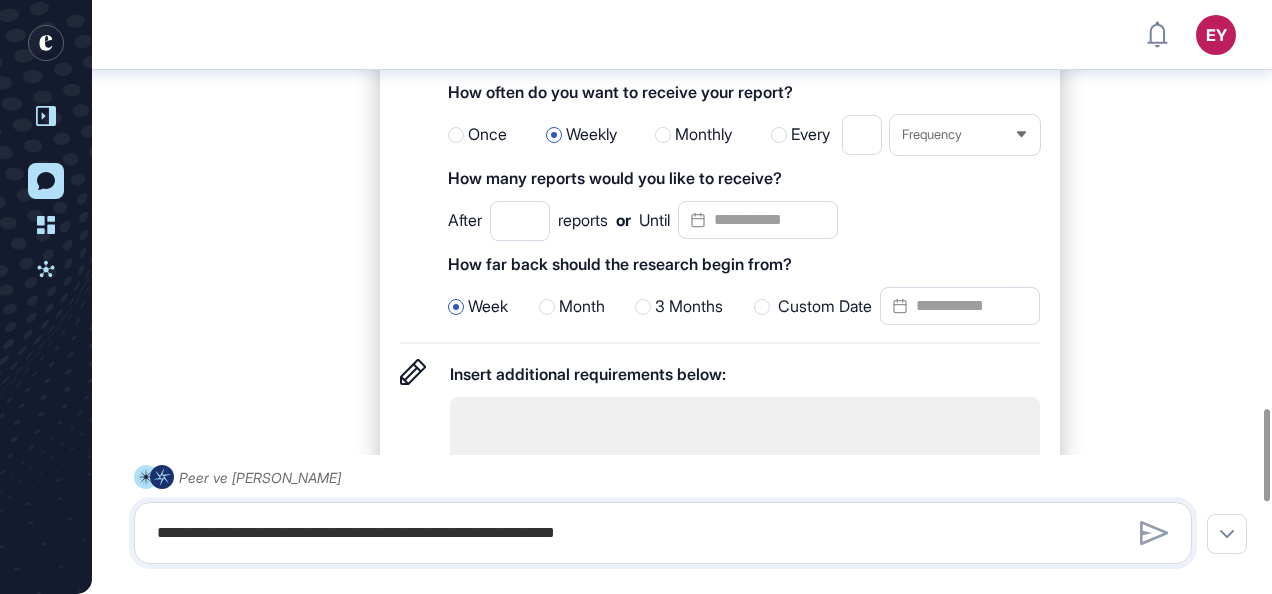 drag, startPoint x: 440, startPoint y: 376, endPoint x: 821, endPoint y: 373, distance: 381.0118 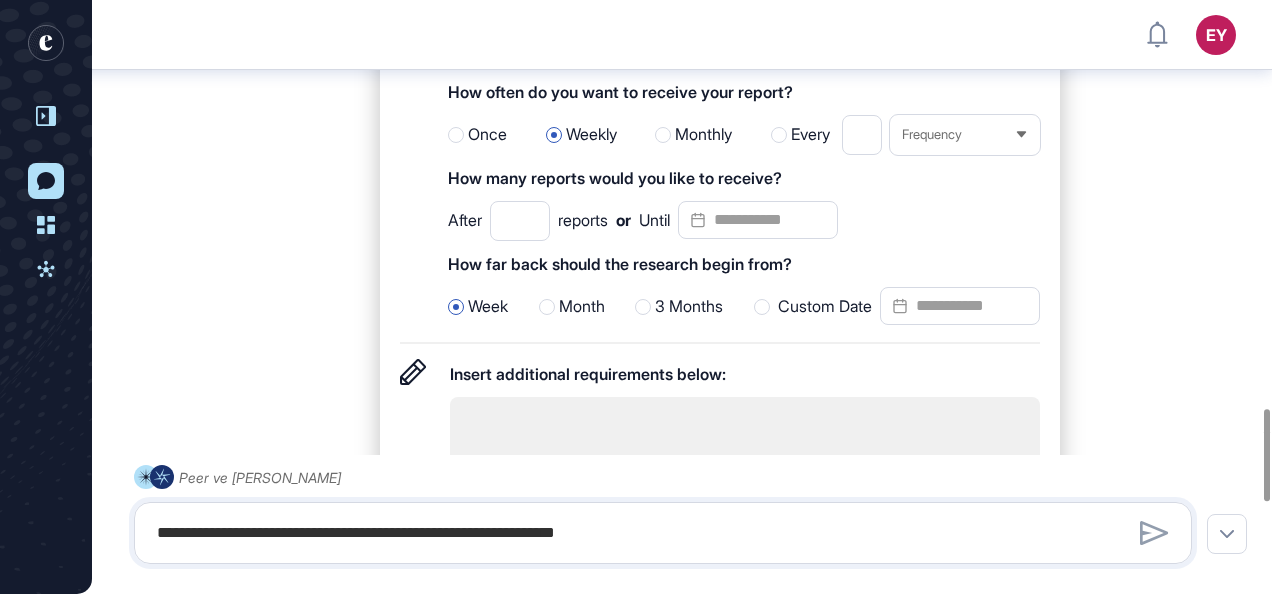 click on "Milestones Tracking significant news, announcements and developments with focus on recent news, press releases or any noteworthy activities. Pivot Key historic moments and major strategic shifts in the company’s history with focus on significant changes in business model, partnerships, funding rounds or tech advancements. Competitor Analysis Identifying newly discovered competitors of the selected company to assess opportunities and gaps in the market. Use Cases Curation of newly discovered use cases to analyze the company’s capacity to solve problems as well as demonstrate its solution applications. How often do you want to receive your report? Once Weekly Monthly Every * Frequency How many reports would you like to receive? After * reports or Until How far back should the research begin from? Week Month 3 Months Custom Date Insert additional requirements below: Activities Tab  anytime. I hereby confirm that my selection is correct." at bounding box center [720, 127] 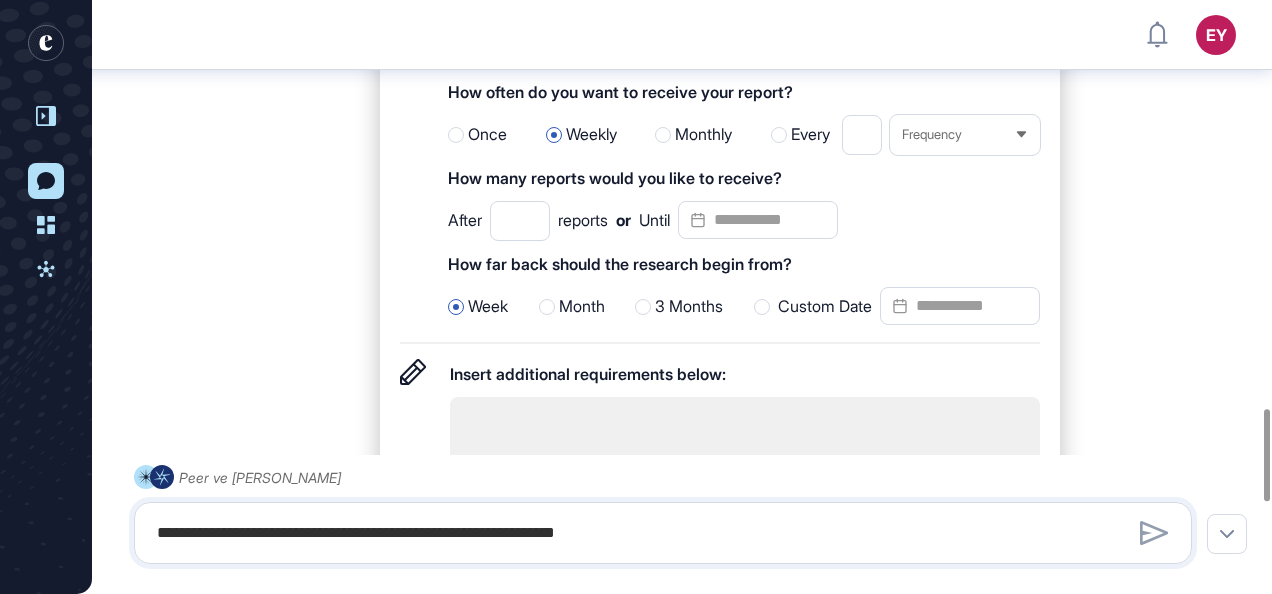 click at bounding box center [547, 307] 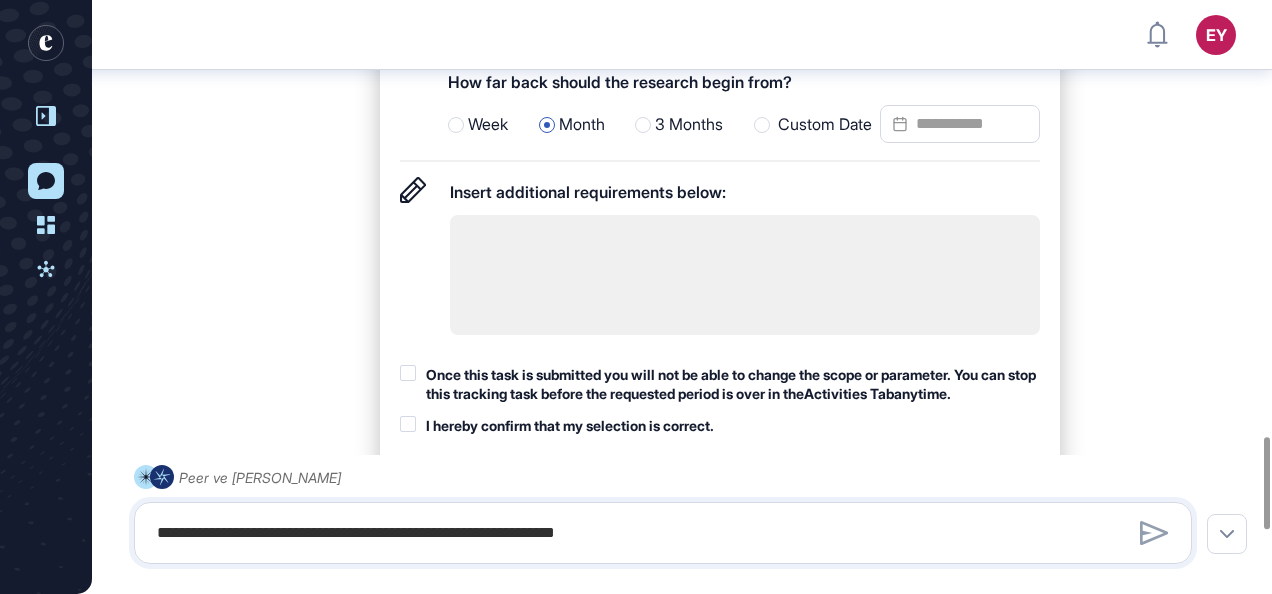 scroll, scrollTop: 2828, scrollLeft: 0, axis: vertical 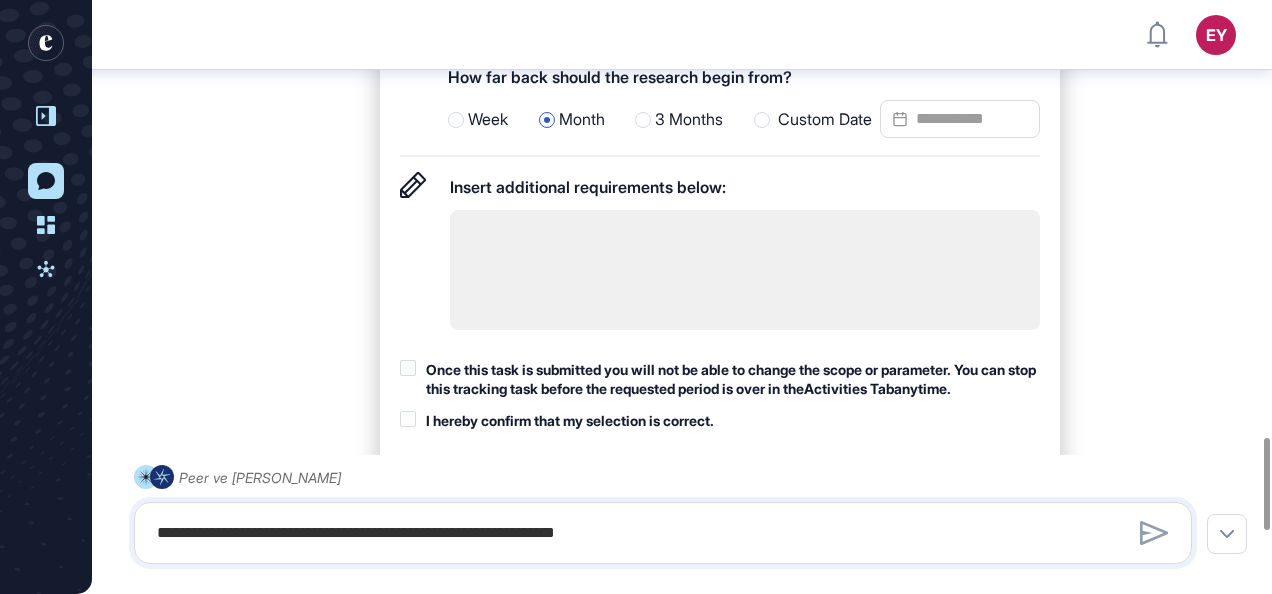 drag, startPoint x: 755, startPoint y: 296, endPoint x: 448, endPoint y: 287, distance: 307.1319 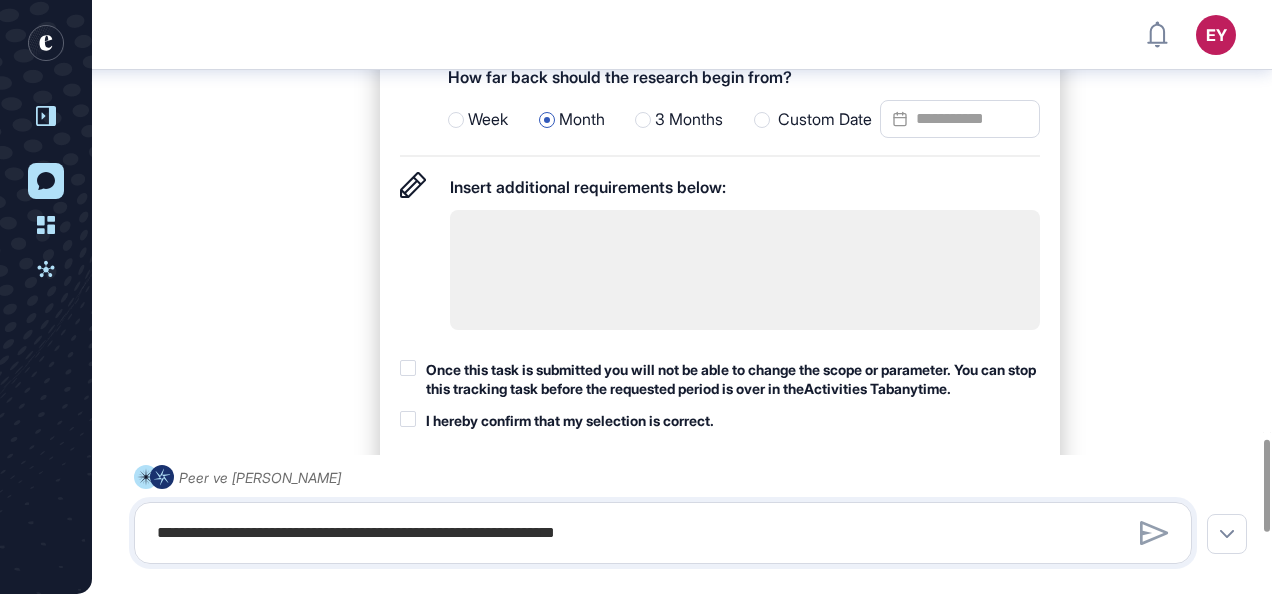 scroll, scrollTop: 2851, scrollLeft: 0, axis: vertical 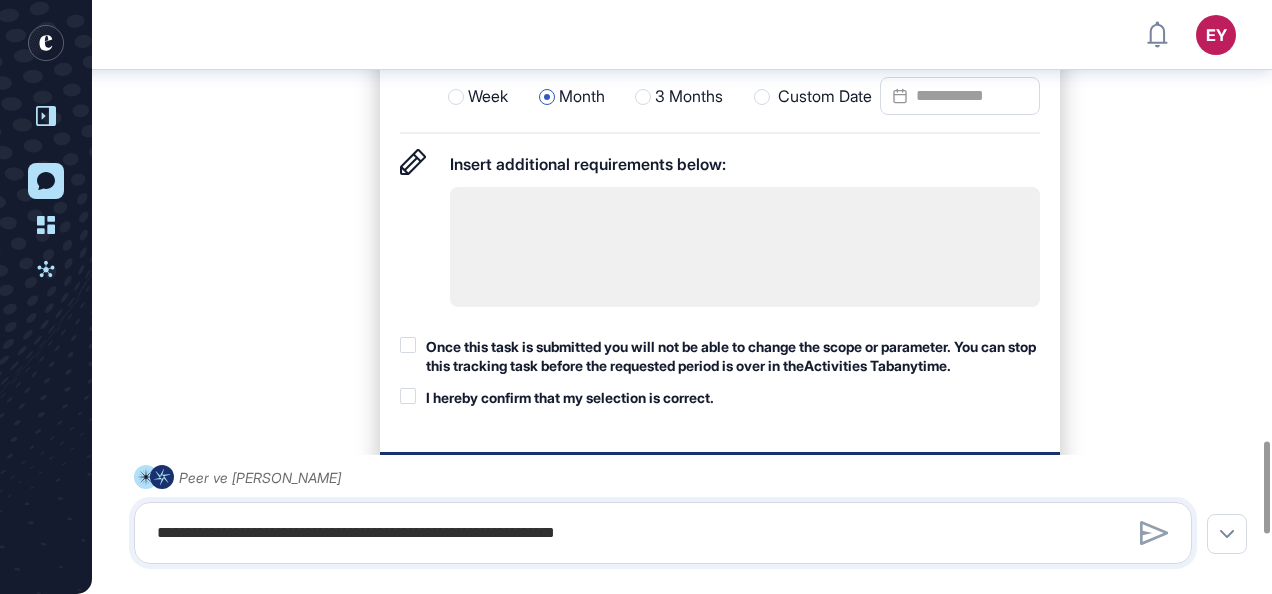 click at bounding box center [745, 247] 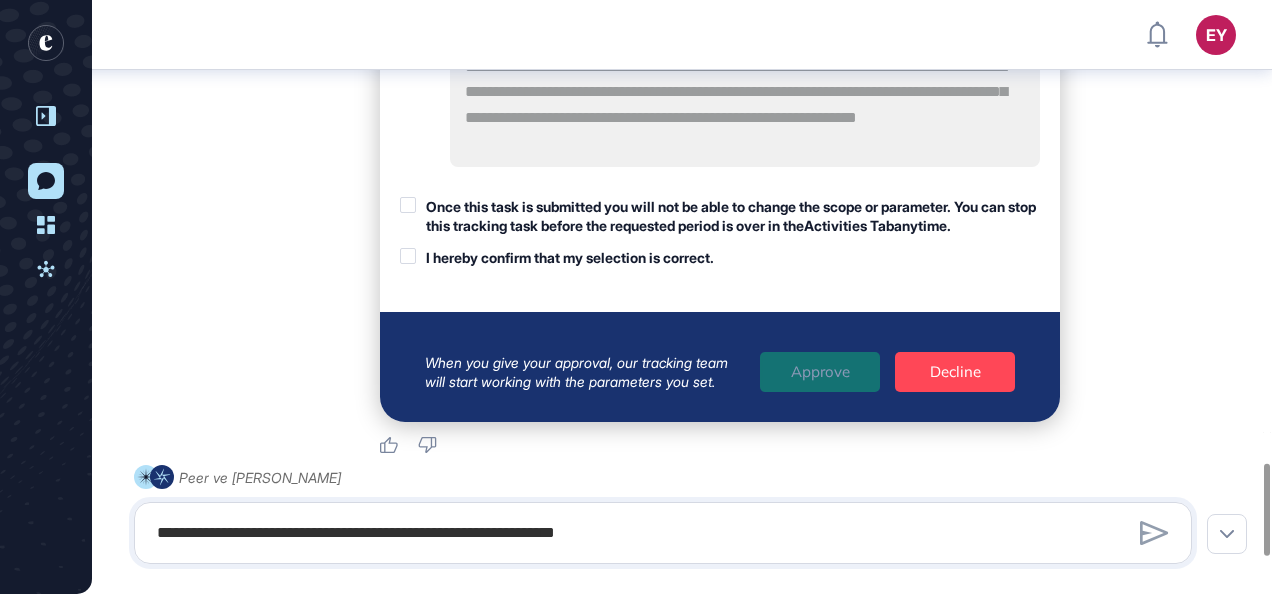 scroll, scrollTop: 3014, scrollLeft: 0, axis: vertical 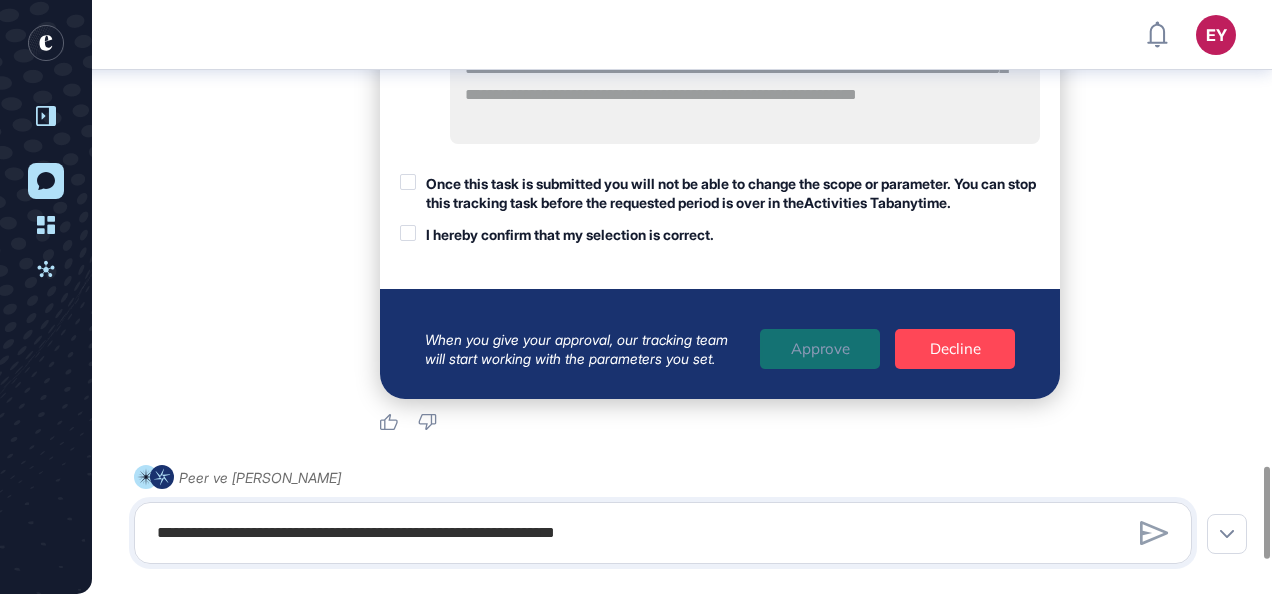 type on "**********" 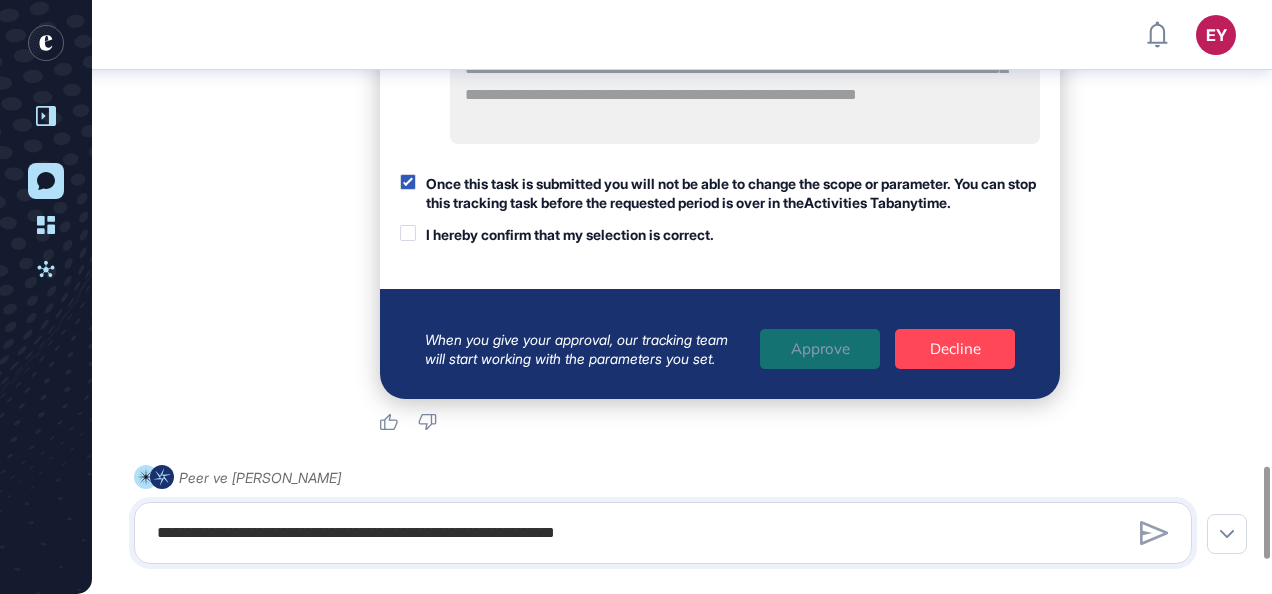 click at bounding box center (408, 233) 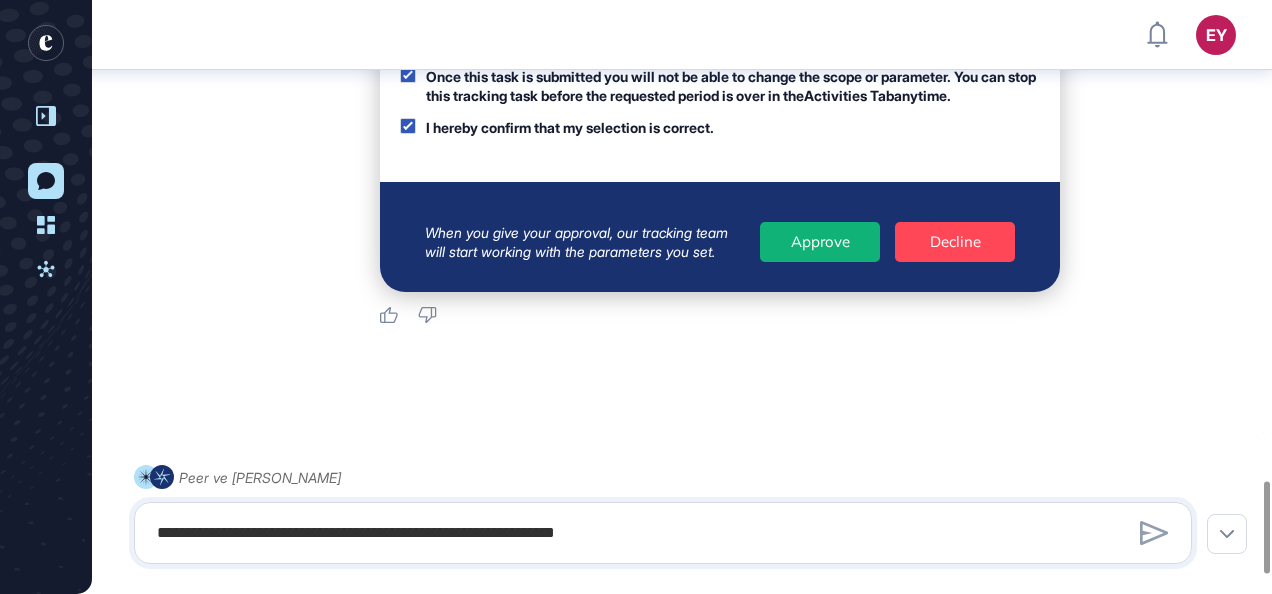scroll, scrollTop: 3125, scrollLeft: 0, axis: vertical 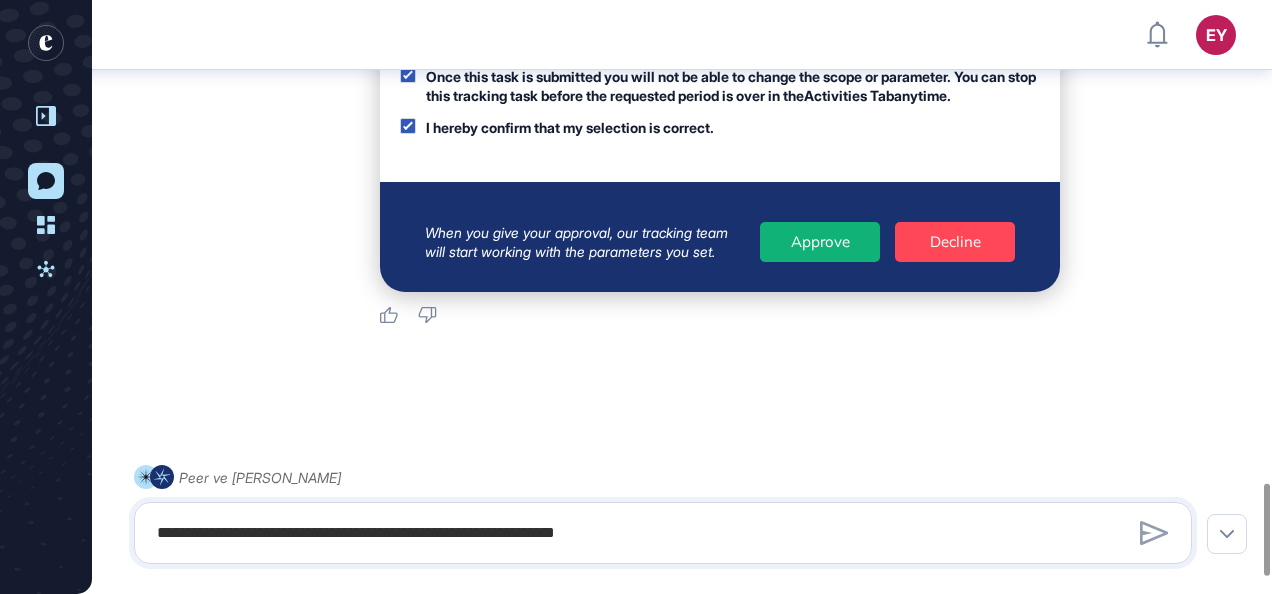 click on "Approve" at bounding box center [820, 242] 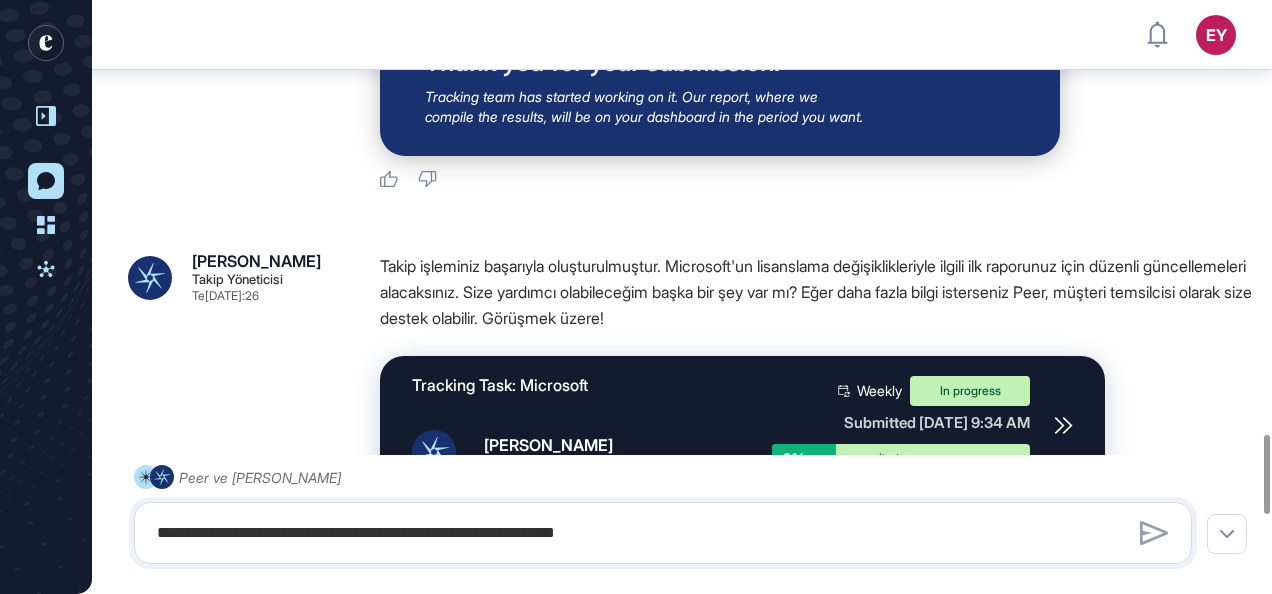 scroll, scrollTop: 3298, scrollLeft: 0, axis: vertical 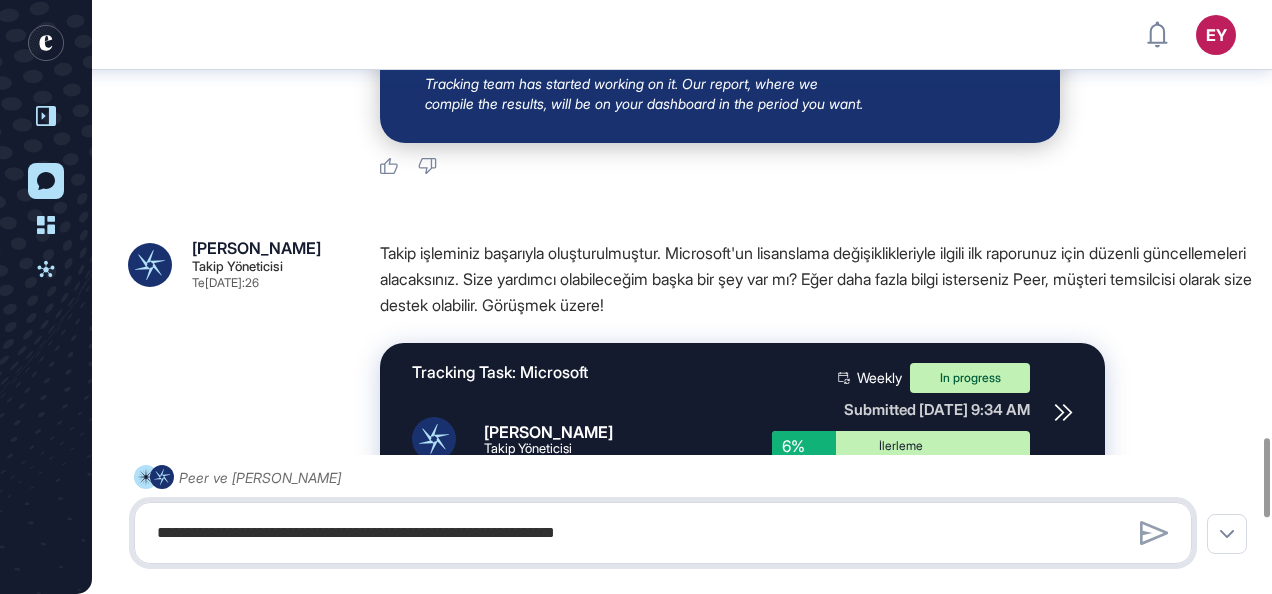 drag, startPoint x: 262, startPoint y: 542, endPoint x: 280, endPoint y: 544, distance: 18.110771 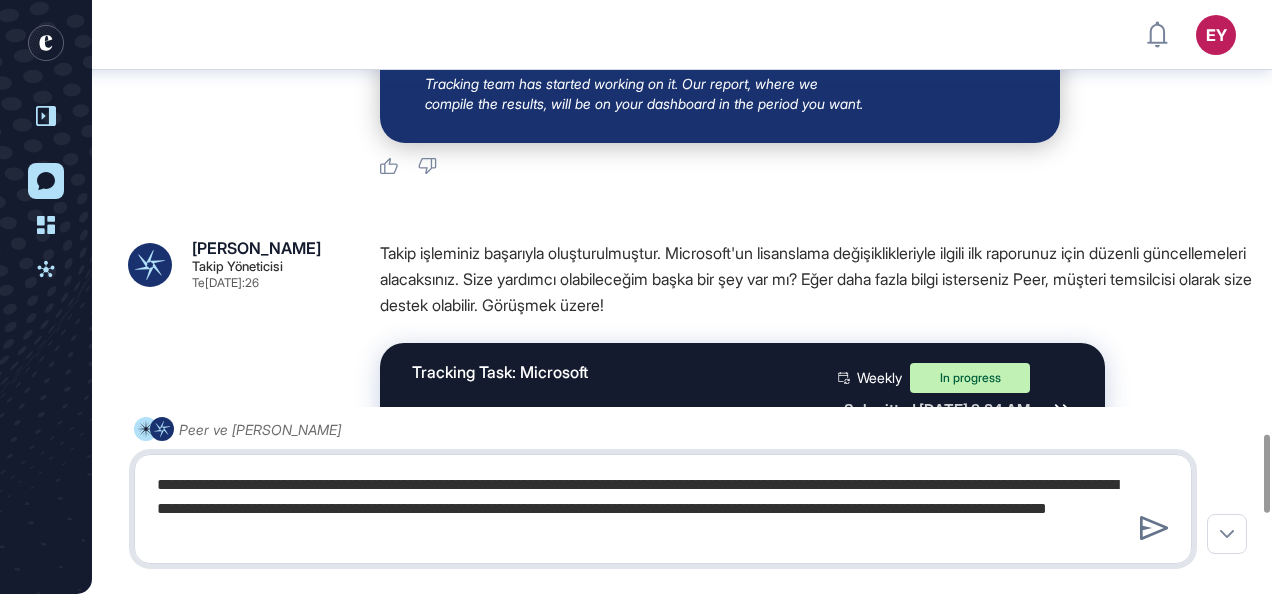 type on "**********" 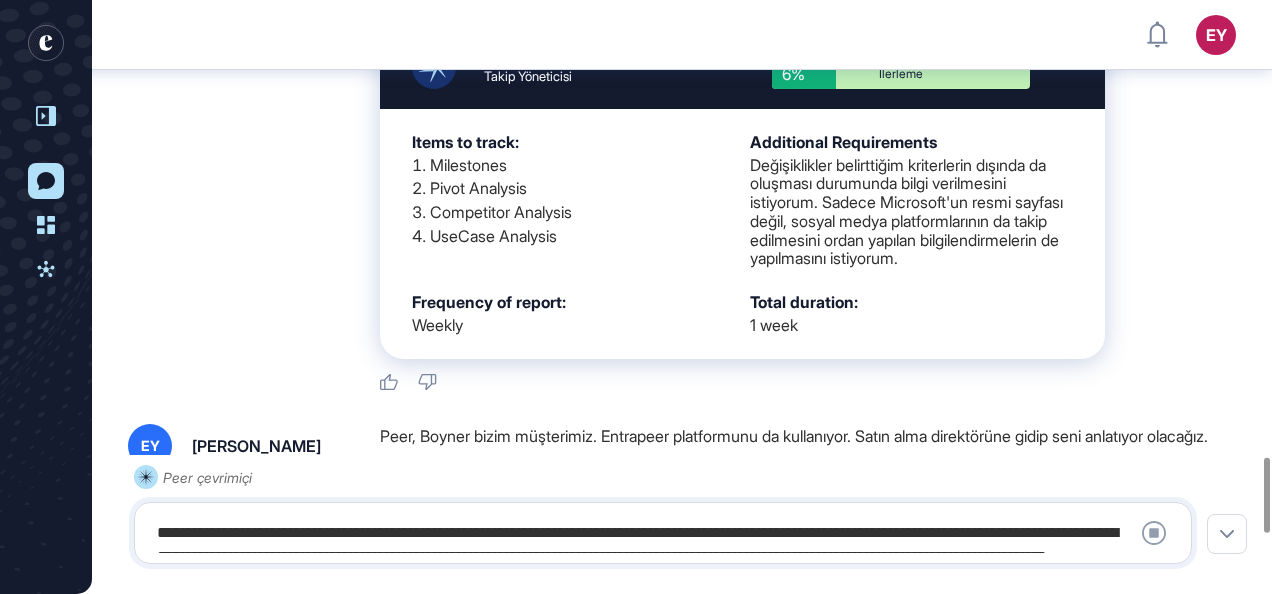 scroll, scrollTop: 3636, scrollLeft: 0, axis: vertical 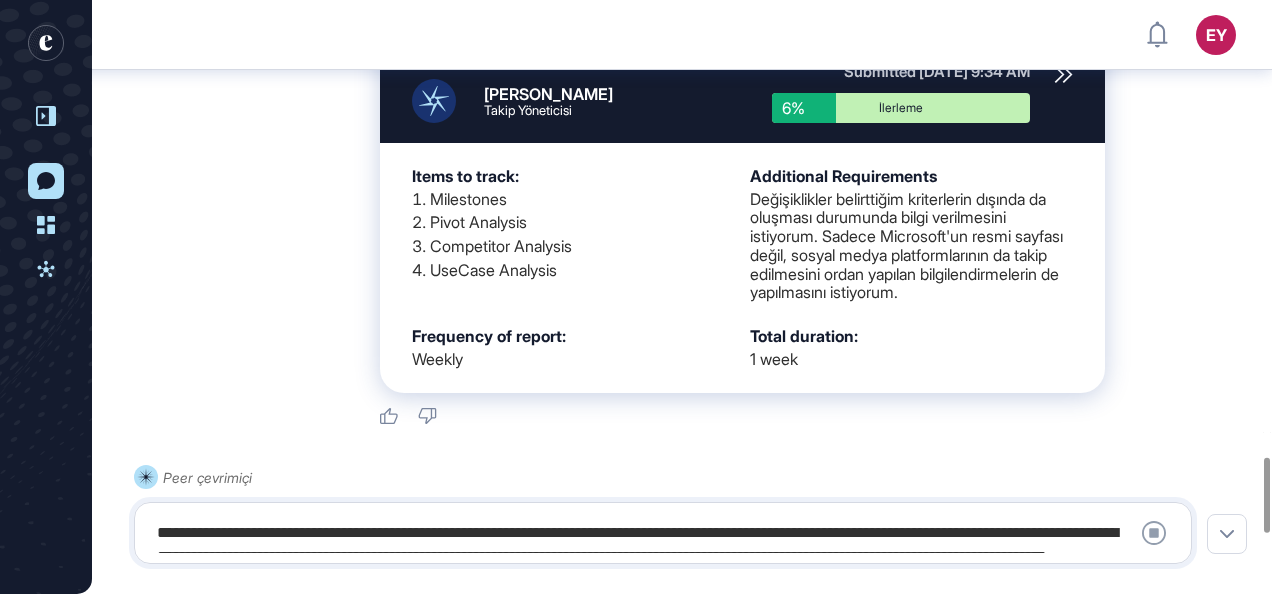 click 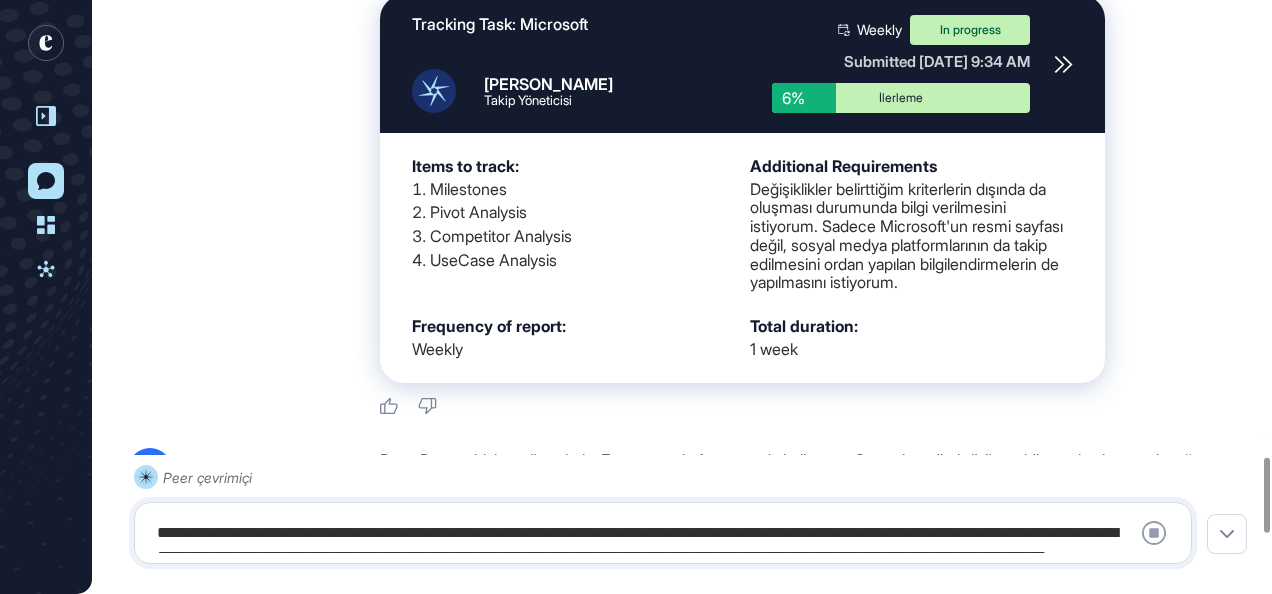 scroll, scrollTop: 3636, scrollLeft: 0, axis: vertical 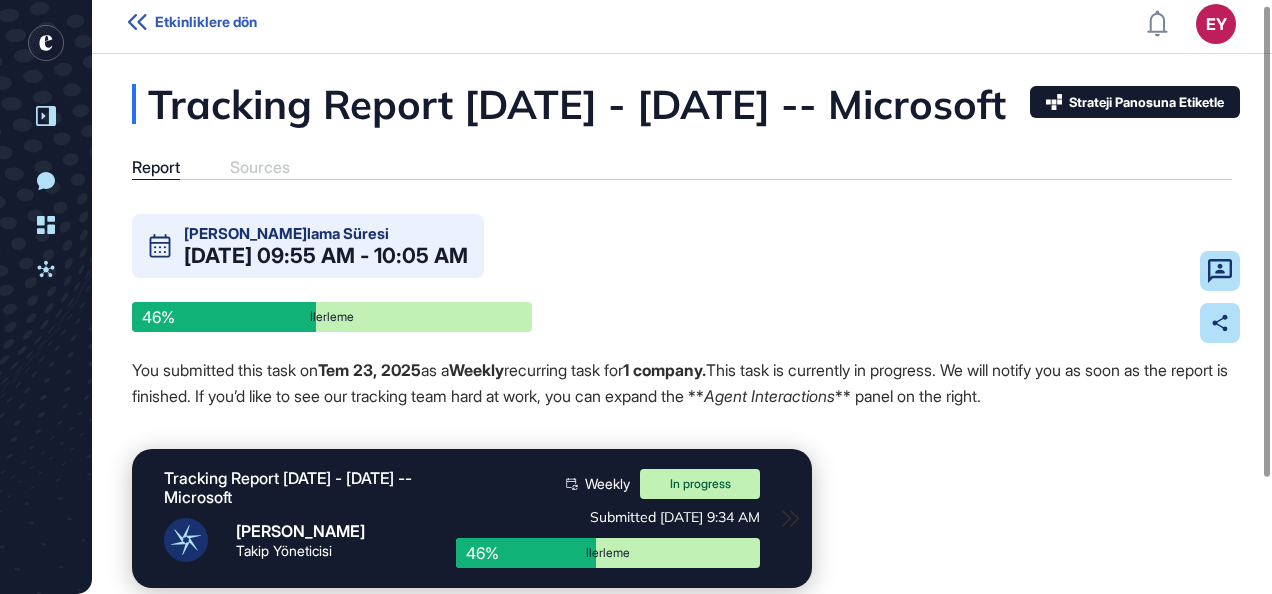 click 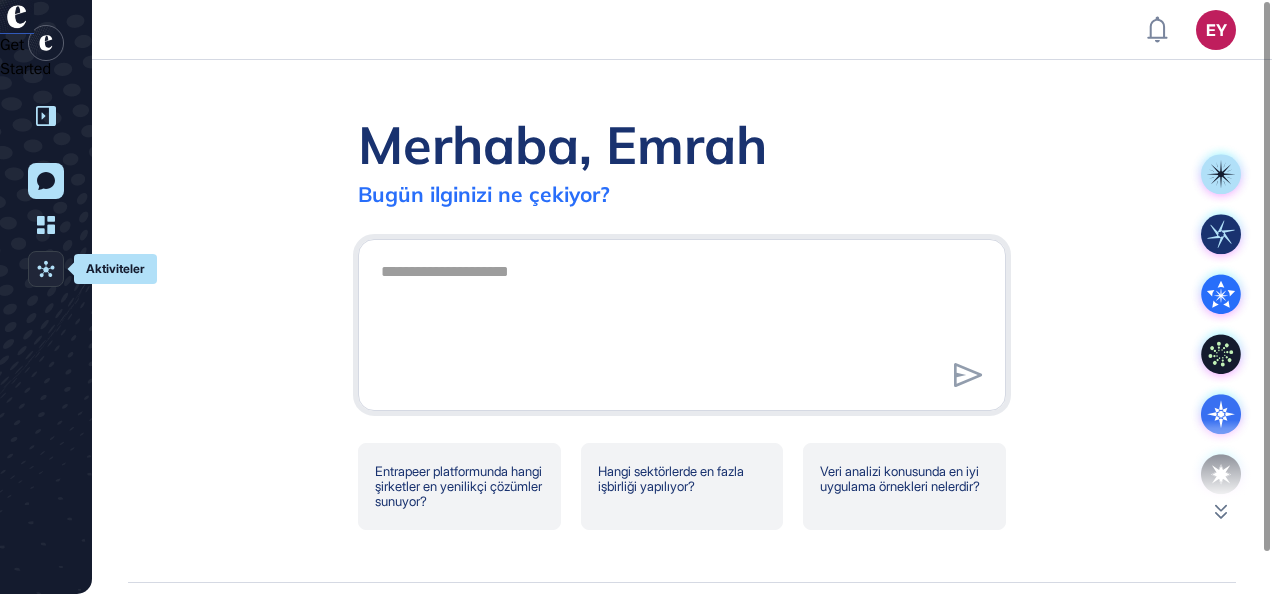 click 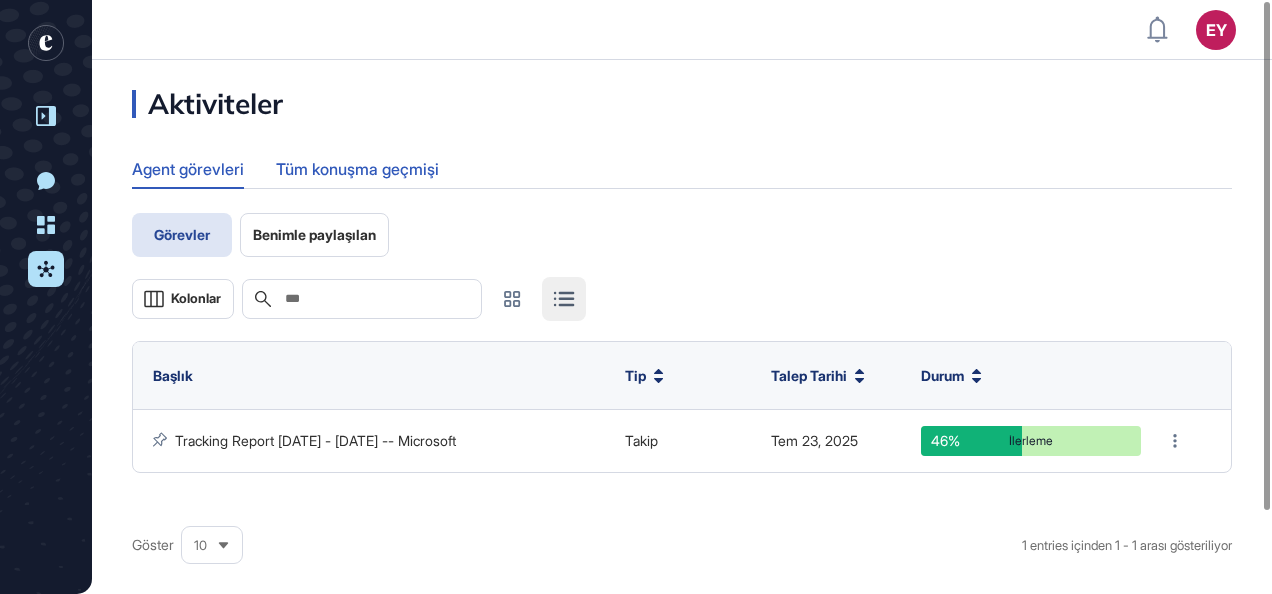 click on "Tüm konuşma geçmişi" at bounding box center [357, 169] 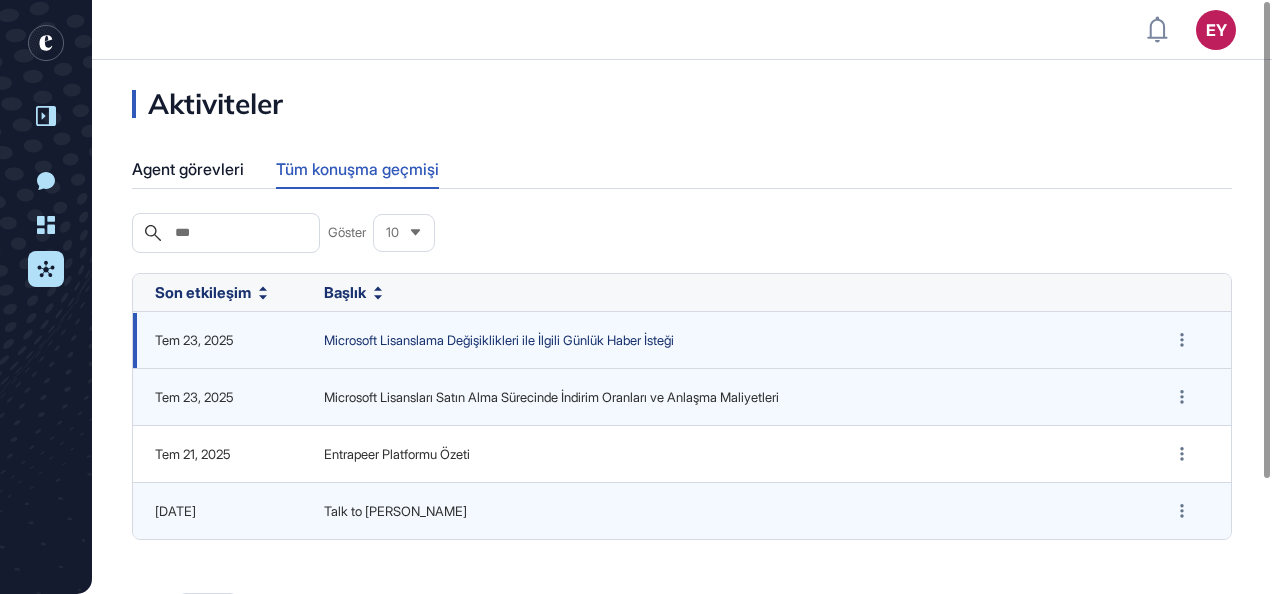 click on "Microsoft Lisanslama Değişiklikleri ile İlgili Günlük Haber İsteği" at bounding box center (724, 341) 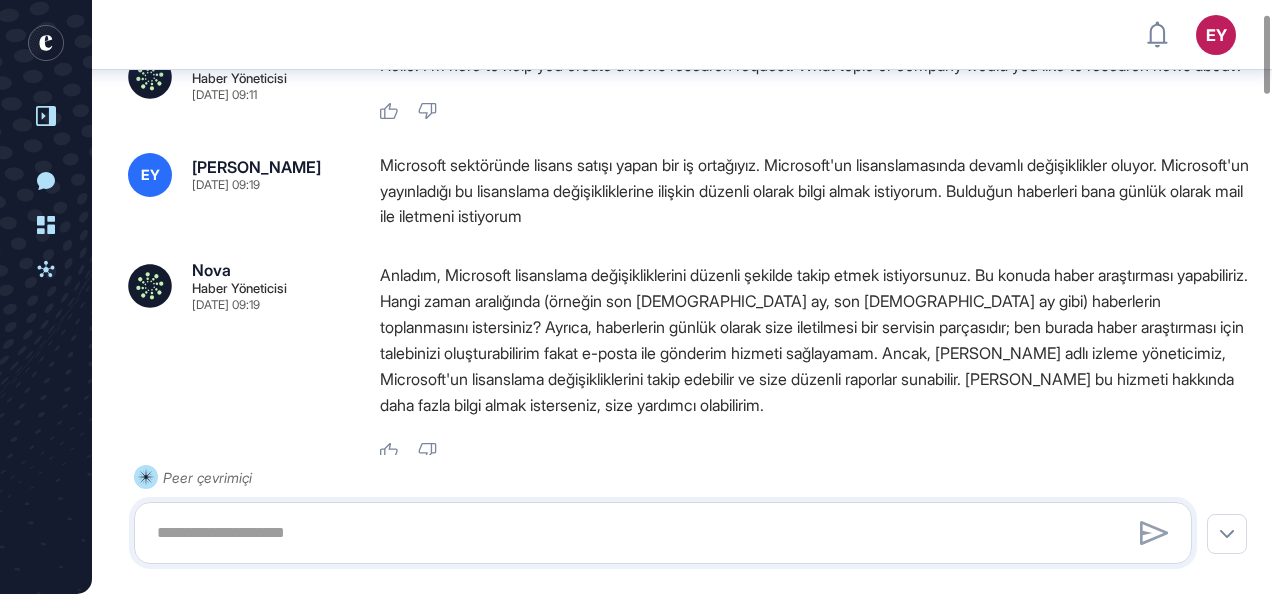 scroll, scrollTop: 114, scrollLeft: 0, axis: vertical 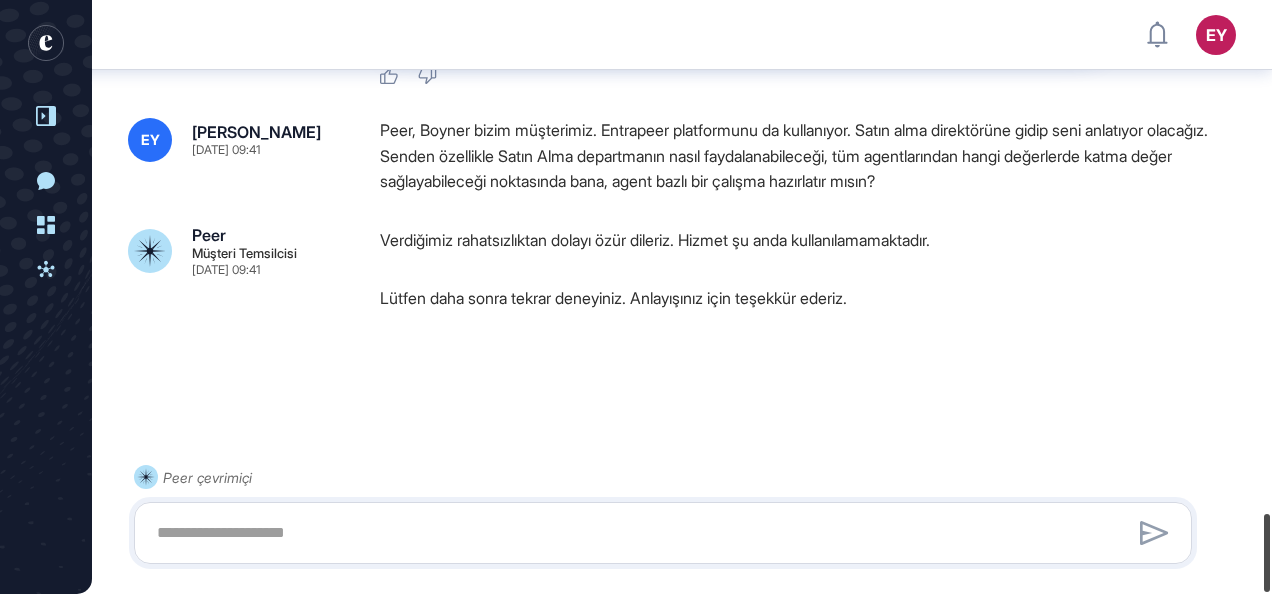 drag, startPoint x: 1268, startPoint y: 76, endPoint x: 1245, endPoint y: 645, distance: 569.46466 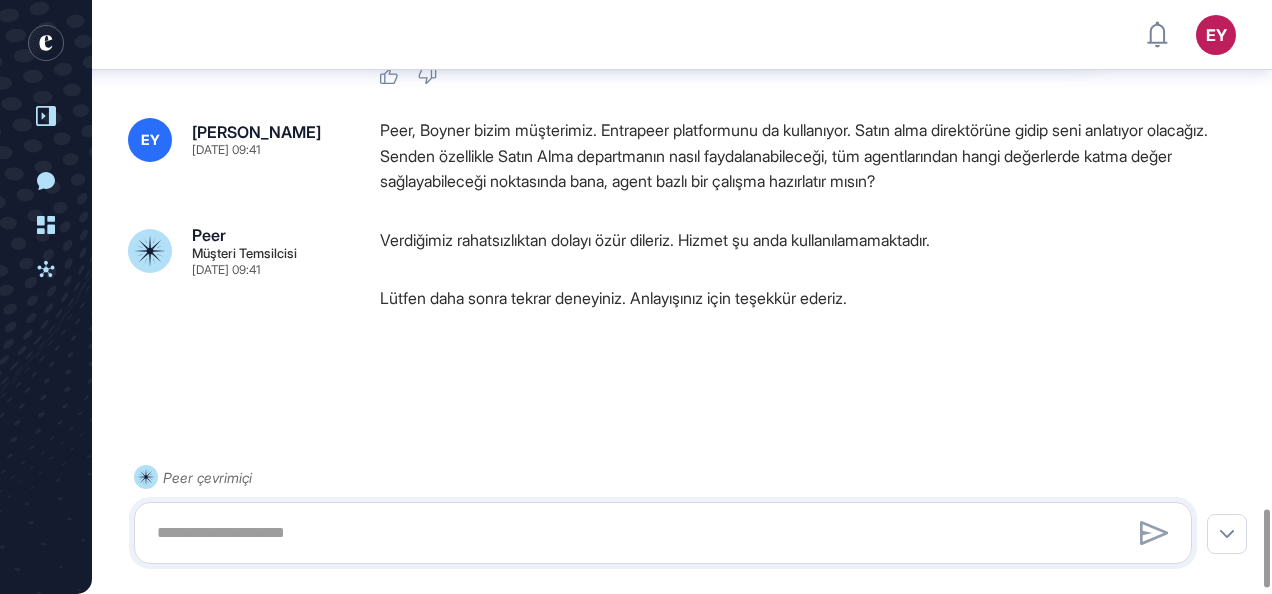 scroll, scrollTop: 3872, scrollLeft: 0, axis: vertical 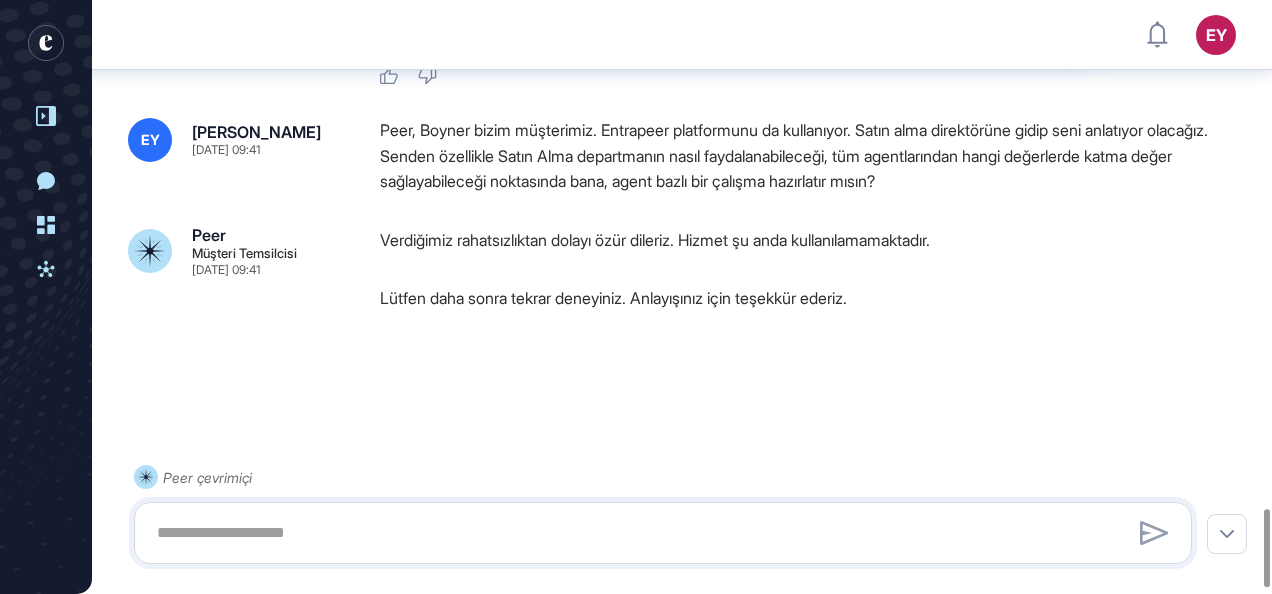 drag, startPoint x: 378, startPoint y: 158, endPoint x: 1032, endPoint y: 222, distance: 657.124 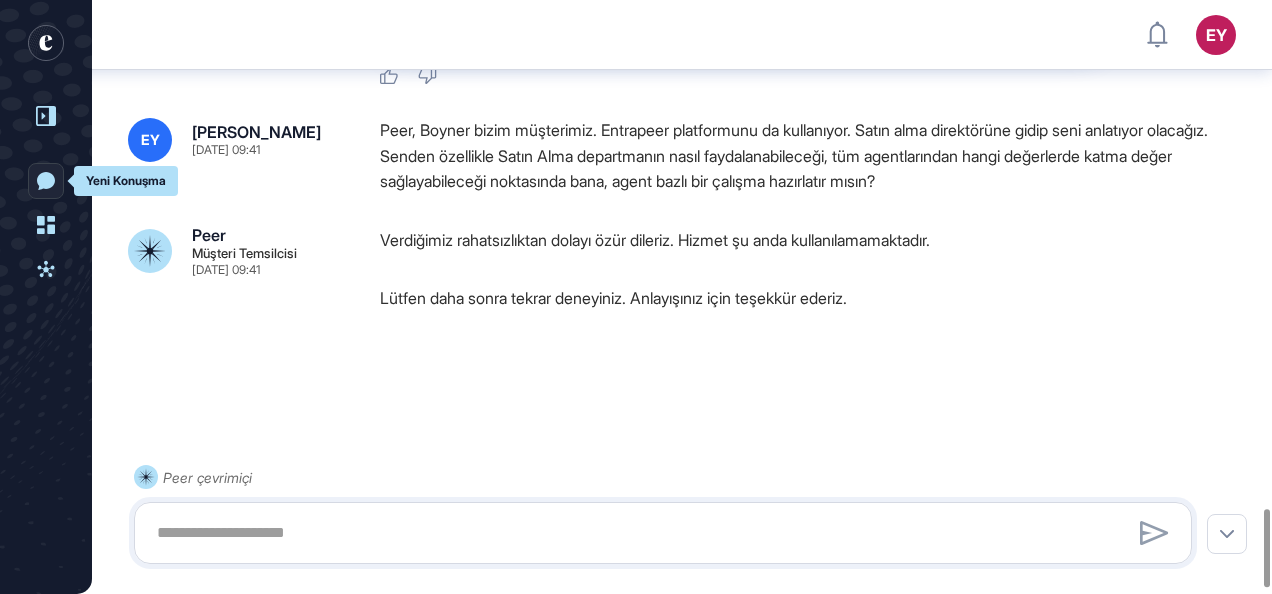 click 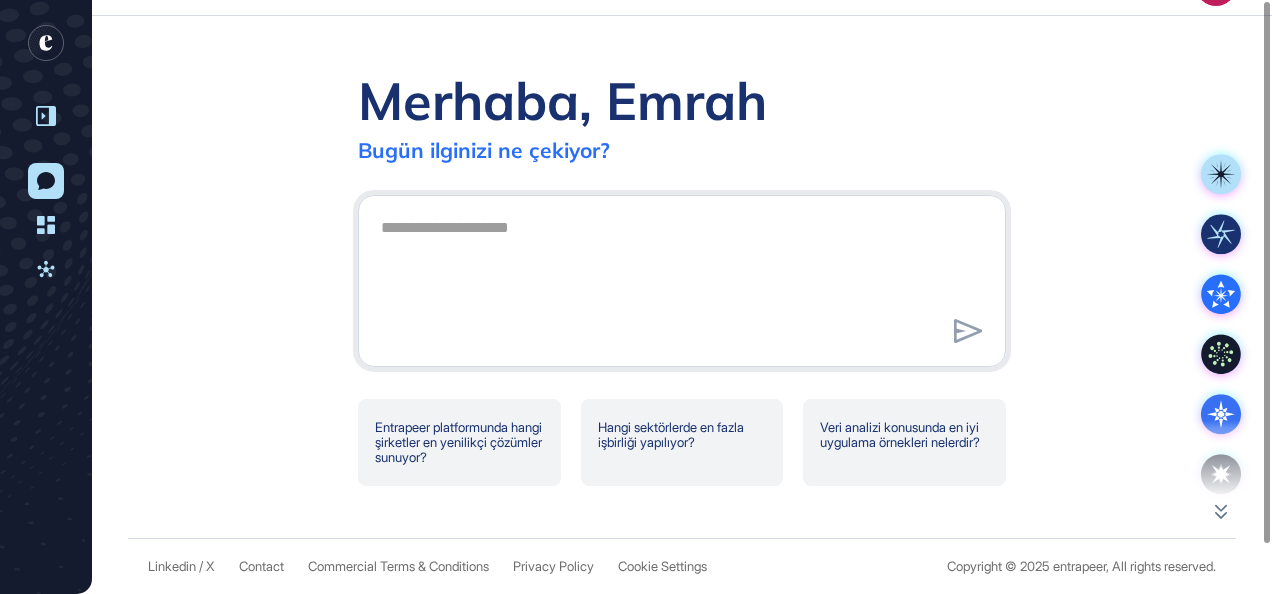 scroll, scrollTop: 0, scrollLeft: 0, axis: both 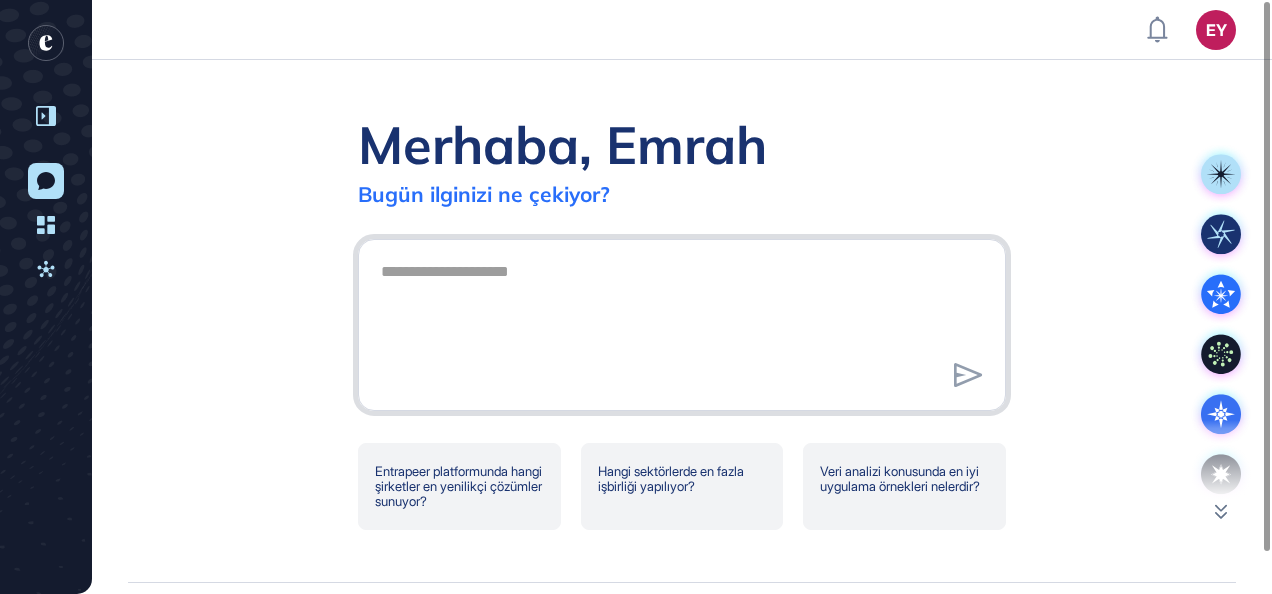 click at bounding box center (682, 322) 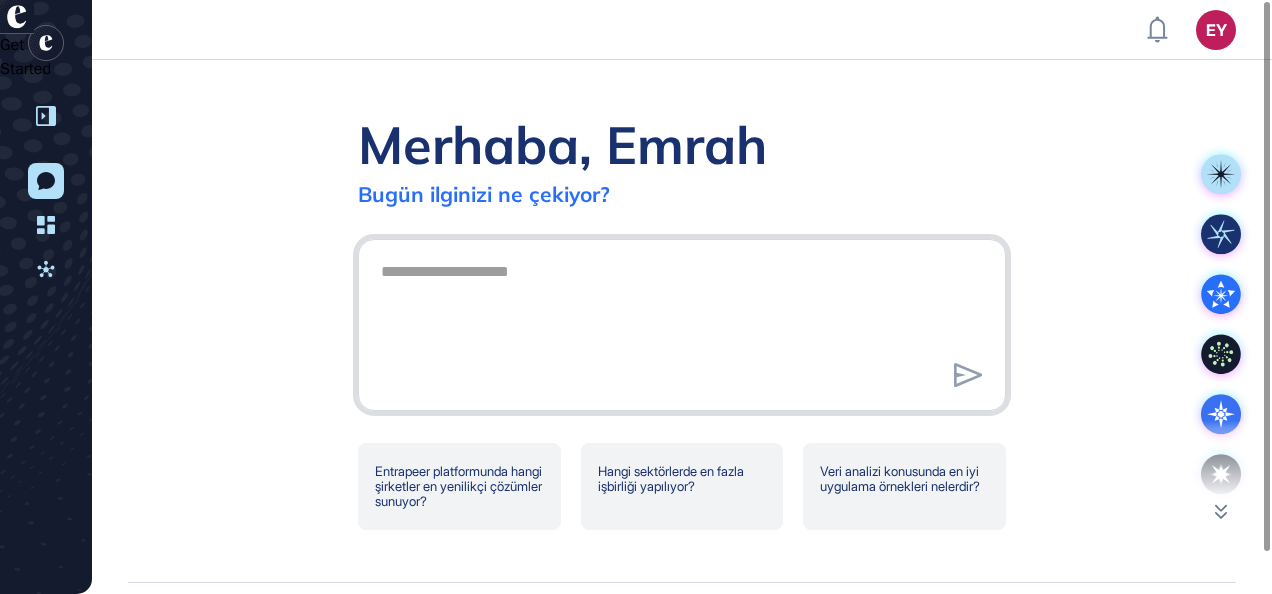 paste on "**********" 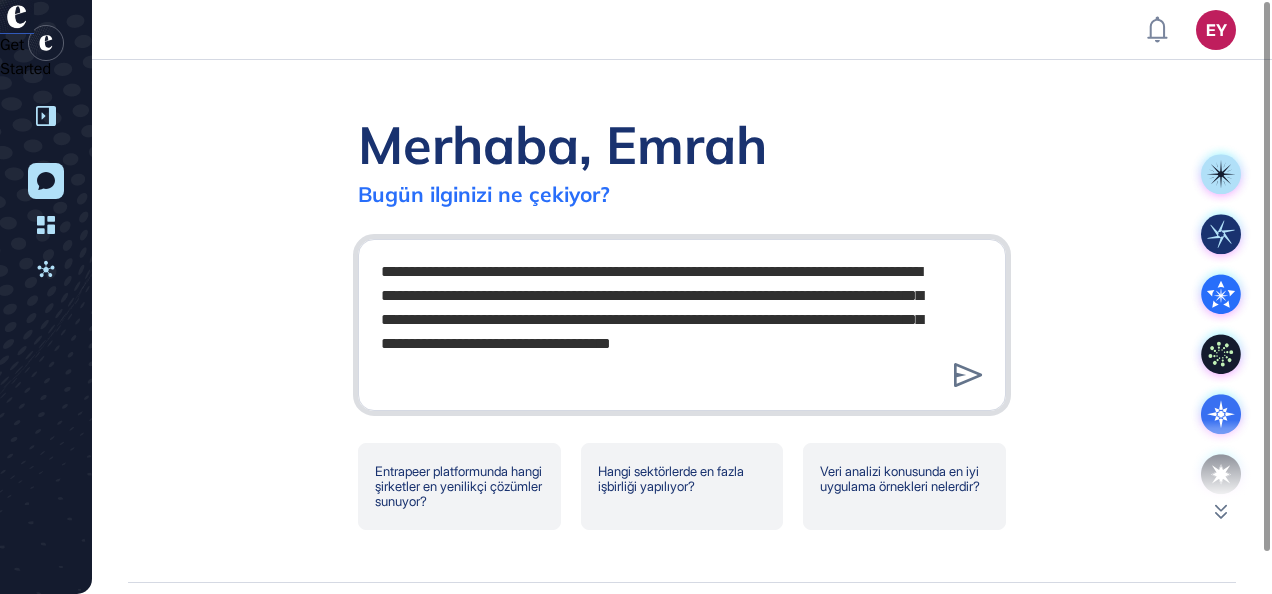 drag, startPoint x: 421, startPoint y: 275, endPoint x: 348, endPoint y: 272, distance: 73.061615 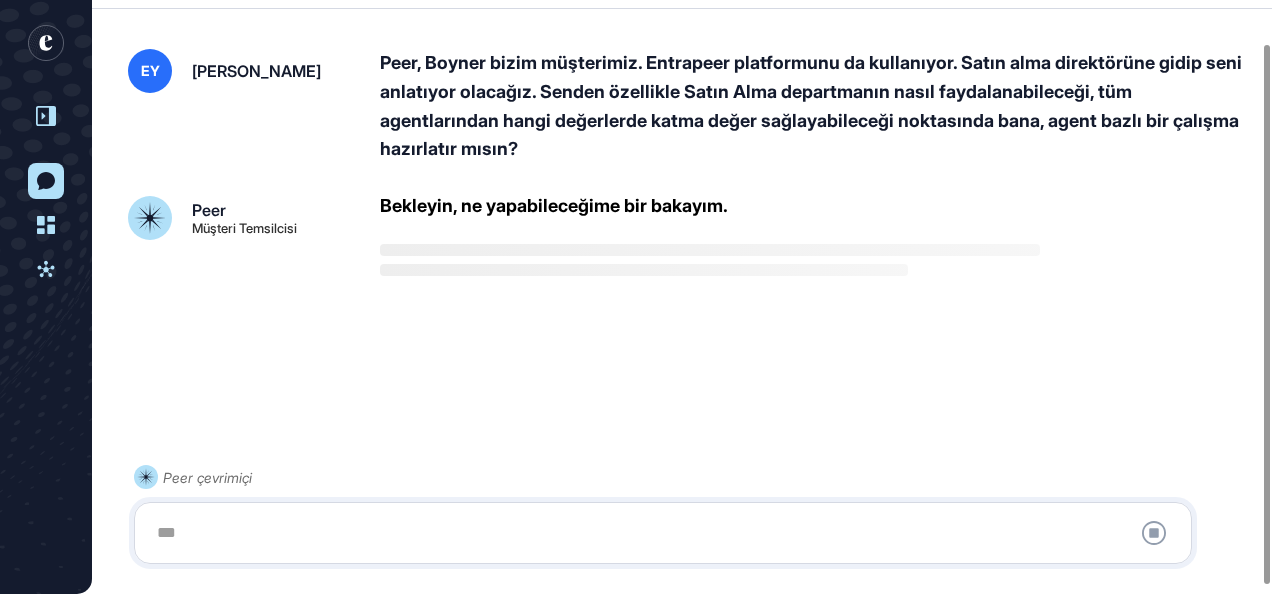 scroll, scrollTop: 56, scrollLeft: 0, axis: vertical 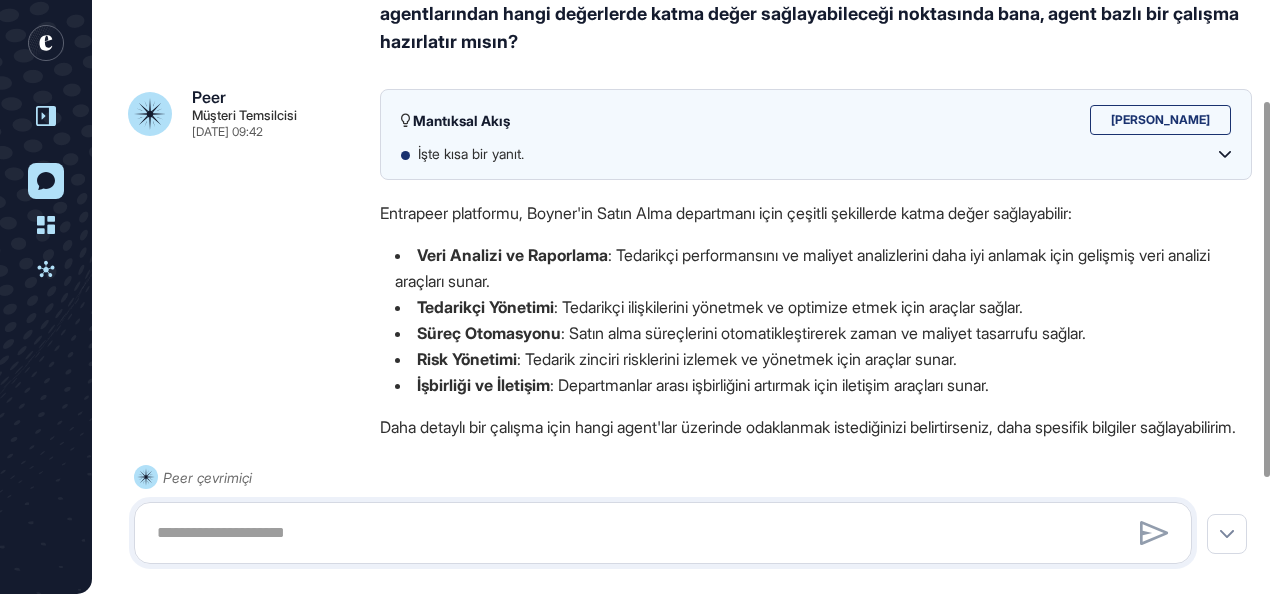 click 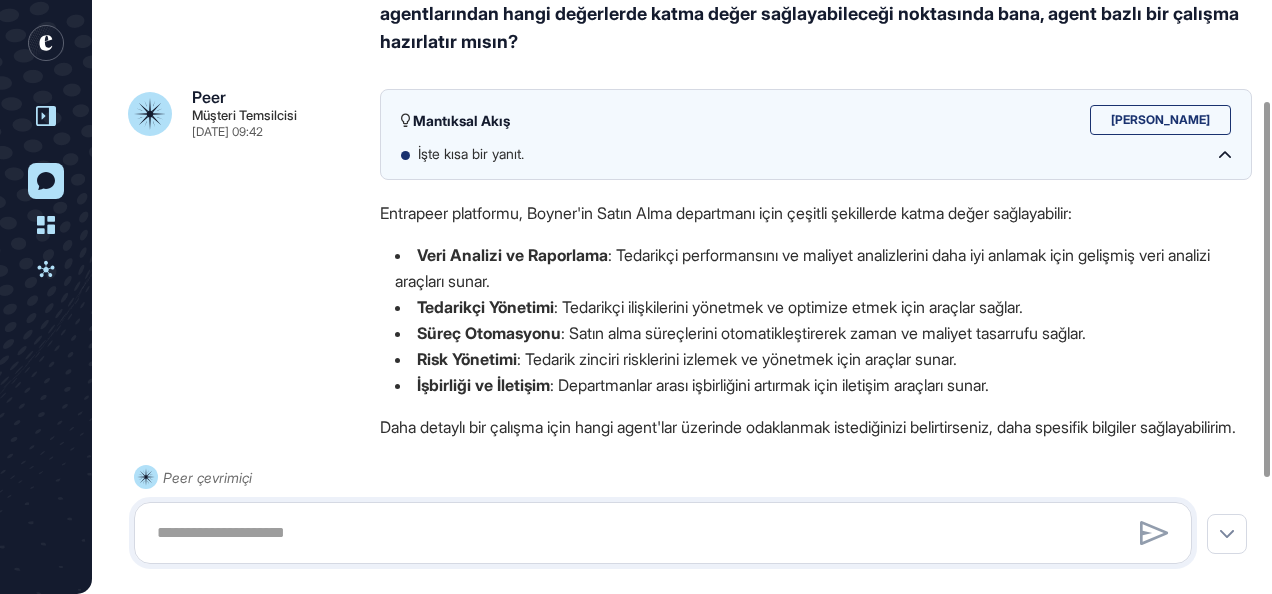 click on "[PERSON_NAME]" at bounding box center (1160, 120) 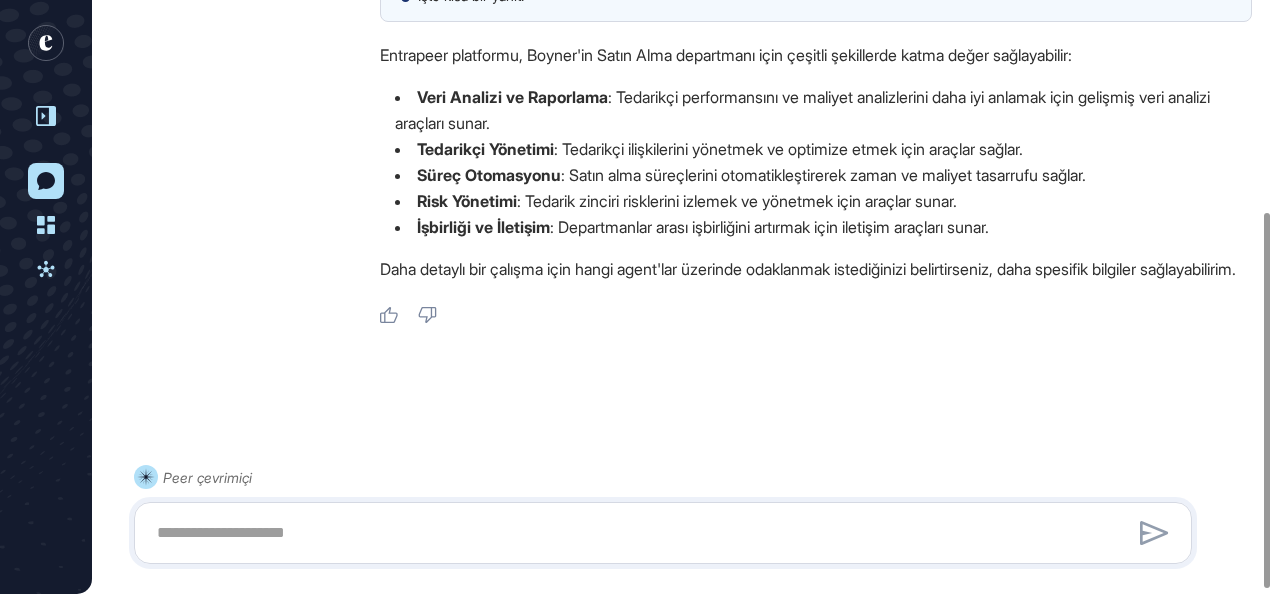 scroll, scrollTop: 335, scrollLeft: 0, axis: vertical 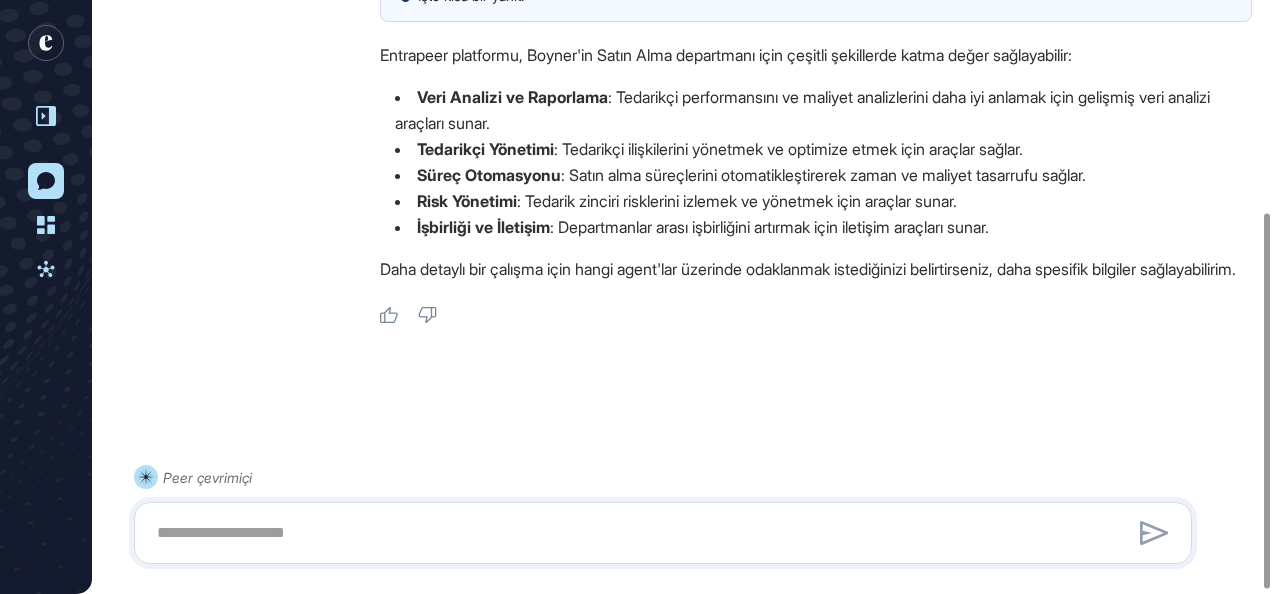 click at bounding box center [663, 533] 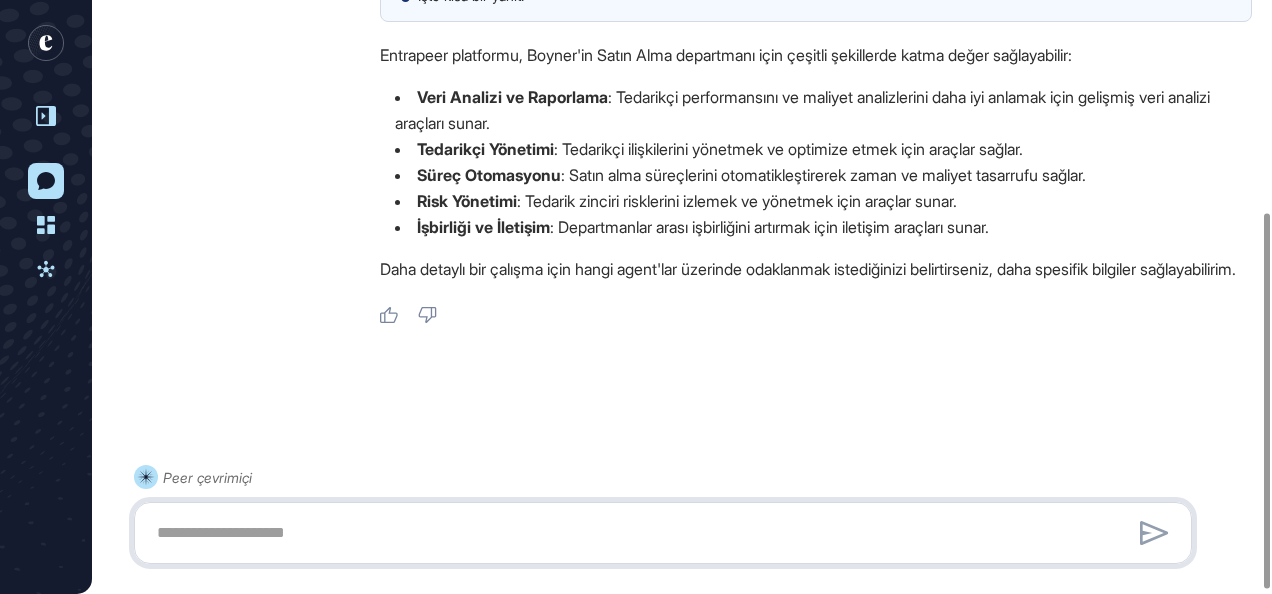 click at bounding box center [663, 533] 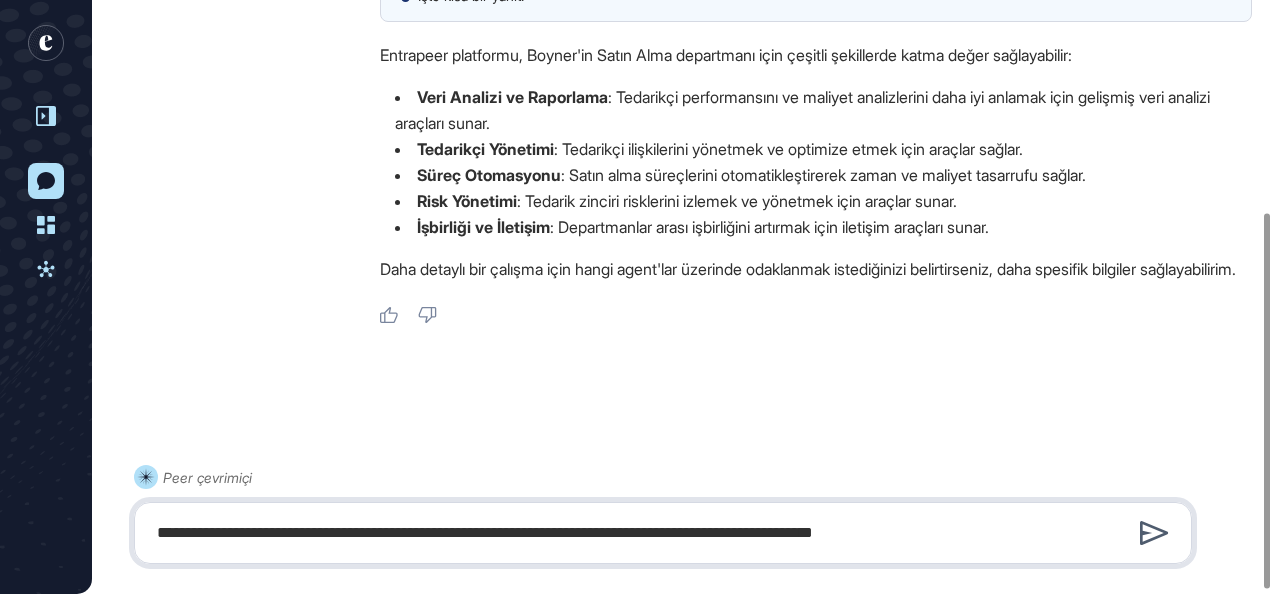 type on "**********" 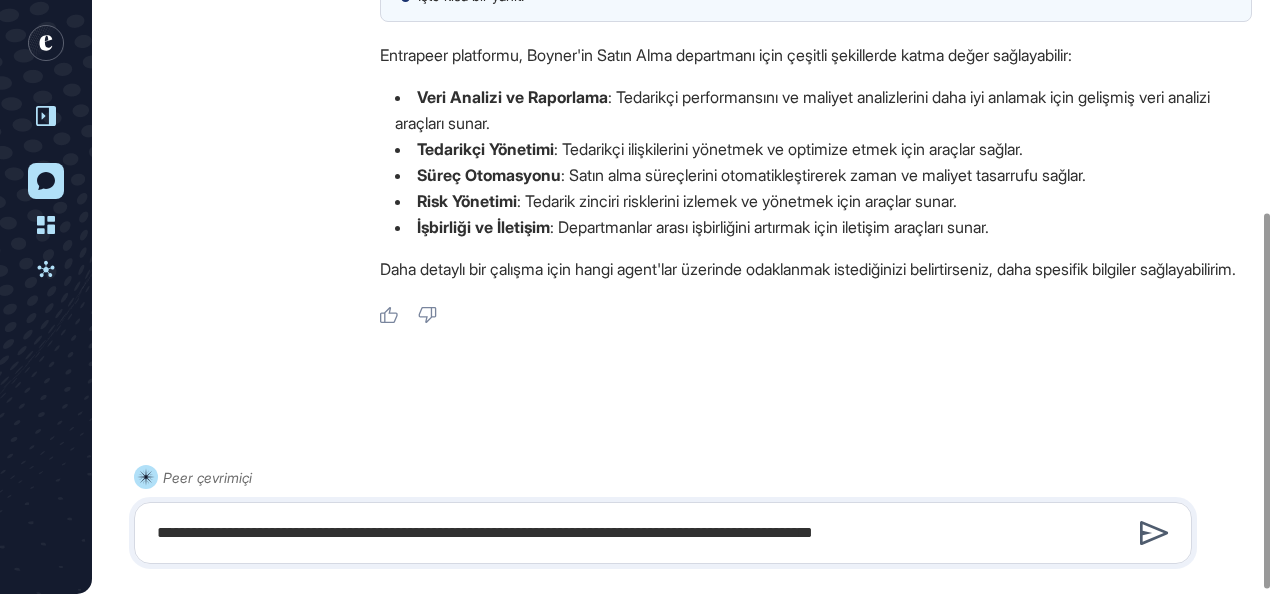 click 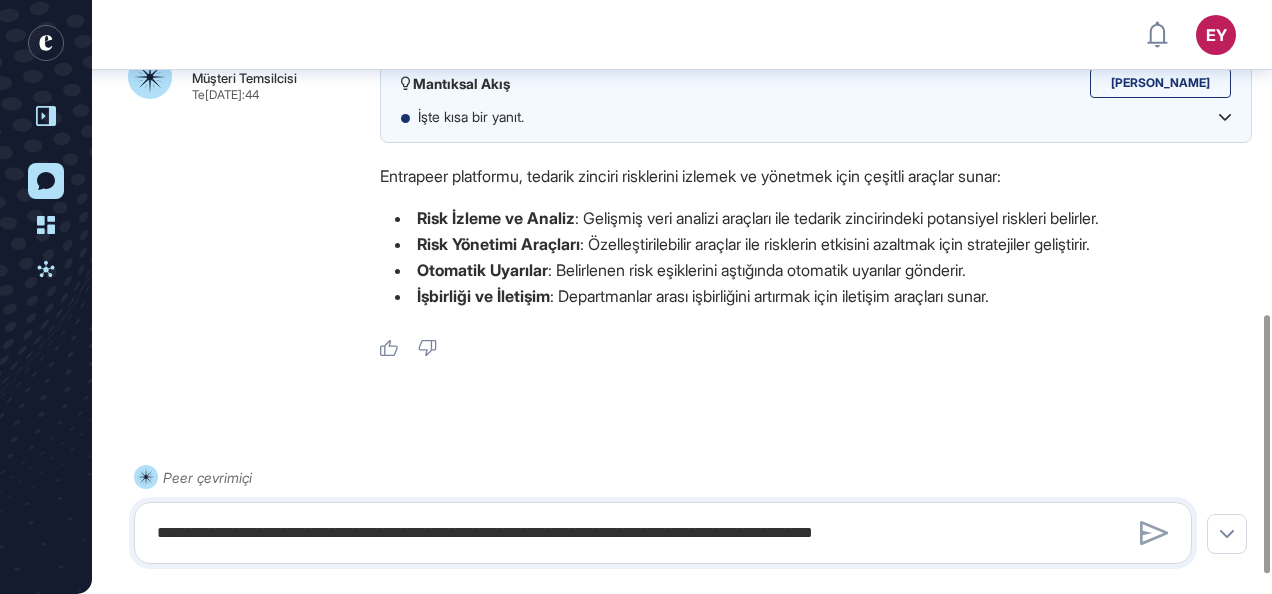 scroll, scrollTop: 723, scrollLeft: 0, axis: vertical 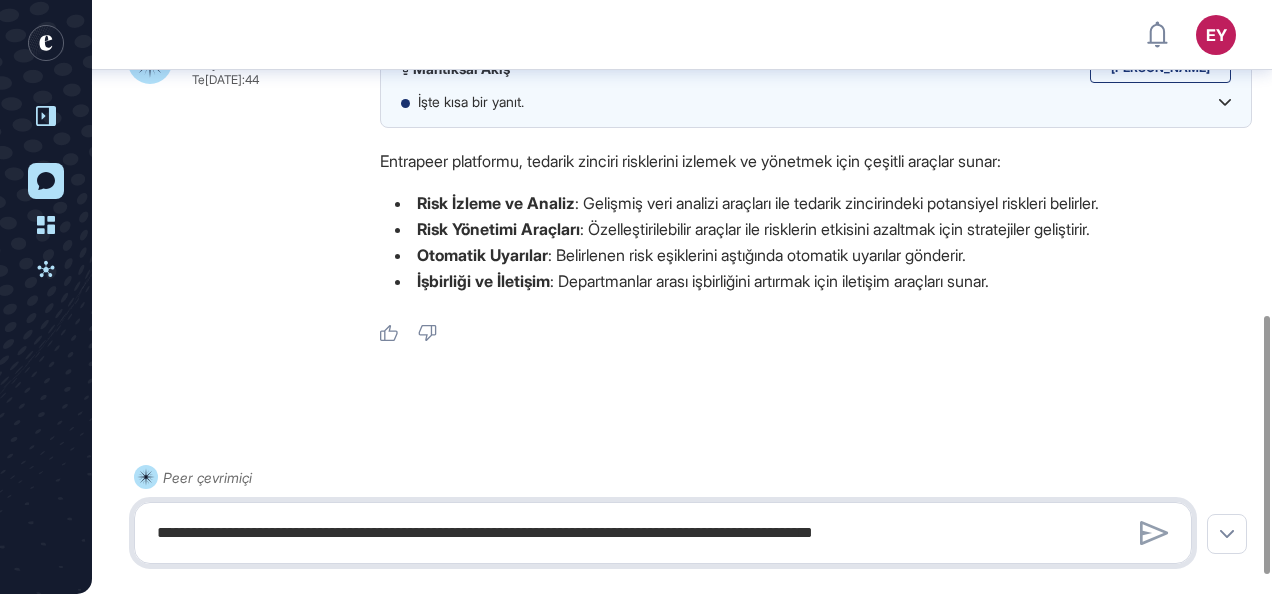 click on "**********" at bounding box center [663, 533] 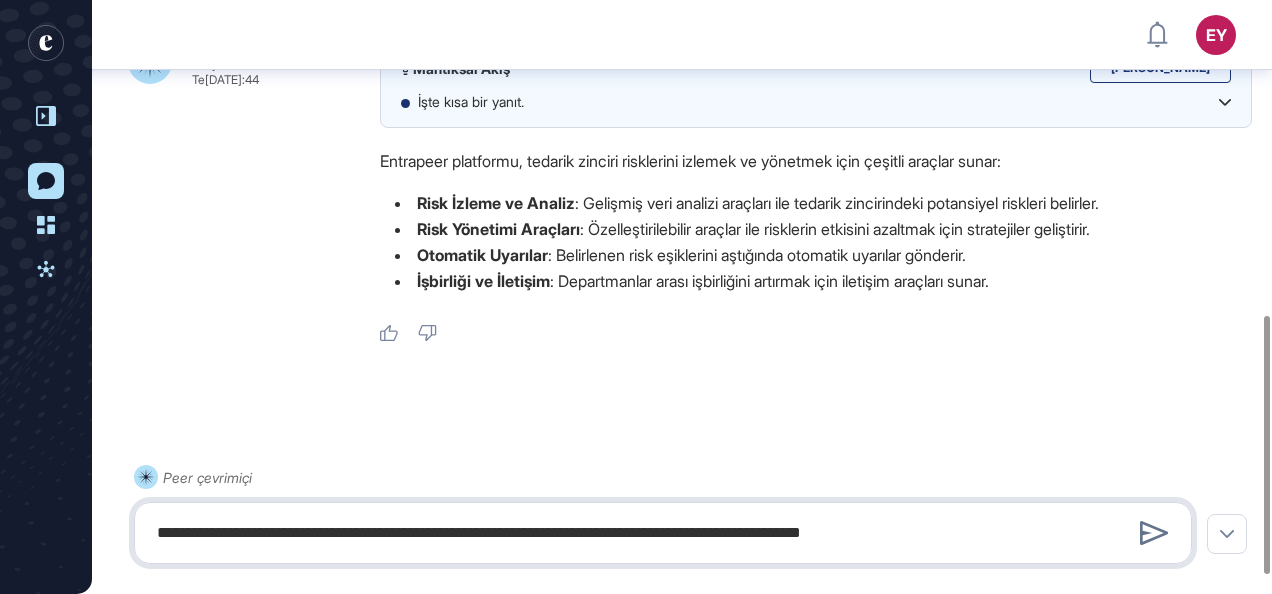 type on "**********" 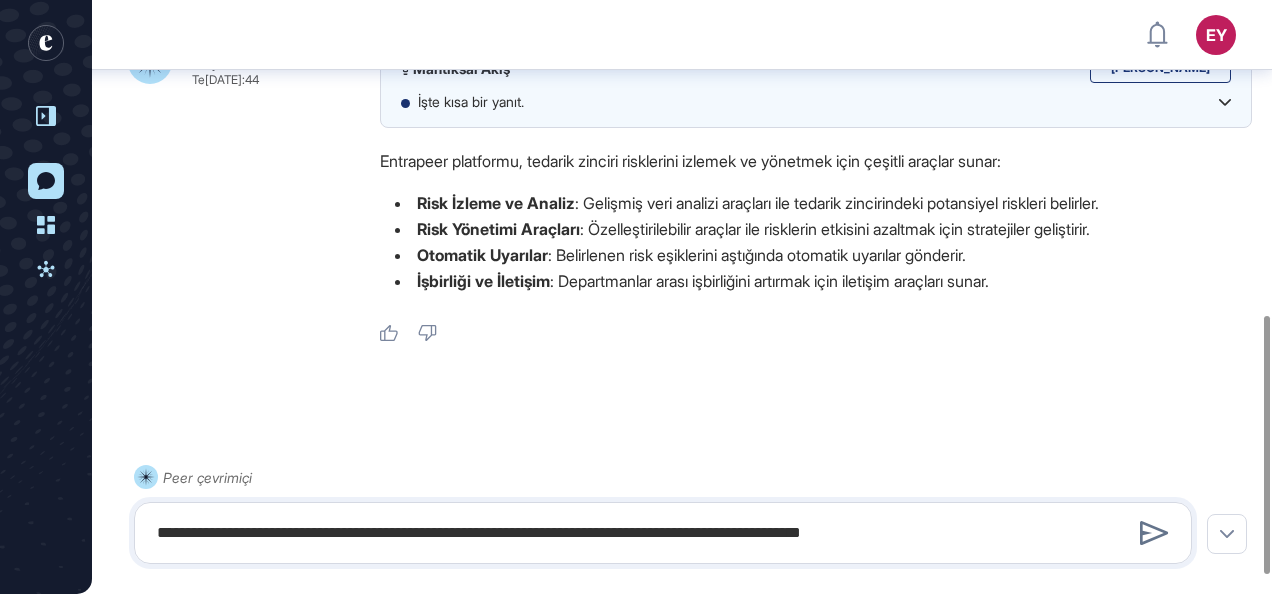 click 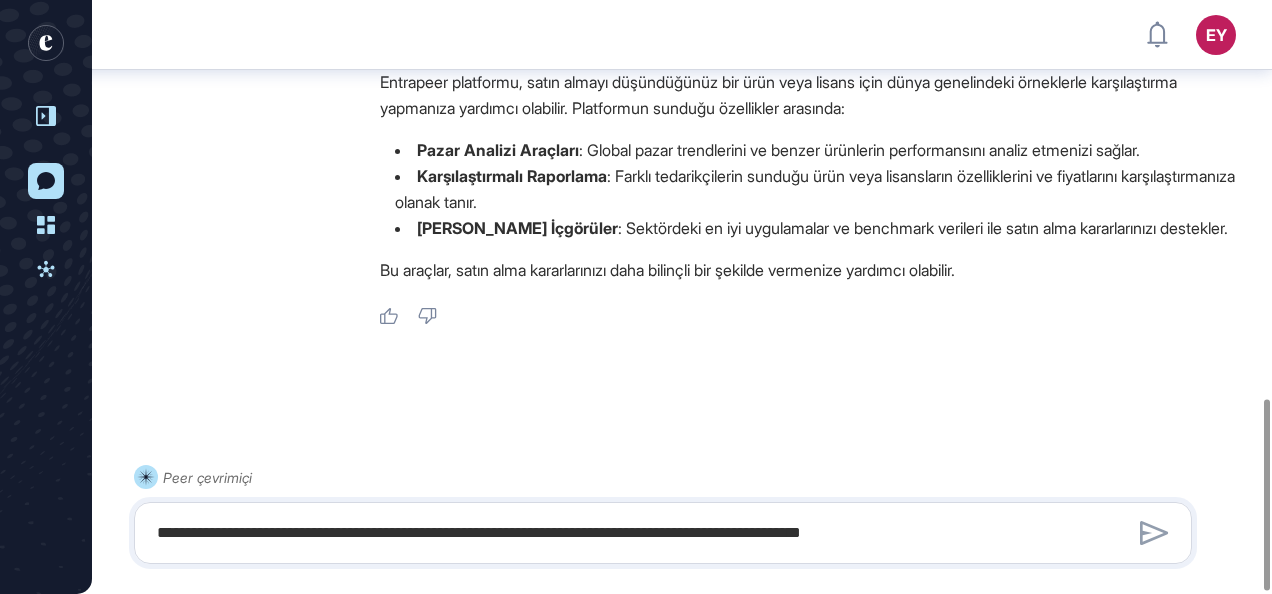 scroll, scrollTop: 1237, scrollLeft: 0, axis: vertical 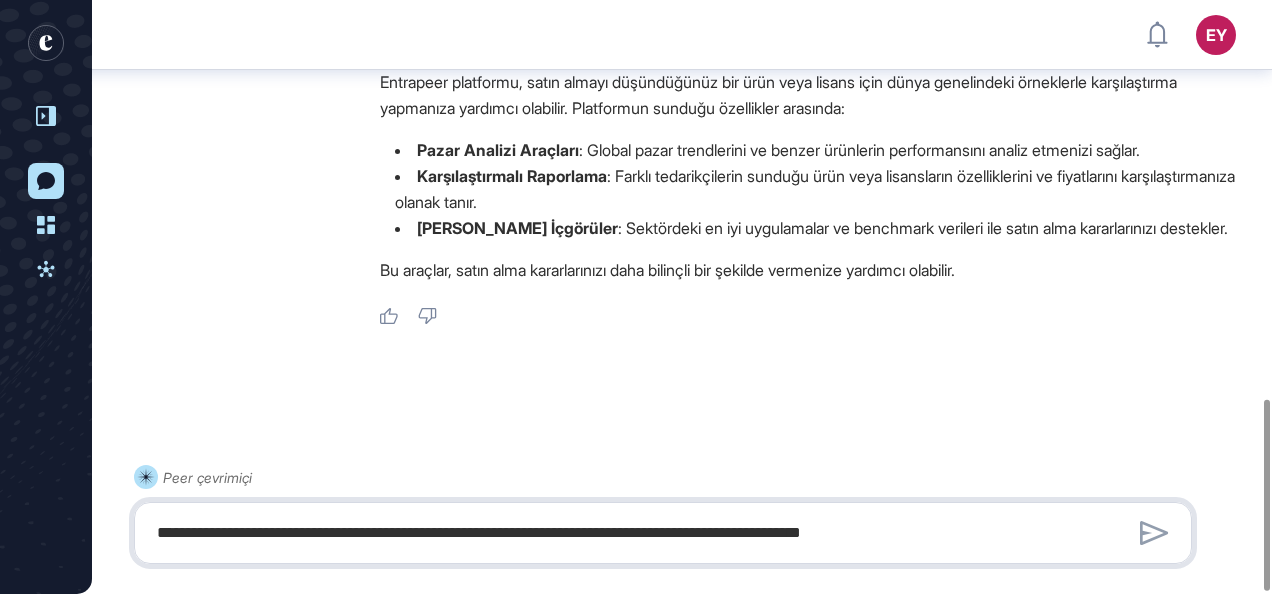 click on "**********" at bounding box center [663, 533] 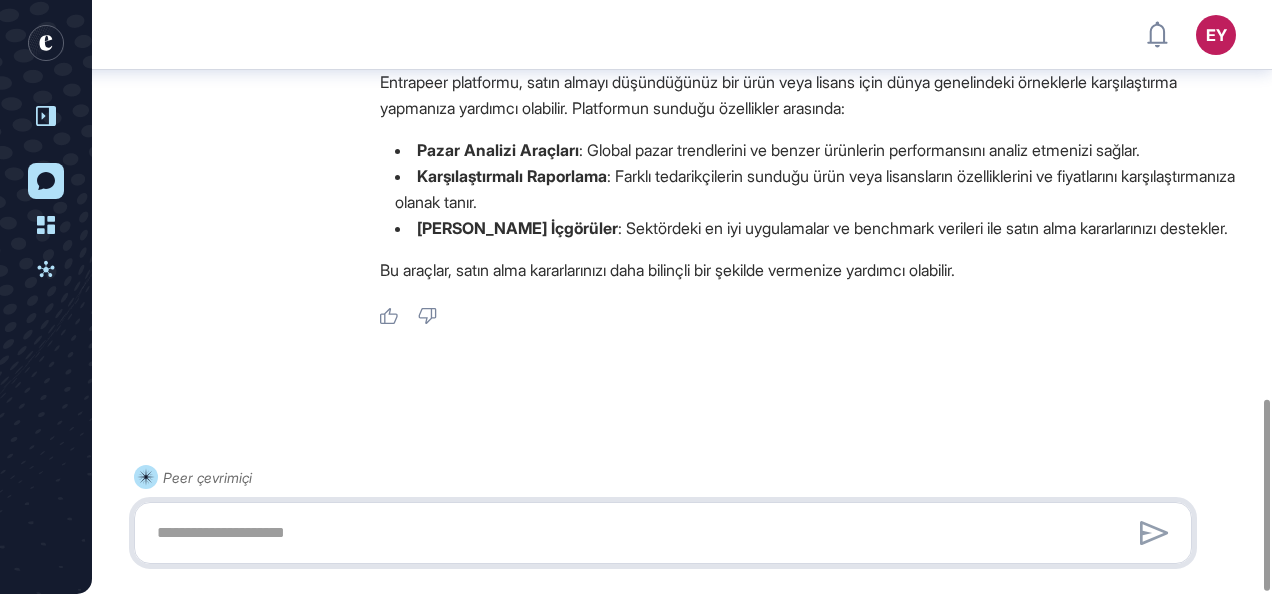type on "*" 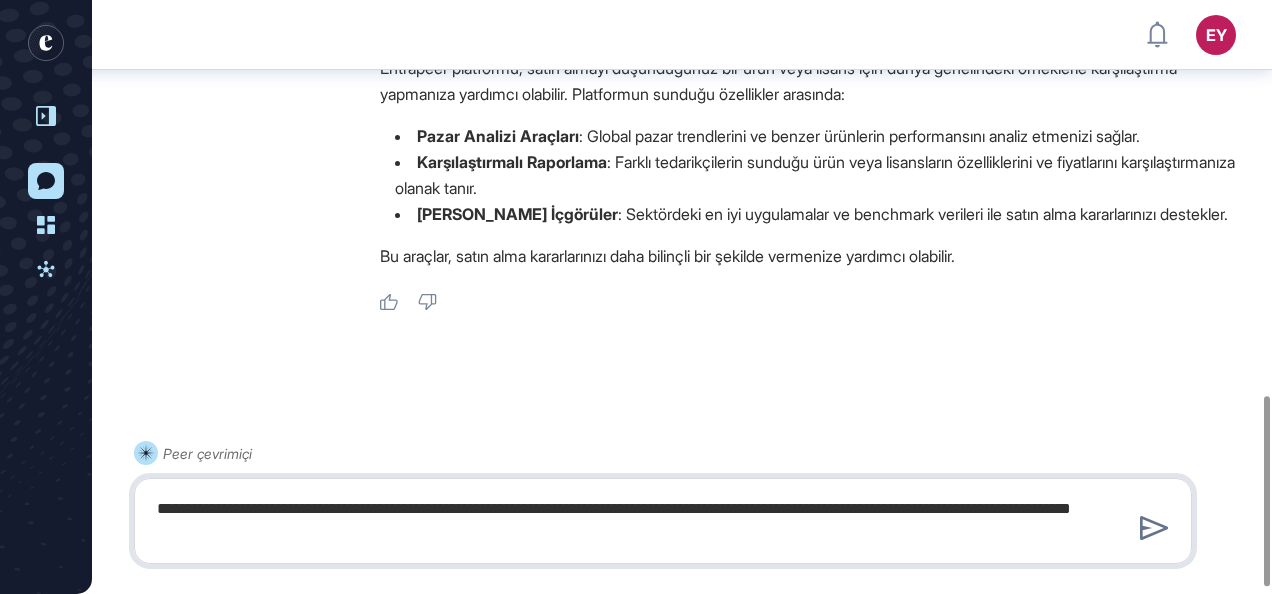 drag, startPoint x: 401, startPoint y: 511, endPoint x: 660, endPoint y: 512, distance: 259.00192 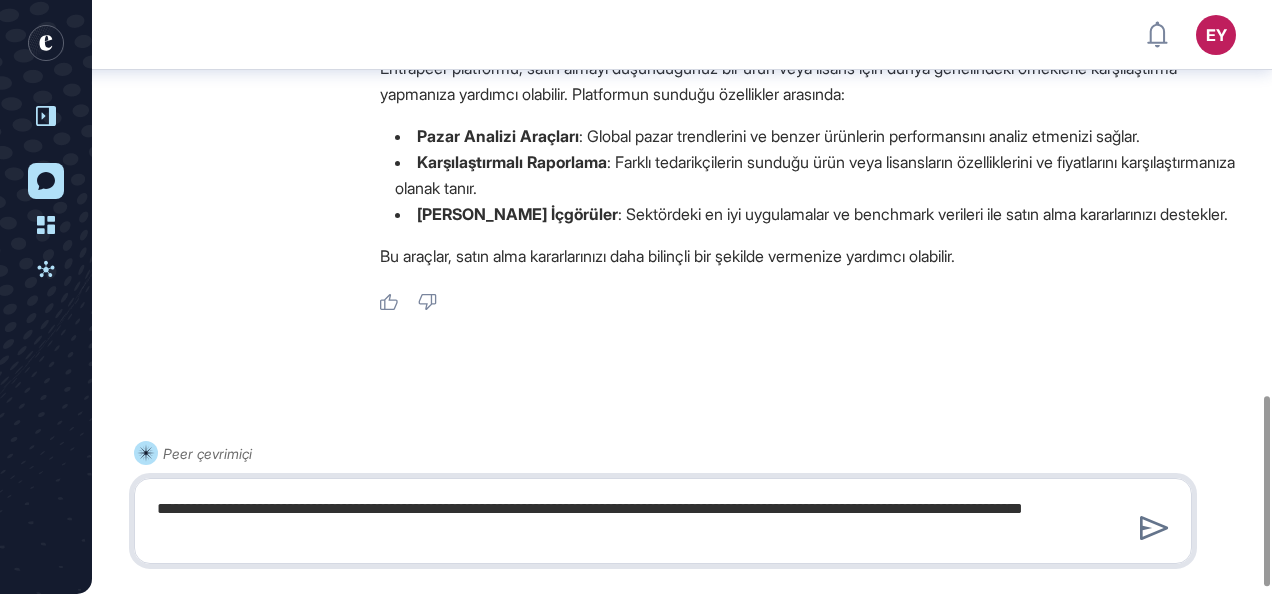 click on "**********" at bounding box center [663, 521] 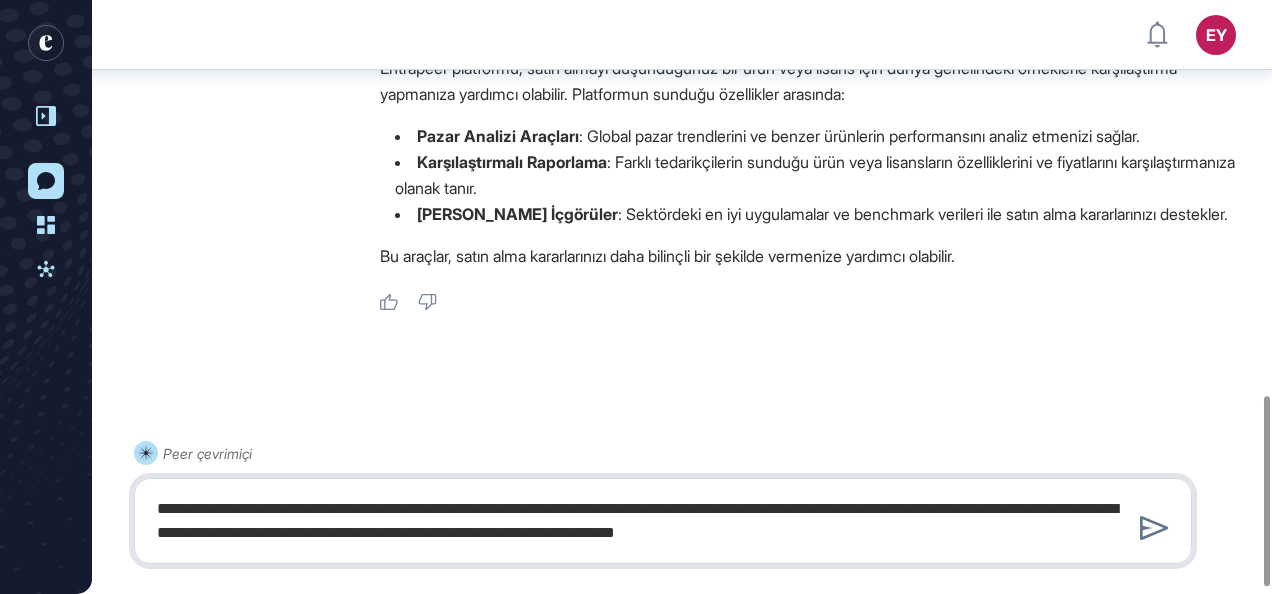 type on "**********" 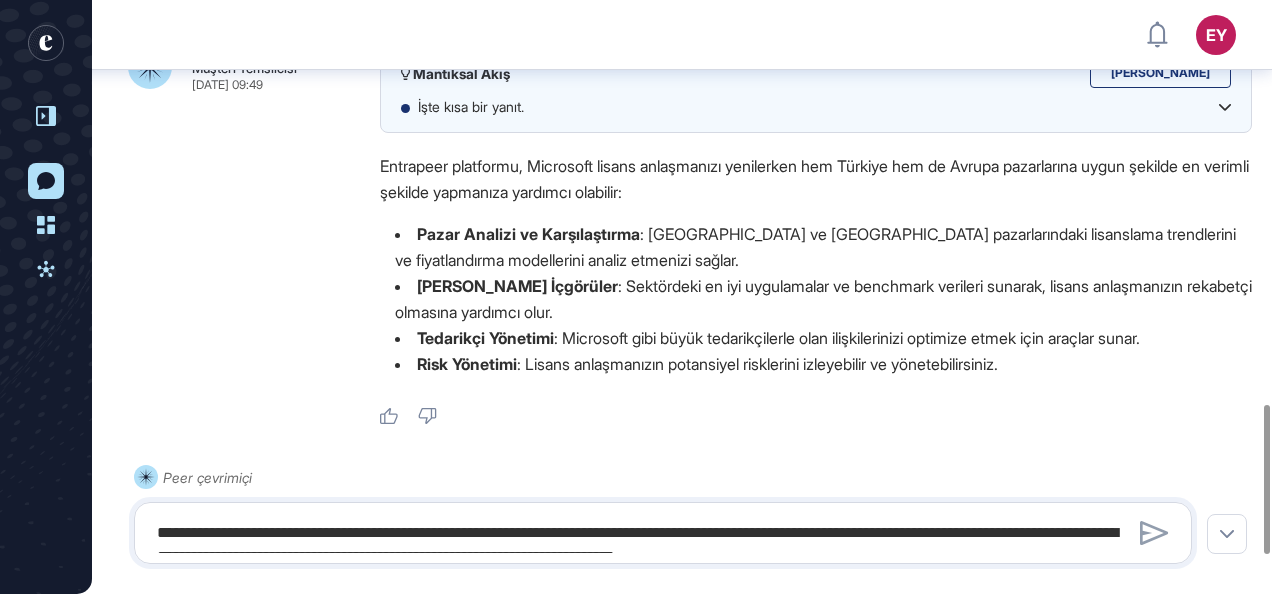 scroll, scrollTop: 1616, scrollLeft: 0, axis: vertical 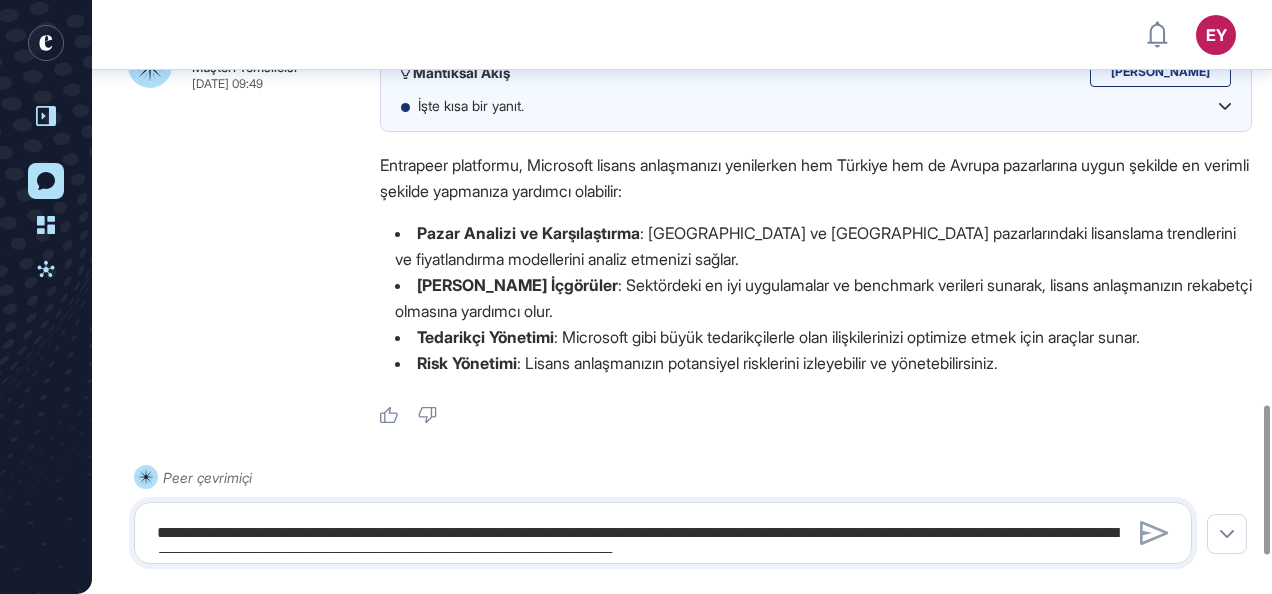 drag, startPoint x: 654, startPoint y: 276, endPoint x: 713, endPoint y: 309, distance: 67.601776 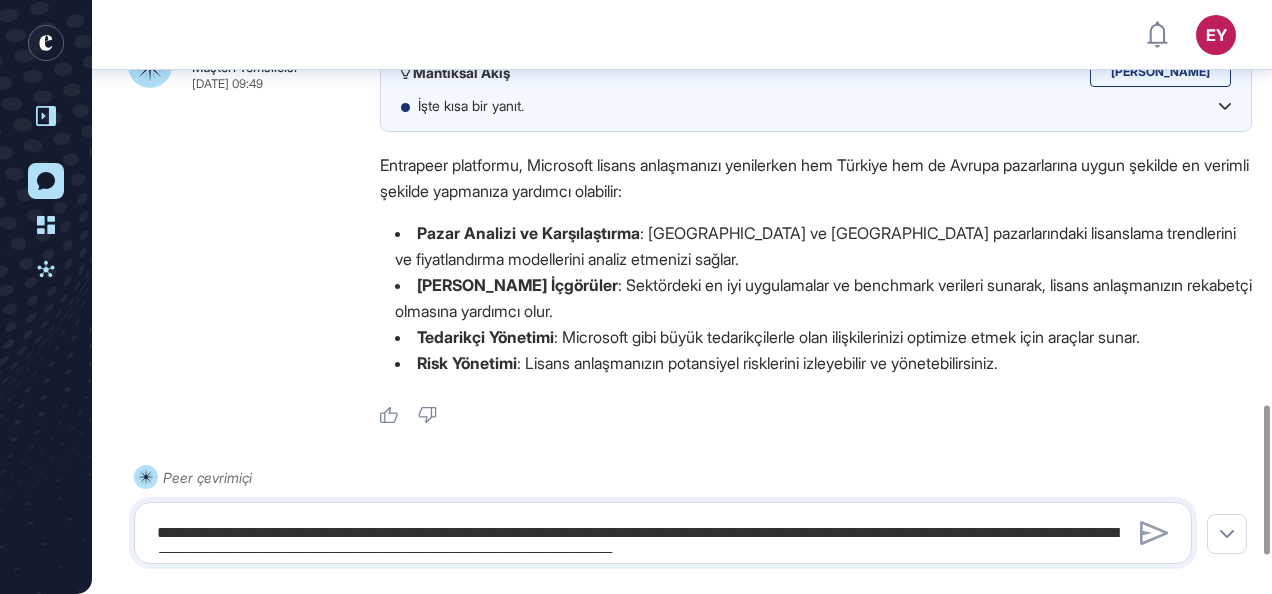 copy on "Türkiye ve Avrupa pazarlarındaki lisanslama trendlerini ve fiyatlandırma modellerini analiz etmenizi sağlar." 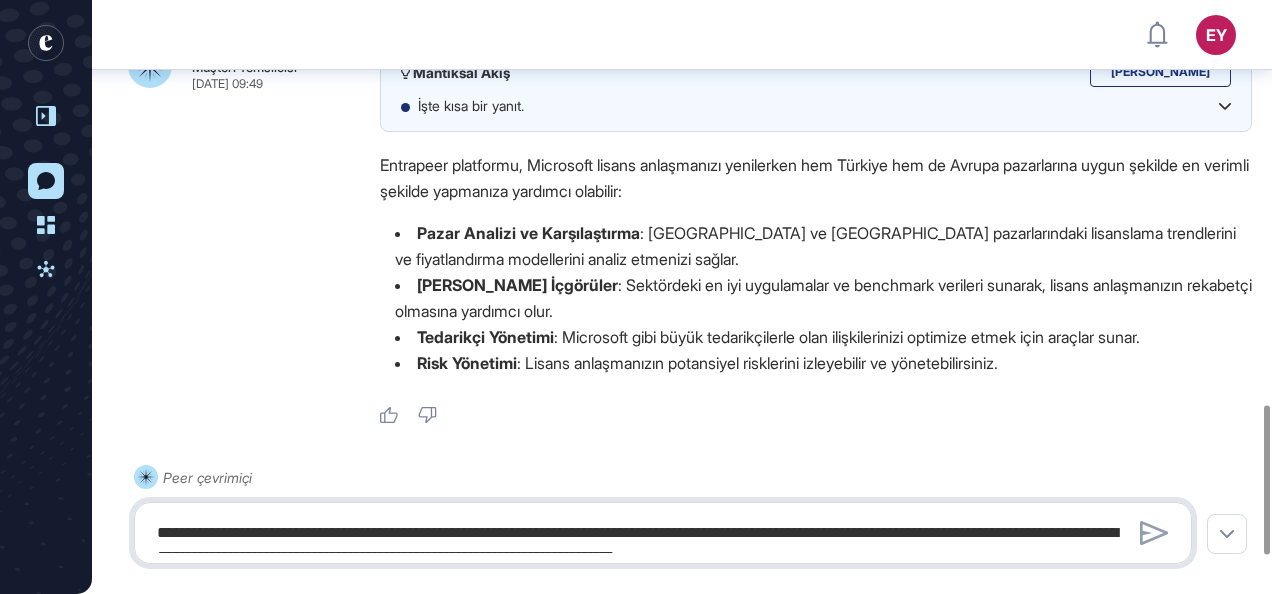 click on "**********" at bounding box center (663, 533) 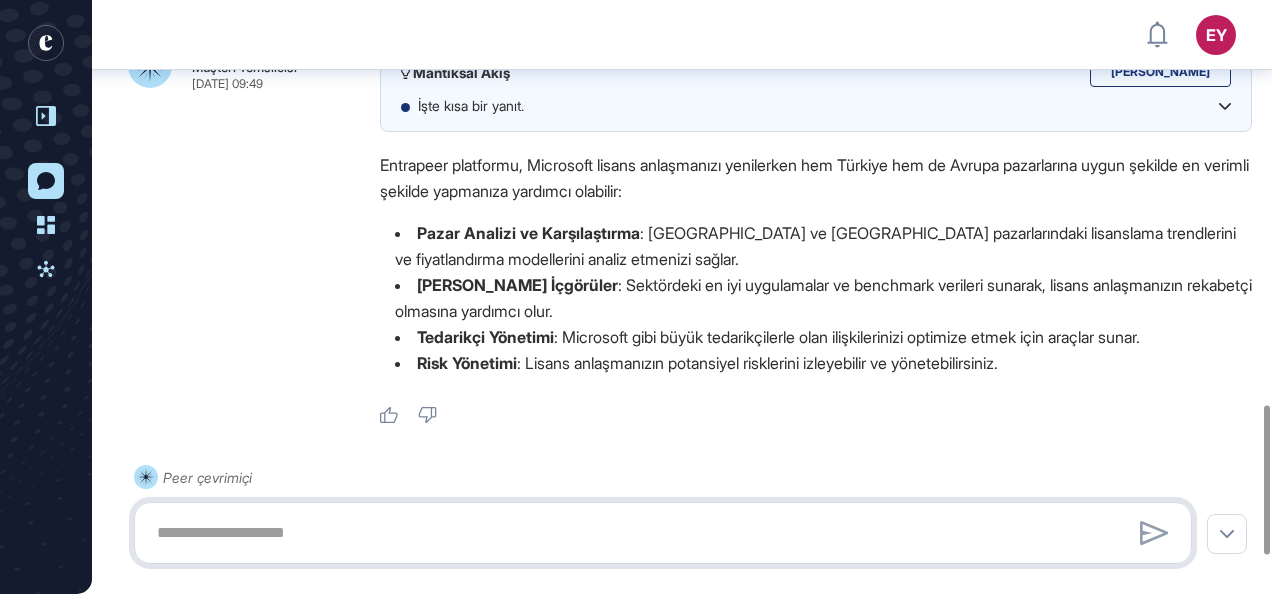 paste on "**********" 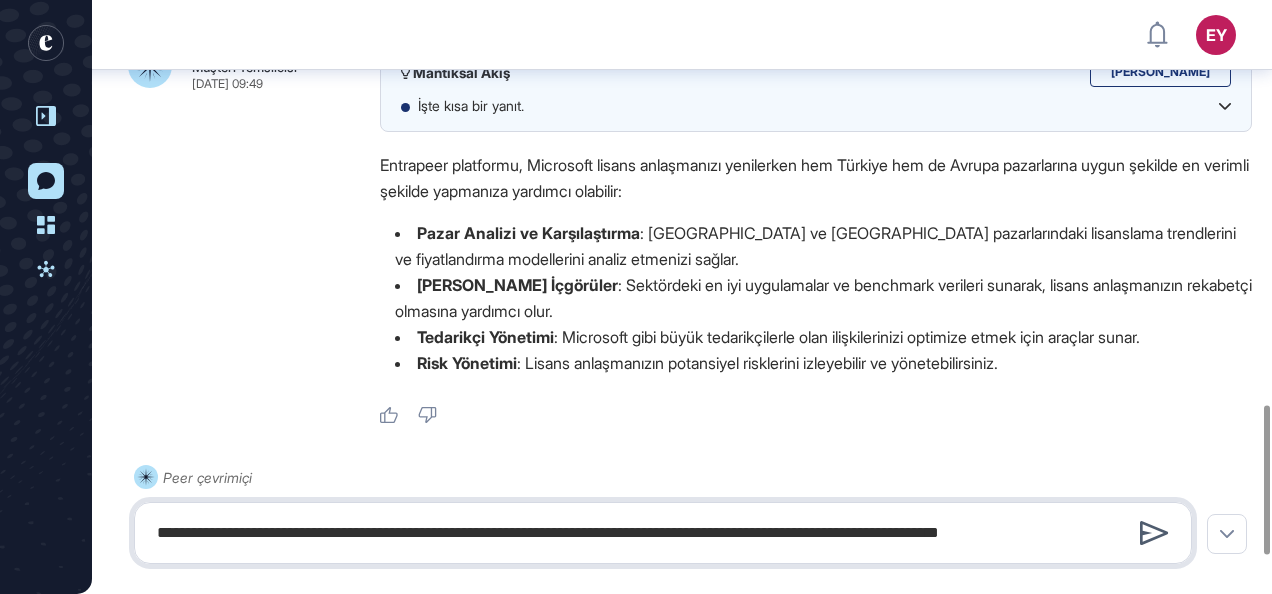 type on "**********" 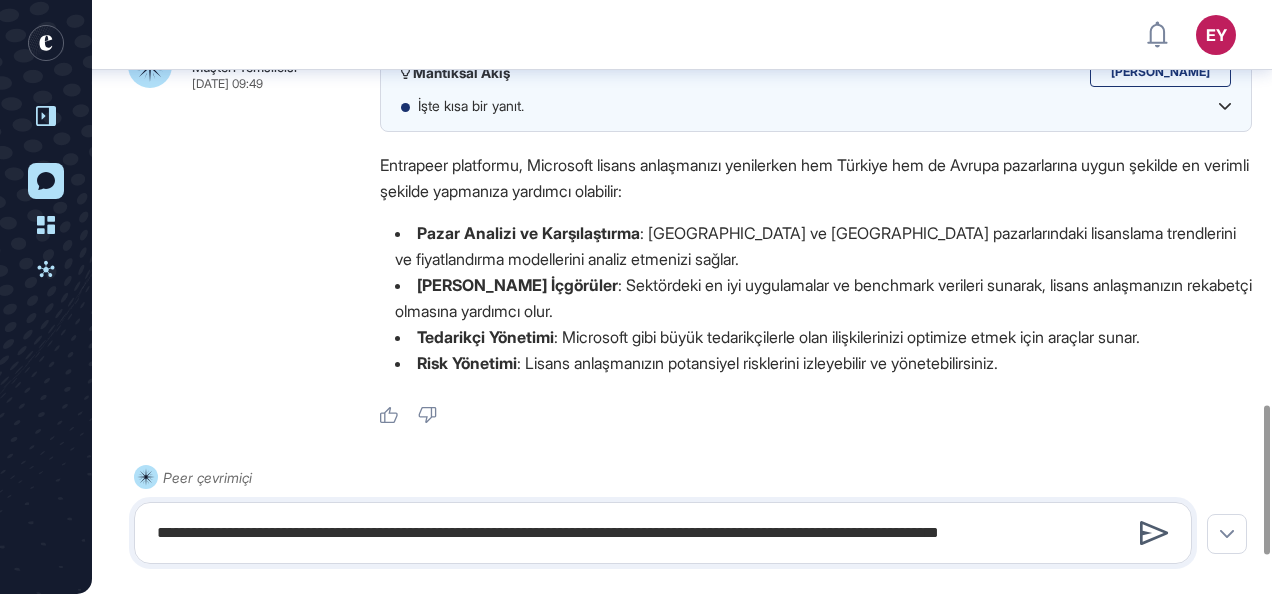 click 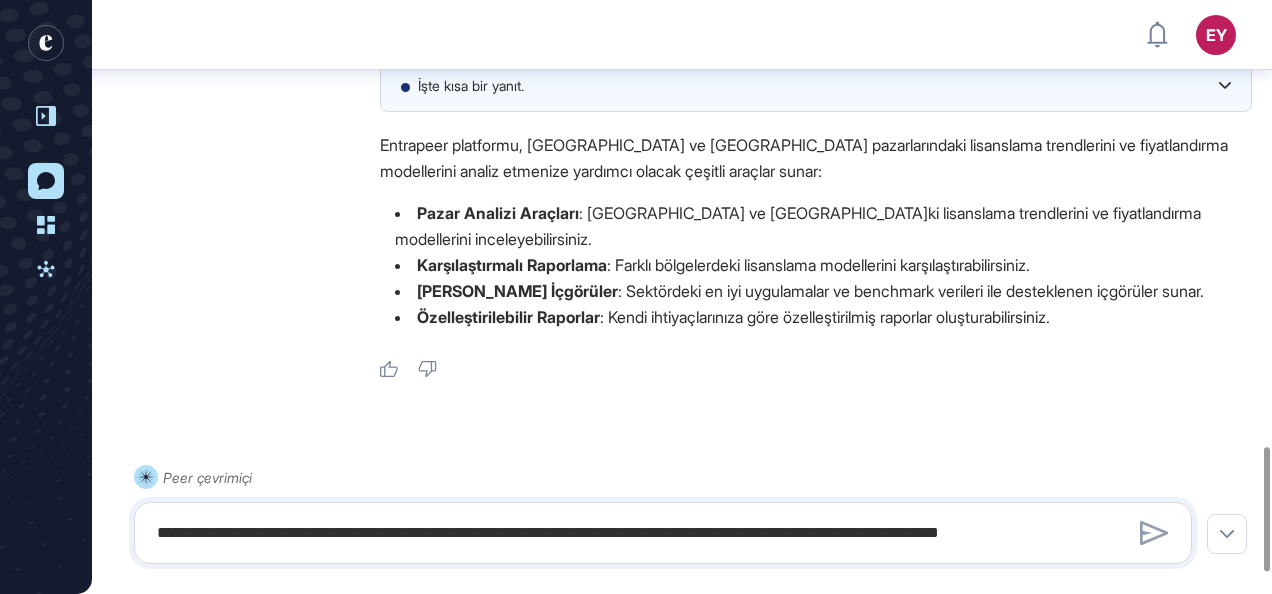 scroll, scrollTop: 2135, scrollLeft: 0, axis: vertical 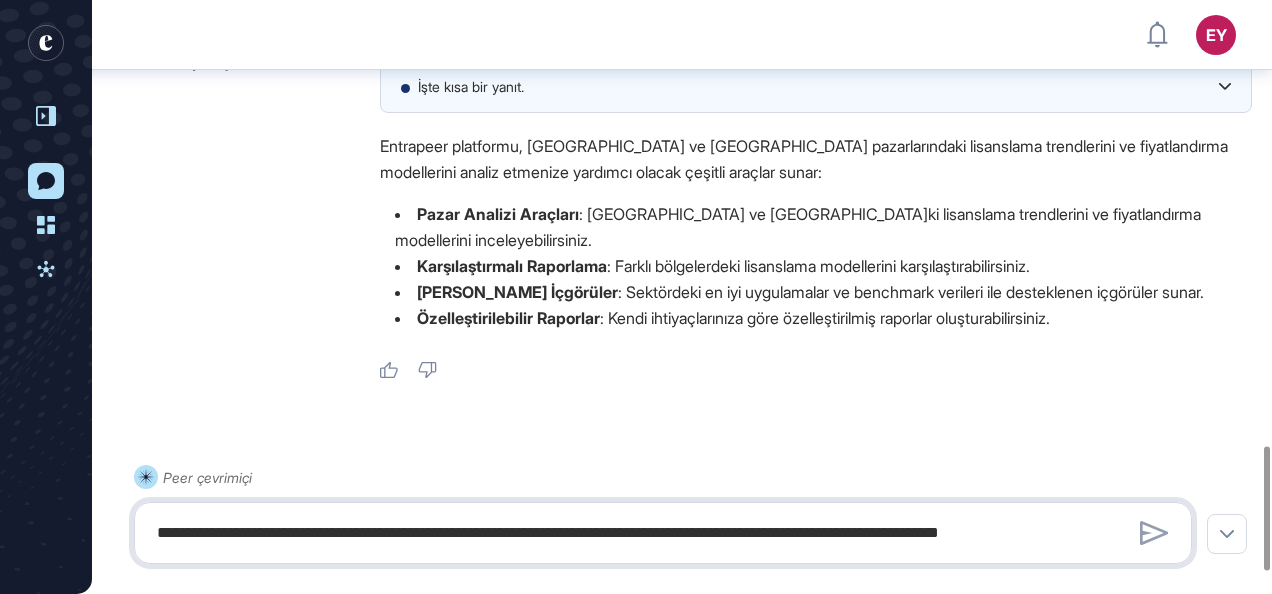 click on "**********" at bounding box center (663, 533) 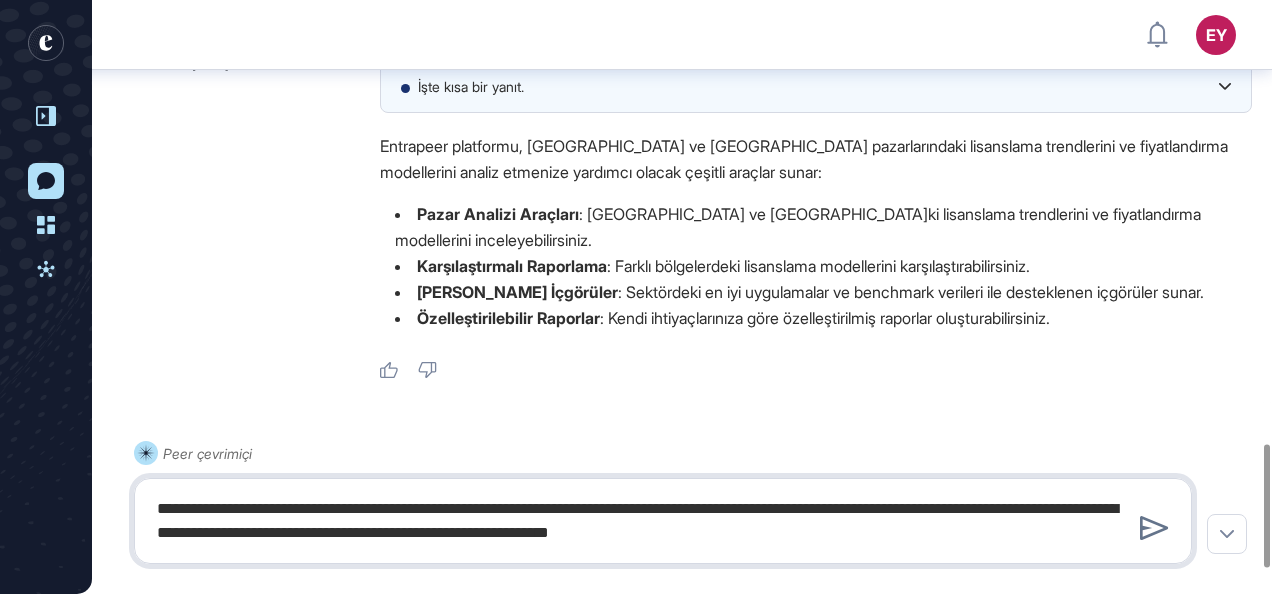 type on "**********" 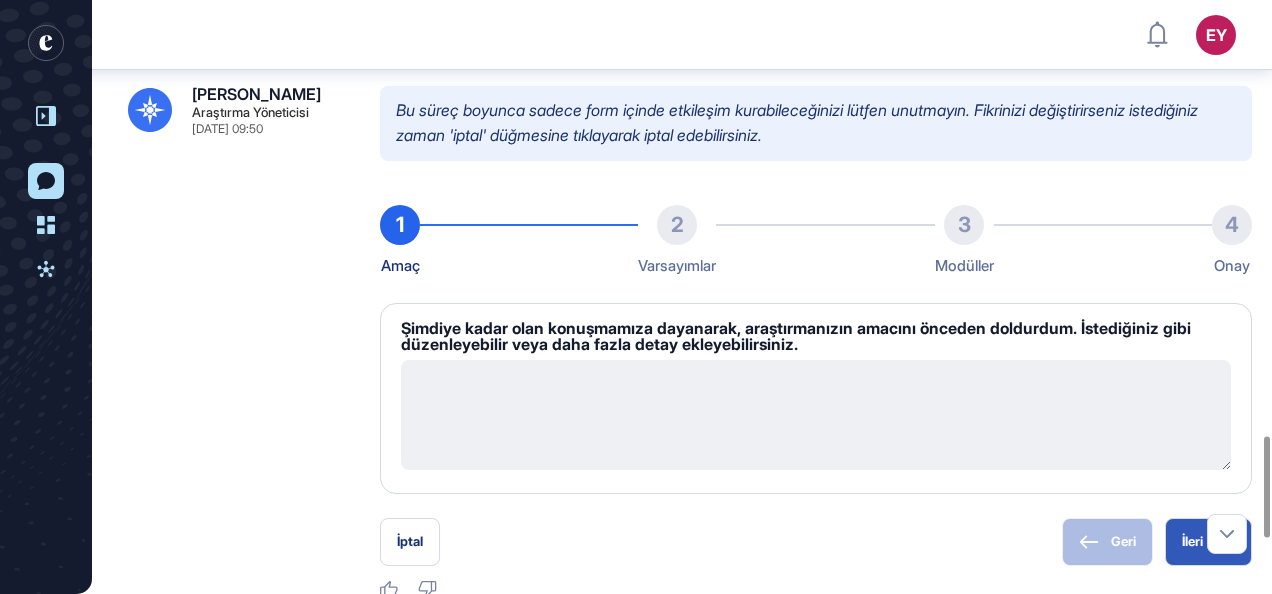 scroll, scrollTop: 2552, scrollLeft: 0, axis: vertical 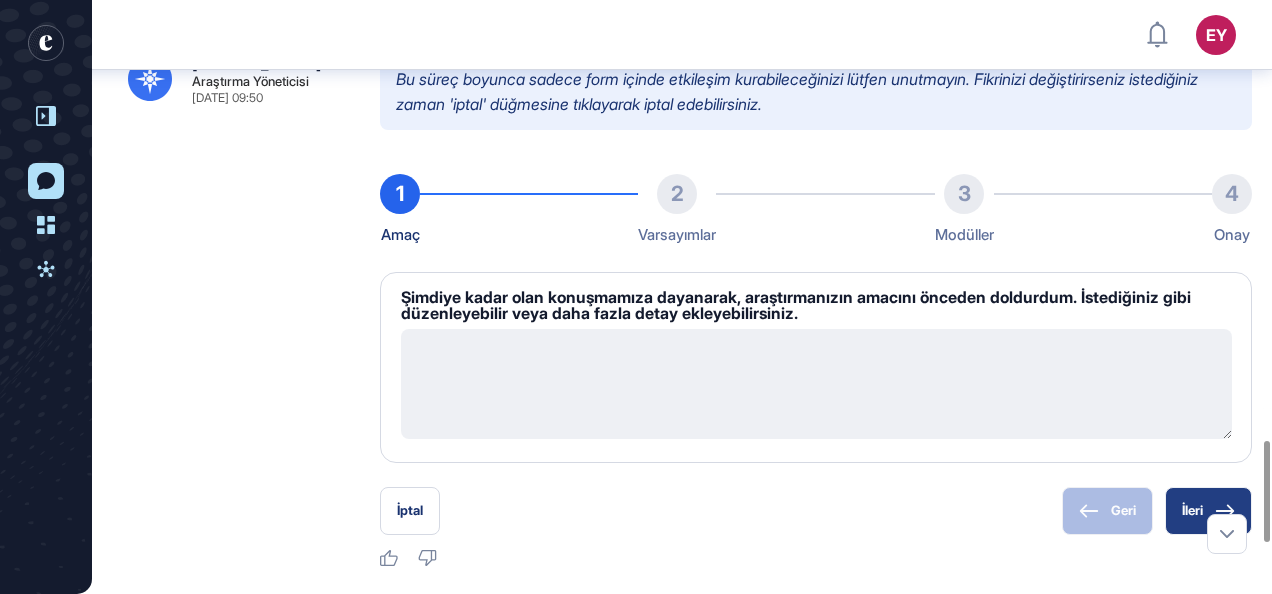 click on "İleri" at bounding box center (1208, 511) 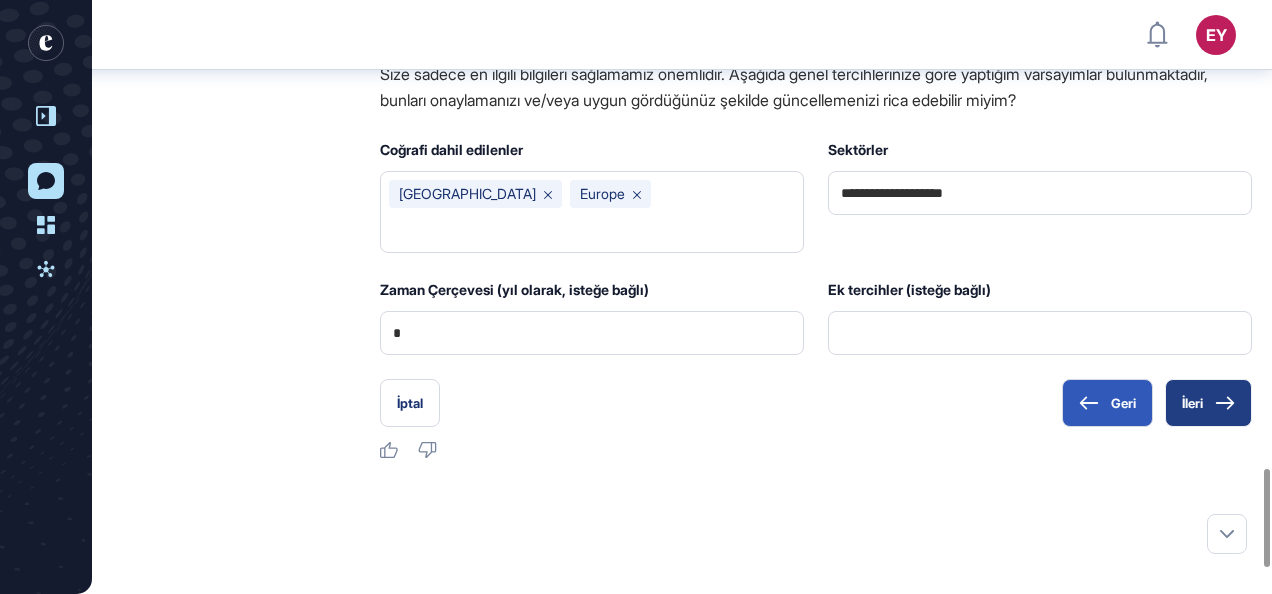 scroll, scrollTop: 2843, scrollLeft: 0, axis: vertical 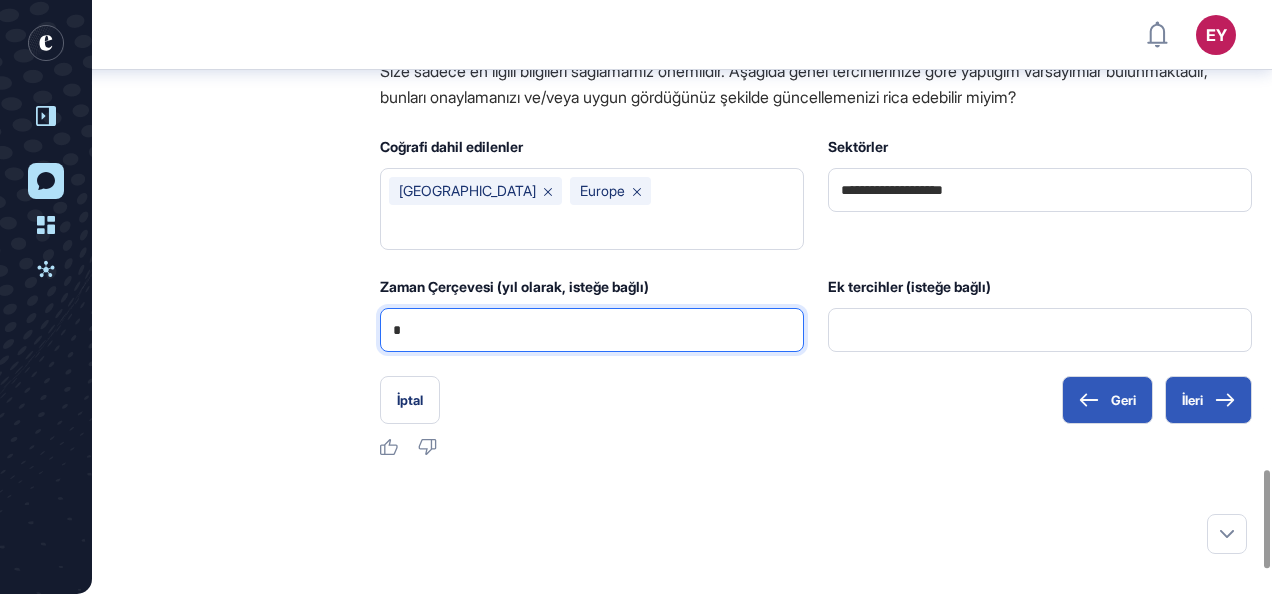 click on "*" at bounding box center (592, 330) 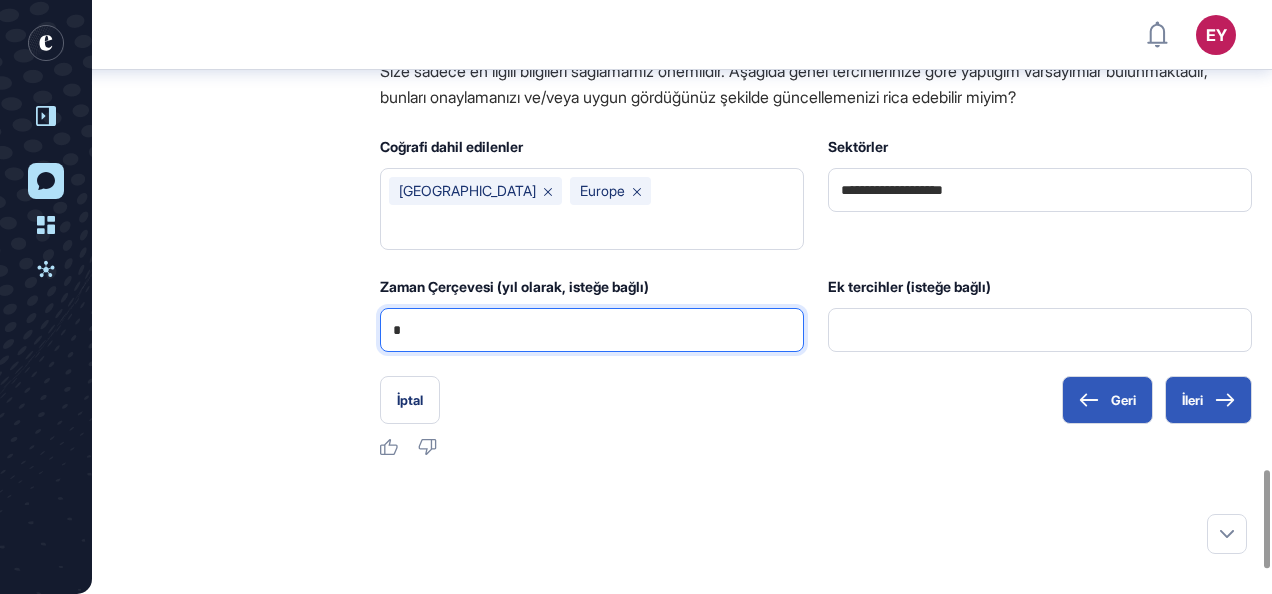 type on "*" 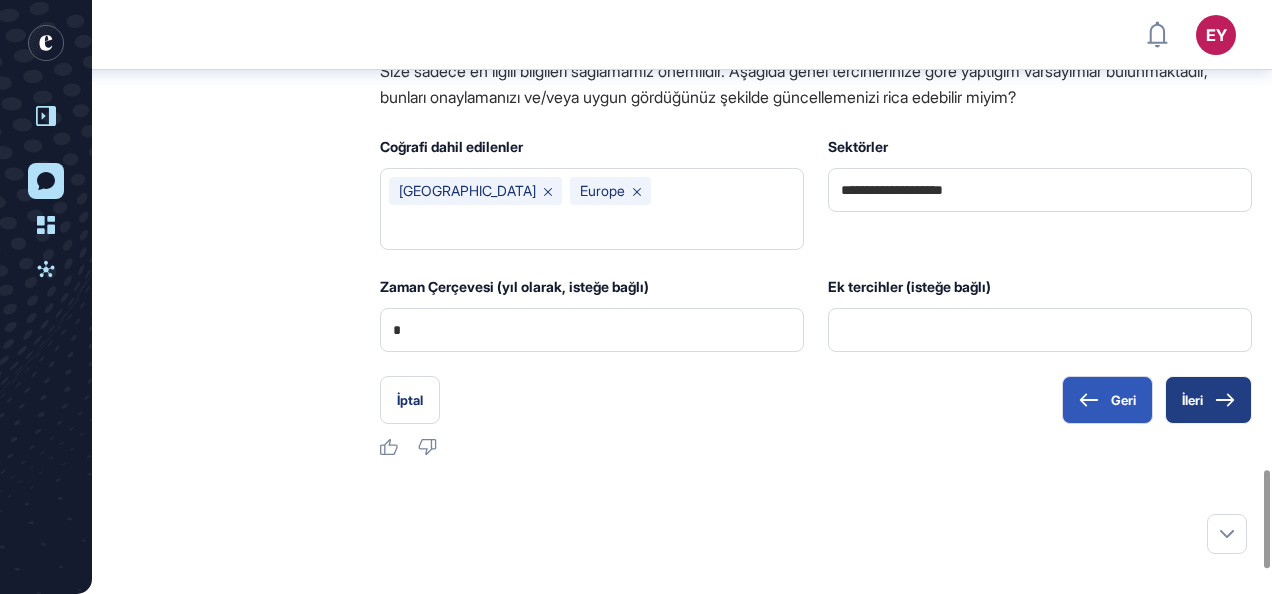 click on "İleri" at bounding box center (1208, 400) 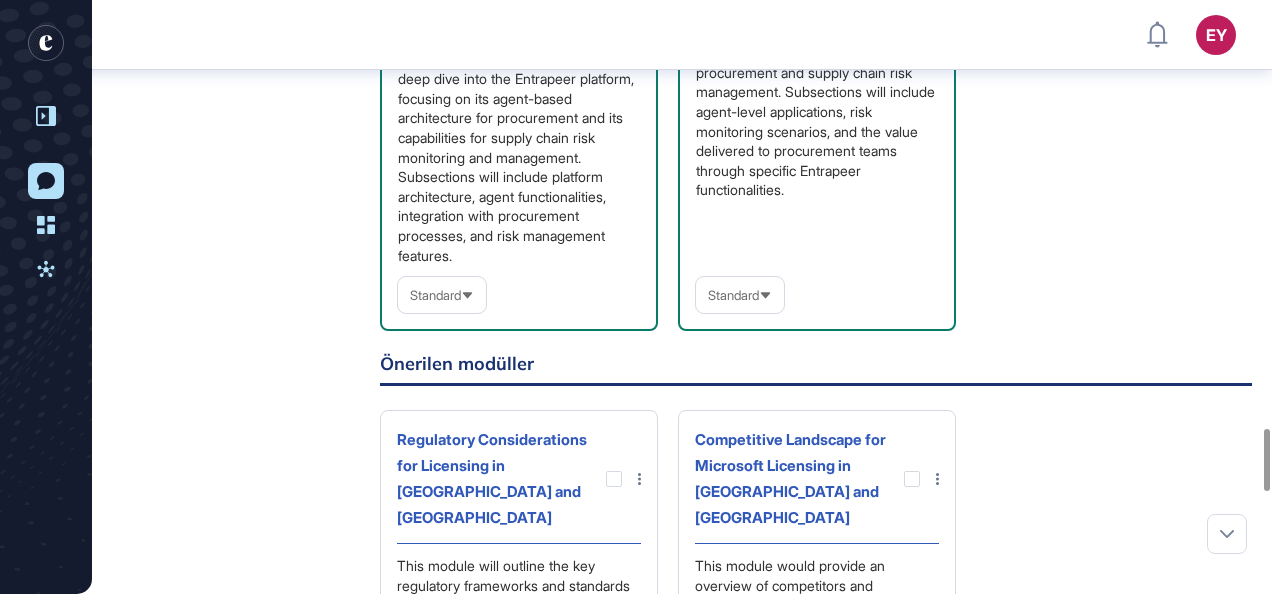 scroll, scrollTop: 4103, scrollLeft: 0, axis: vertical 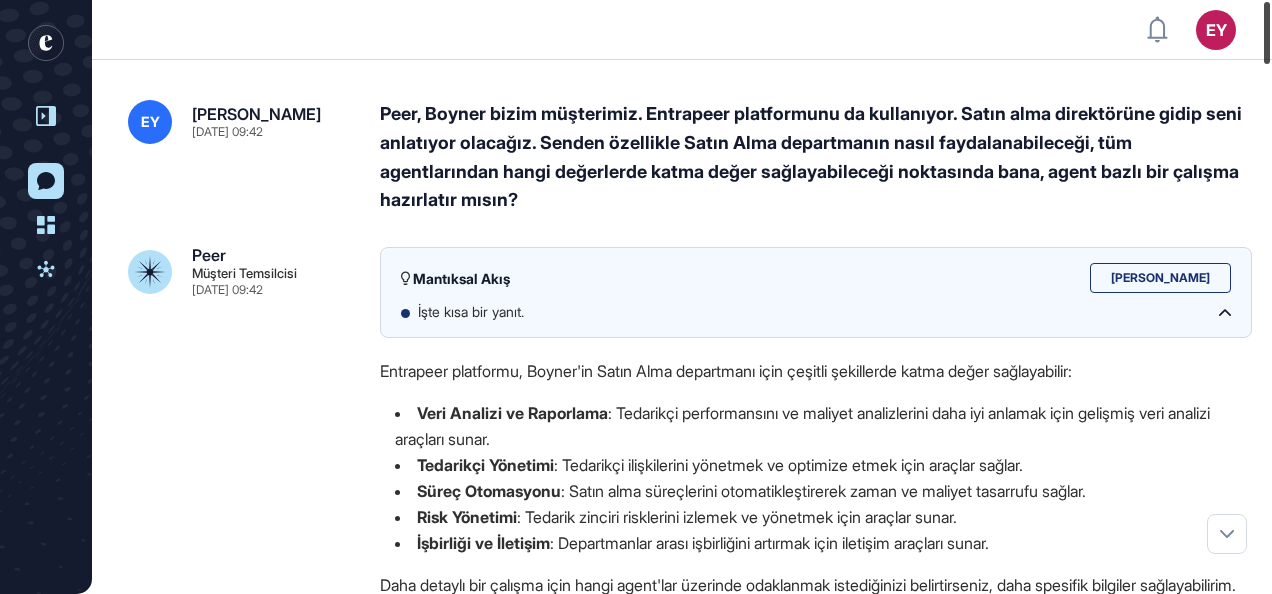 drag, startPoint x: 1264, startPoint y: 464, endPoint x: 1334, endPoint y: 16, distance: 453.43576 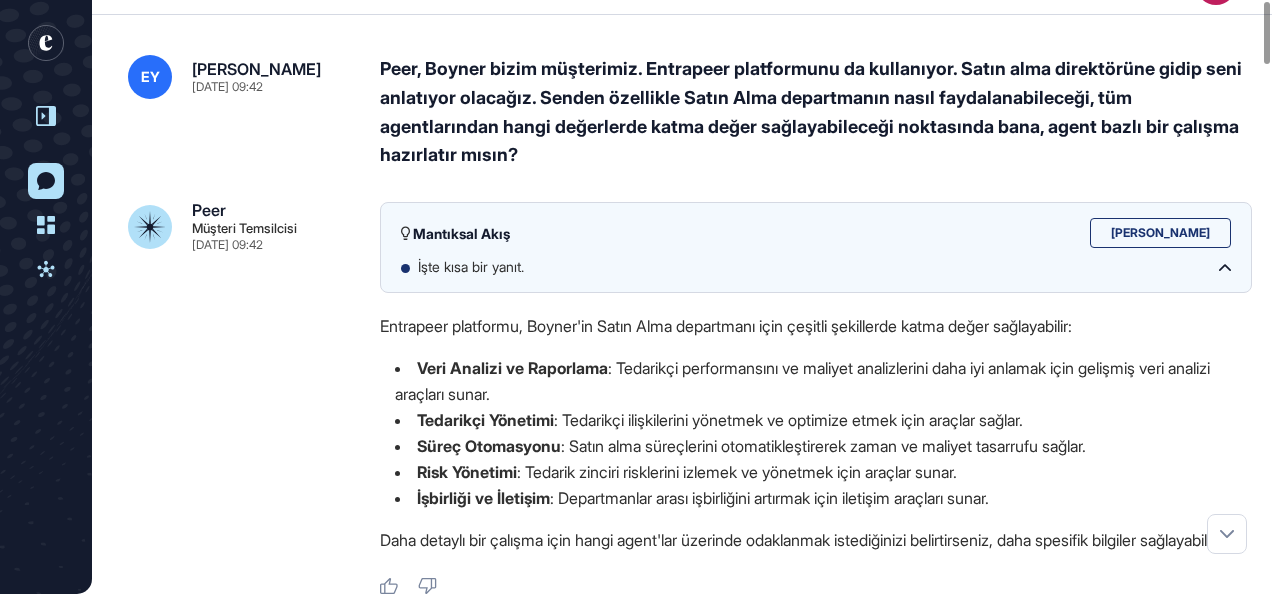 scroll, scrollTop: 0, scrollLeft: 0, axis: both 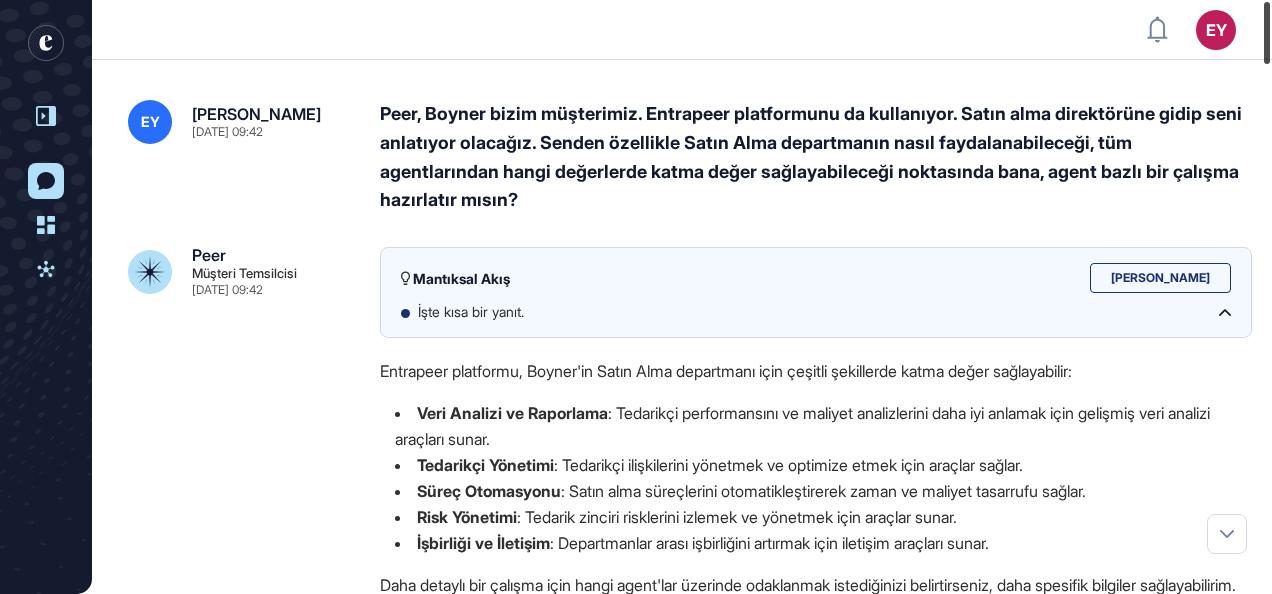 drag, startPoint x: 1268, startPoint y: 42, endPoint x: 1340, endPoint y: 31, distance: 72.835434 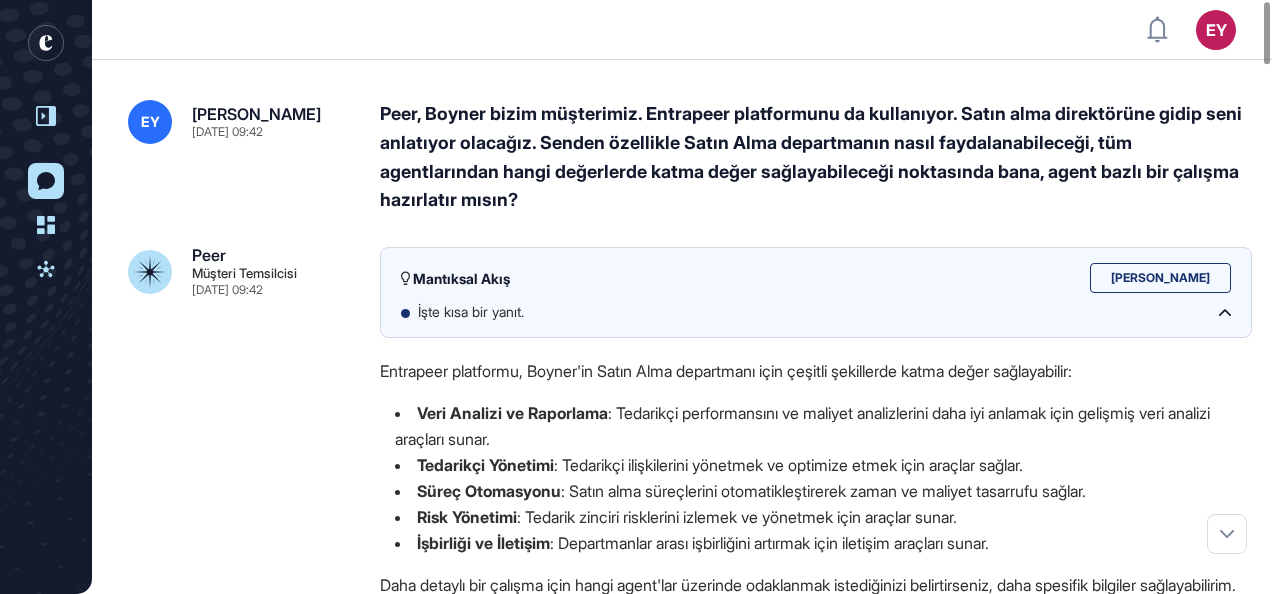 scroll, scrollTop: 0, scrollLeft: 0, axis: both 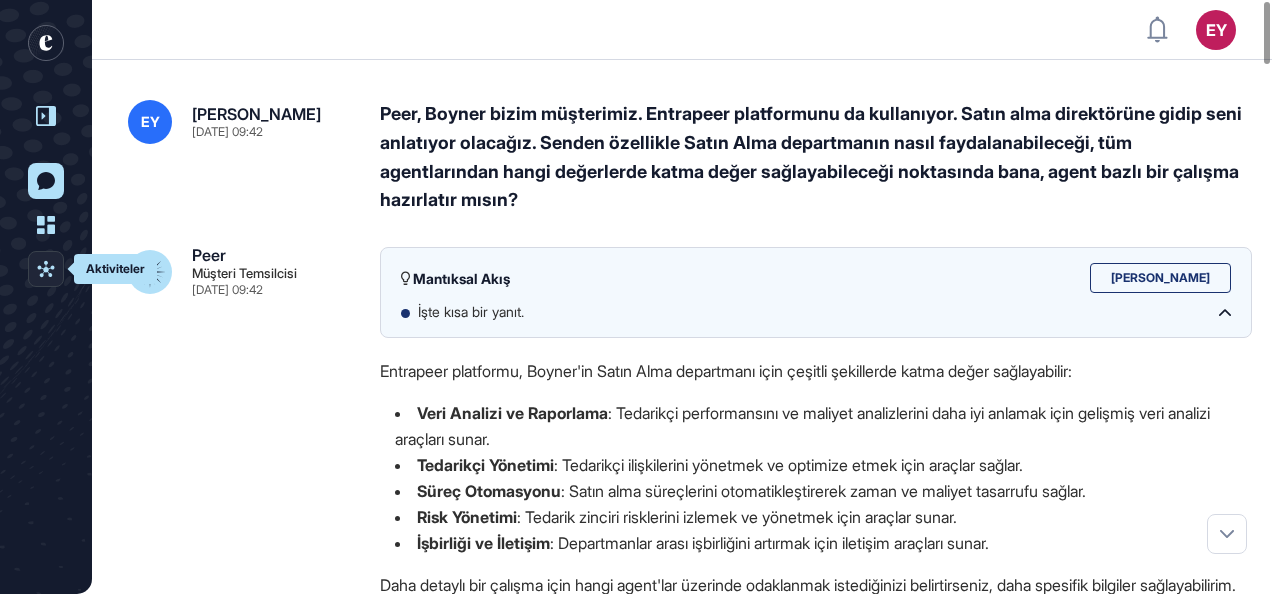 click on "Aktiviteler" 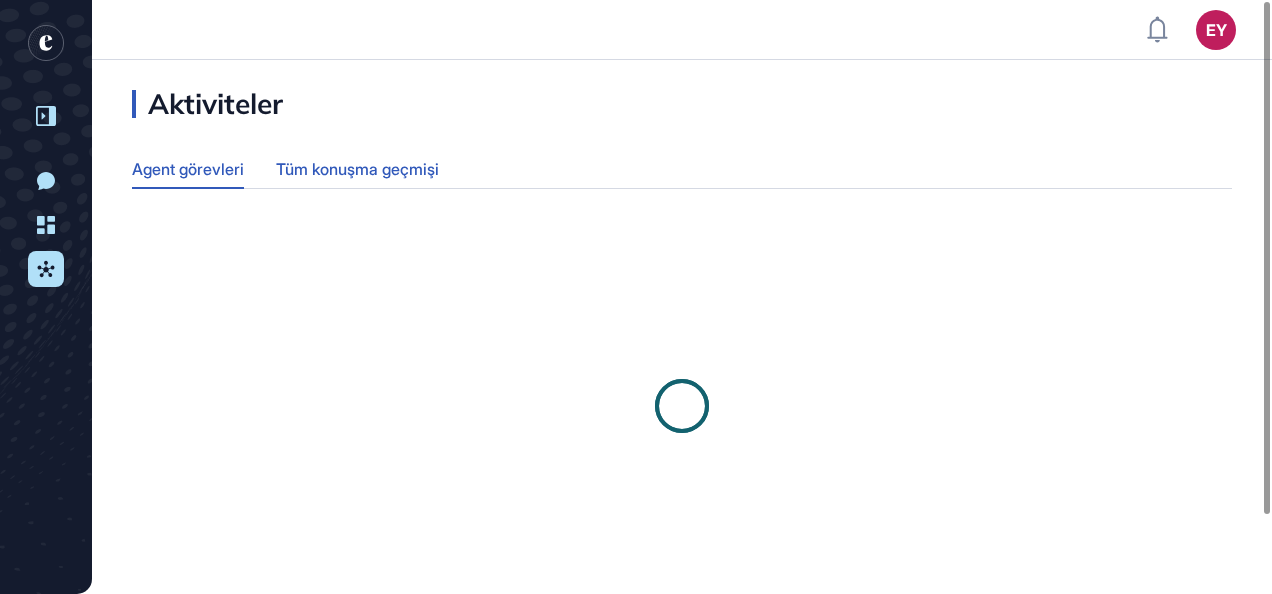click on "Tüm konuşma geçmişi" at bounding box center (357, 169) 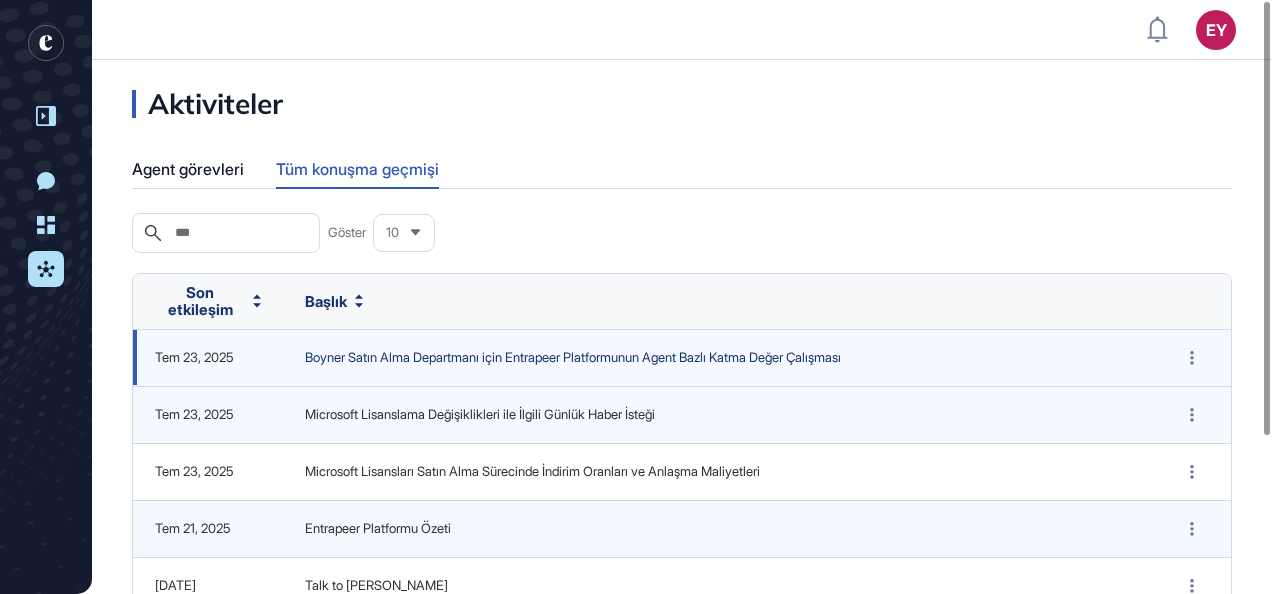 click on "Boyner Satın Alma Departmanı için Entrapeer Platformunun Agent Bazlı Katma Değer Çalışması" at bounding box center (719, 358) 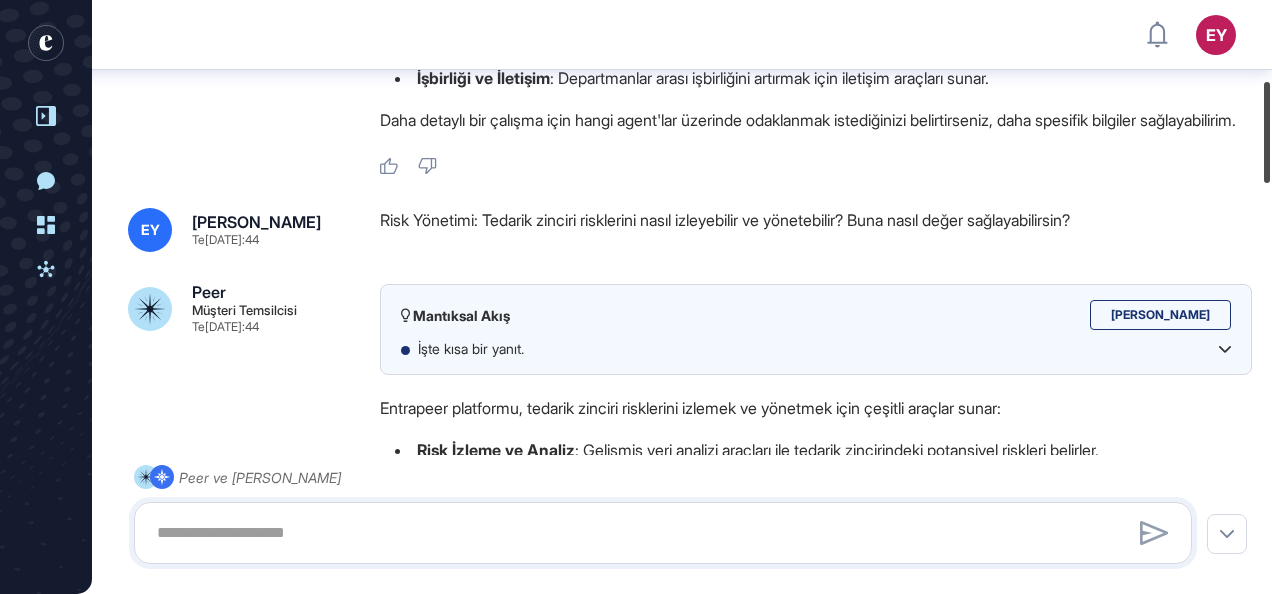 scroll, scrollTop: 434, scrollLeft: 0, axis: vertical 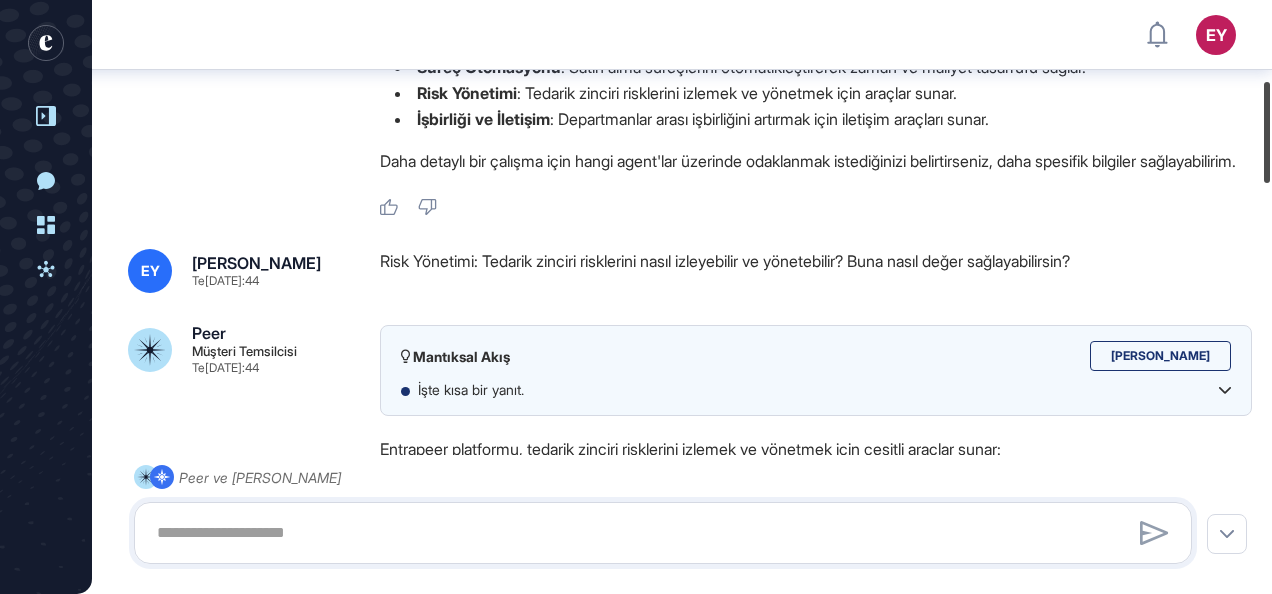 drag, startPoint x: 1266, startPoint y: 82, endPoint x: 478, endPoint y: 286, distance: 813.9779 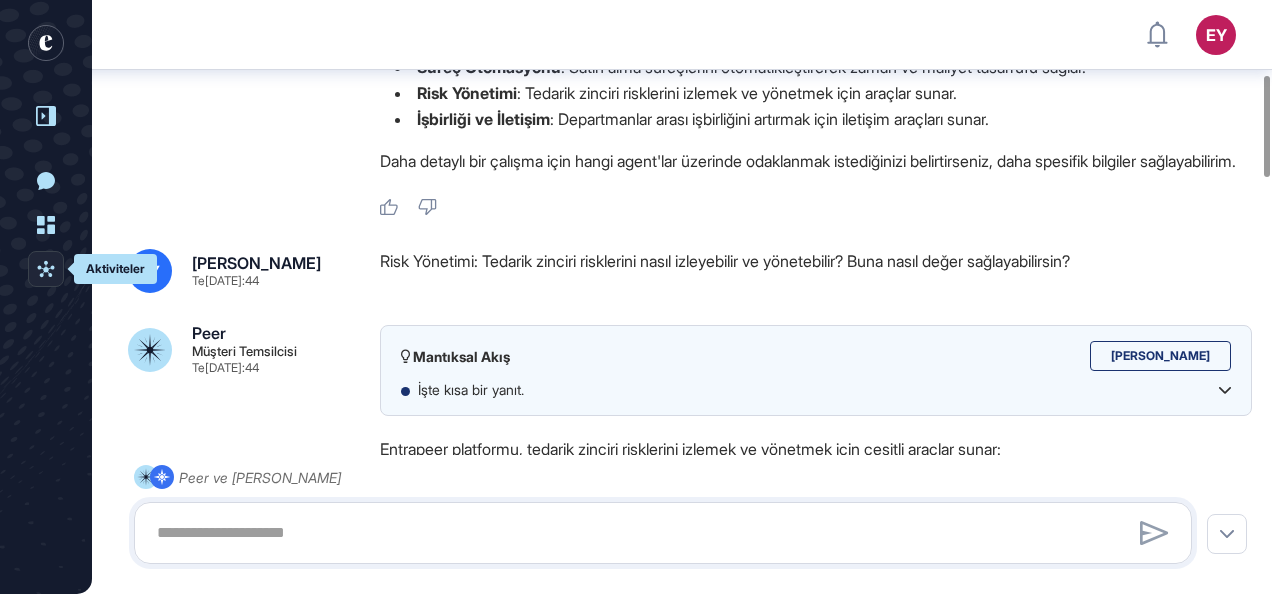 click on "Aktiviteler" 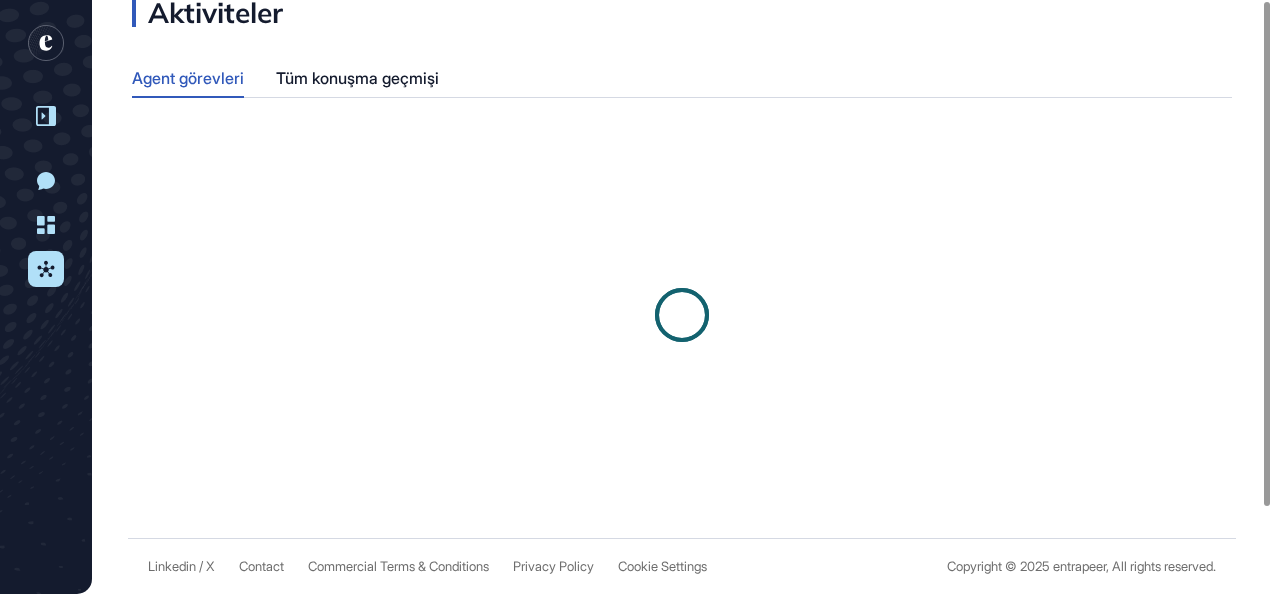 scroll, scrollTop: 0, scrollLeft: 0, axis: both 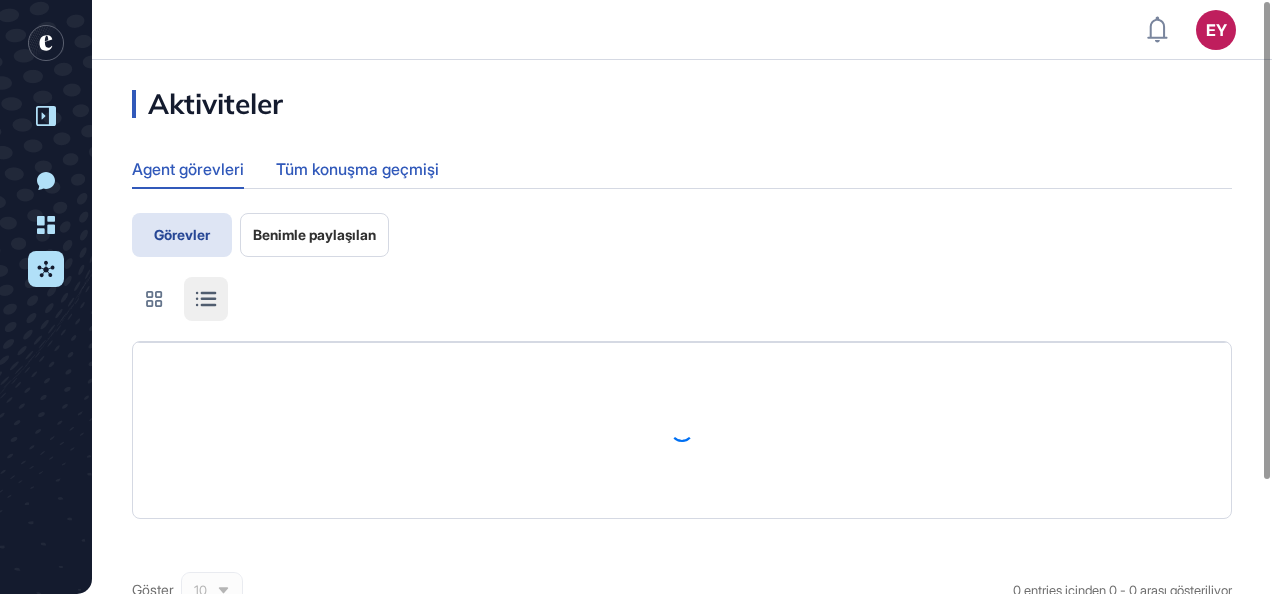 click on "Tüm konuşma geçmişi" at bounding box center [357, 169] 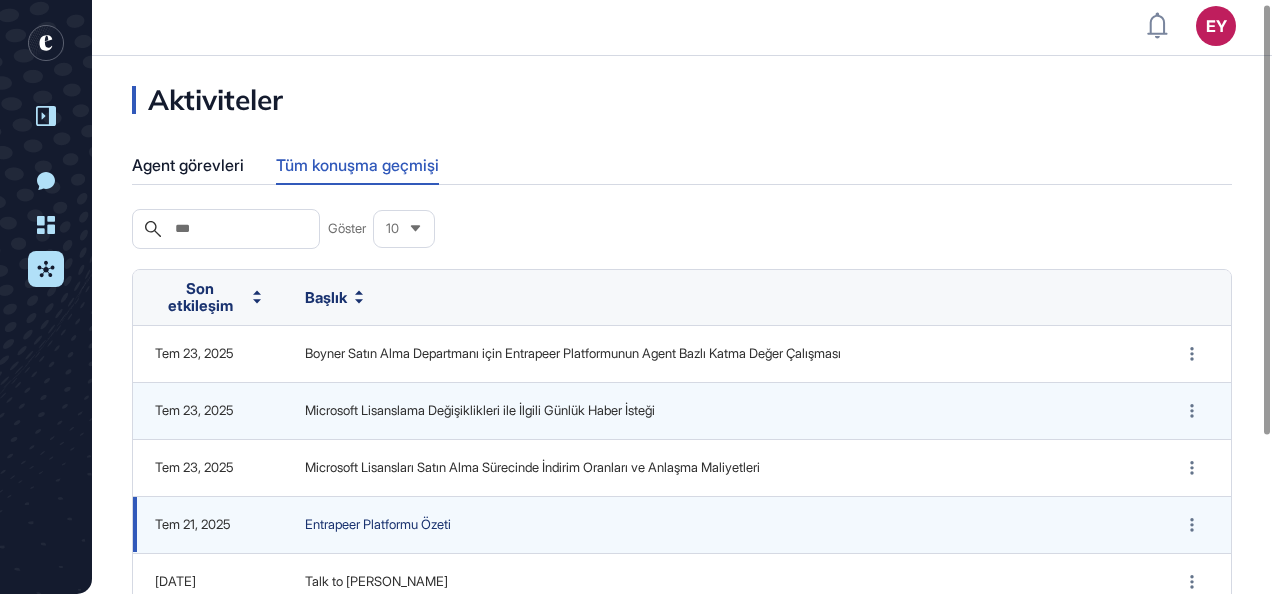 scroll, scrollTop: 0, scrollLeft: 0, axis: both 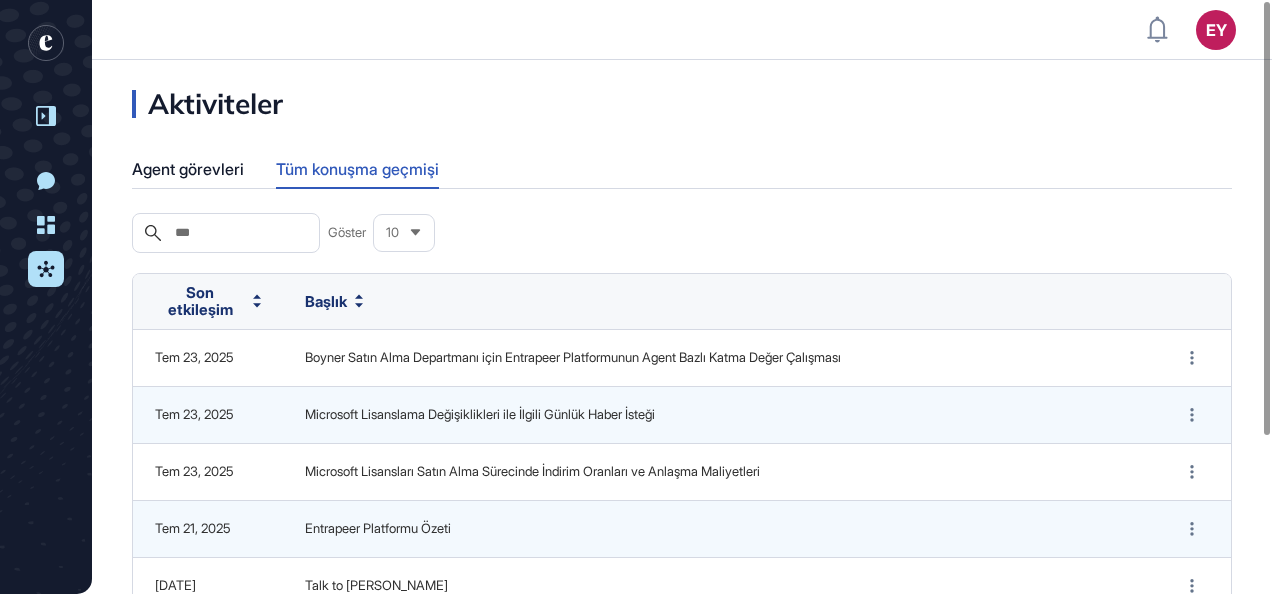 click 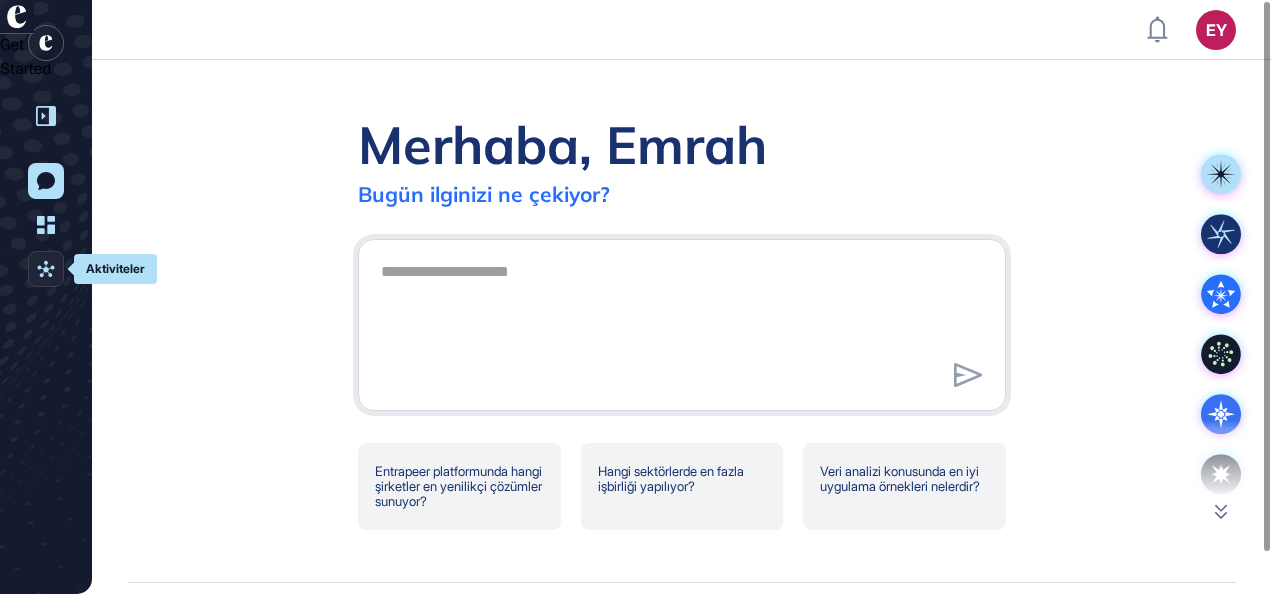 click on "Aktiviteler" 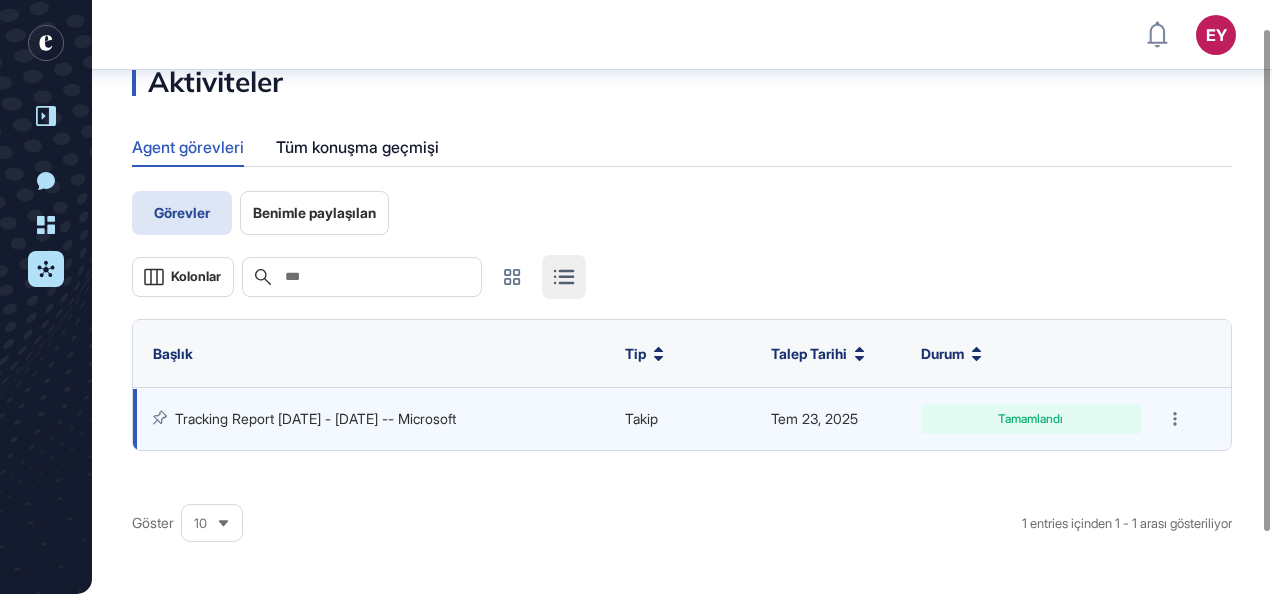 scroll, scrollTop: 33, scrollLeft: 0, axis: vertical 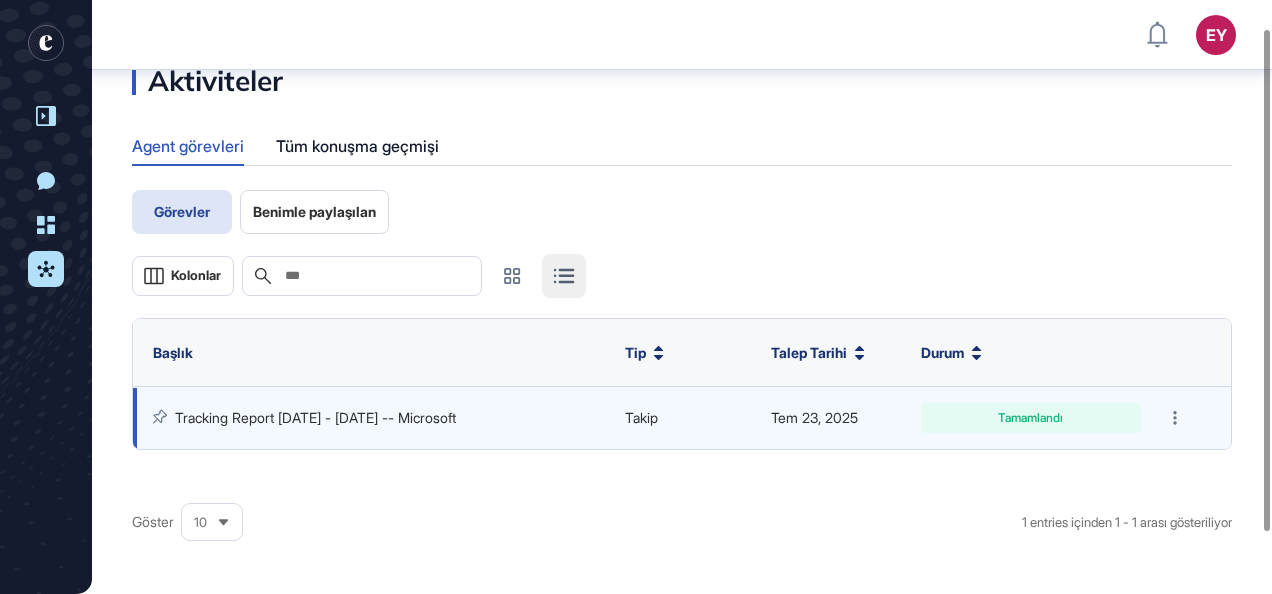 click on "Tamamlandı" 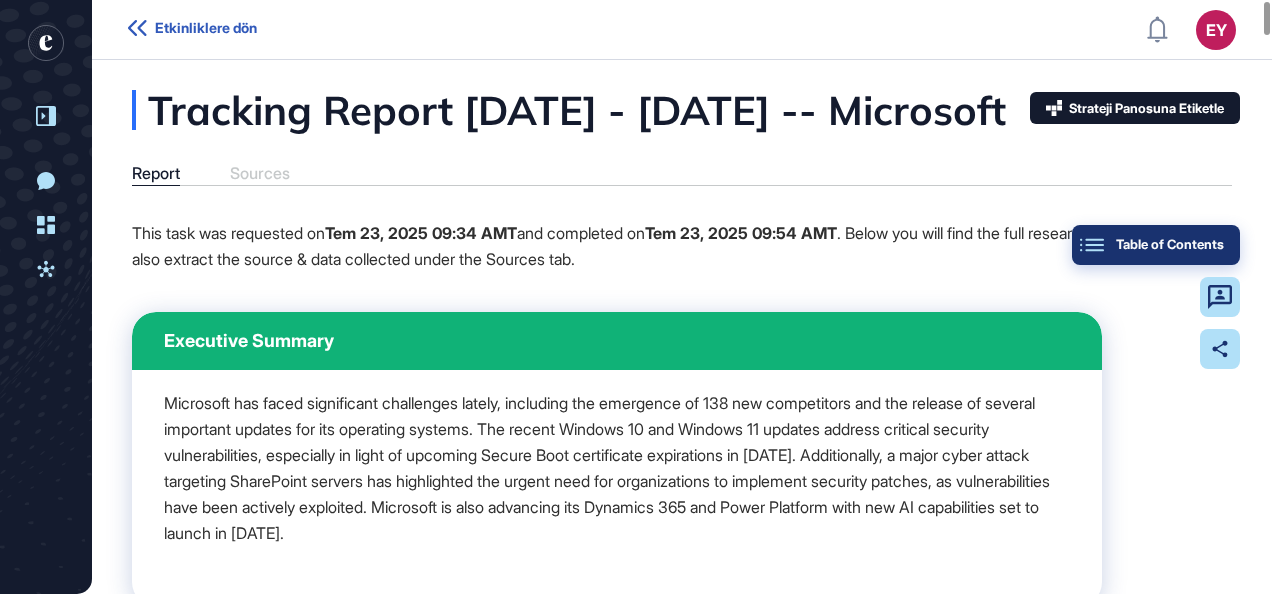 click on "Table of Contents" 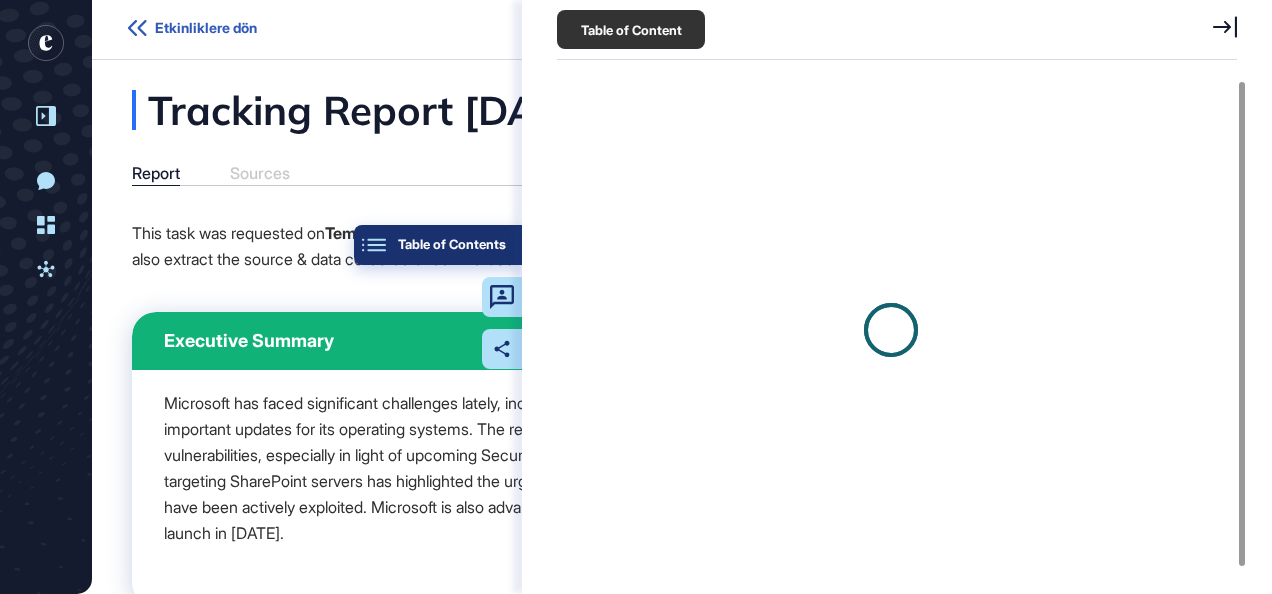 scroll, scrollTop: 494, scrollLeft: 685, axis: both 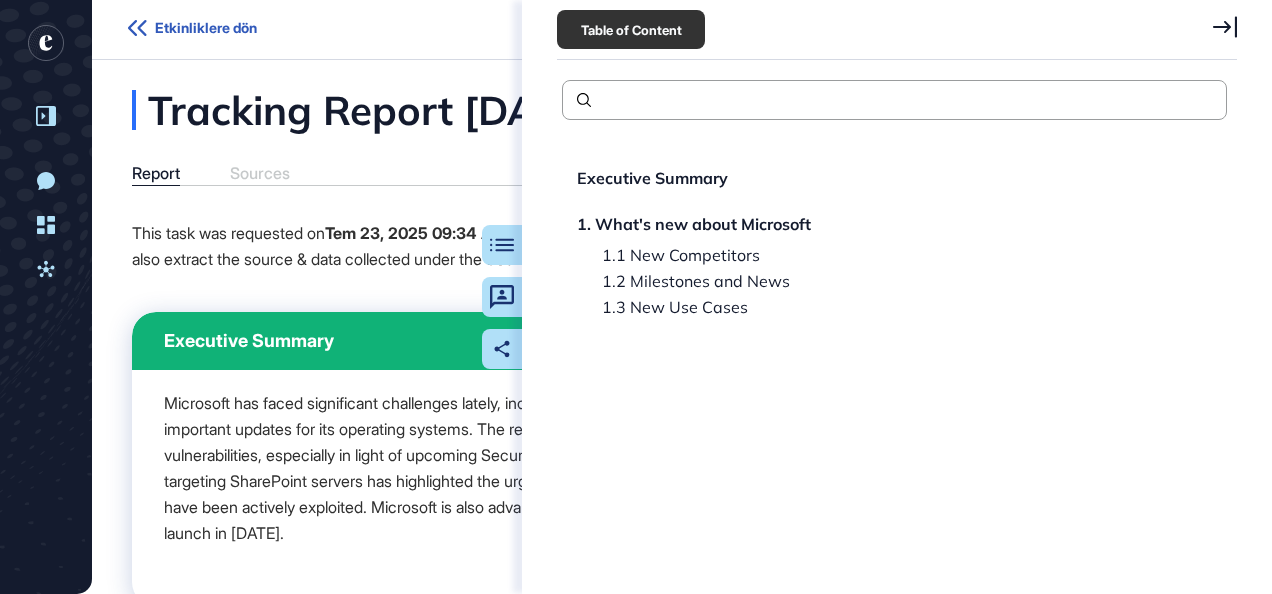 click on "Tracking Report [DATE] - [DATE] -- Microsoft" at bounding box center (669, 110) 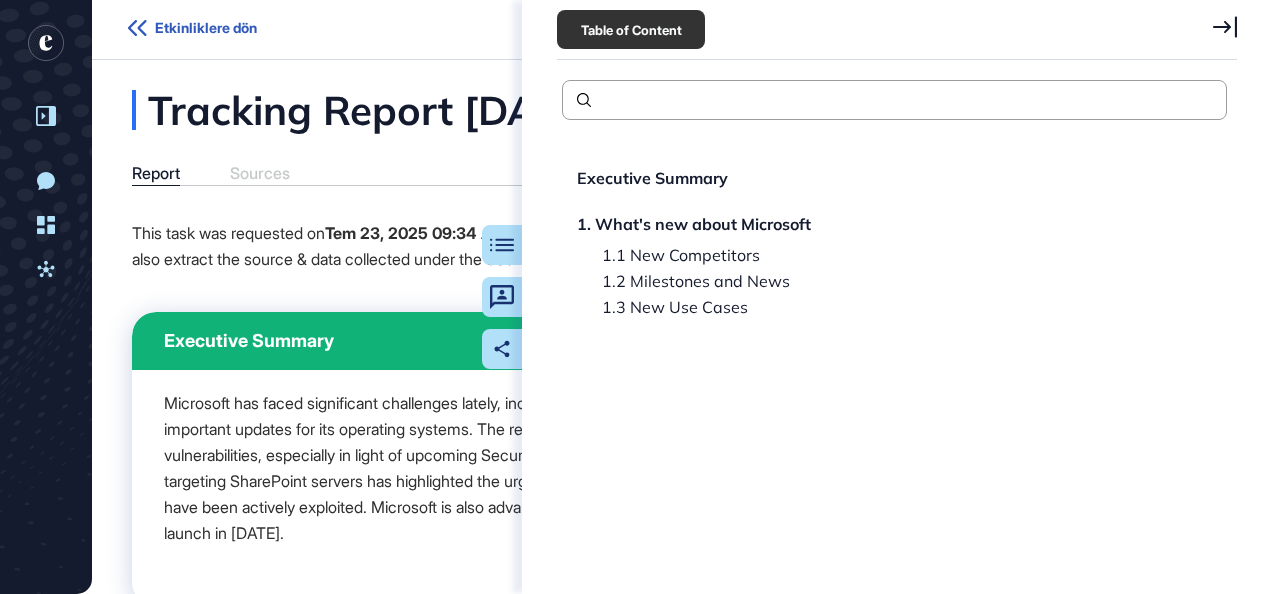 click on "Tracking Report Jun 23 - Jul 23, 2025 -- Microsoft Report Sources Table of Contents Agent Interactions Share This task was requested on  Tem 23, 2025 09:34 AMT  and completed on  Tem 23, 2025 09:54 AMT . Below you will find the full research report. You can also extract the source & data collected under the Sources tab. Executive Summary Microsoft has faced significant challenges lately, including the emergence of 138 new competitors and the release of several important updates for its operating systems. The recent Windows 10 and Windows 11 updates address critical security vulnerabilities, especially in light of upcoming Secure Boot certificate expirations in June 2026. Additionally, a major cyber attack targeting SharePoint servers has highlighted the urgent need for organizations to implement security patches, as vulnerabilities have been actively exploited. Microsoft is also advancing its Dynamics 365 and Power Platform with new AI capabilities set to launch in 2025. 1. What's new about Microsoft 10001+ 1" at bounding box center (682, 5111) 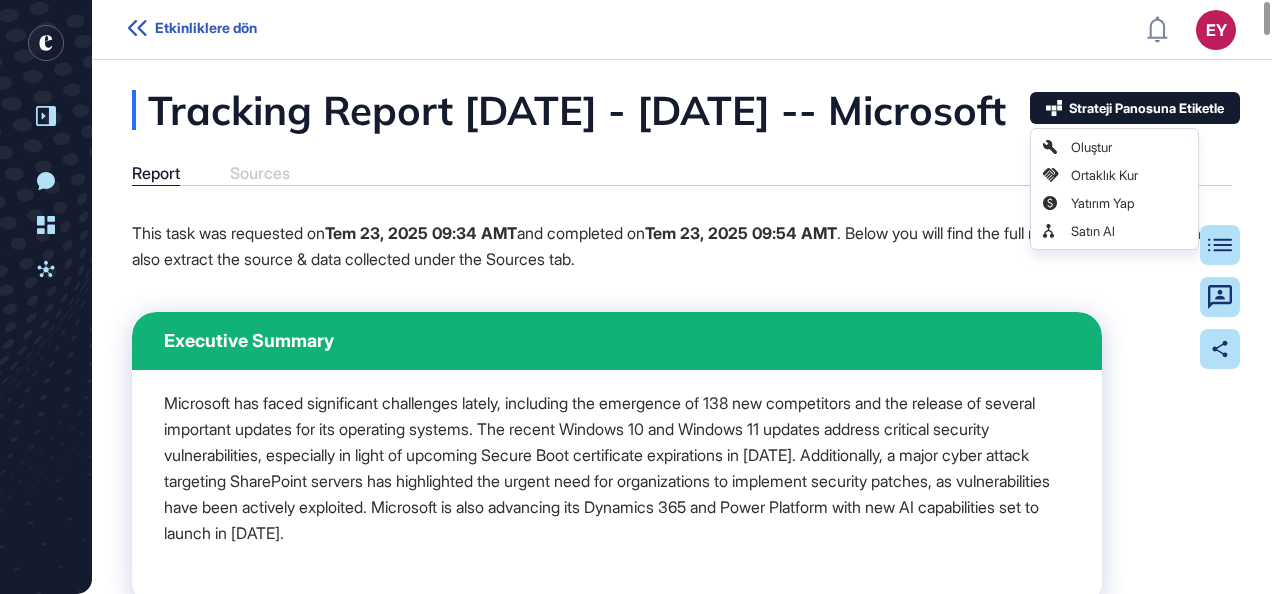 click on "Tracking Report [DATE] - [DATE] -- Microsoft" at bounding box center (669, 110) 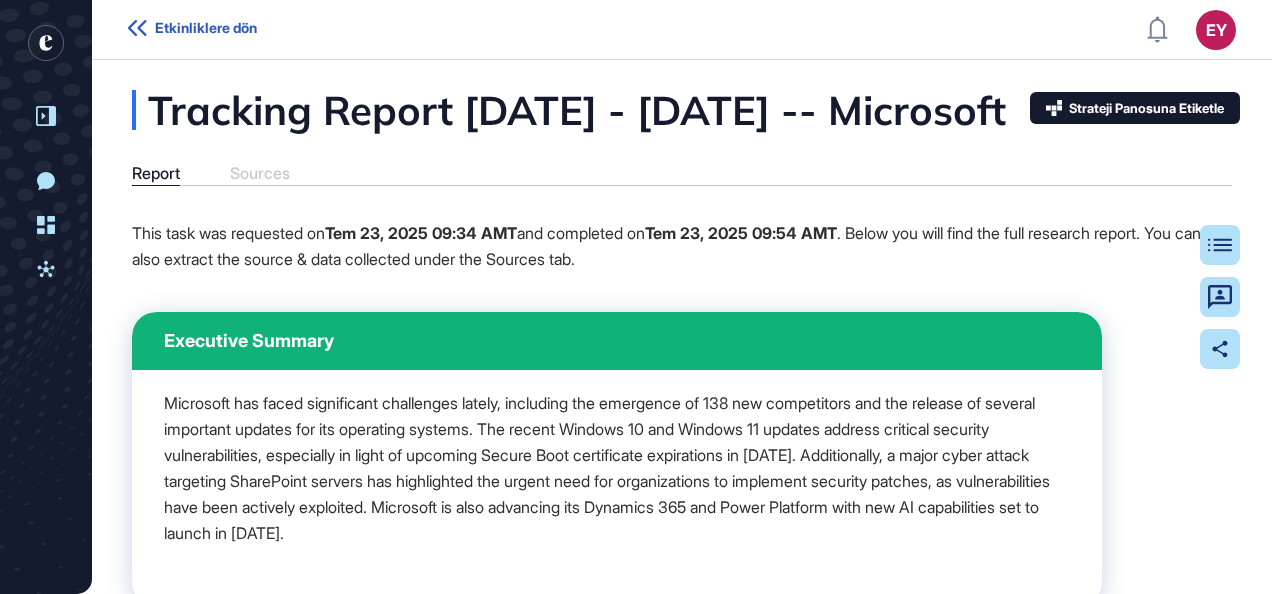 drag, startPoint x: 1046, startPoint y: 15, endPoint x: 768, endPoint y: 154, distance: 310.81345 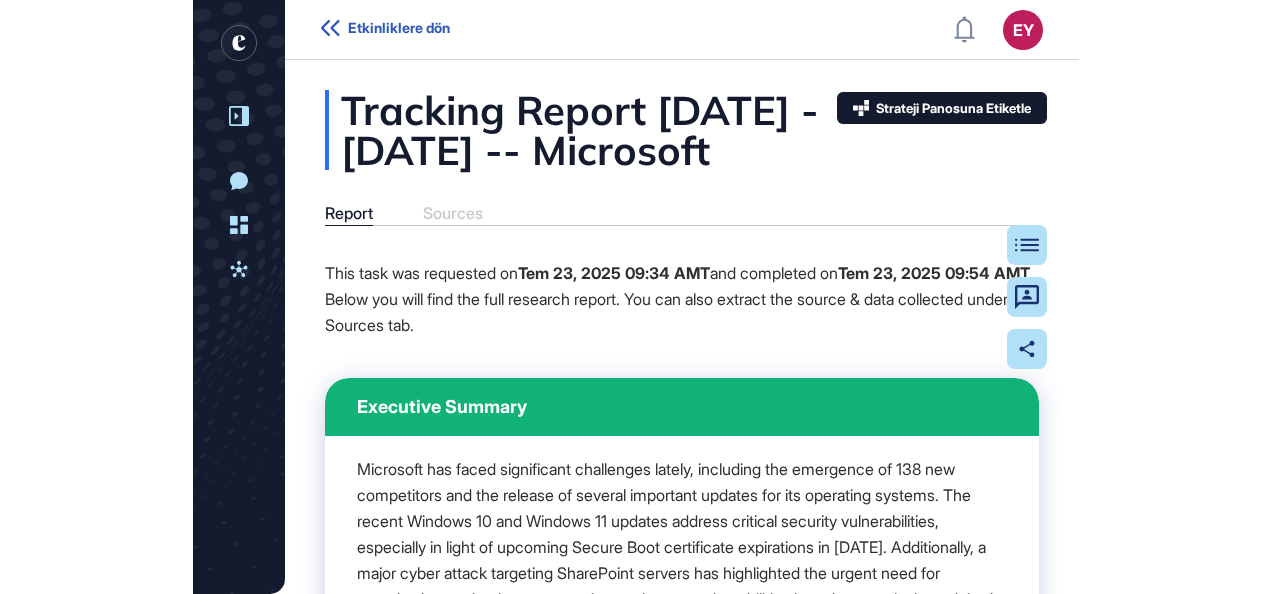 scroll, scrollTop: 594, scrollLeft: 1272, axis: both 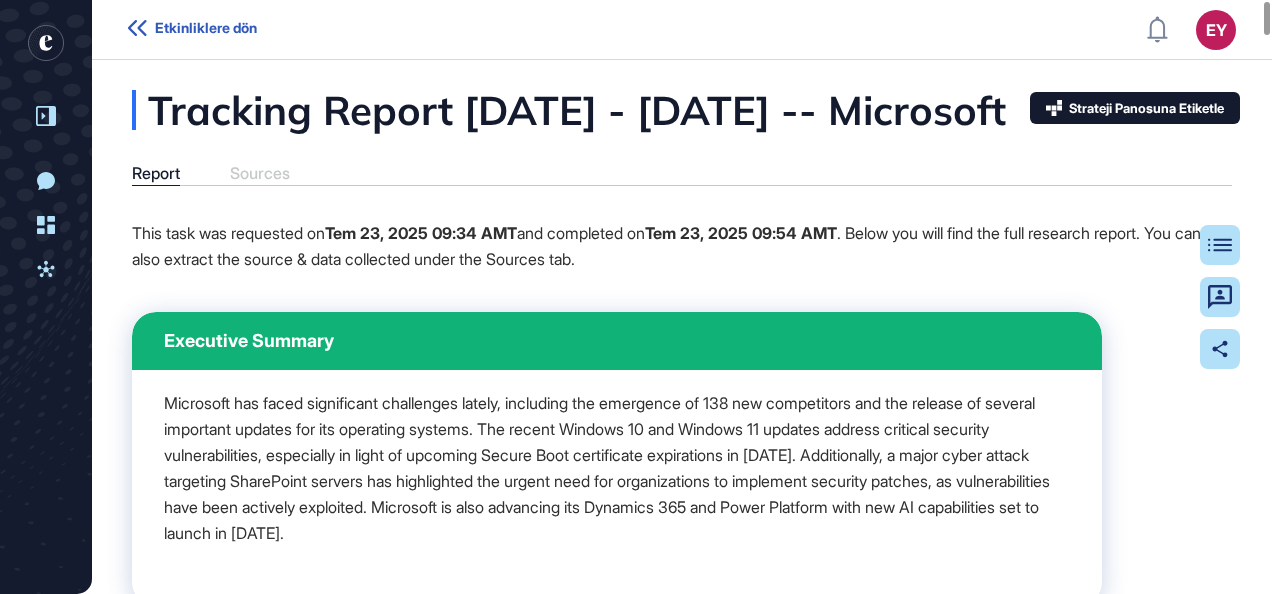 click on "Report Sources" 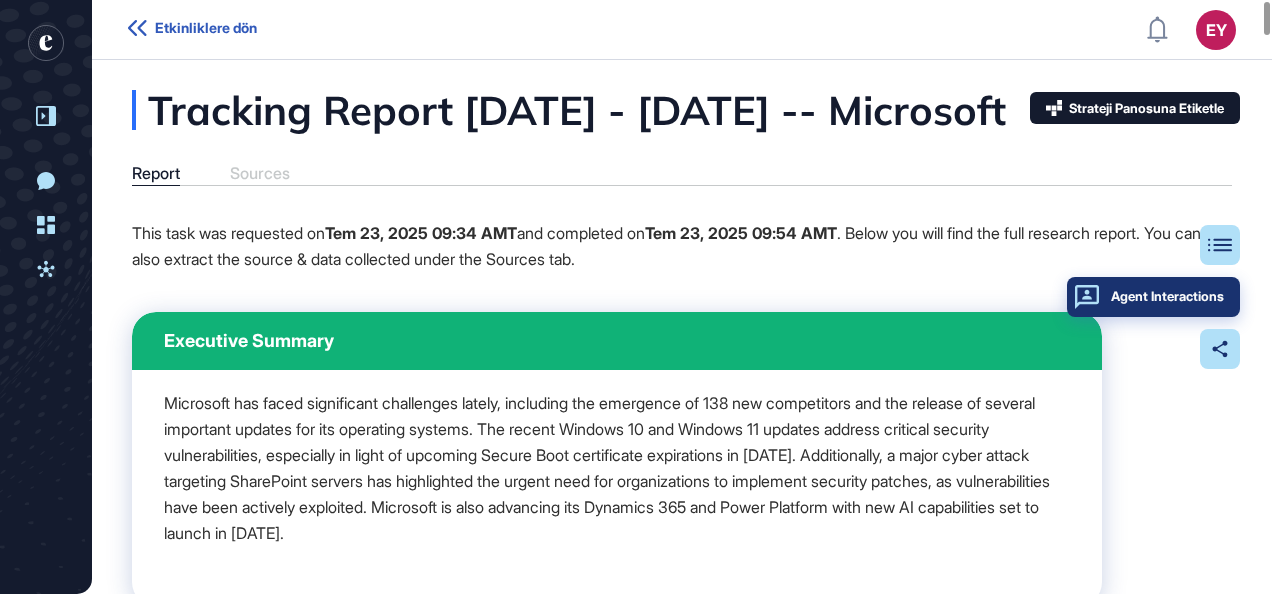 click on "Agent Interactions" 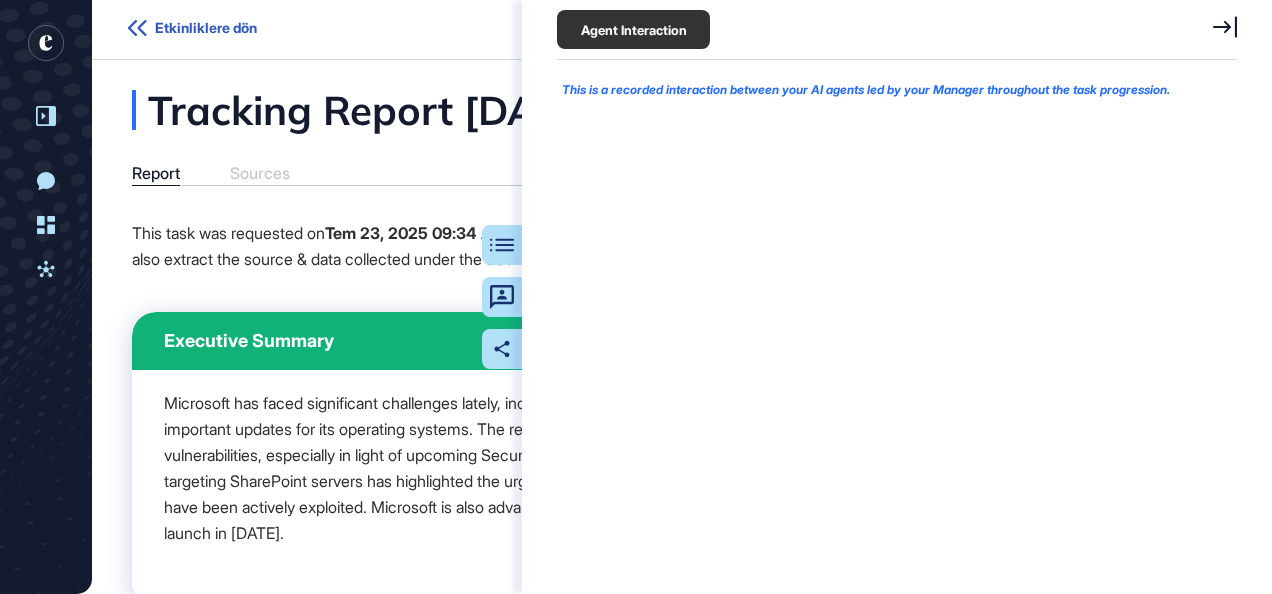 scroll, scrollTop: 494, scrollLeft: 685, axis: both 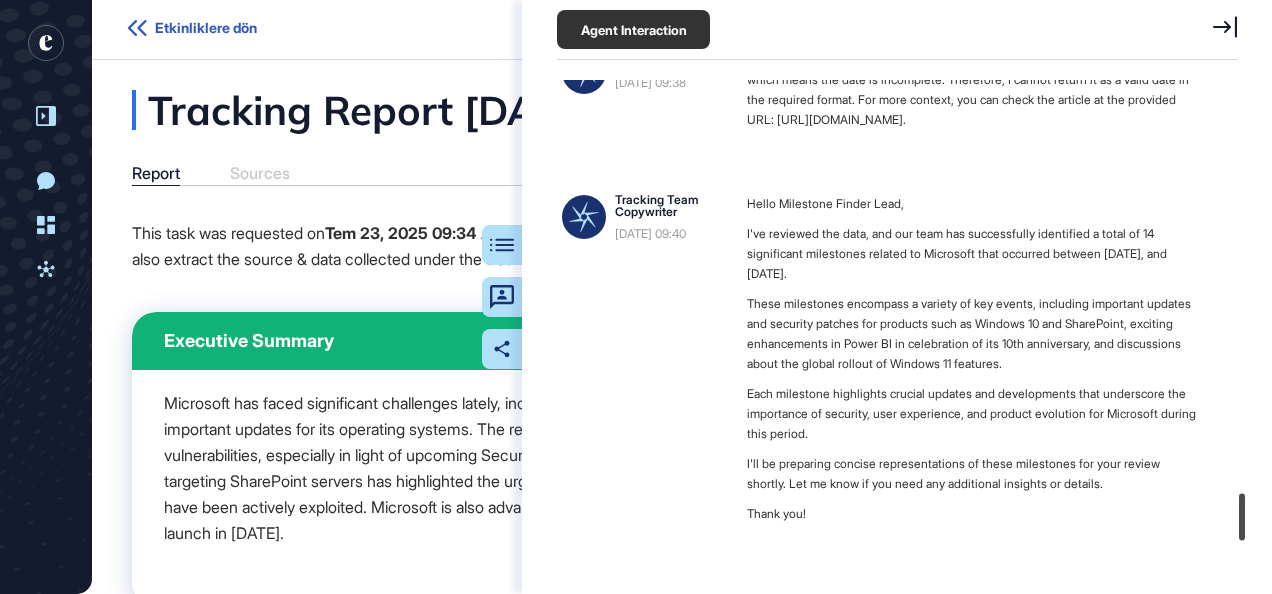 drag, startPoint x: 1234, startPoint y: 125, endPoint x: 934, endPoint y: 417, distance: 418.64545 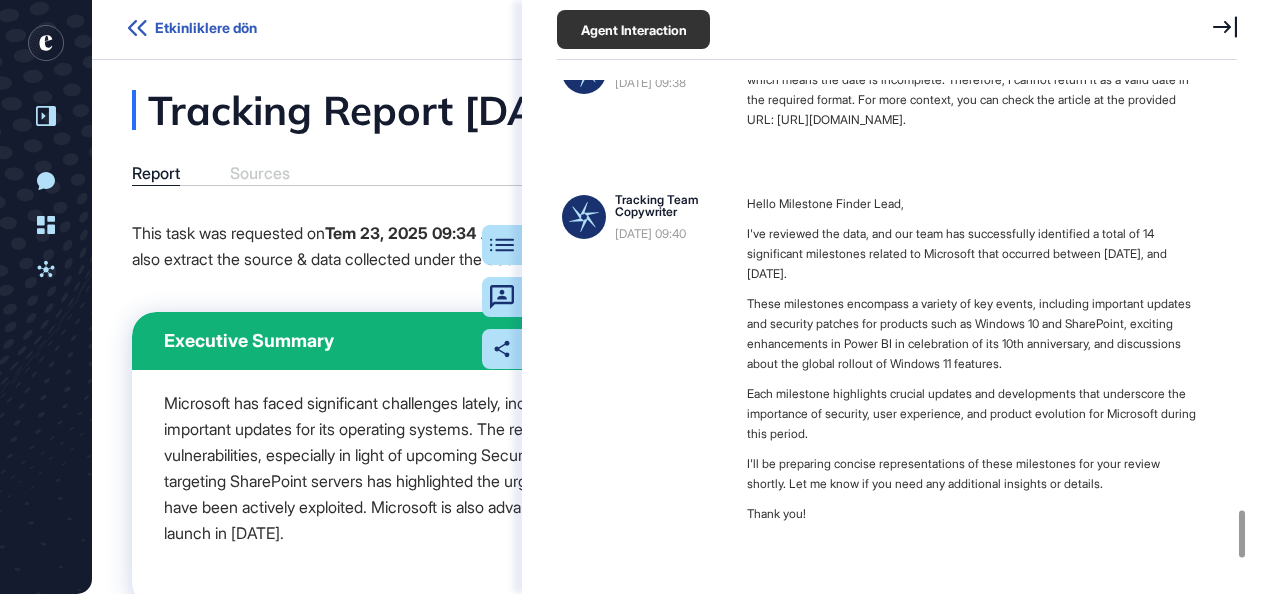 click on "Tracking Report [DATE] - [DATE] -- Microsoft" at bounding box center [669, 110] 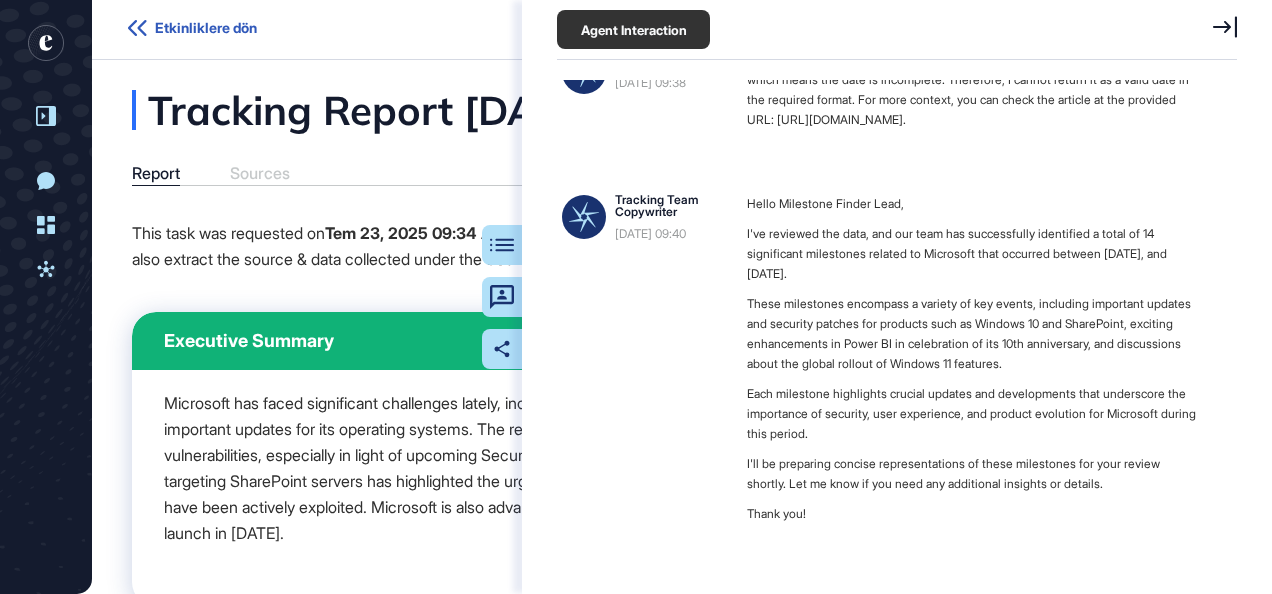 click on "Tracking Report [DATE] - [DATE] -- Microsoft" at bounding box center (669, 110) 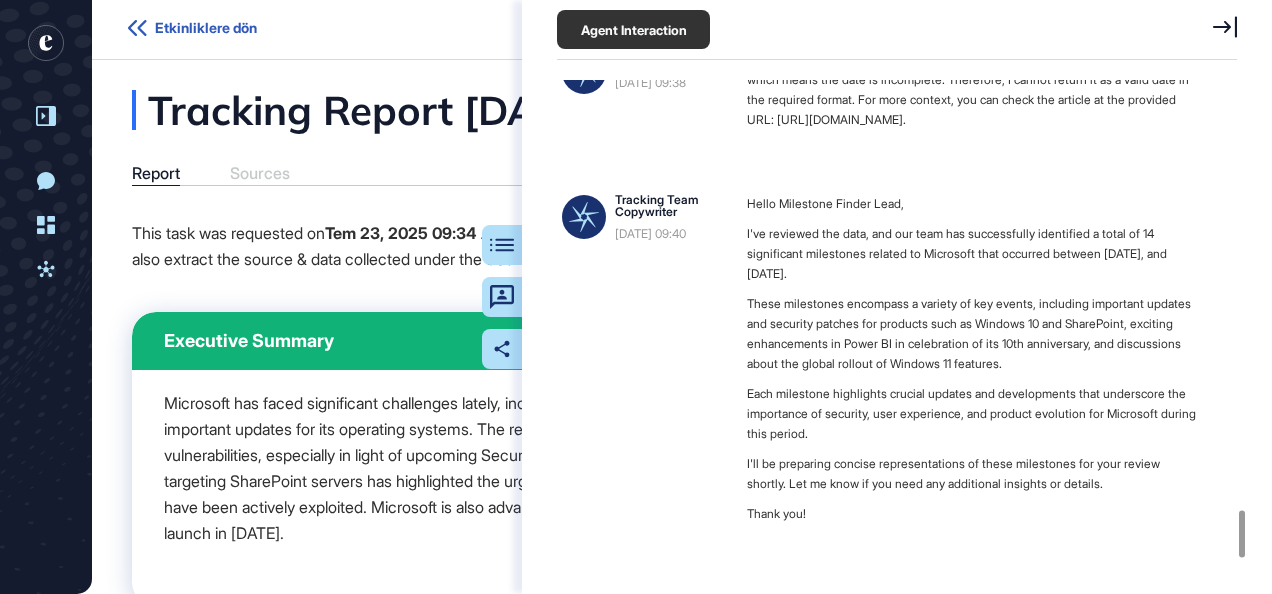 click 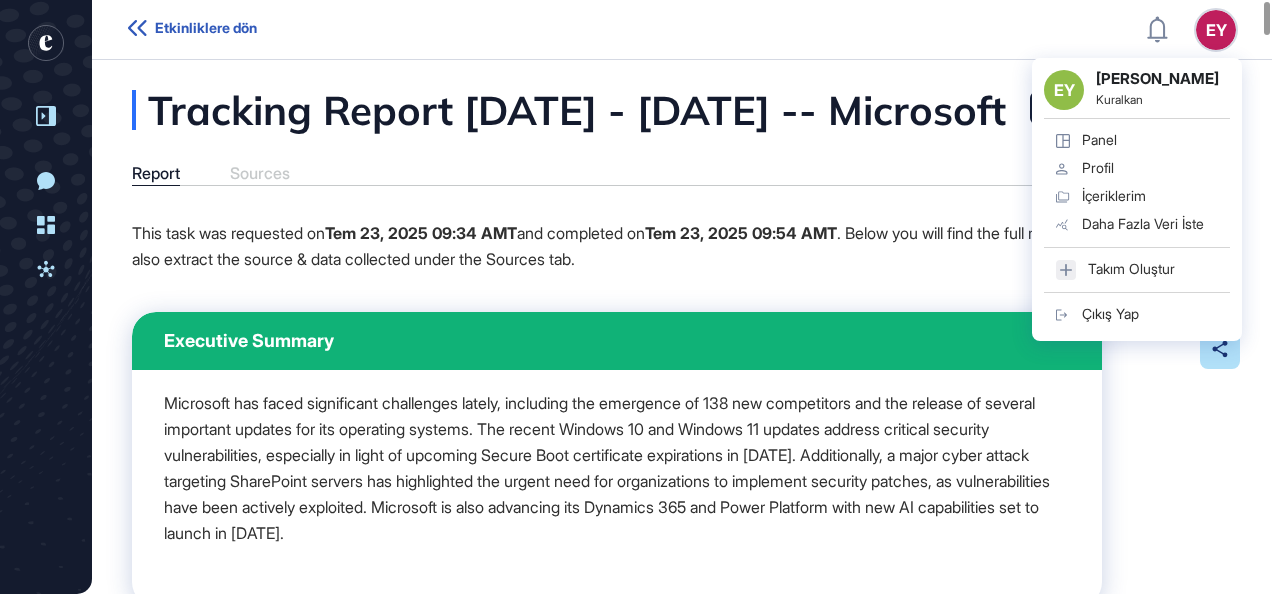 click on "Tracking Report Jun 23 - Jul 23, 2025 -- Microsoft Report Sources Table of Contents Agent Interactions Share This task was requested on  Tem 23, 2025 09:34 AMT  and completed on  Tem 23, 2025 09:54 AMT . Below you will find the full research report. You can also extract the source & data collected under the Sources tab. Executive Summary Microsoft has faced significant challenges lately, including the emergence of 138 new competitors and the release of several important updates for its operating systems. The recent Windows 10 and Windows 11 updates address critical security vulnerabilities, especially in light of upcoming Secure Boot certificate expirations in June 2026. Additionally, a major cyber attack targeting SharePoint servers has highlighted the urgent need for organizations to implement security patches, as vulnerabilities have been actively exploited. Microsoft is also advancing its Dynamics 365 and Power Platform with new AI capabilities set to launch in 2025. 1. What's new about Microsoft 10001+ 1" at bounding box center [682, 5111] 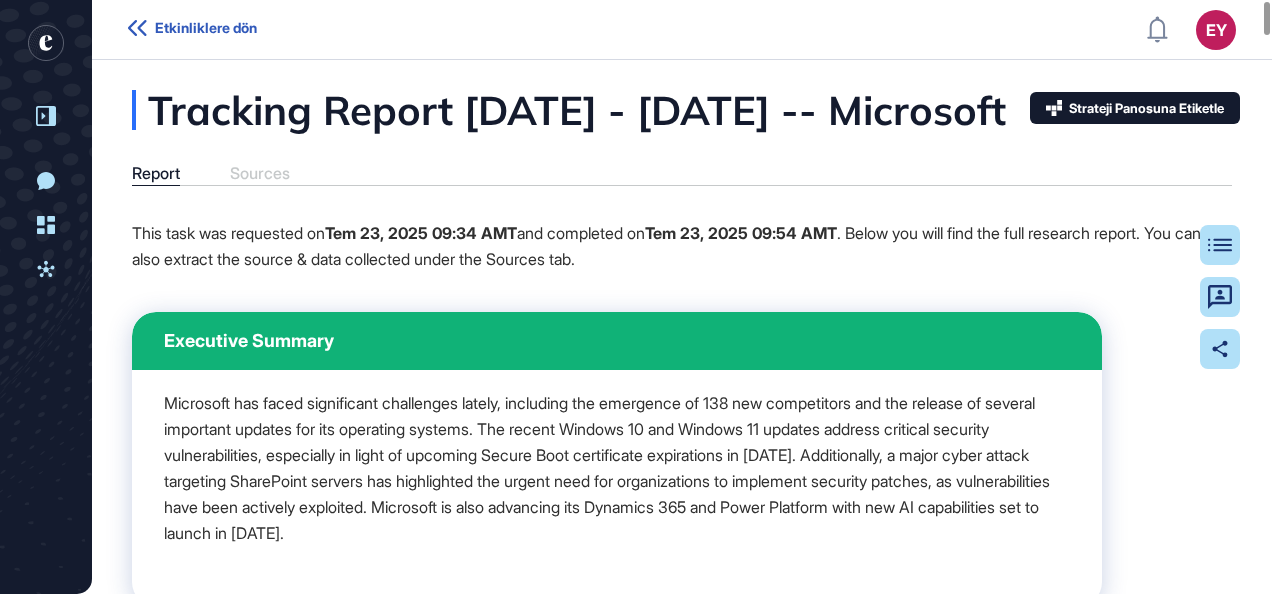 drag, startPoint x: 146, startPoint y: 270, endPoint x: 686, endPoint y: 296, distance: 540.62555 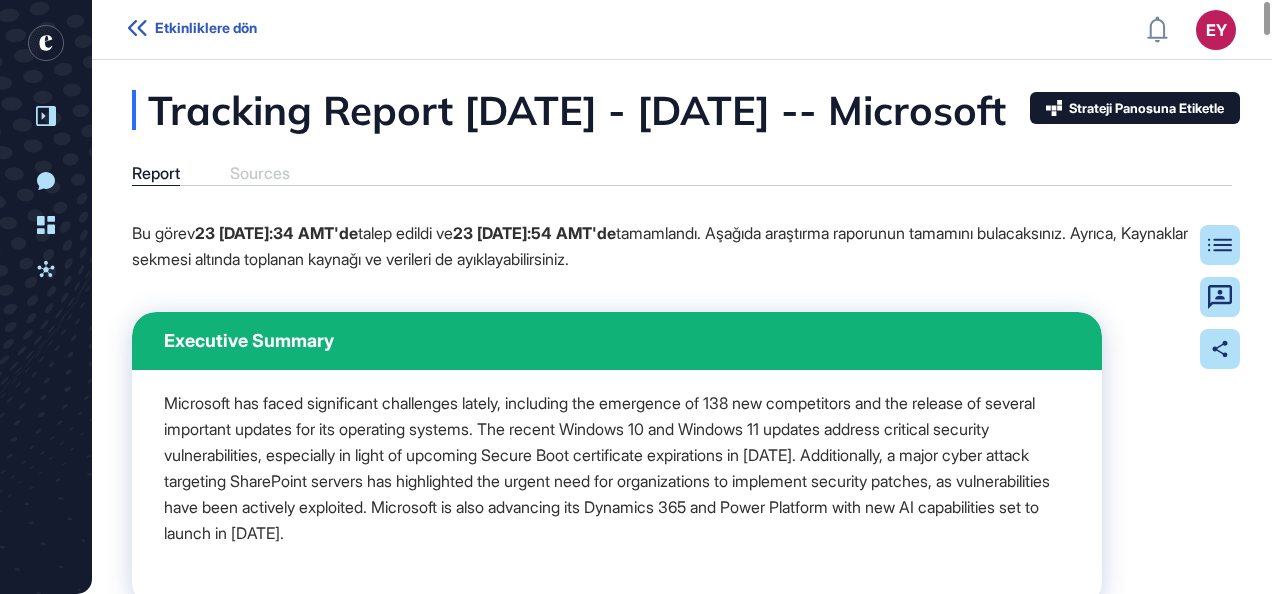 click on "Table of Contents Agent Interactions Share Bu görev  23 Tem 2025 09:34 AMT'de  talep edildi ve  23 Tem 2025 09:54 AMT'de  tamamlandı. Aşağıda araştırma raporunun tamamını bulacaksınız. Ayrıca, Kaynaklar sekmesi altında toplanan kaynağı ve verileri de ayıklayabilirsiniz. Executive Summary Microsoft has faced significant challenges lately, including the emergence of 138 new competitors and the release of several important updates for its operating systems. The recent Windows 10 and Windows 11 updates address critical security vulnerabilities, especially in light of upcoming Secure Boot certificate expirations in June 2026. Additionally, a major cyber attack targeting SharePoint servers has highlighted the urgent need for organizations to implement security patches, as vulnerabilities have been actively exploited. Microsoft is also advancing its Dynamics 365 and Power Platform with new AI capabilities set to launch in 2025. 1. What's new about Microsoft Company Type Enterprise Employees 10001+ 25" 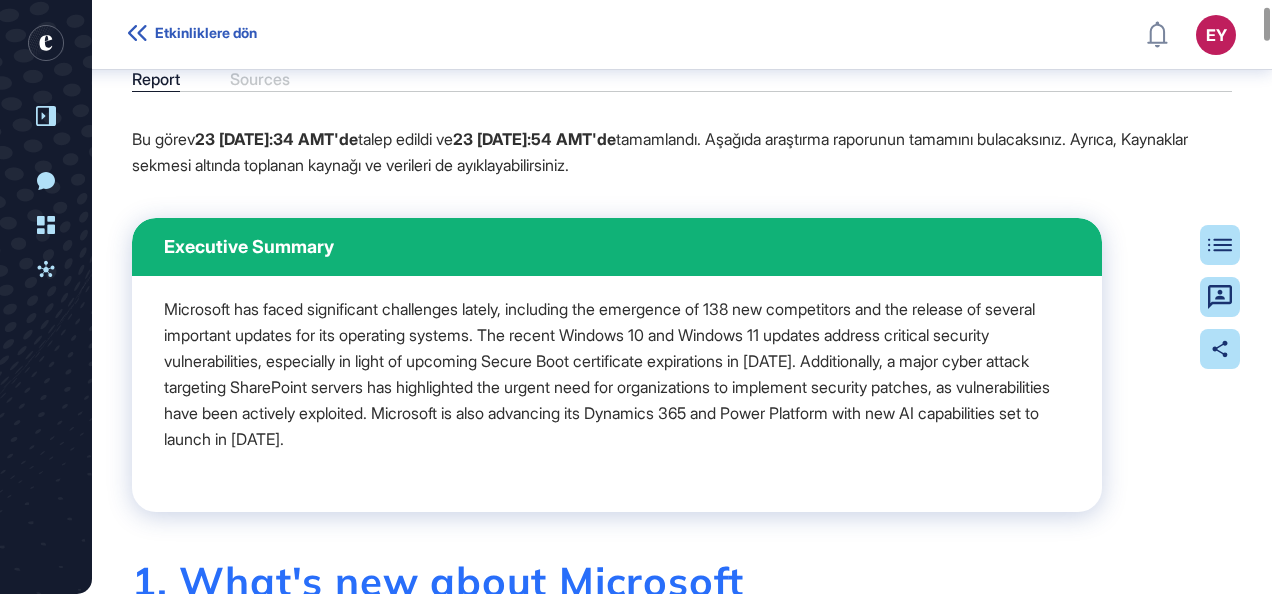 scroll, scrollTop: 114, scrollLeft: 0, axis: vertical 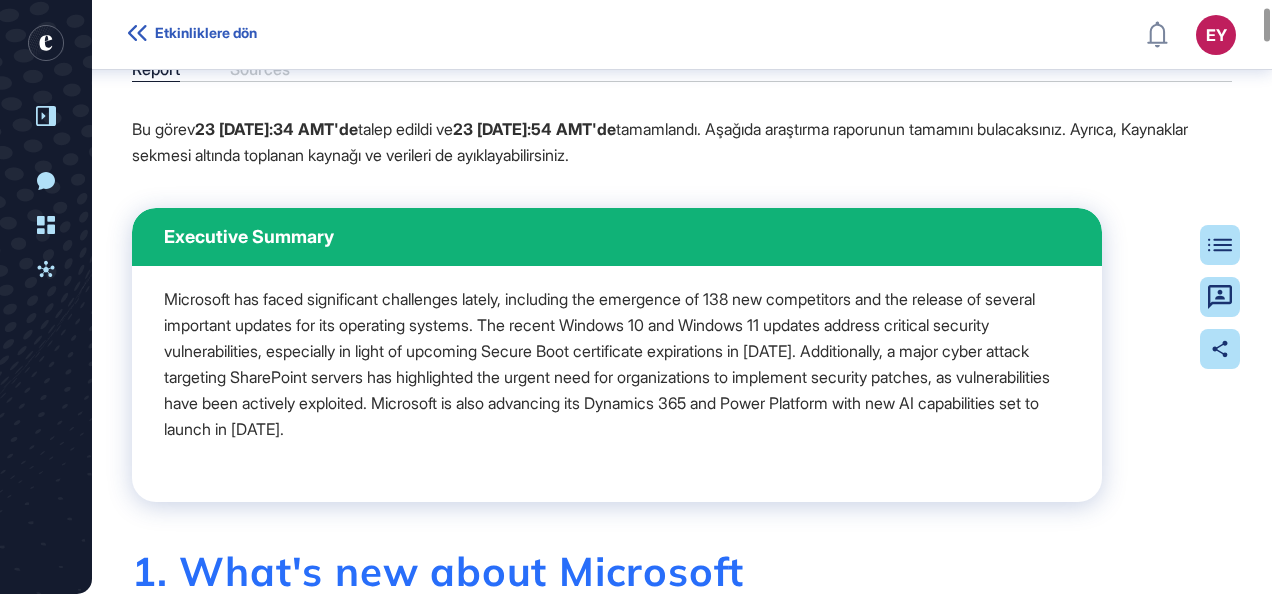 click on "Microsoft has faced significant challenges lately, including the emergence of 138 new competitors and the release of several important updates for its operating systems. The recent Windows 10 and Windows 11 updates address critical security vulnerabilities, especially in light of upcoming Secure Boot certificate expirations in [DATE]. Additionally, a major cyber attack targeting SharePoint servers has highlighted the urgent need for organizations to implement security patches, as vulnerabilities have been actively exploited. Microsoft is also advancing its Dynamics 365 and Power Platform with new AI capabilities set to launch in [DATE]." at bounding box center [617, 364] 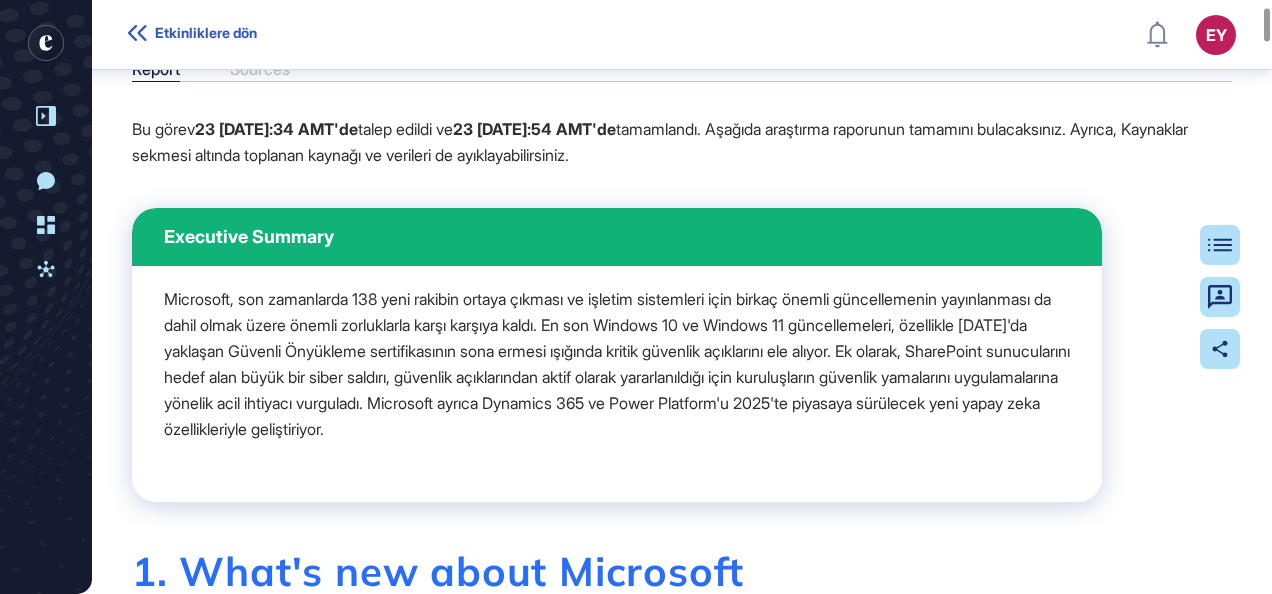 click on "Microsoft, son zamanlarda 138 yeni rakibin ortaya çıkması ve işletim sistemleri için birkaç önemli güncellemenin yayınlanması da dahil olmak üzere önemli zorluklarla karşı karşıya kaldı. En son Windows 10 ve Windows 11 güncellemeleri, özellikle Haziran 2026'da yaklaşan Güvenli Önyükleme sertifikasının sona ermesi ışığında kritik güvenlik açıklarını ele alıyor. Ek olarak, SharePoint sunucularını hedef [PERSON_NAME] büyük bir siber saldırı, güvenlik açıklarından aktif olarak yararlanıldığı için kuruluşların güvenlik yamalarını uygulamalarına yönelik acil ihtiyacı vurguladı. Microsoft ayrıca Dynamics 365 ve Power Platform'u 2025'te piyasaya sürülecek yeni yapay [PERSON_NAME] özellikleriyle geliştiriyor." at bounding box center [617, 364] 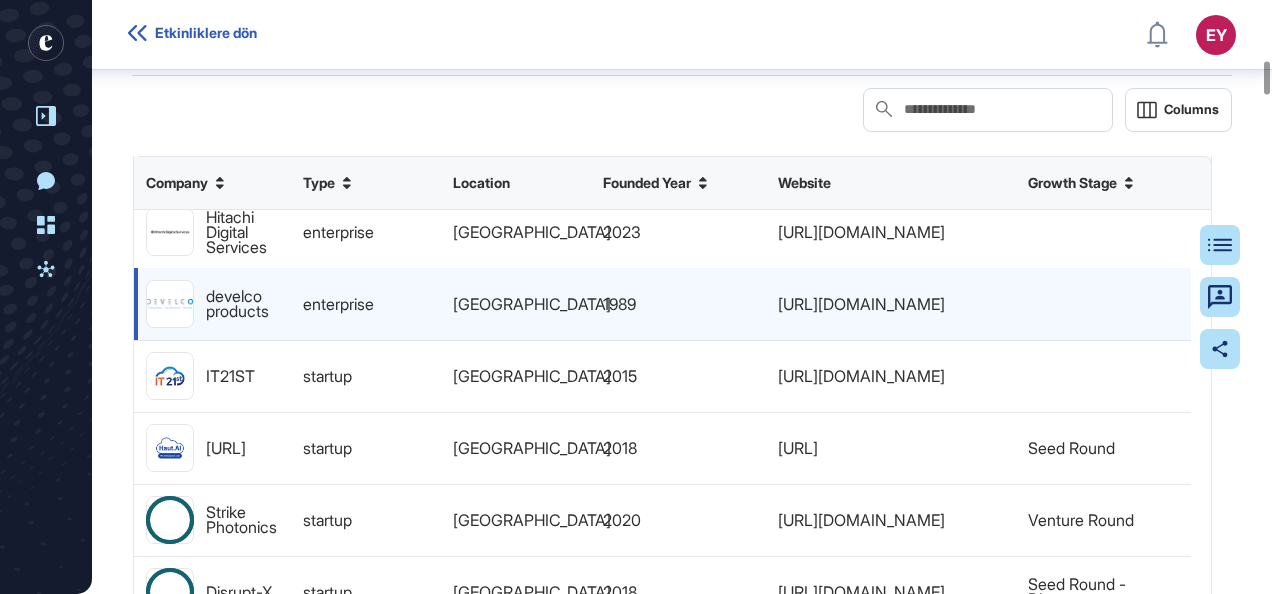 scroll, scrollTop: 1083, scrollLeft: 0, axis: vertical 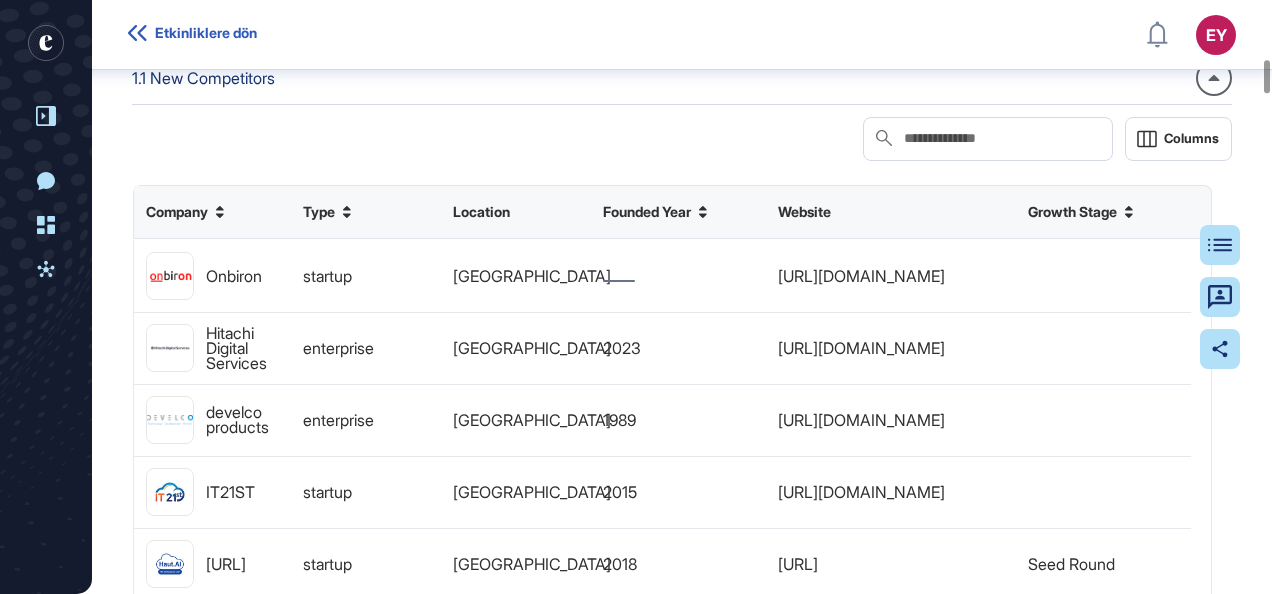 drag, startPoint x: 300, startPoint y: 112, endPoint x: 148, endPoint y: 116, distance: 152.05263 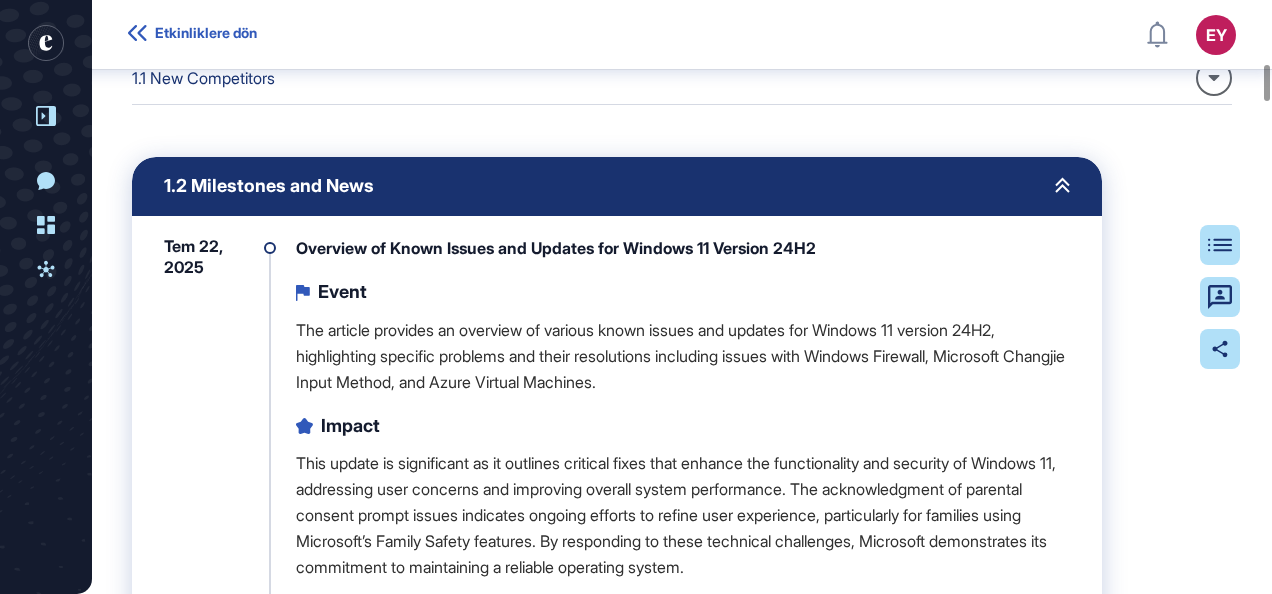 click on "1. What's new about Microsoft Company Type Enterprise Employees 10001+ Location United States Growth Stage Post-IPO Equity Founded Year 1975 Status Public 1.1 New Competitors Columns Company Type Location Founded Year Website Growth Stage Onbiron startup Türkiye https://onbiron.com.tr/en/ Hitachi Digital Services enterprise United States 2023 http://www.hitachids.com develco products enterprise Denmark 1989 https://develco.com/ IT21ST startup United States 2015 https://it21st.com/ Haut.AI startup Estonia 2018 https://haut.ai Seed Round Strike Photonics startup United States 2020 https://strikephotonics.com Venture Round Disrupt-X startup United Arab Emirates 2018 https://disrupt-x.io/ Seed Round - Disrupt Smartzi startup Oman 2021 https://www.smartzi.net/ Non Equity Assistance UCloud Information Technology enterprise China 2011 http://www.ucloud.cn Series E deNuvem startup United States 2010 http://www.denuvem.com Show 25 1 2 3 4 Showing 10 to 34 of 138 companies 1.2 Milestones and News Tem 22, 2025 Event 4" 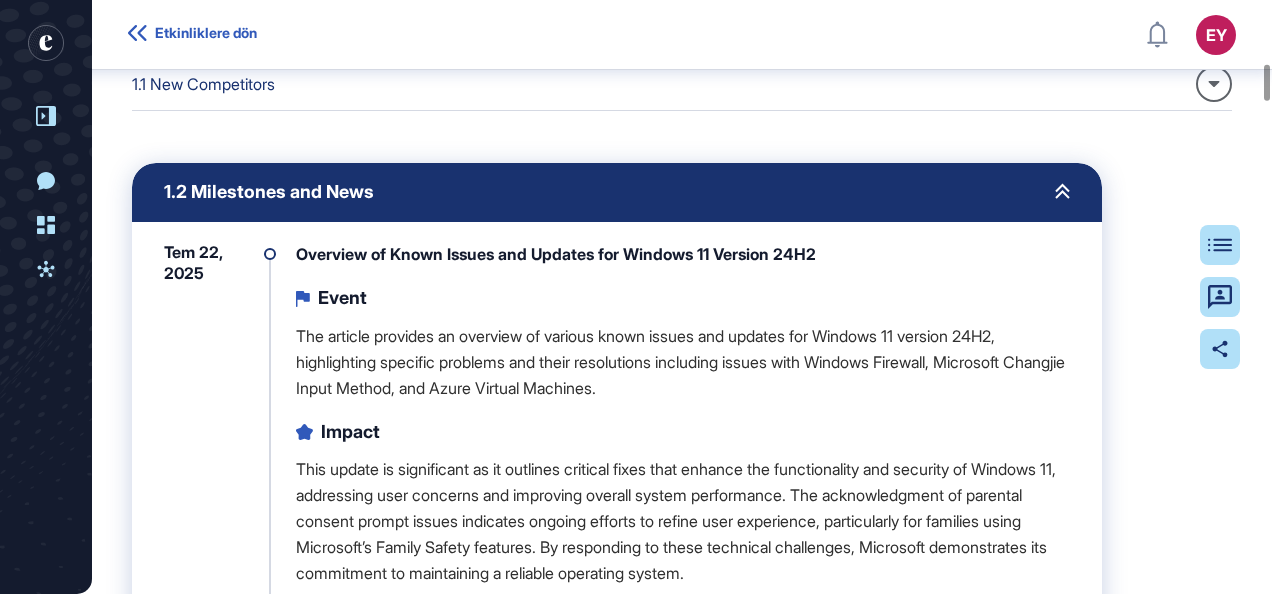 scroll, scrollTop: 1014, scrollLeft: 0, axis: vertical 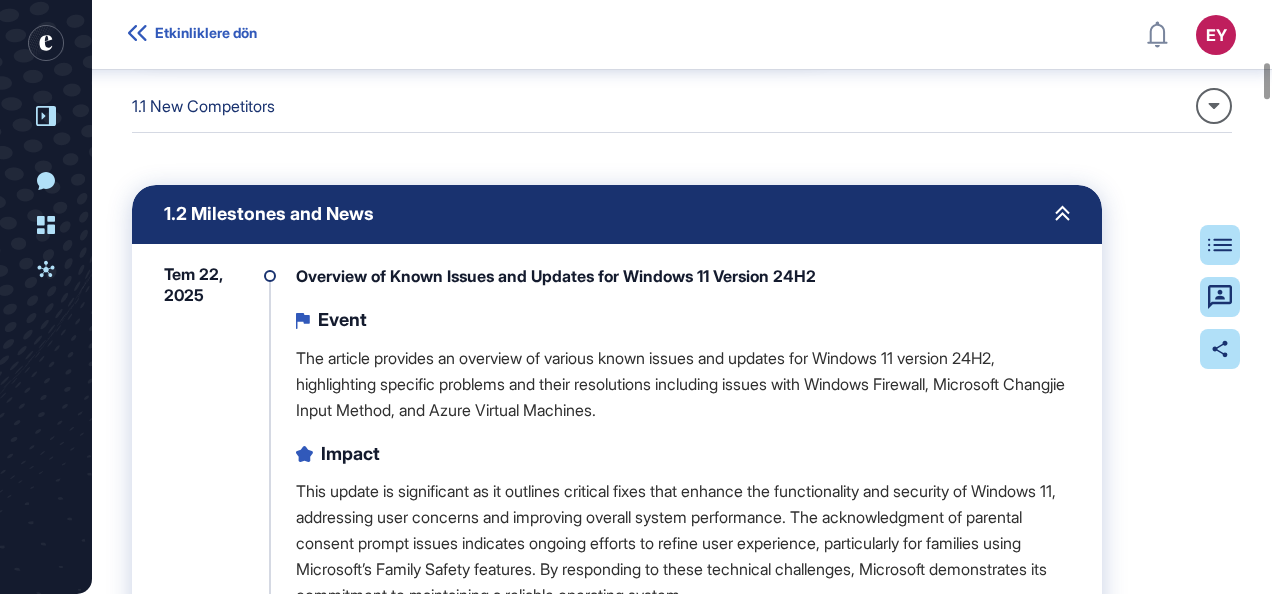click on "1.1 New Competitors" at bounding box center [203, 106] 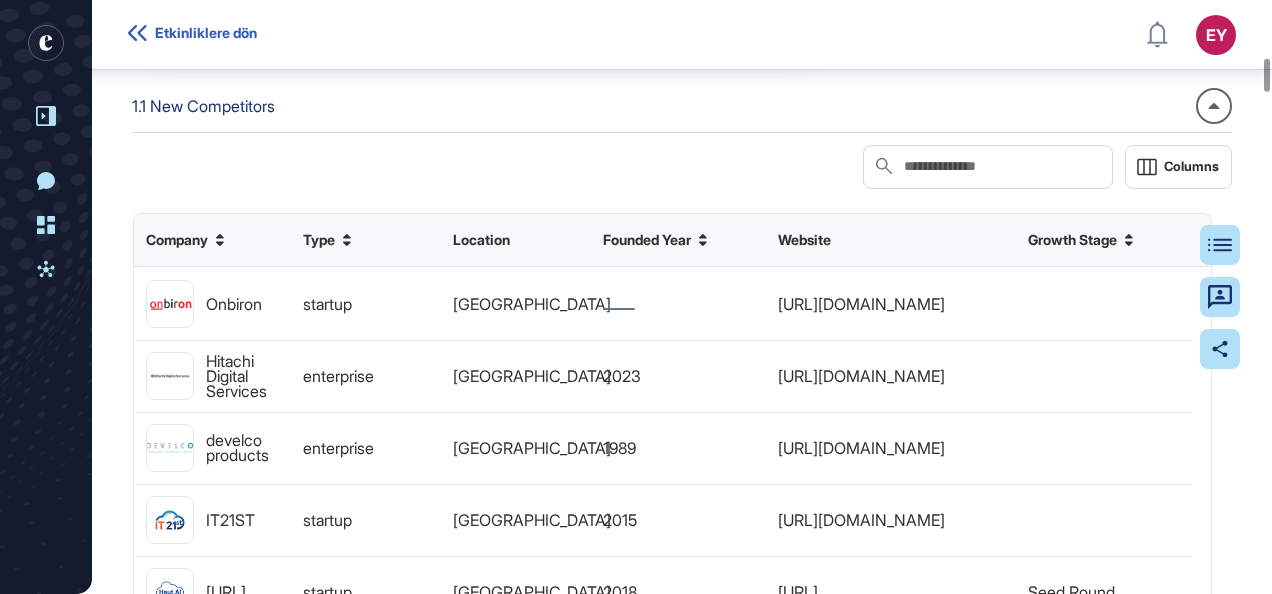 click on "1.1 New Competitors" at bounding box center (203, 106) 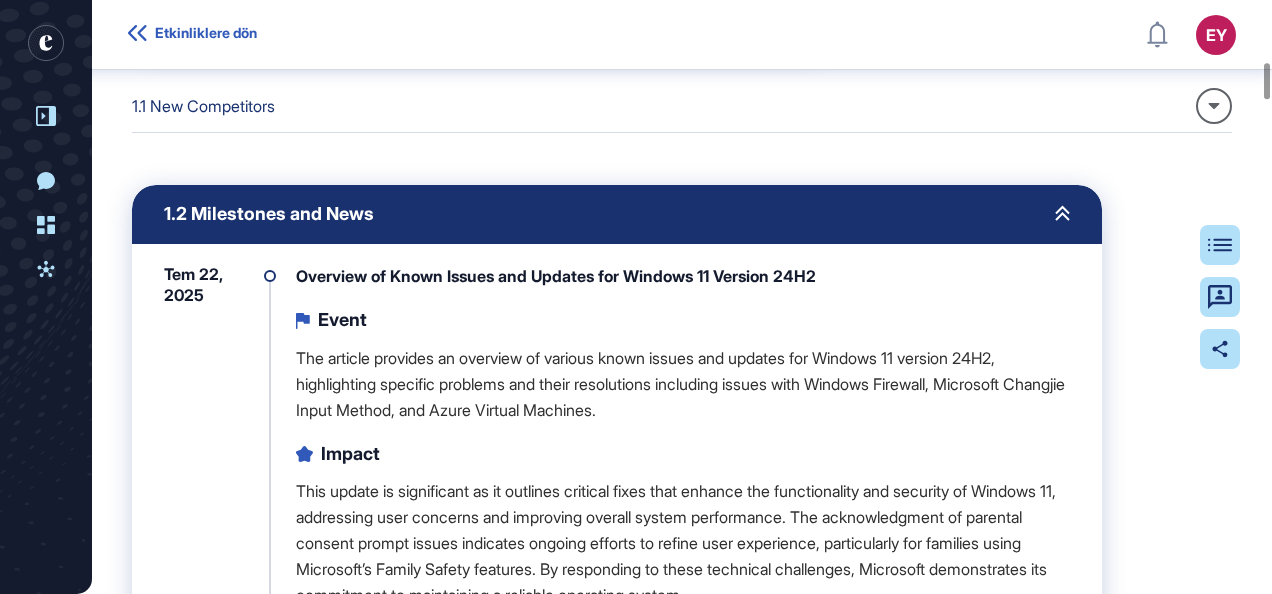 drag, startPoint x: 504, startPoint y: 451, endPoint x: 509, endPoint y: 464, distance: 13.928389 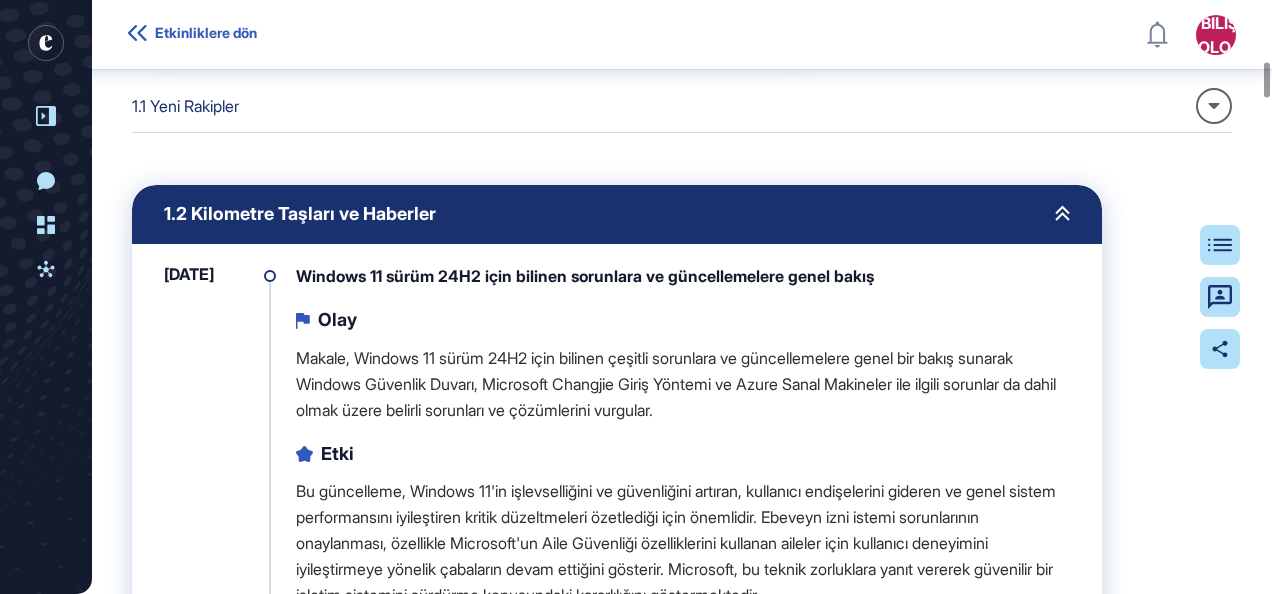 click on "1. Microsoft'taki yenilikler Şirket Türü Kuruluş Çalışanlar 10001+ Yer Amerika Birleşik Devletleri Büyüme aşaması Halka Arz Sonrası Öz Sermaye Kuruluş Yılı 1975 Durum Kamu 1.1 Yeni Rakipler Sütun Şirket Tür Yer Kuruluş Yılı İnternet sitesi Büyüme aşaması Onbiron Belediyesi Başlangıç Türkiye https://onbiron.com.tr/en/ Hitachi Dijital Hizmetler kuruluş Amerika Birleşik Devletleri 2023 http://www.hitachids.com Develco Ürünleri kuruluş Danimarka 1989 https://develco.com/ BU 21. Başlangıç Amerika Birleşik Devletleri 2015 https://it21st.com/ Haut.AI Başlangıç Estonya 2018 https://haut.ai Tohum Turu Grev Fotonikleri Başlangıç Amerika Birleşik Devletleri 2020 https://strikephotonics.com Girişim Turu Bozma-X Başlangıç Birleşik Arap Emirlikleri 2018 https://disrupt-x.io/ Tohum Turu - Boz Akıllı Zi Başlangıç Umman 2021 https://www.smartzi.net/ Öz Sermaye Dışı Yardım UCloud Bilgi Teknolojisi kuruluş Çin 2011 http://www.ucloud.cn E Serisi Bulut Başlangıç" 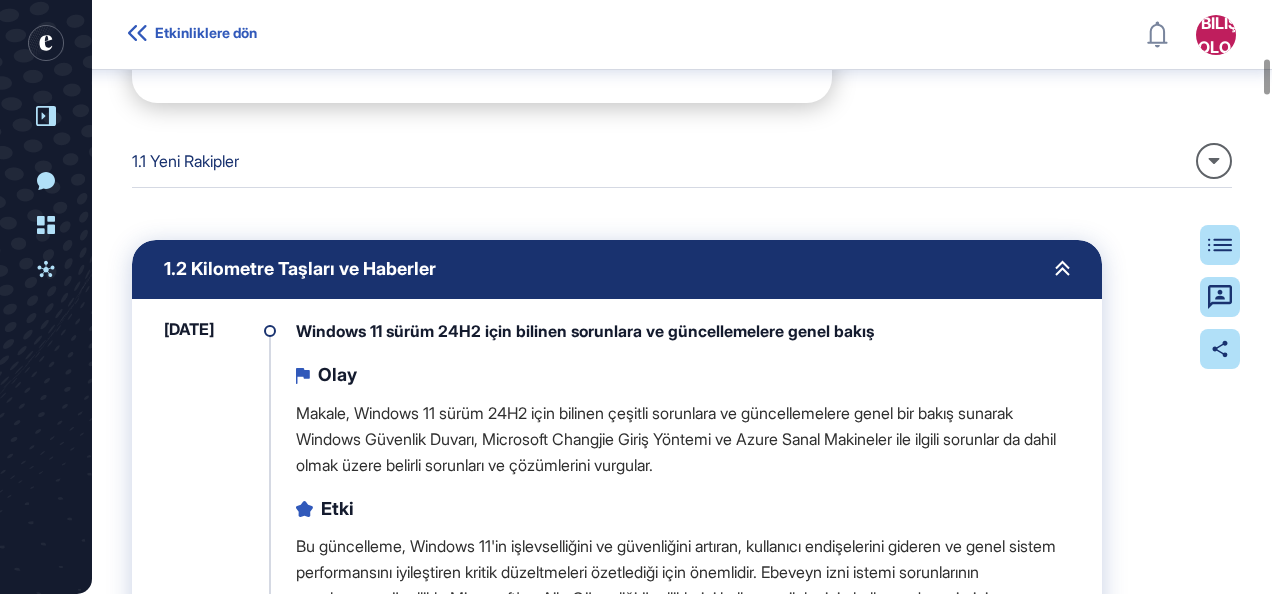 scroll, scrollTop: 967, scrollLeft: 0, axis: vertical 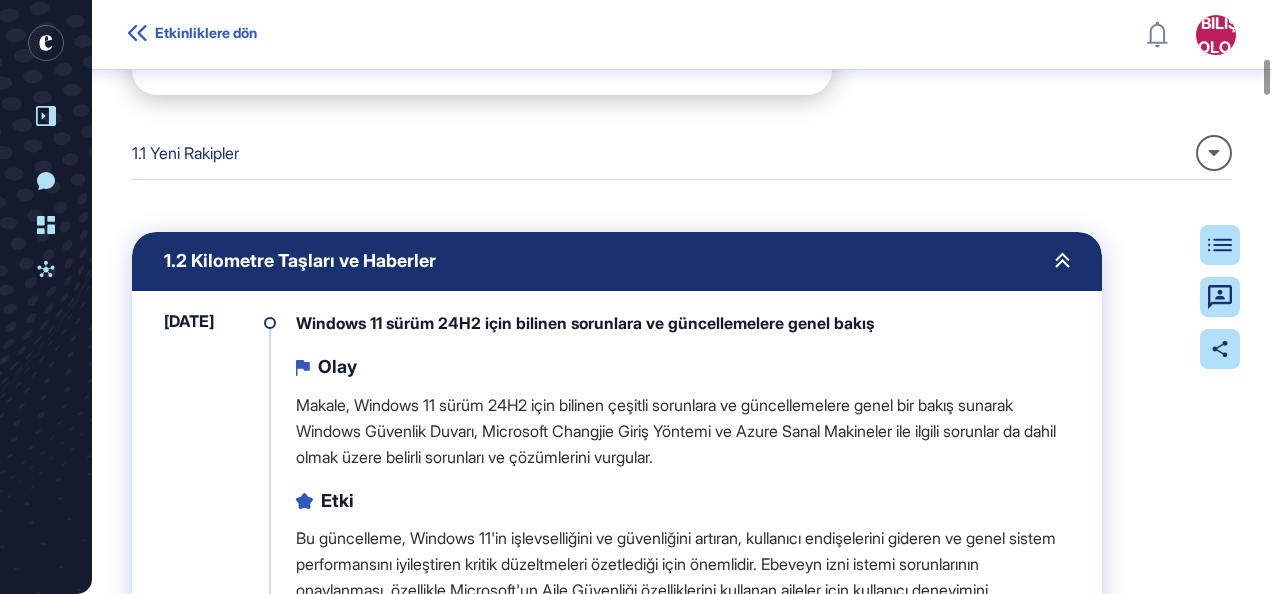 drag, startPoint x: 556, startPoint y: 380, endPoint x: 822, endPoint y: 290, distance: 280.8131 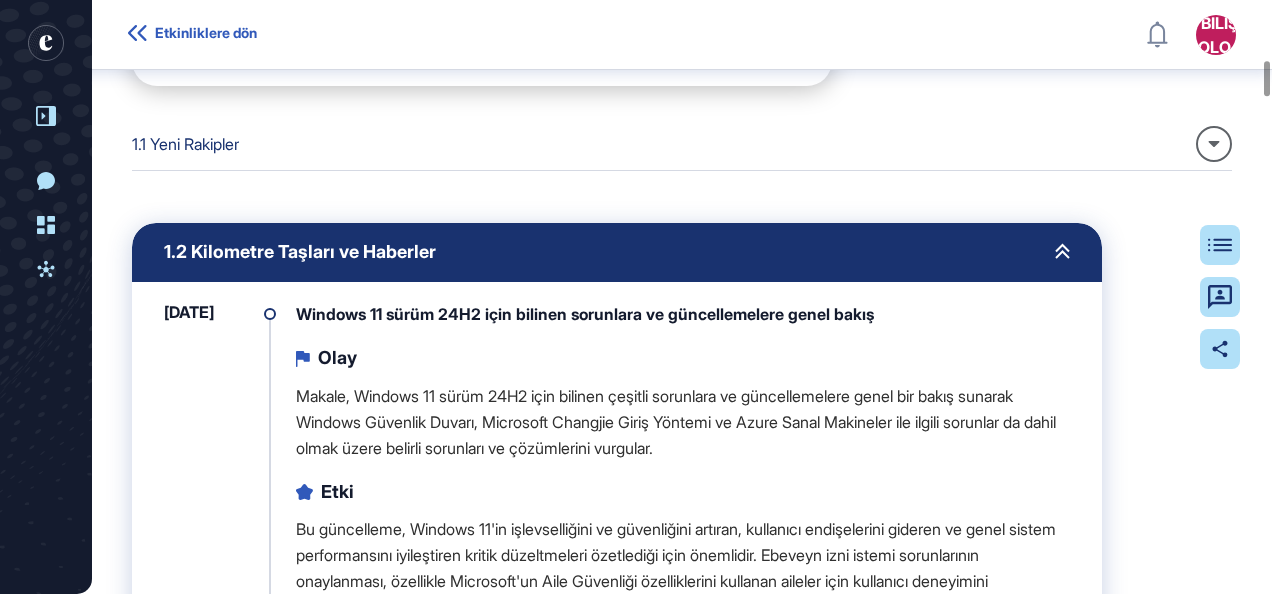 scroll, scrollTop: 990, scrollLeft: 0, axis: vertical 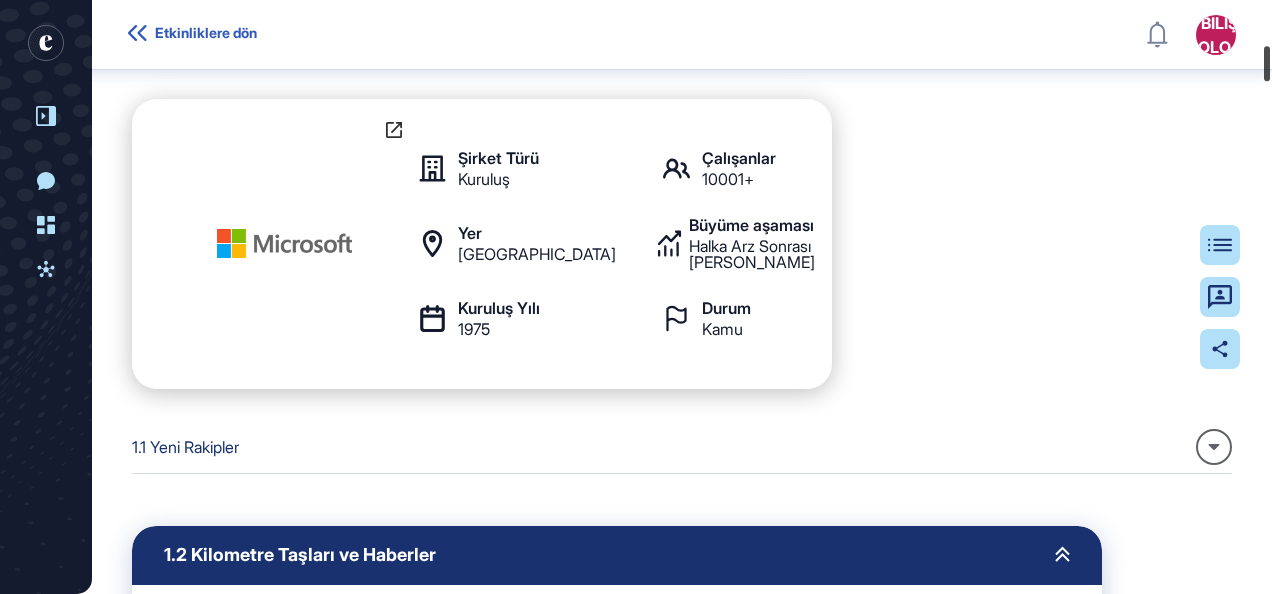 drag, startPoint x: 1268, startPoint y: 88, endPoint x: 394, endPoint y: 132, distance: 875.1069 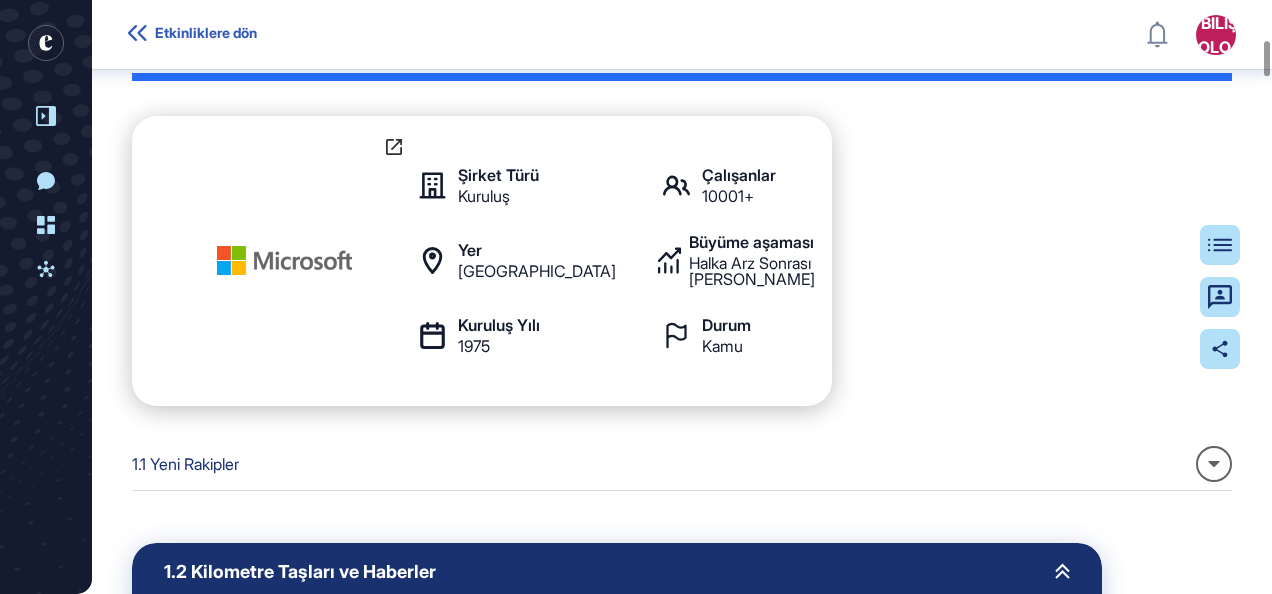click on "Etkinliklere dön" at bounding box center [206, 33] 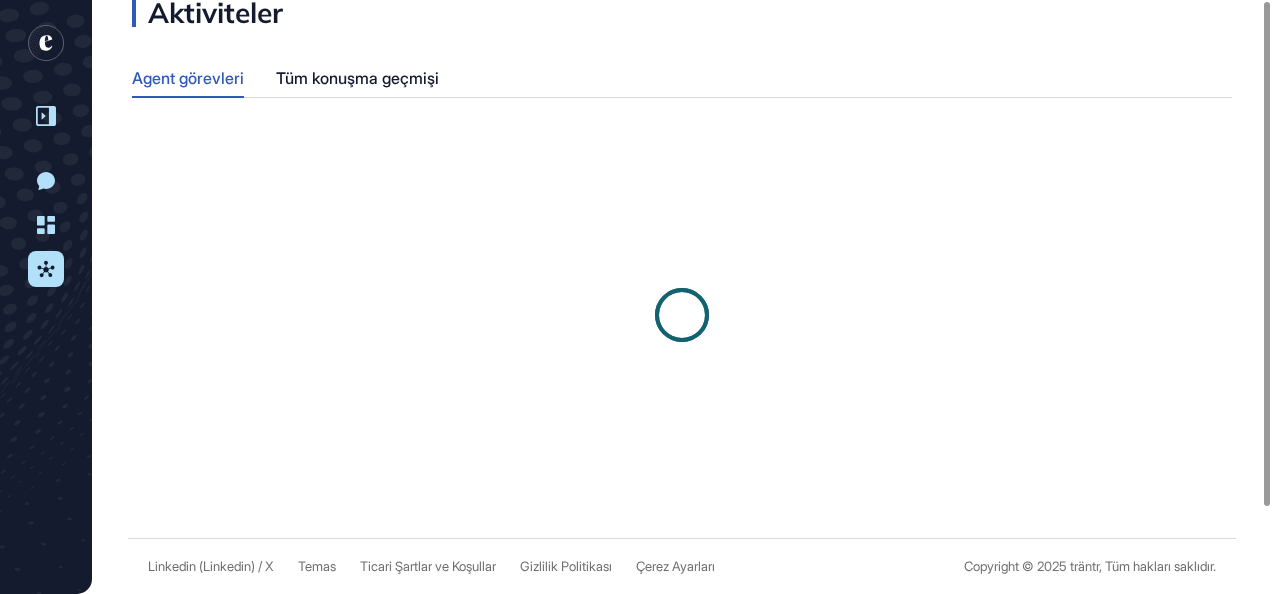 scroll, scrollTop: 0, scrollLeft: 0, axis: both 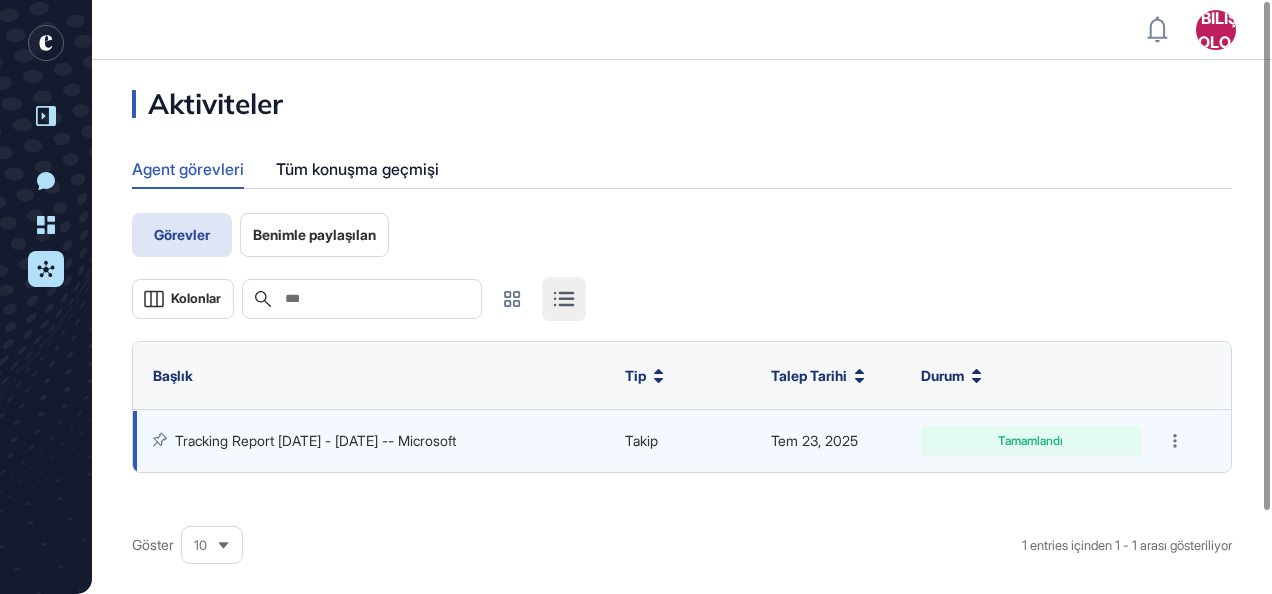 click on "Tracking Report [DATE] - [DATE] -- Microsoft" at bounding box center (315, 440) 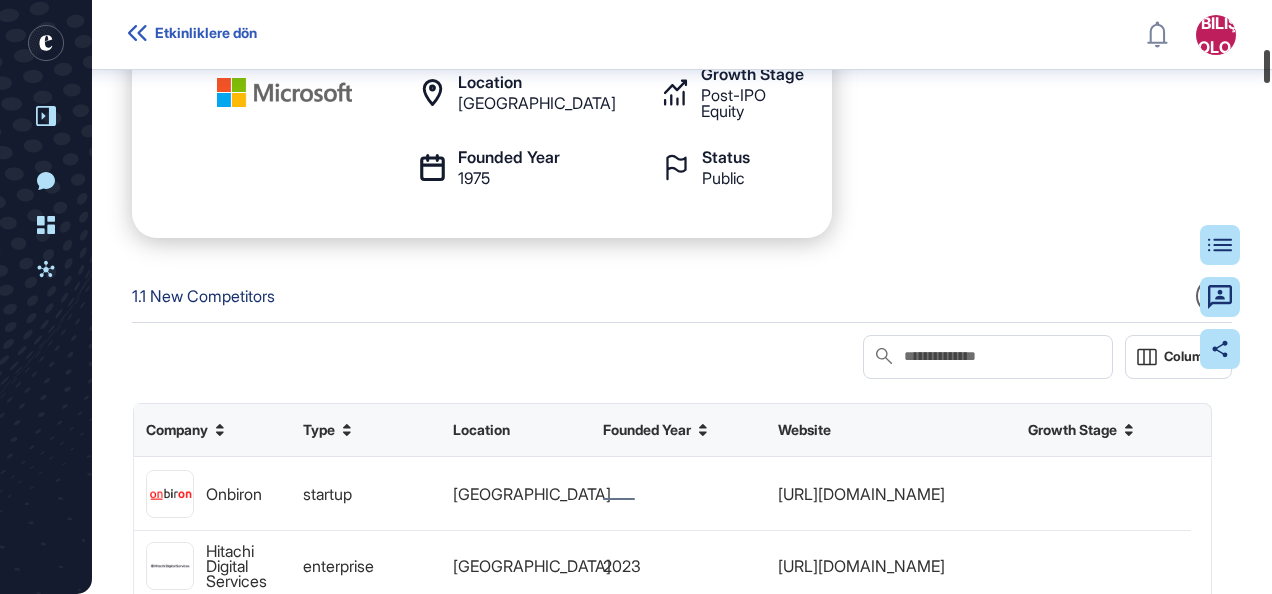 scroll, scrollTop: 1038, scrollLeft: 0, axis: vertical 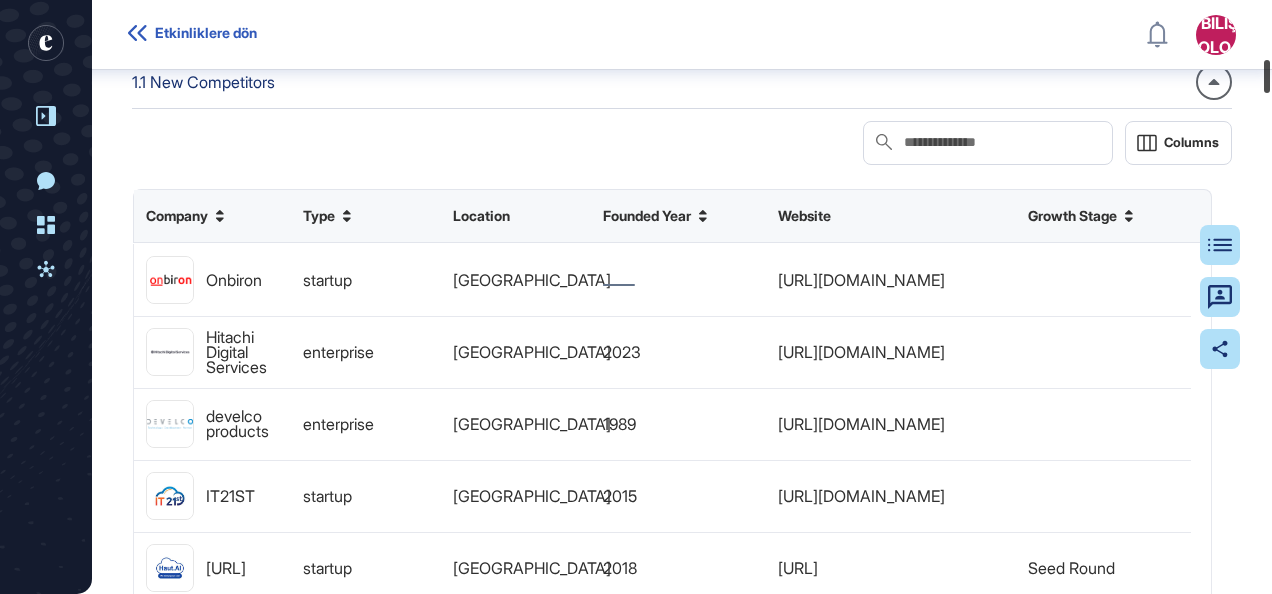 drag, startPoint x: 1266, startPoint y: 26, endPoint x: 1274, endPoint y: 84, distance: 58.549126 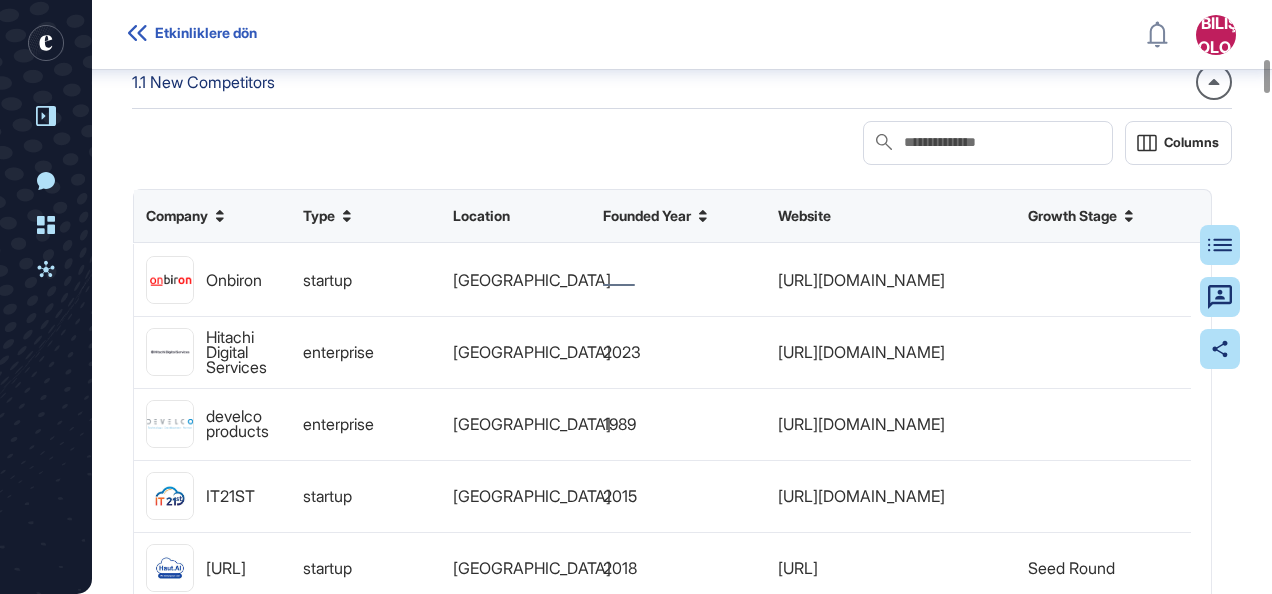 click on "1.1 New Competitors" at bounding box center (203, 82) 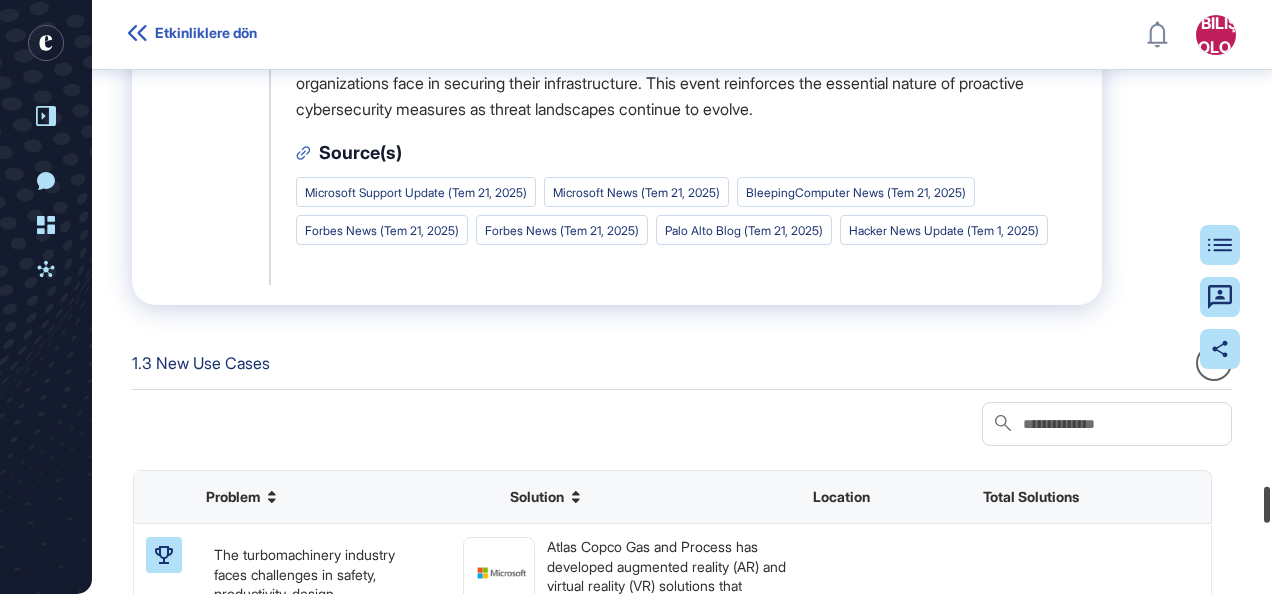 scroll, scrollTop: 7770, scrollLeft: 0, axis: vertical 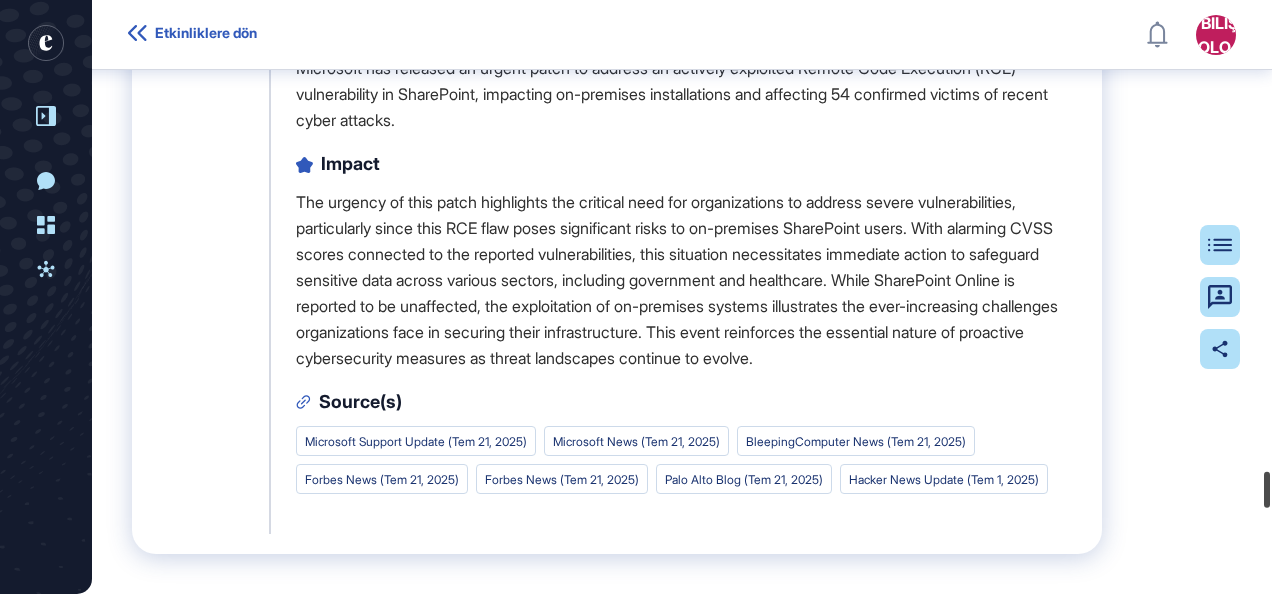 drag, startPoint x: 1268, startPoint y: 88, endPoint x: 1334, endPoint y: 495, distance: 412.31662 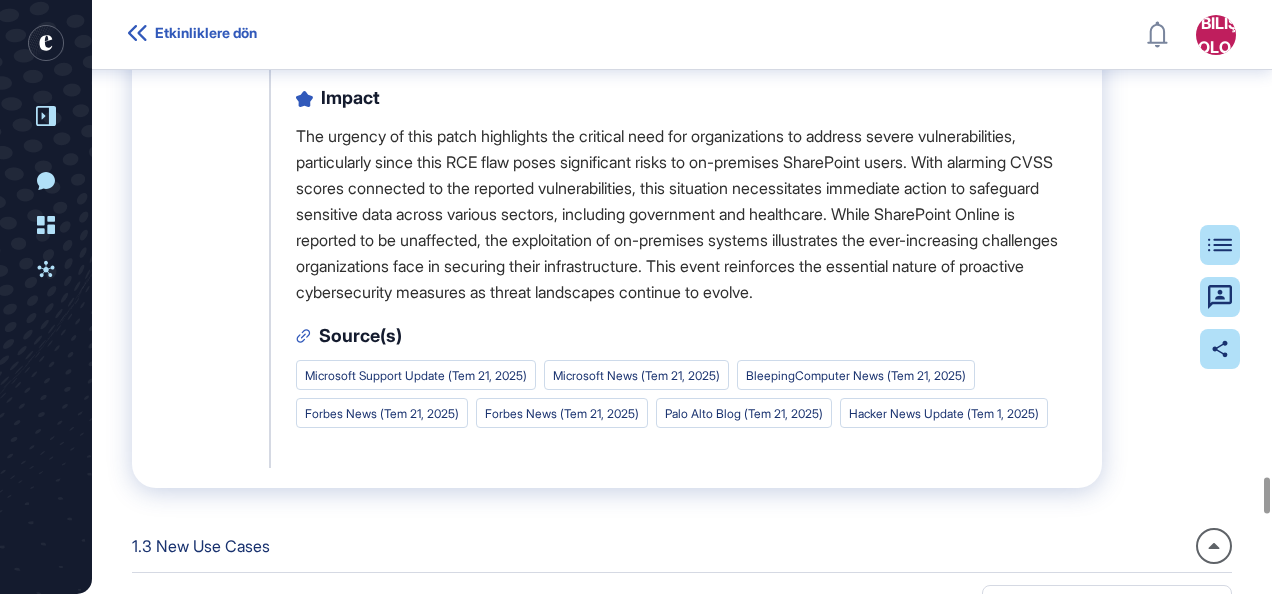 scroll, scrollTop: 7974, scrollLeft: 0, axis: vertical 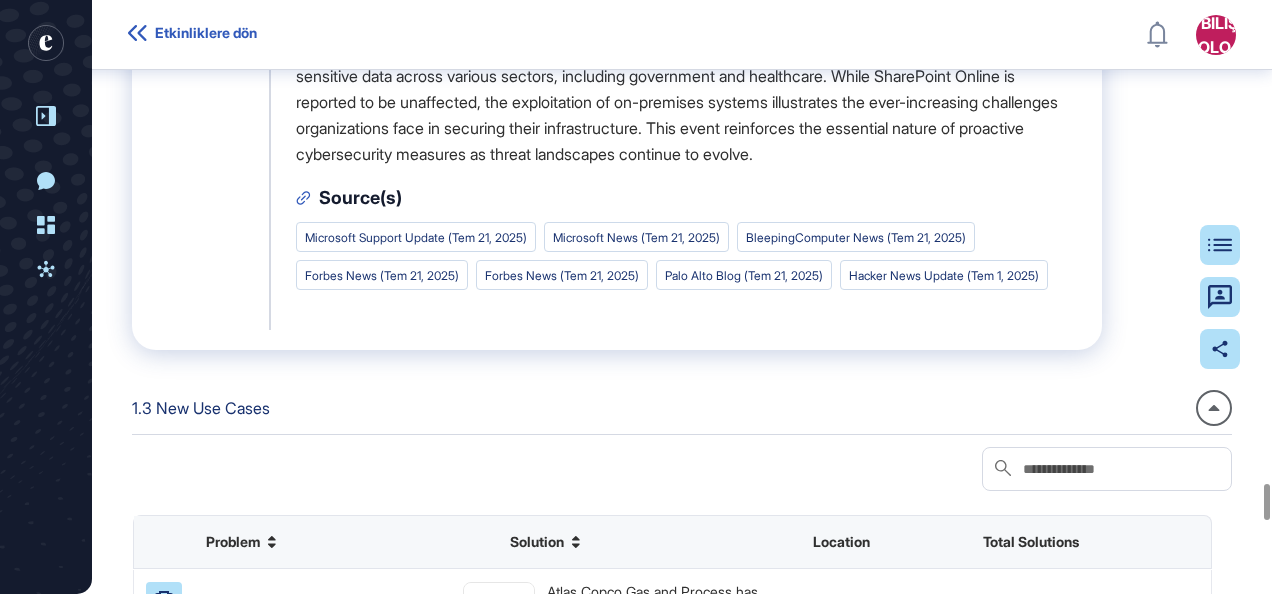 drag, startPoint x: 296, startPoint y: 237, endPoint x: 546, endPoint y: 452, distance: 329.73474 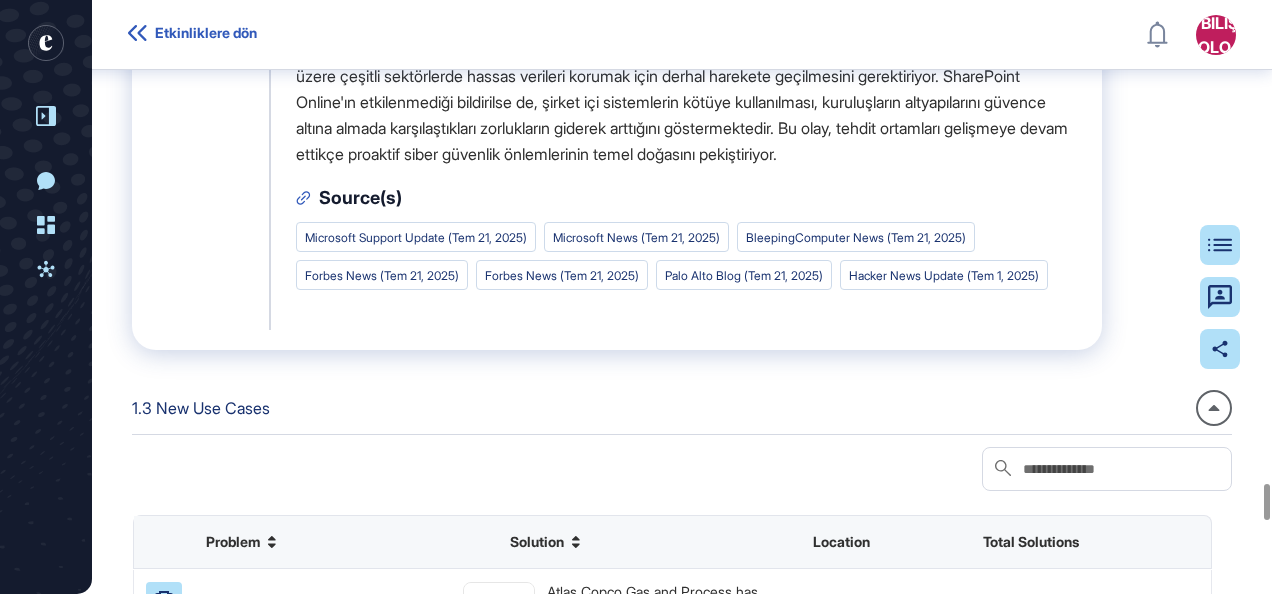click on "Etki Bu yamanın aciliyeti, özellikle bu RCE kusuru şirket içi SharePoint kullanıcıları için önemli riskler oluşturduğundan, kuruluşların ciddi güvenlik açıklarını ele alması gereken kritik ihtiyacı vurgulamaktadır. Bildirilen güvenlik açıklarına bağlı endişe verici CVSS puanları ile bu durum, hükümet ve sağlık hizmetleri de dahil olmak üzere çeşitli sektörlerde hassas verileri korumak için derhal harekete geçilmesini gerektiriyor. SharePoint Online'ın etkilenmediği bildirilse de, şirket içi sistemlerin kötüye kullanılması, kuruluşların altyapılarını güvence altına almada karşılaştıkları zorlukların giderek arttığını göstermektedir. Bu olay, tehdit ortamları gelişmeye devam ettikçe proaktif siber güvenlik önlemlerinin temel doğasını pekiştiriyor." at bounding box center [683, 55] 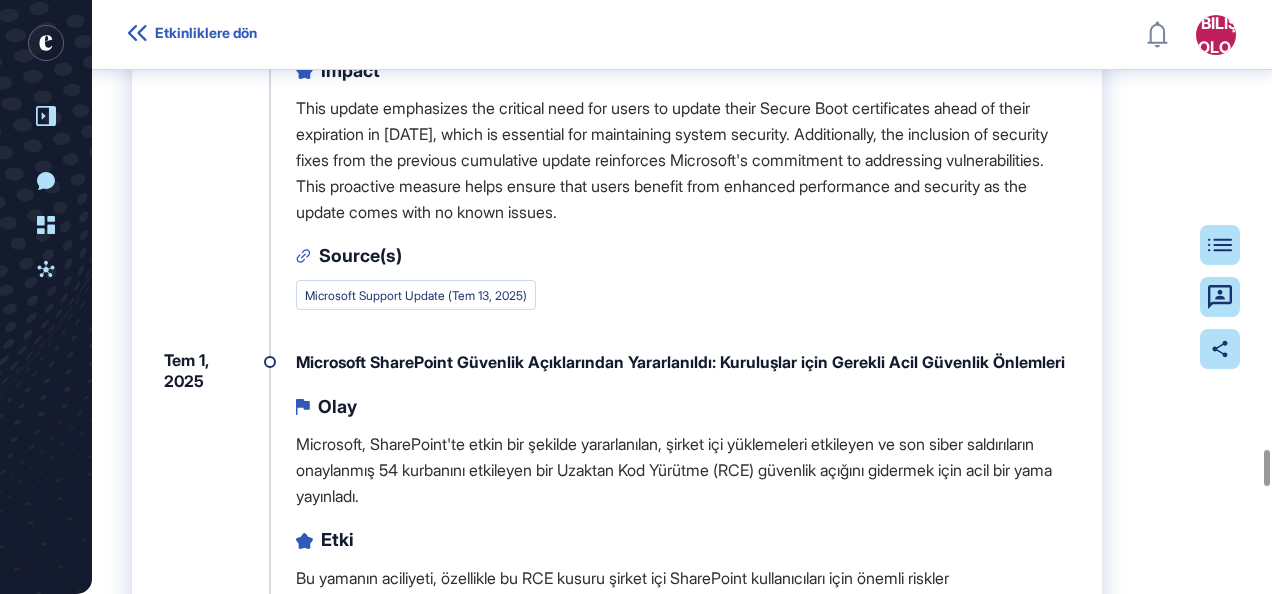 scroll, scrollTop: 7384, scrollLeft: 0, axis: vertical 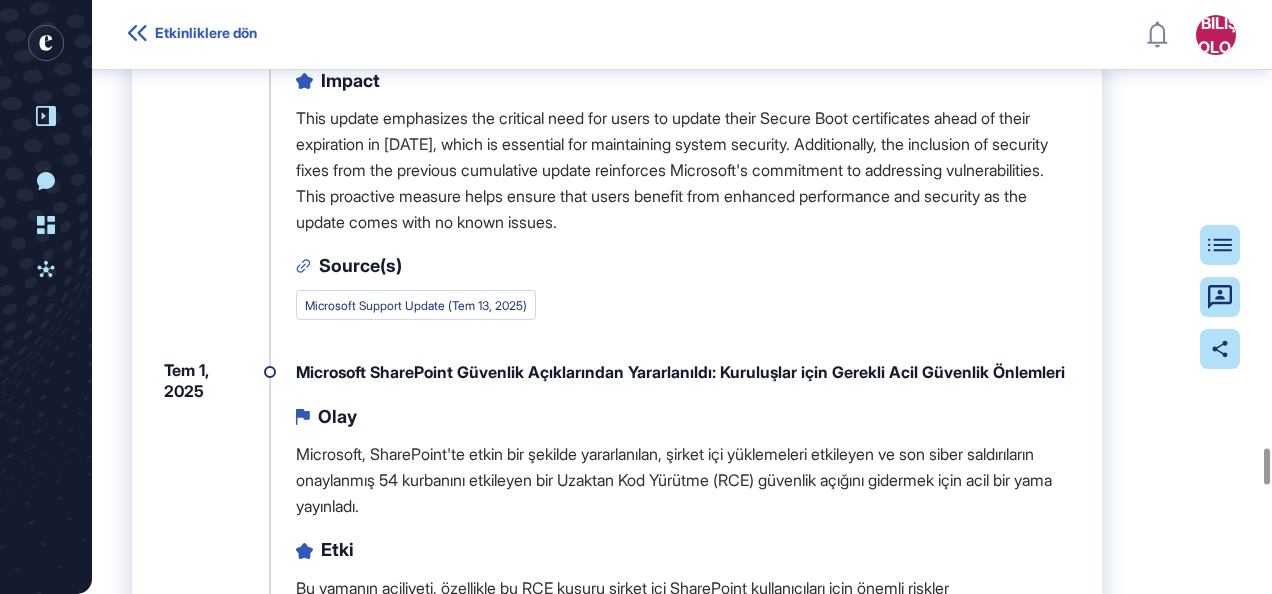 drag, startPoint x: 292, startPoint y: 126, endPoint x: 854, endPoint y: 484, distance: 666.33923 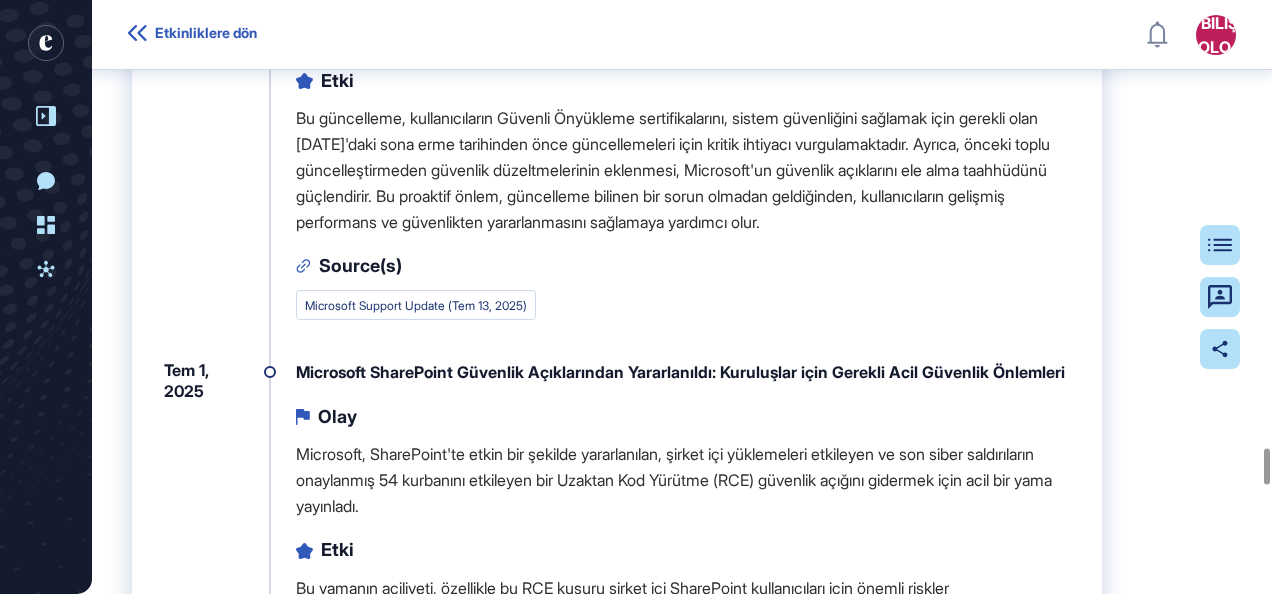 click on "Etki Bu güncelleme, kullanıcıların Güvenli Önyükleme sertifikalarını, sistem güvenliğini sağlamak için gerekli olan Haziran 2026'daki sona erme tarihinden önce güncellemeleri için kritik ihtiyacı vurgulamaktadır. Ayrıca, önceki toplu güncelleştirmeden güvenlik düzeltmelerinin eklenmesi, Microsoft'un güvenlik açıklarını ele alma taahhüdünü güçlendirir. Bu proaktif önlem, güncelleme bilinen bir sorun olmadan geldiğinden, kullanıcıların gelişmiş performans ve güvenlikten yararlanmasını sağlamaya yardımcı olur." at bounding box center (683, 150) 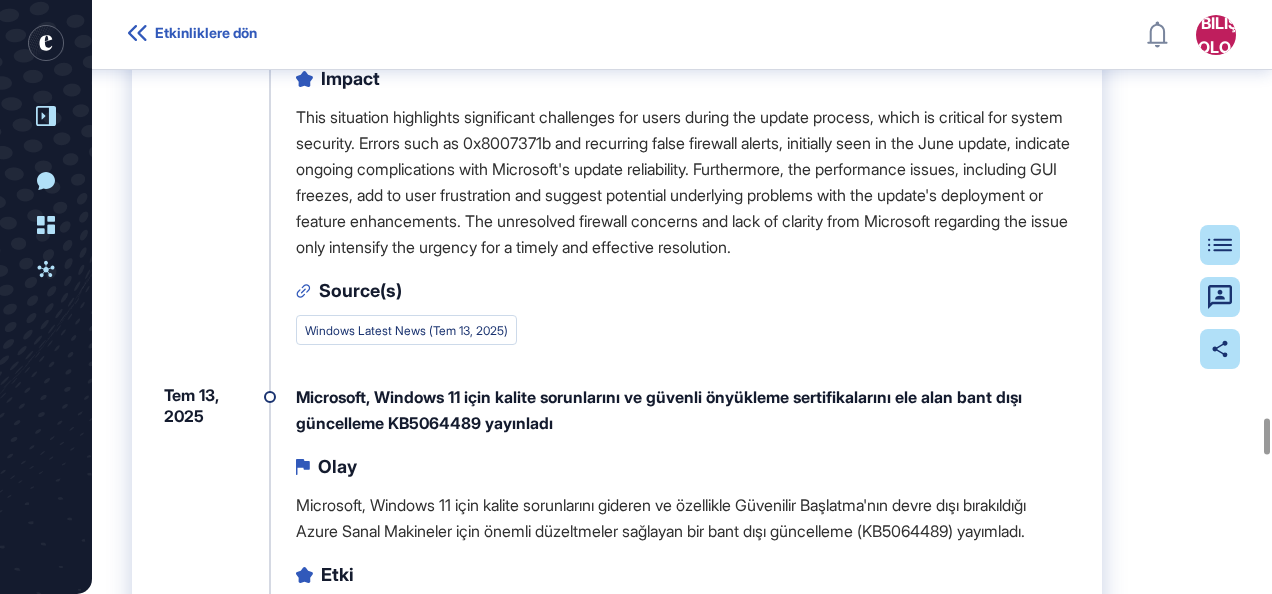 scroll, scrollTop: 6888, scrollLeft: 0, axis: vertical 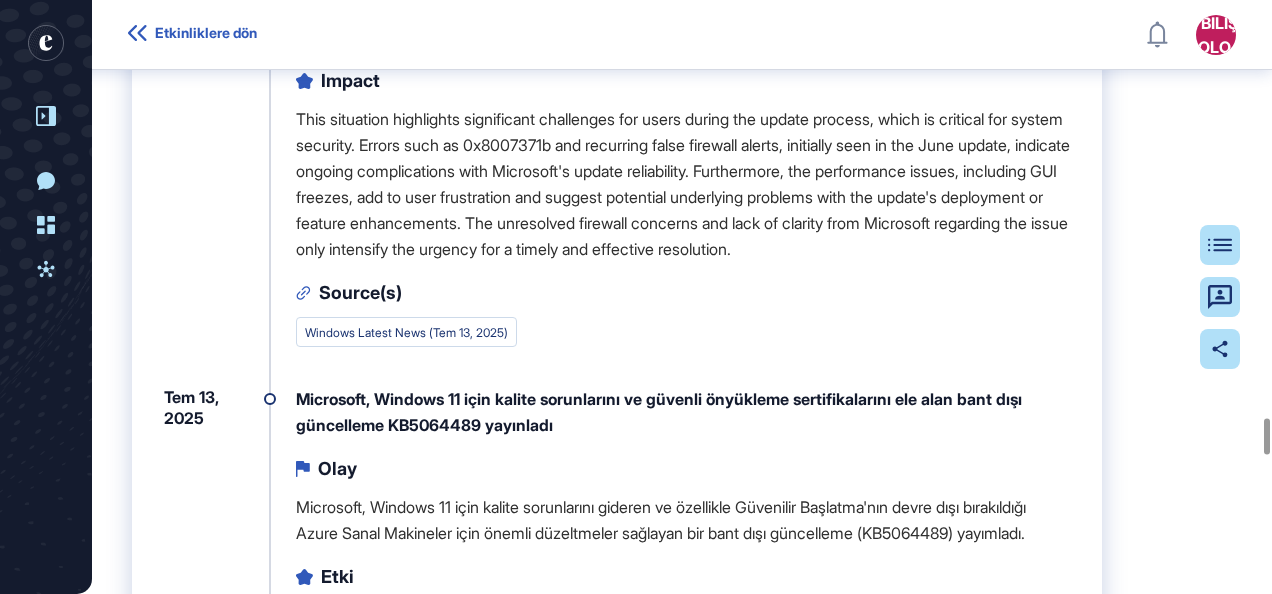 drag, startPoint x: 291, startPoint y: 182, endPoint x: 588, endPoint y: 467, distance: 411.62363 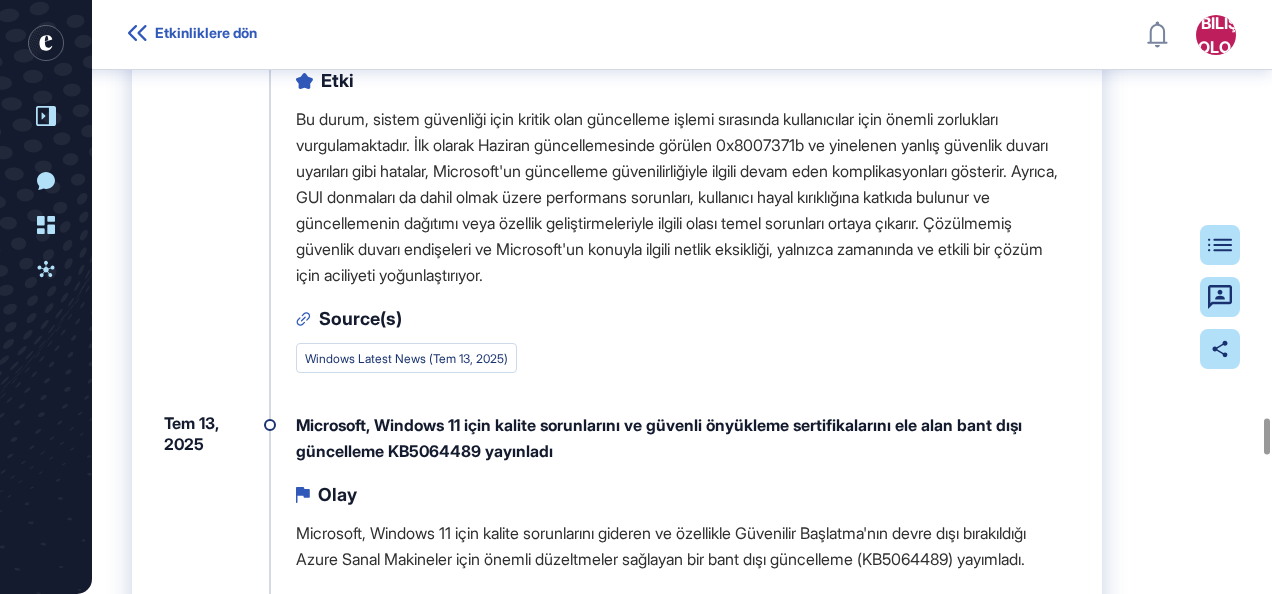 click on "Etki Bu durum, sistem güvenliği için kritik olan güncelleme işlemi sırasında kullanıcılar için önemli zorlukları vurgulamaktadır. İlk olarak Haziran güncellemesinde görülen 0x8007371b ve yinelenen yanlış güvenlik duvarı uyarıları gibi hatalar, Microsoft'un güncelleme güvenilirliğiyle ilgili devam eden komplikasyonları gösterir. Ayrıca, GUI donmaları da dahil olmak üzere performans sorunları, kullanıcı hayal kırıklığına katkıda bulunur ve güncellemenin dağıtımı veya özellik geliştirmeleriyle ilgili olası temel sorunları ortaya çıkarır. Çözülmemiş güvenlik duvarı endişeleri ve Microsoft'un konuyla ilgili netlik eksikliği, yalnızca zamanında ve etkili bir çözüm için aciliyeti yoğunlaştırıyor." at bounding box center [683, 176] 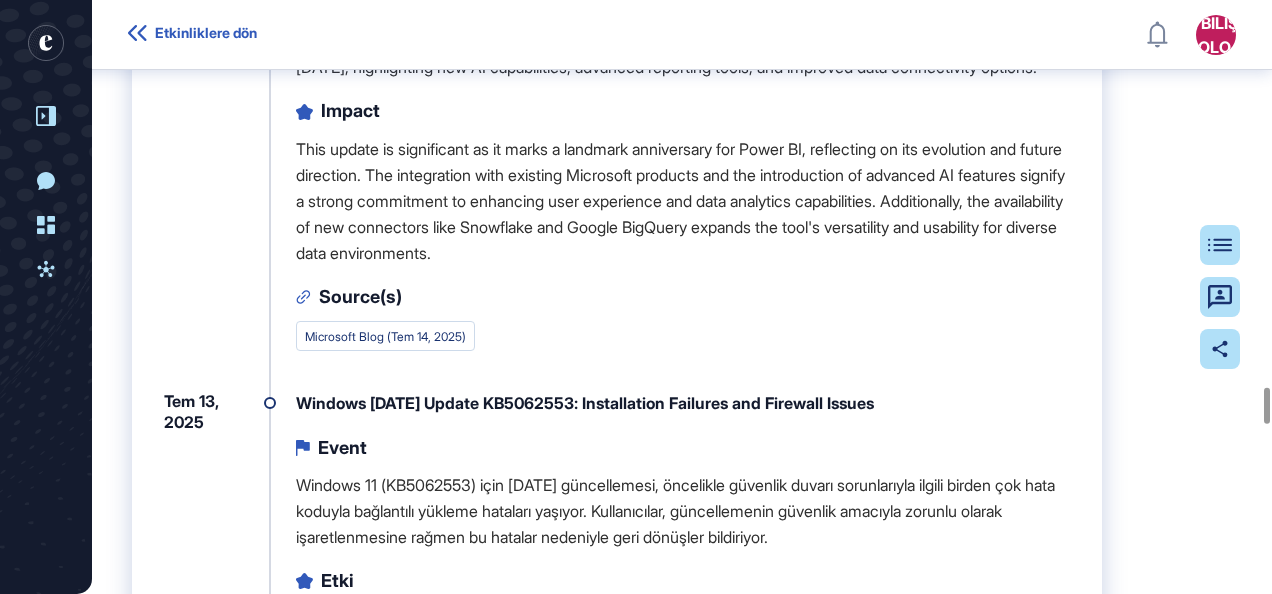 scroll, scrollTop: 6381, scrollLeft: 0, axis: vertical 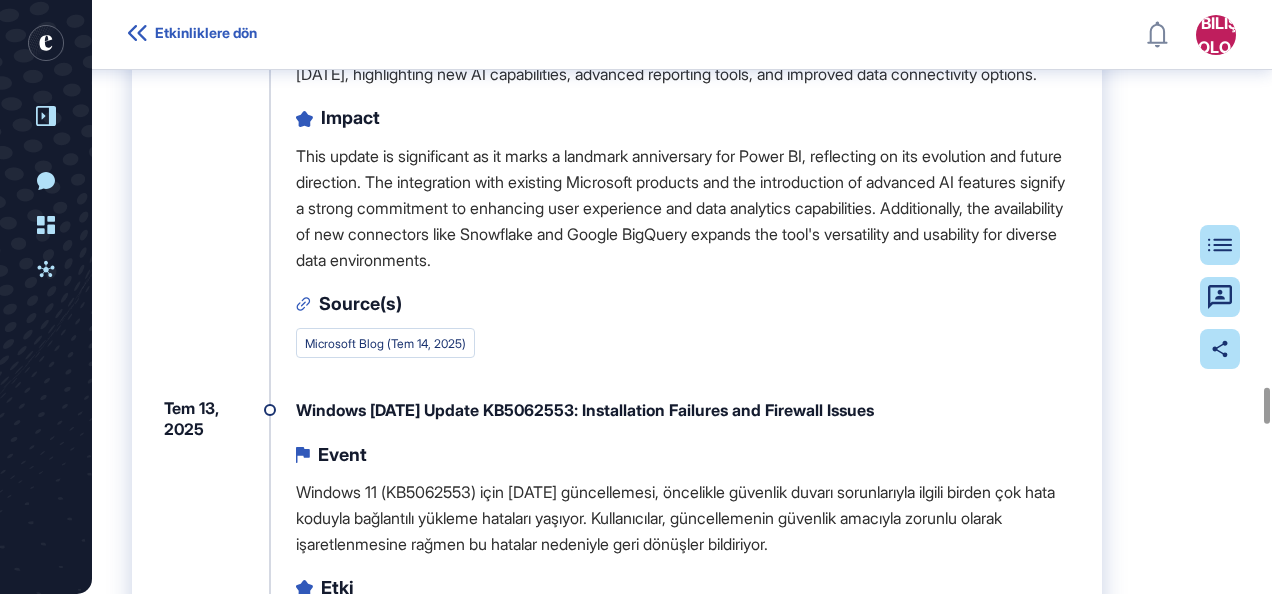 drag, startPoint x: 290, startPoint y: 117, endPoint x: 749, endPoint y: 465, distance: 576.0078 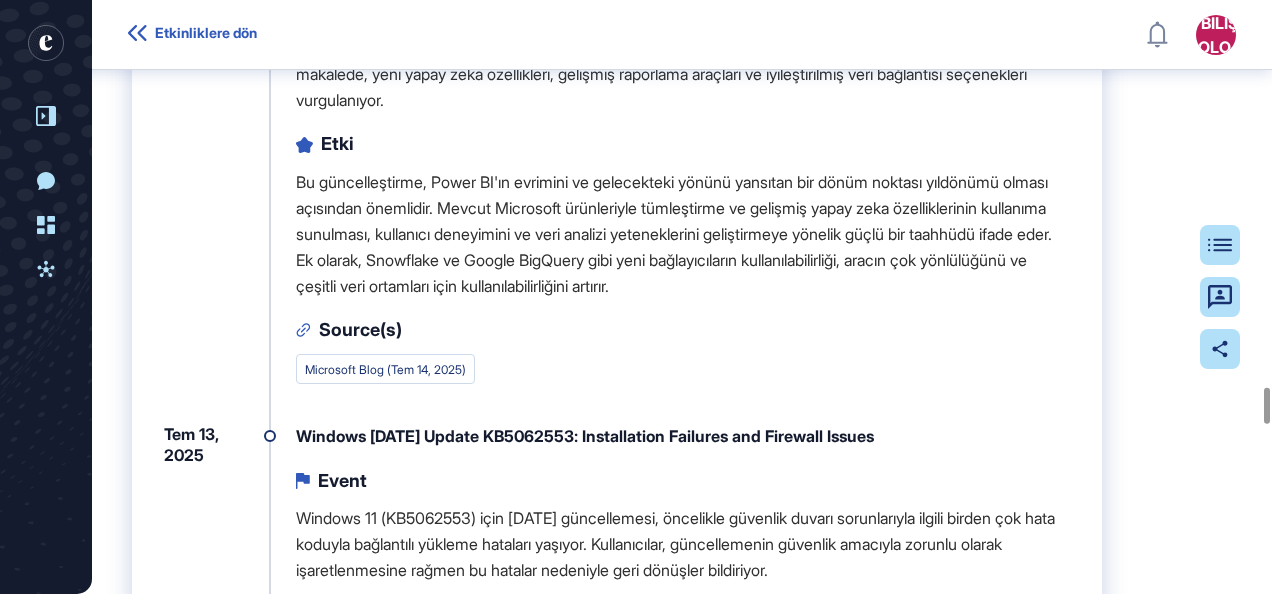 click on "Olay Temmuz 2025'te 10. yıl dönümünü kutlayan Power BI'daki önemli güncelleştirmeler ve geliştirmeler ele alınan makalede, yeni yapay zeka özellikleri, gelişmiş raporlama araçları ve iyileştirilmiş veri bağlantısı seçenekleri vurgulanıyor." at bounding box center (683, 54) 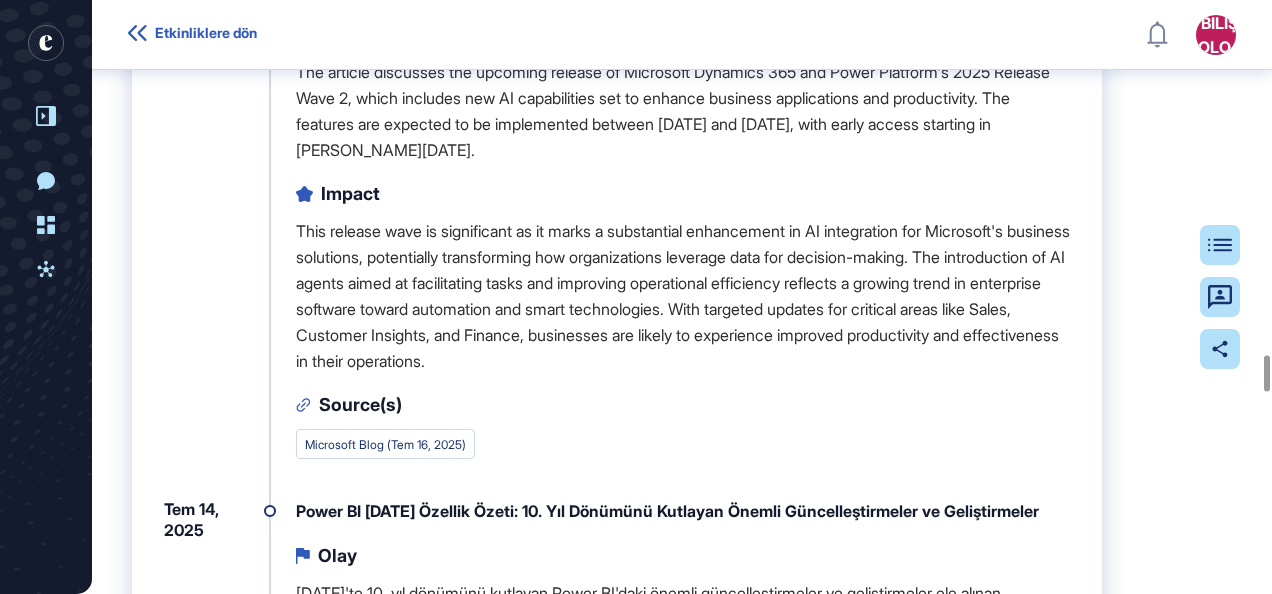 scroll, scrollTop: 5833, scrollLeft: 0, axis: vertical 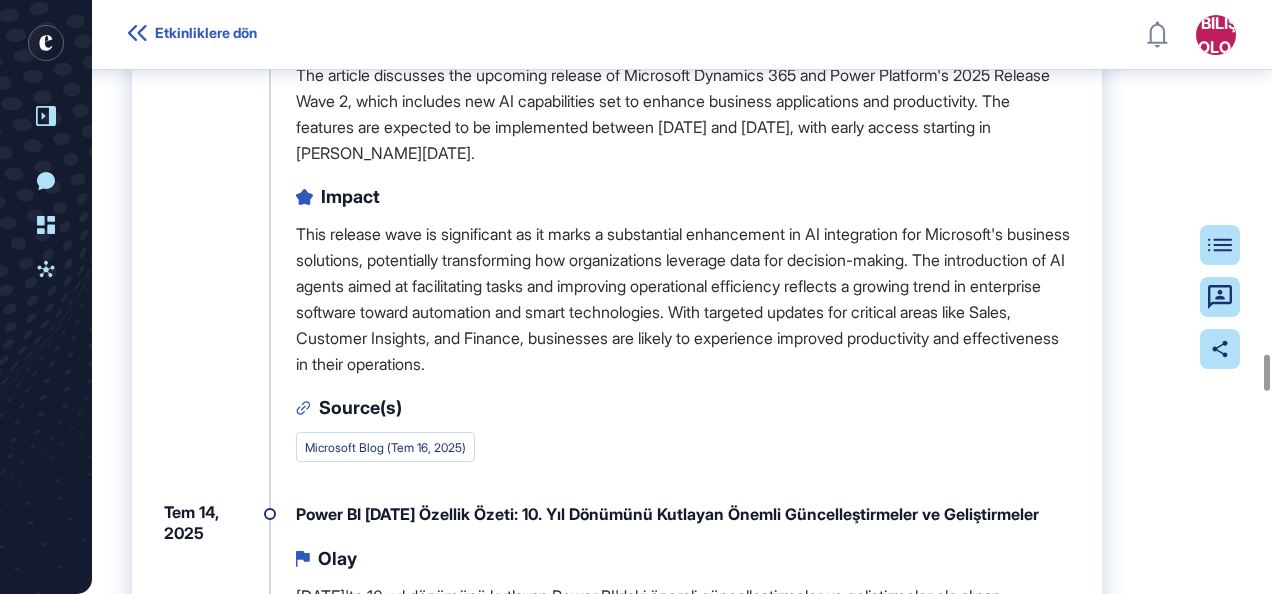 drag, startPoint x: 288, startPoint y: 117, endPoint x: 755, endPoint y: 522, distance: 618.1537 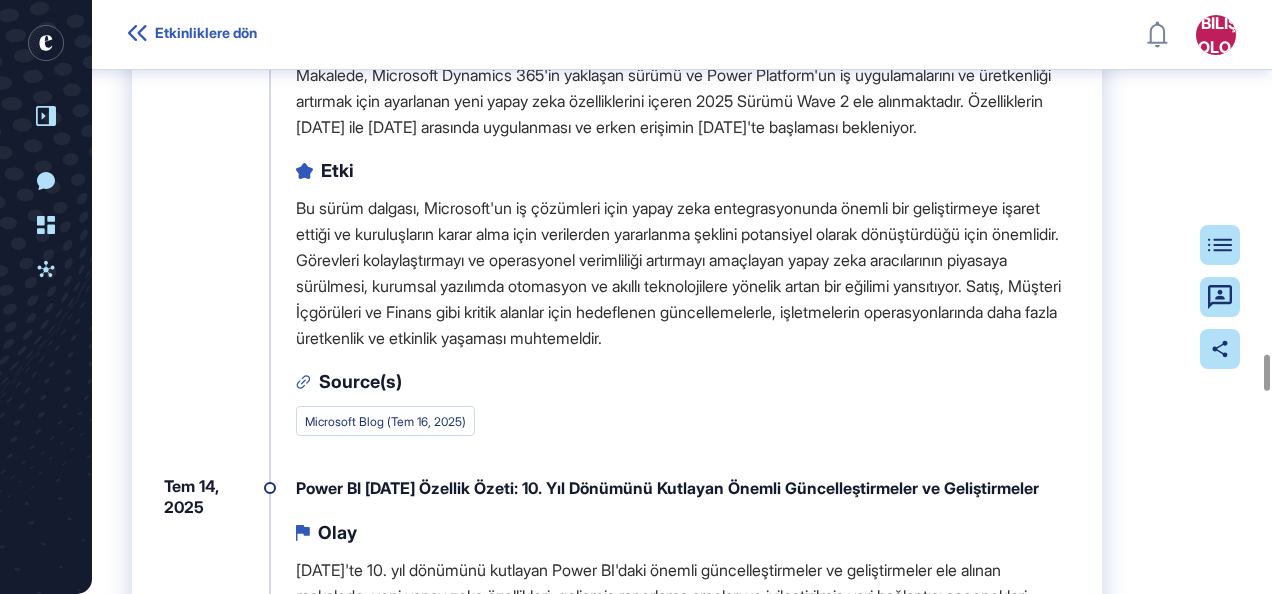 click on "Olay Makalede, Microsoft Dynamics 365'in yaklaşan sürümü ve Power Platform'un iş uygulamalarını ve üretkenliği artırmak için ayarlanan yeni yapay zeka özelliklerini içeren 2025 Sürümü Wave 2 ele alınmaktadır. Özelliklerin Ekim 2025 ile Mart 2026 arasında uygulanması ve erken erişimin Ağustos 2025'te başlaması bekleniyor." at bounding box center (683, 80) 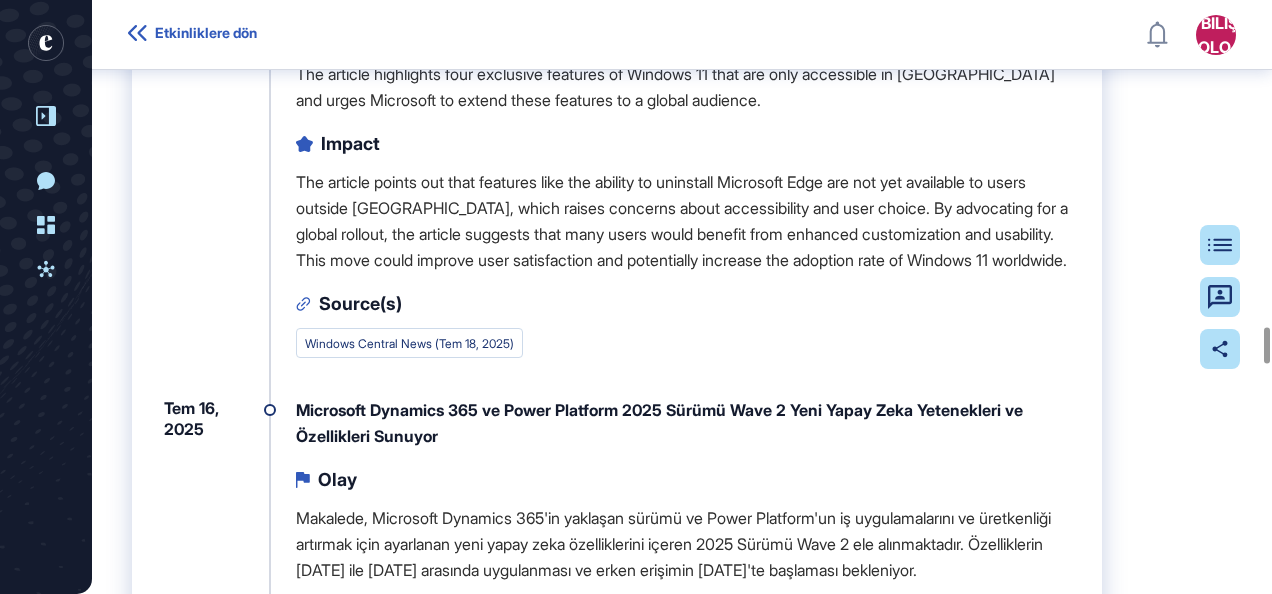 scroll, scrollTop: 5372, scrollLeft: 0, axis: vertical 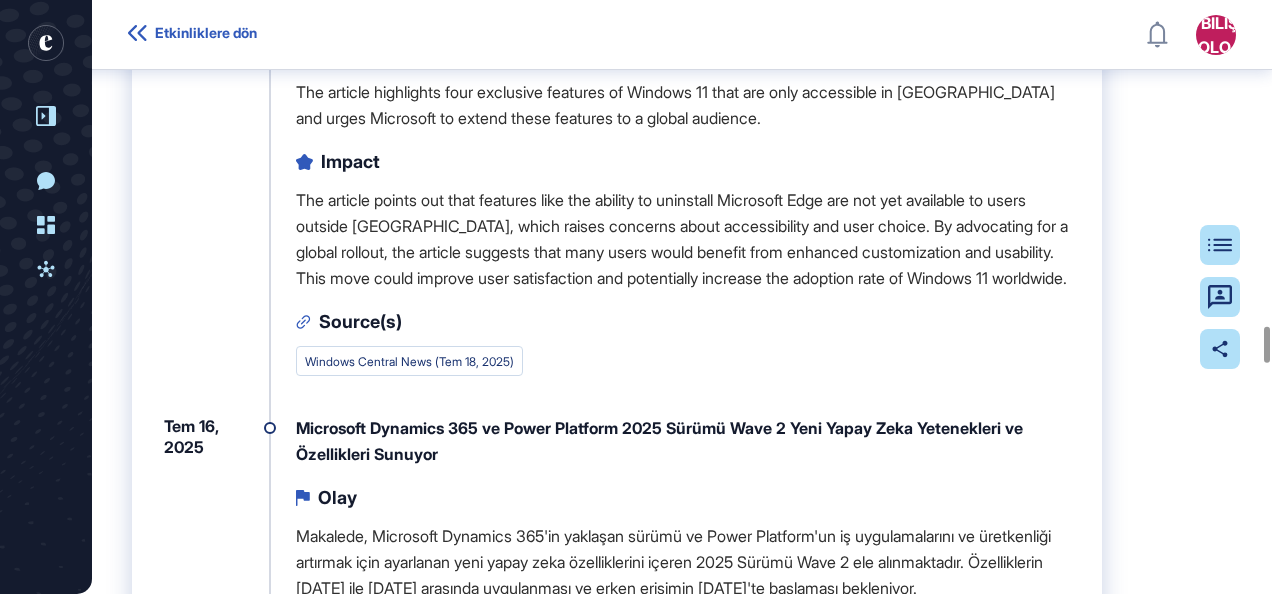 drag, startPoint x: 283, startPoint y: 177, endPoint x: 556, endPoint y: 436, distance: 376.31104 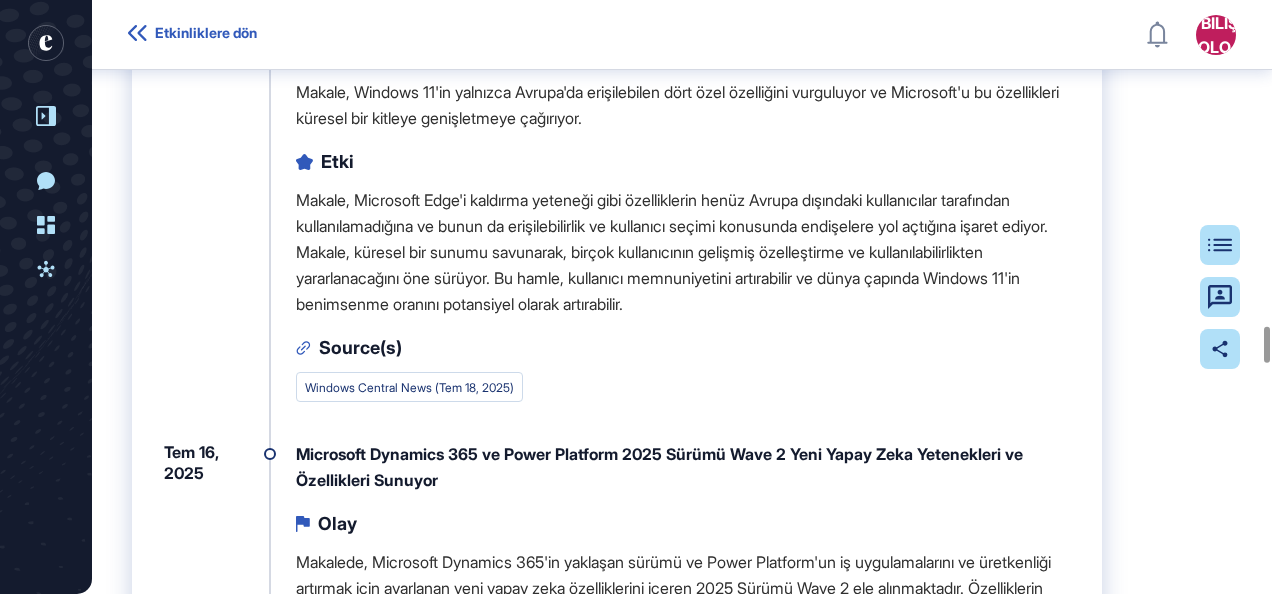 click on "Etki Makale, Microsoft Edge'i kaldırma yeteneği gibi özelliklerin henüz Avrupa dışındaki kullanıcılar tarafından kullanılamadığına ve bunun da erişilebilirlik ve kullanıcı seçimi konusunda endişelere yol açtığına işaret ediyor. Makale, küresel bir sunumu savunarak, birçok kullanıcının gelişmiş özelleştirme ve kullanılabilirlikten yararlanacağını öne sürüyor. Bu hamle, kullanıcı memnuniyetini artırabilir ve dünya çapında Windows 11'in benimsenme oranını potansiyel olarak artırabilir." at bounding box center [683, 231] 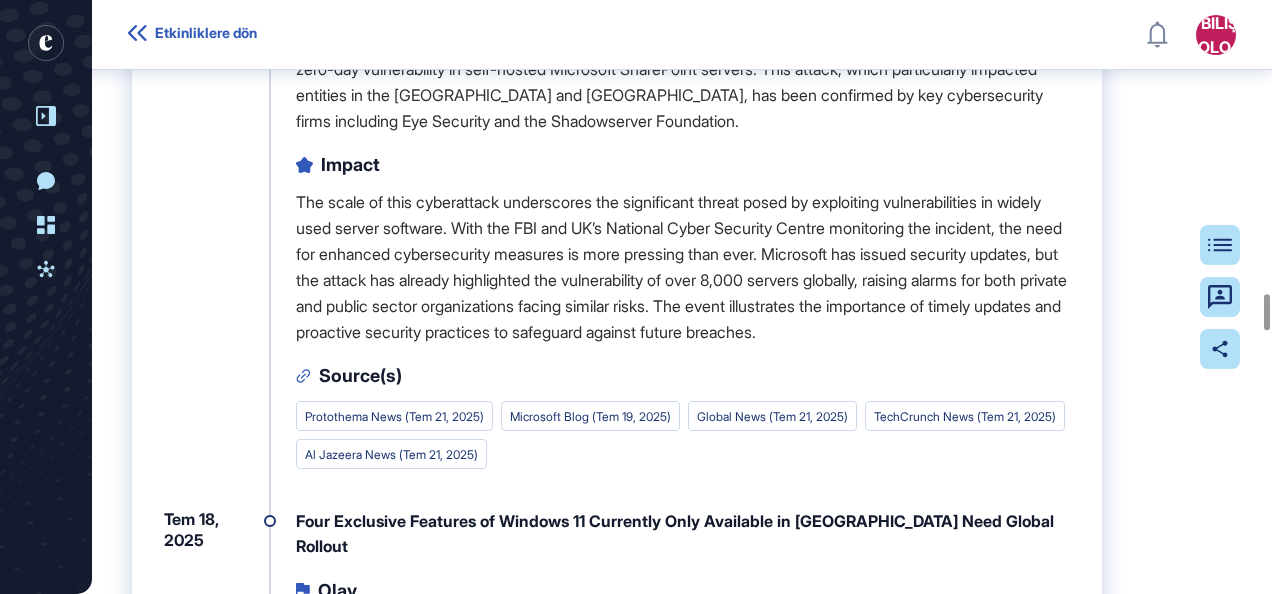 scroll, scrollTop: 4835, scrollLeft: 0, axis: vertical 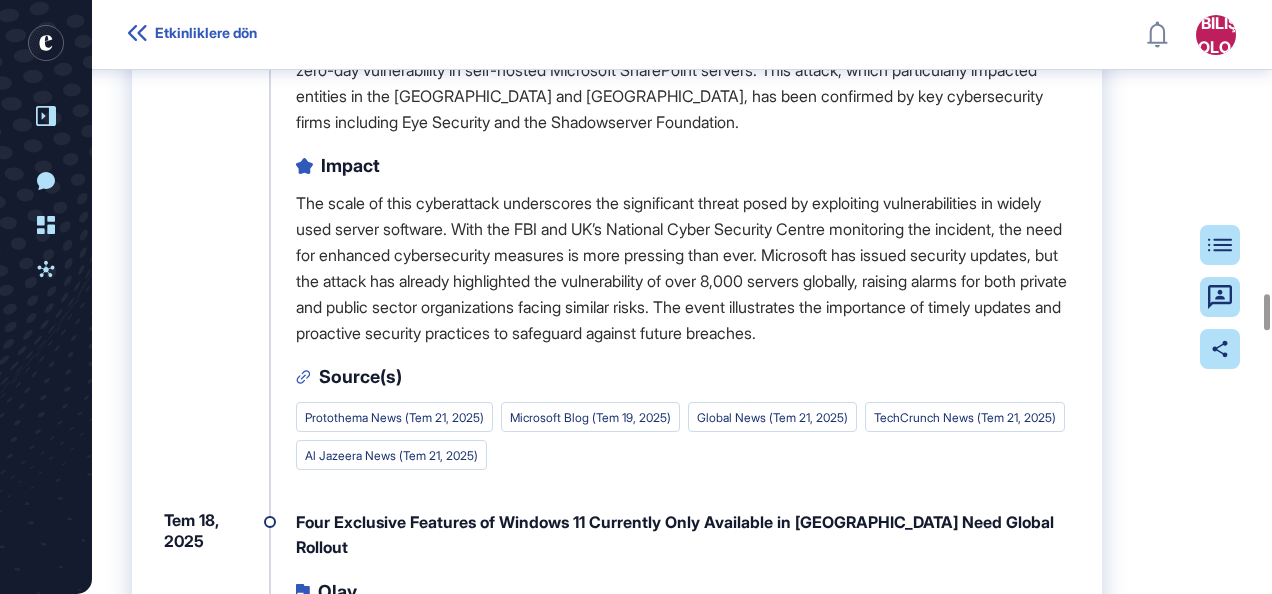 drag, startPoint x: 293, startPoint y: 170, endPoint x: 566, endPoint y: 492, distance: 422.1528 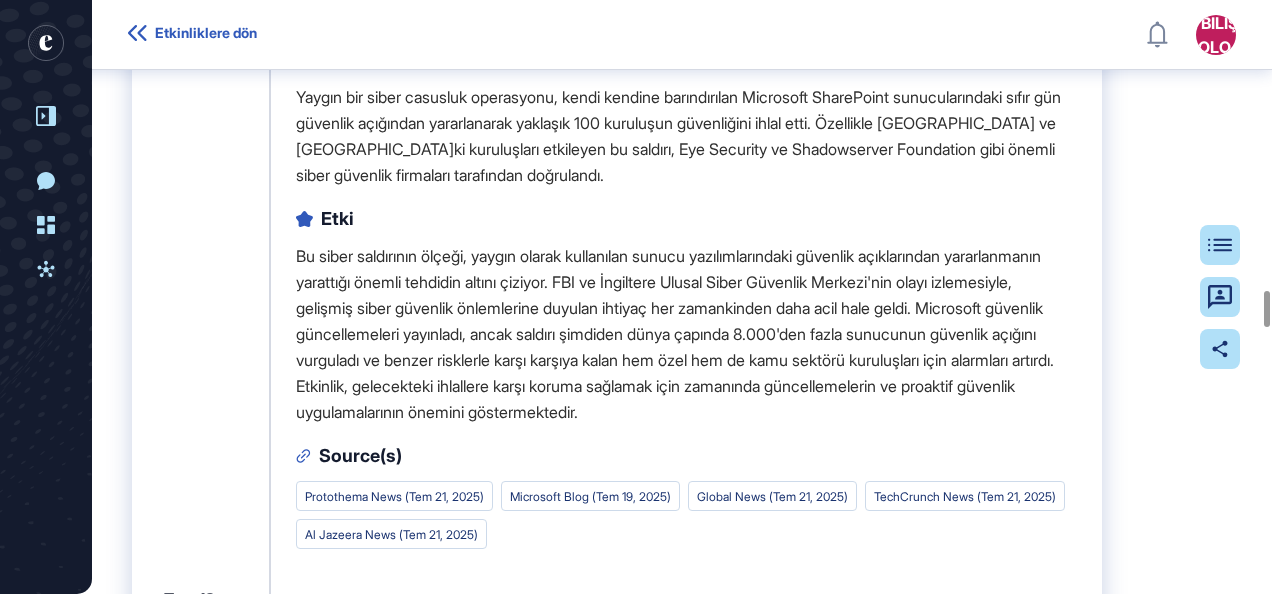 scroll, scrollTop: 4760, scrollLeft: 0, axis: vertical 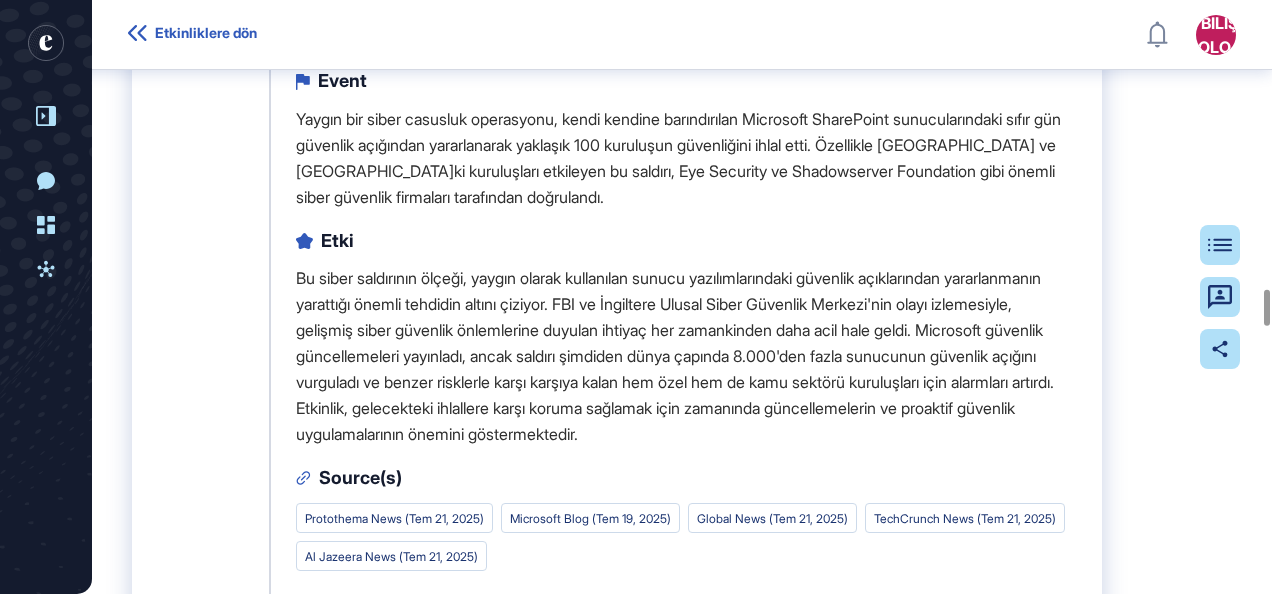 click on "Major Cyber Attack Targets Microsoft SharePoint Servers: Update on July 21, 2025 Alert Event Yaygın bir siber casusluk operasyonu, kendi kendine barındırılan Microsoft SharePoint sunucularındaki sıfır gün güvenlik açığından yararlanarak yaklaşık 100 kuruluşun güvenliğini ihlal etti. Özellikle Amerika Birleşik Devletleri ve Almanya'daki kuruluşları etkileyen bu saldırı, Eye Security ve Shadowserver Foundation gibi önemli siber güvenlik firmaları tarafından doğrulandı. Etki Source(s) Protothema News (Tem 21, 2025) Microsoft Blog (Tem 19, 2025) Global News (Tem 21, 2025) TechCrunch News (Tem 21, 2025) Al Jazeera News (Tem 21, 2025)" at bounding box center (683, 305) 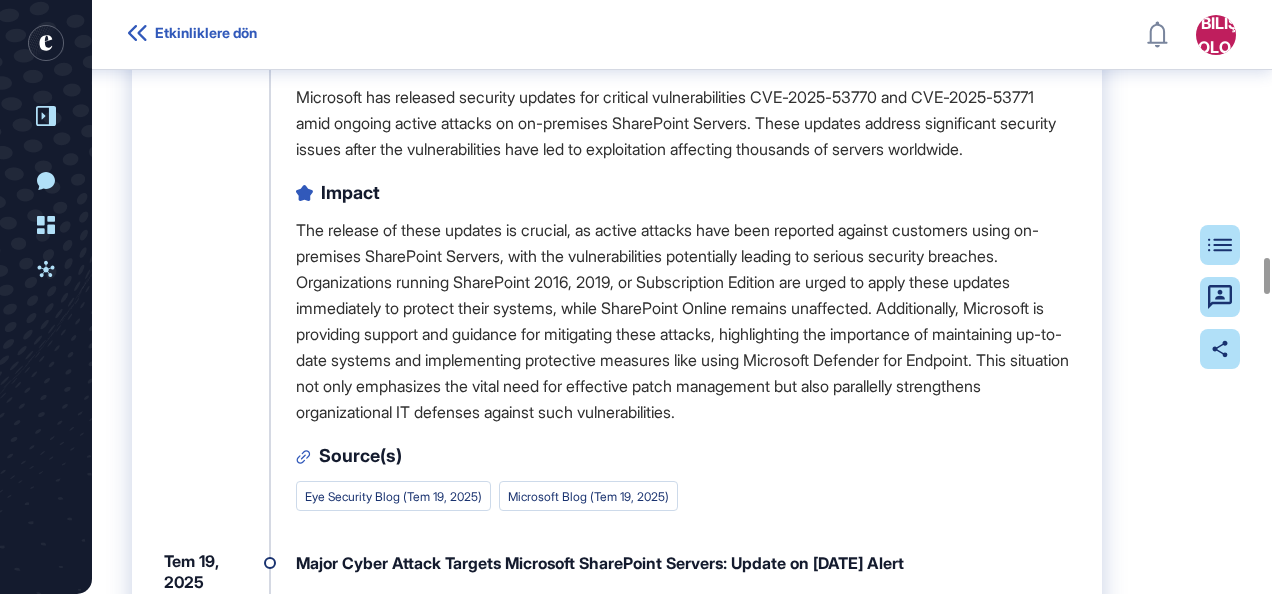 scroll, scrollTop: 4217, scrollLeft: 0, axis: vertical 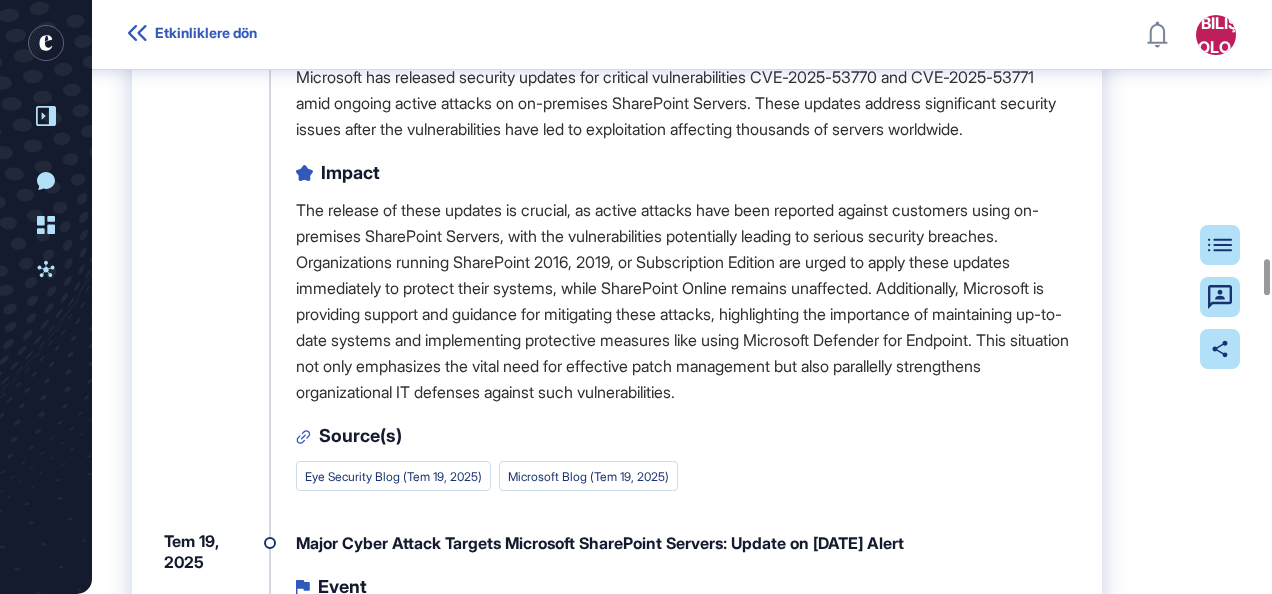 drag, startPoint x: 291, startPoint y: 110, endPoint x: 986, endPoint y: 515, distance: 804.39417 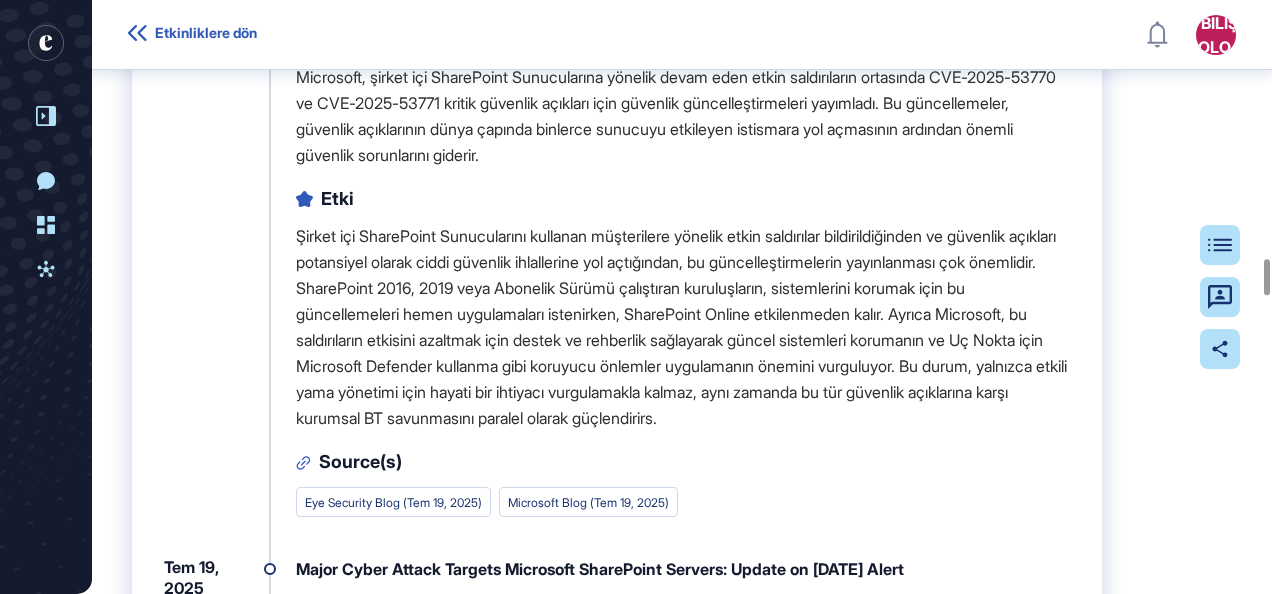 click on "Microsoft, şirket içi SharePoint Sunucularına yönelik devam eden etkin saldırıların ortasında CVE-2025-53770 ve CVE-2025-53771 kritik güvenlik açıkları için güvenlik güncelleştirmeleri yayımladı. Bu güncellemeler, güvenlik açıklarının dünya çapında binlerce sunucuyu etkileyen istismara yol açmasının ardından önemli güvenlik sorunlarını giderir." at bounding box center (683, 116) 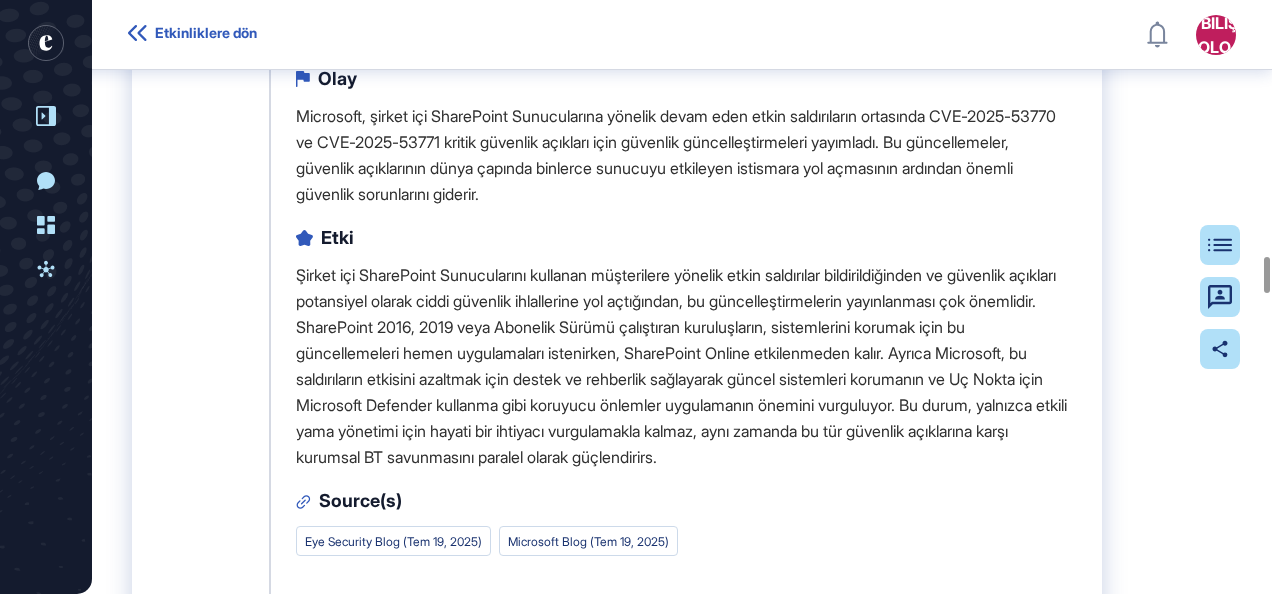 scroll, scrollTop: 4207, scrollLeft: 0, axis: vertical 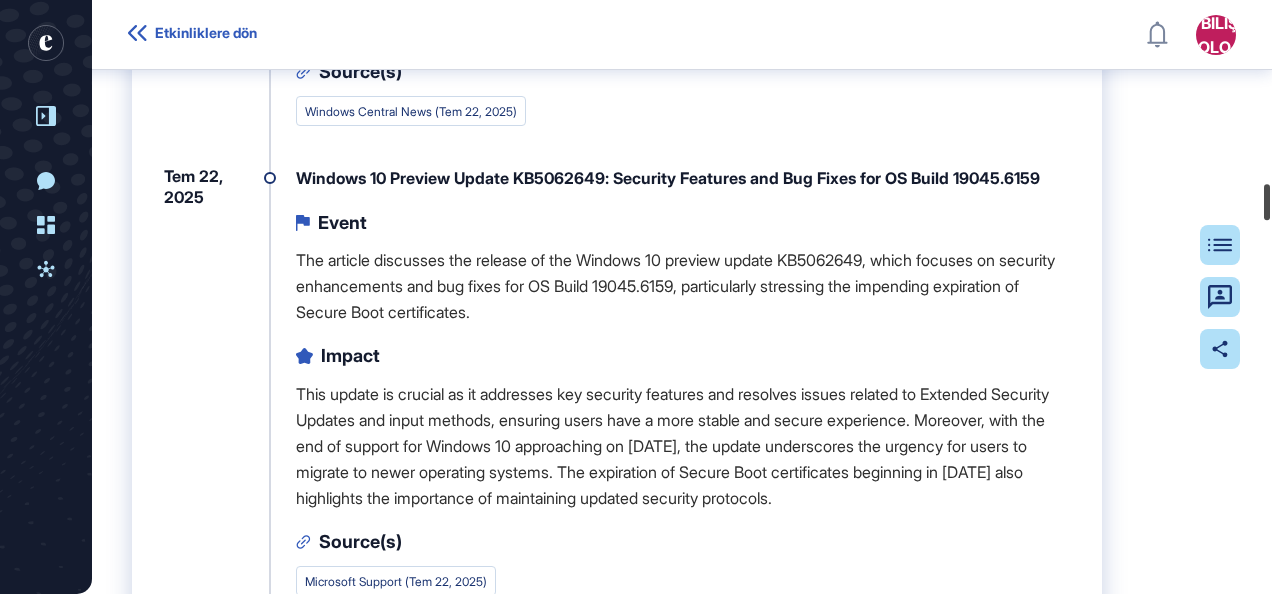 drag, startPoint x: 1270, startPoint y: 274, endPoint x: 1264, endPoint y: 202, distance: 72.249565 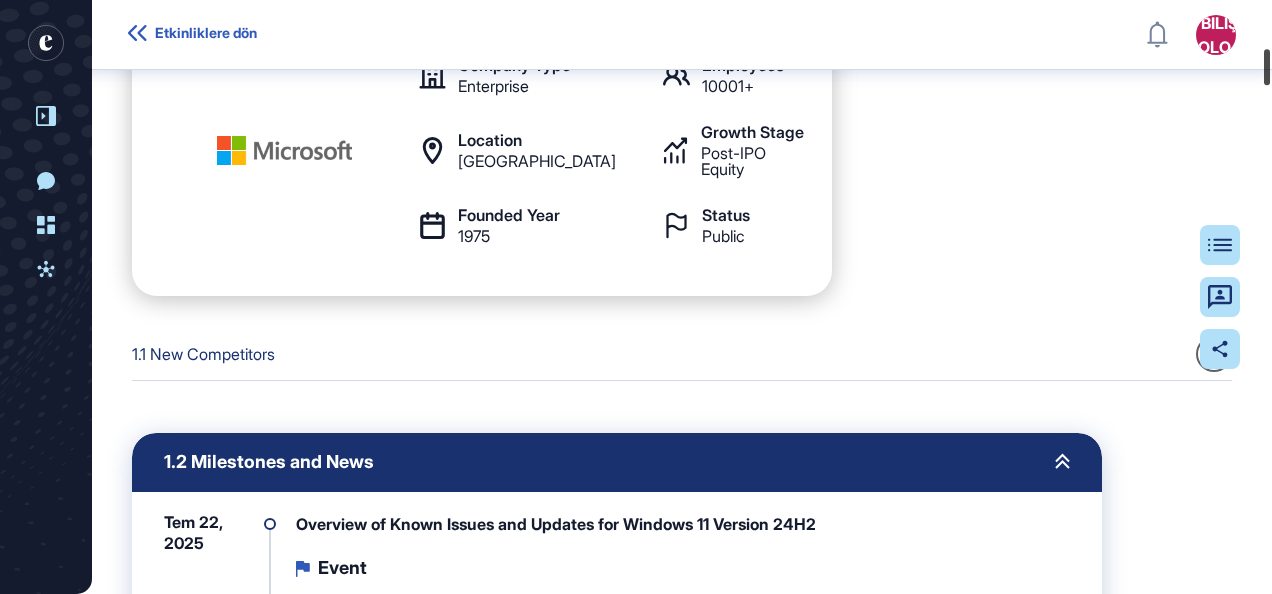 scroll, scrollTop: 783, scrollLeft: 0, axis: vertical 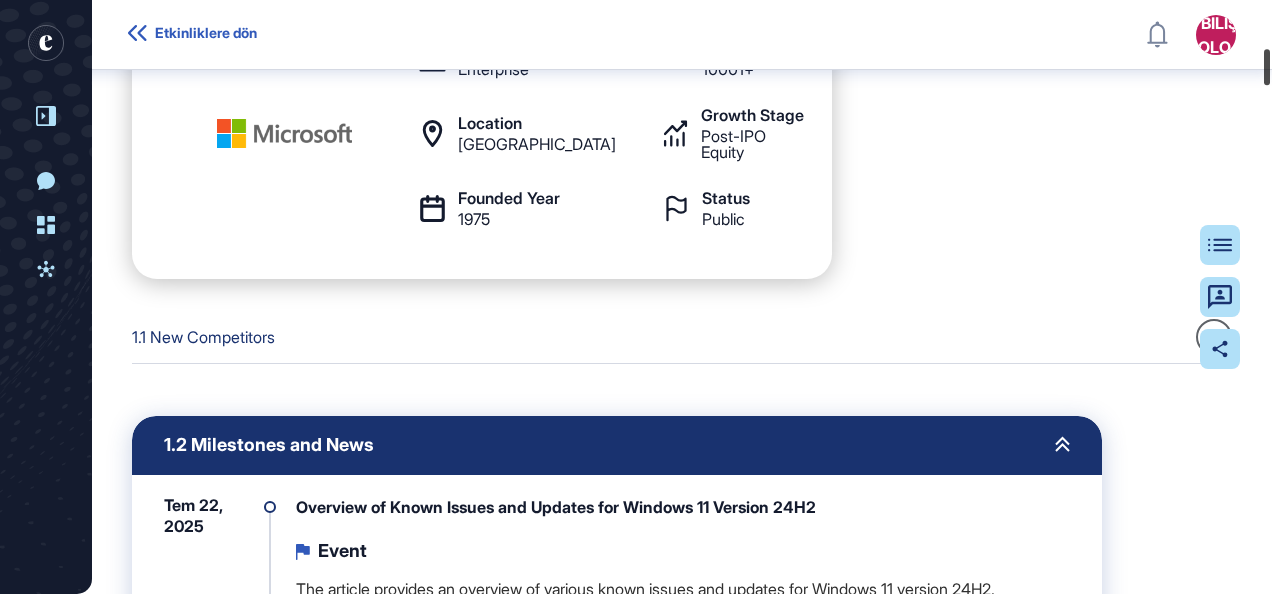drag, startPoint x: 1261, startPoint y: 202, endPoint x: 1280, endPoint y: 67, distance: 136.33047 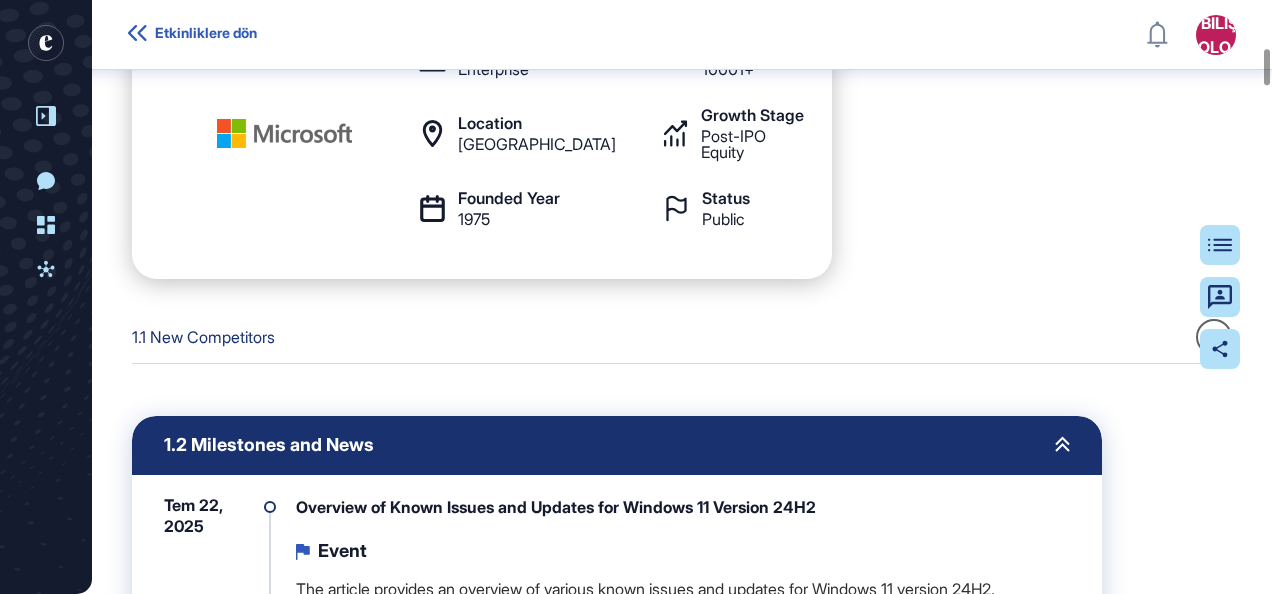 click on "1.1 New Competitors" at bounding box center (203, 337) 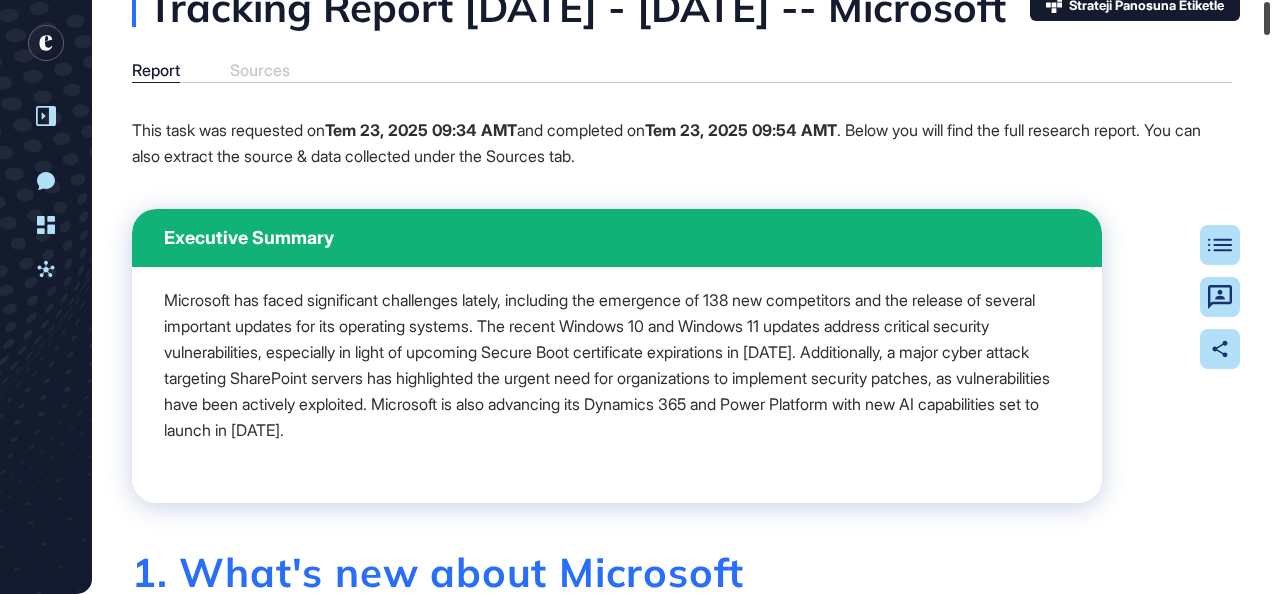 scroll, scrollTop: 0, scrollLeft: 0, axis: both 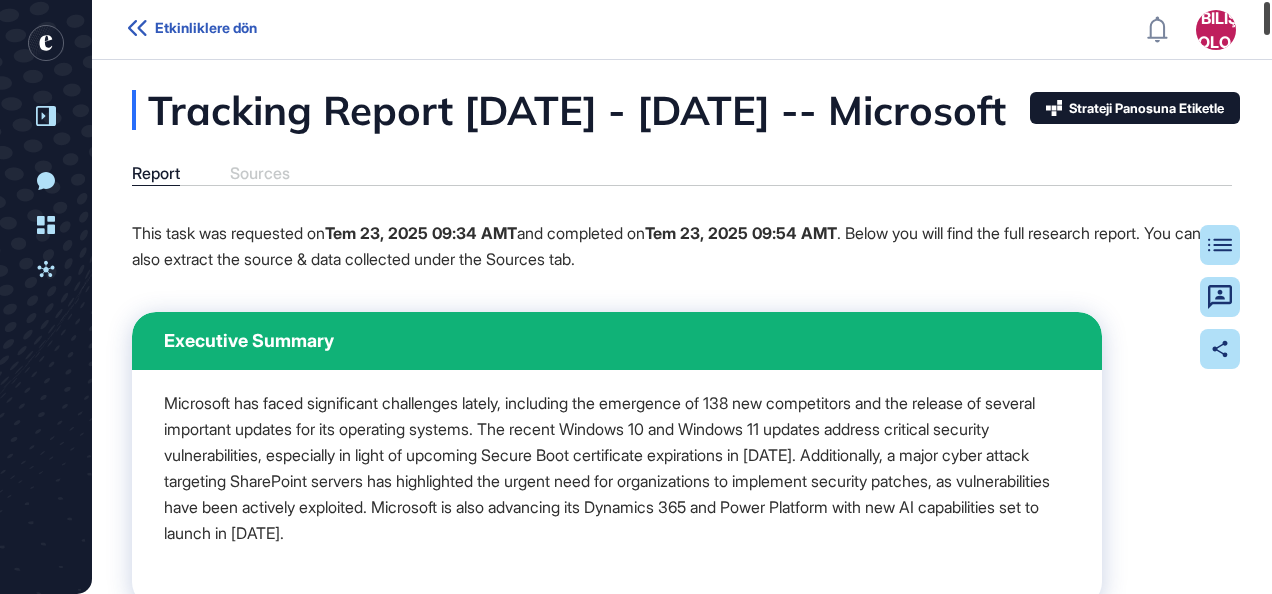 drag, startPoint x: 1264, startPoint y: 67, endPoint x: 1268, endPoint y: -6, distance: 73.109505 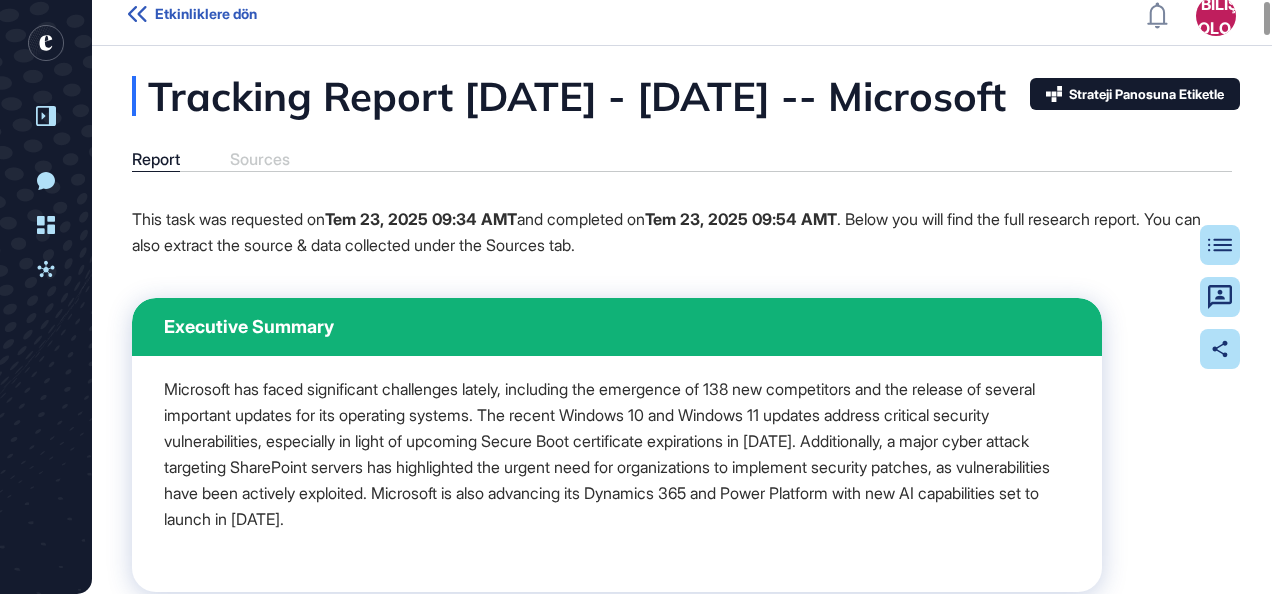 scroll, scrollTop: 0, scrollLeft: 0, axis: both 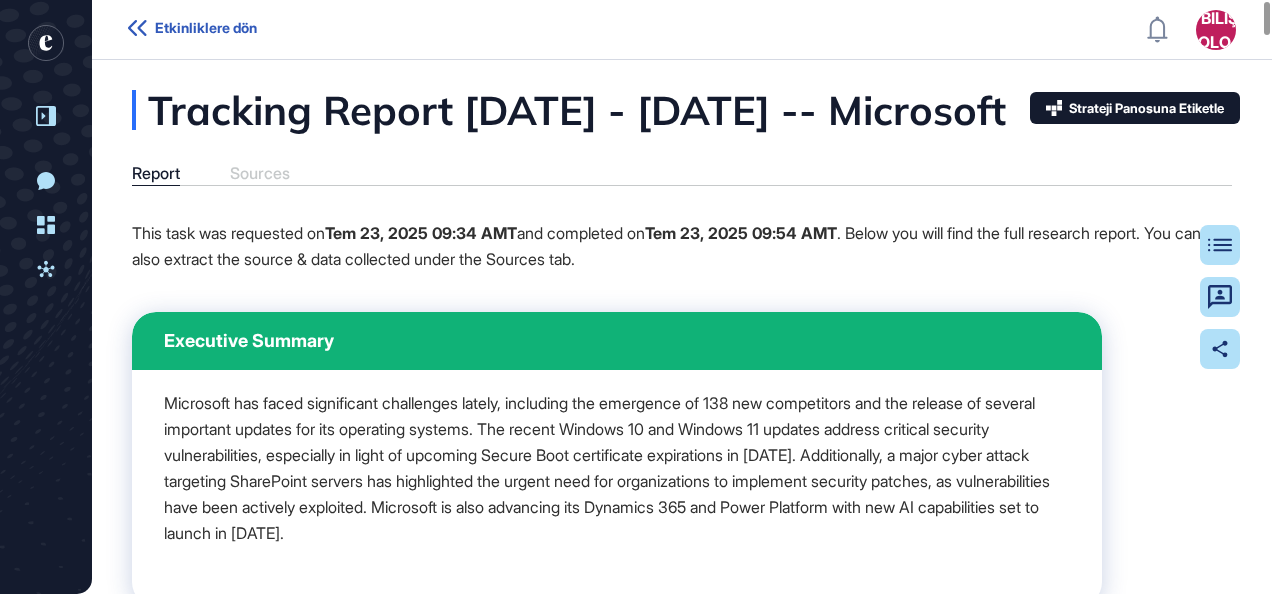 click on "Etkinliklere dön" at bounding box center (206, 28) 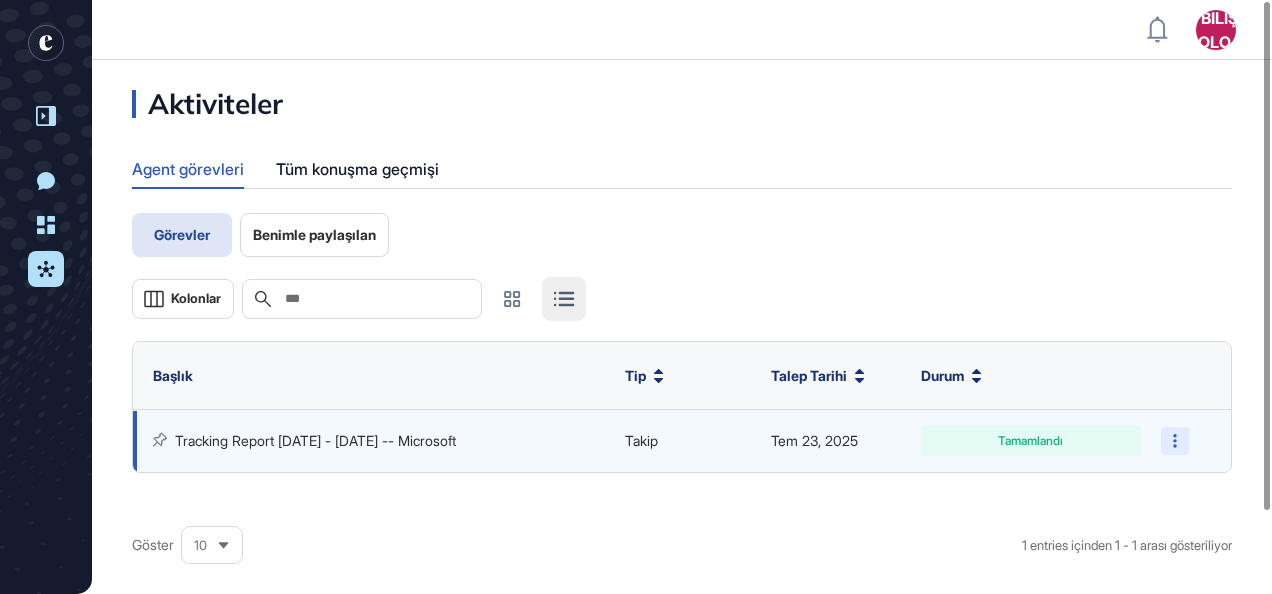 click 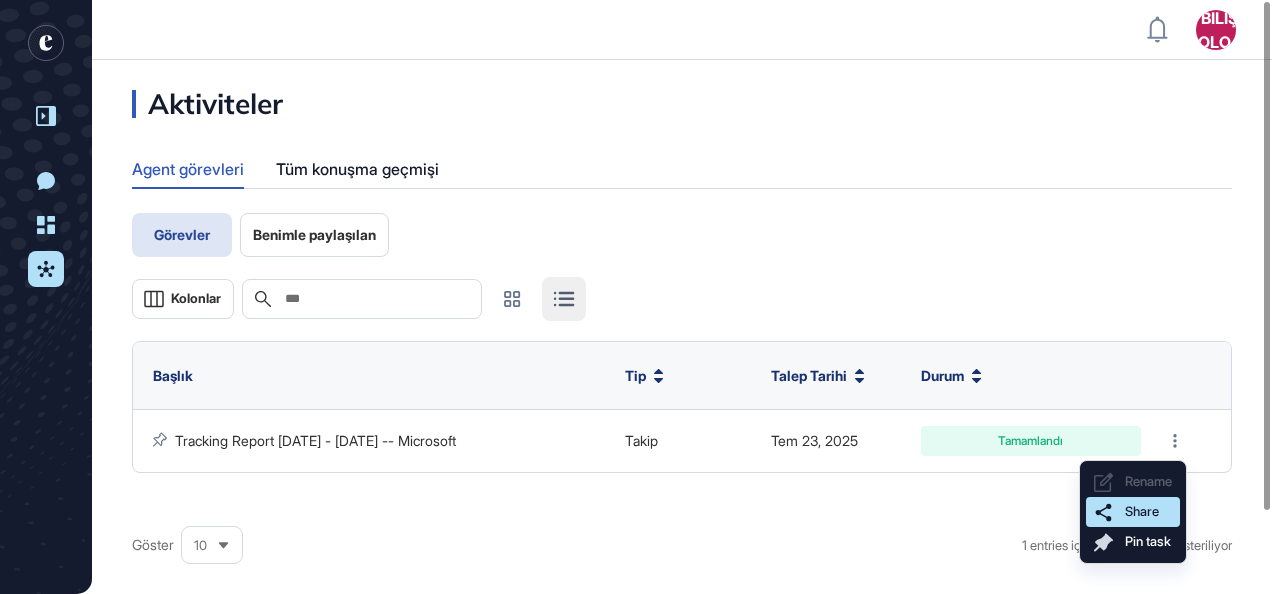 click on "Share" at bounding box center [1142, 511] 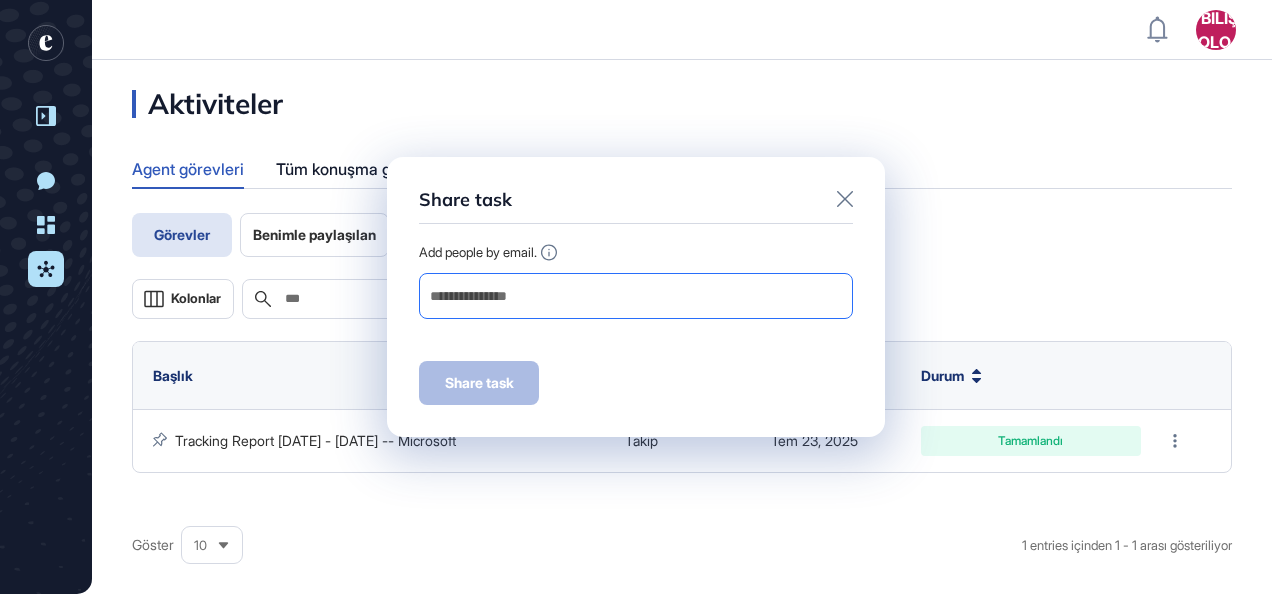 click at bounding box center [636, 296] 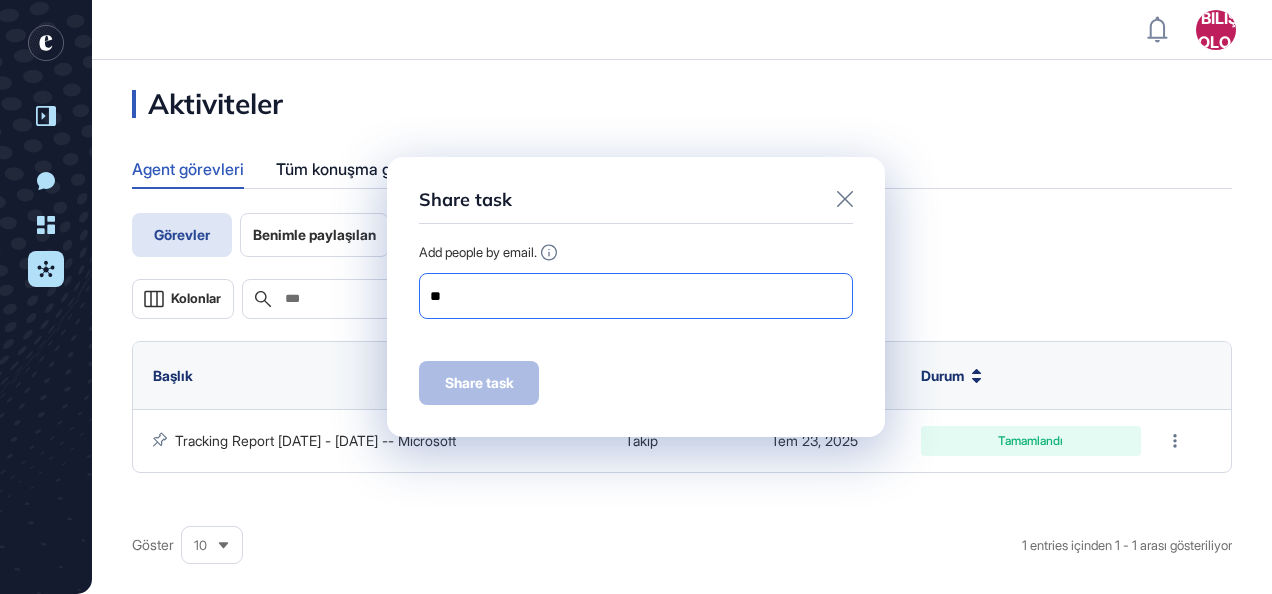 type on "*" 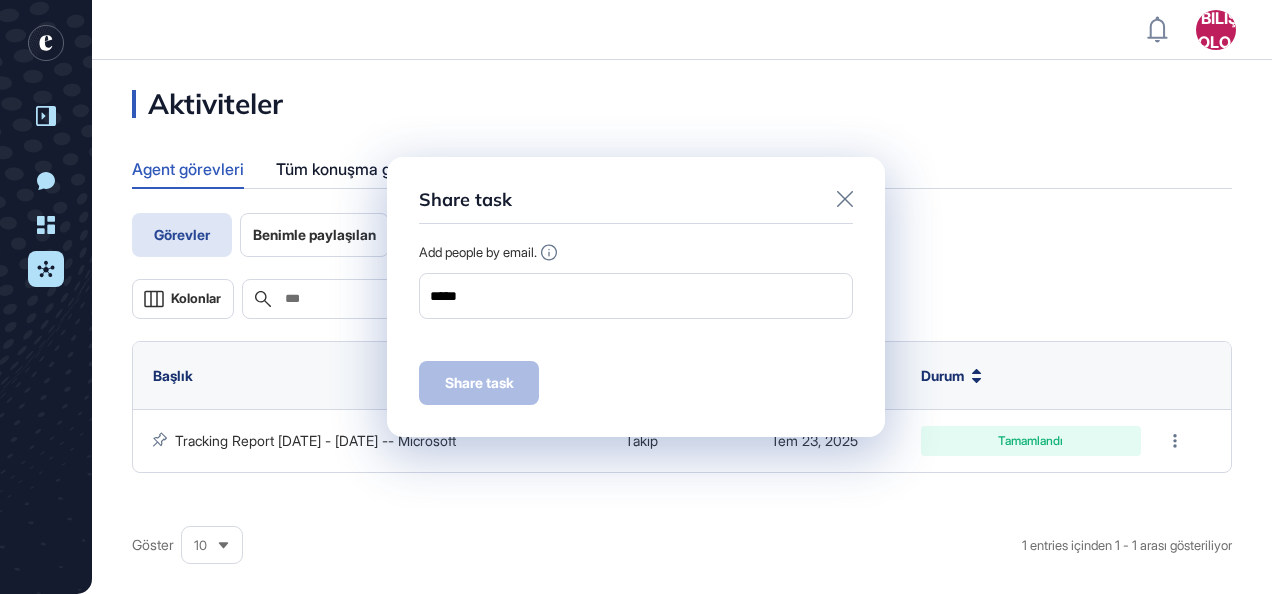 type on "*****" 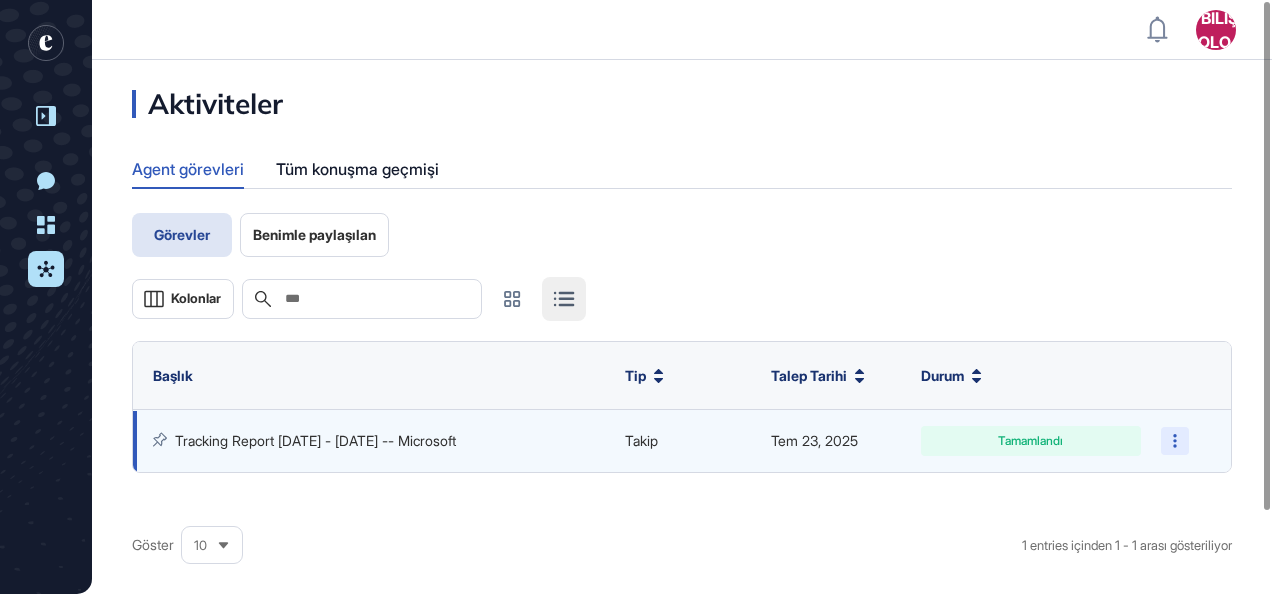 click 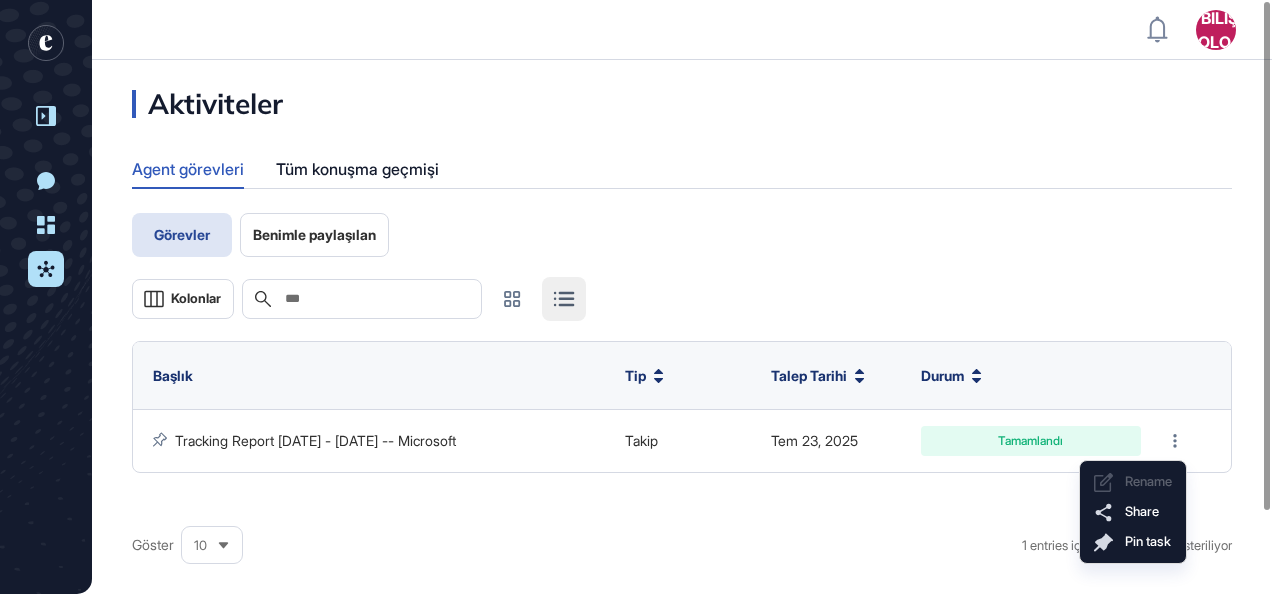 click on "Göster 10 1 entries içinden 1 - 1 arası gösteriliyor" at bounding box center (682, 555) 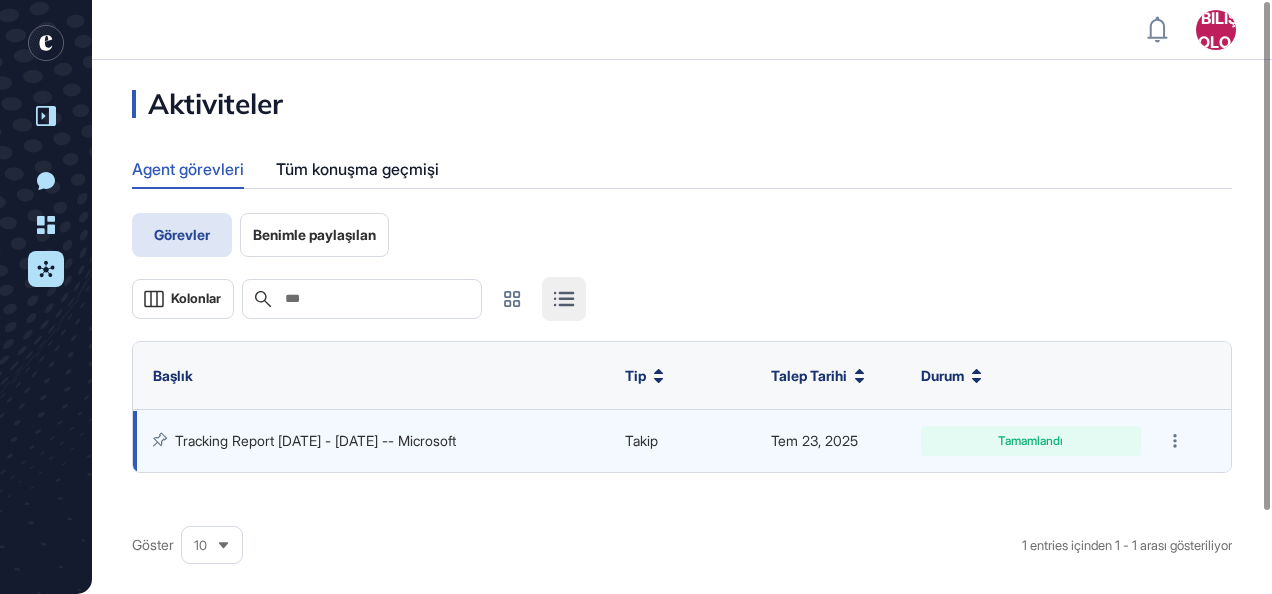 click on "Tracking Report [DATE] - [DATE] -- Microsoft" at bounding box center (315, 440) 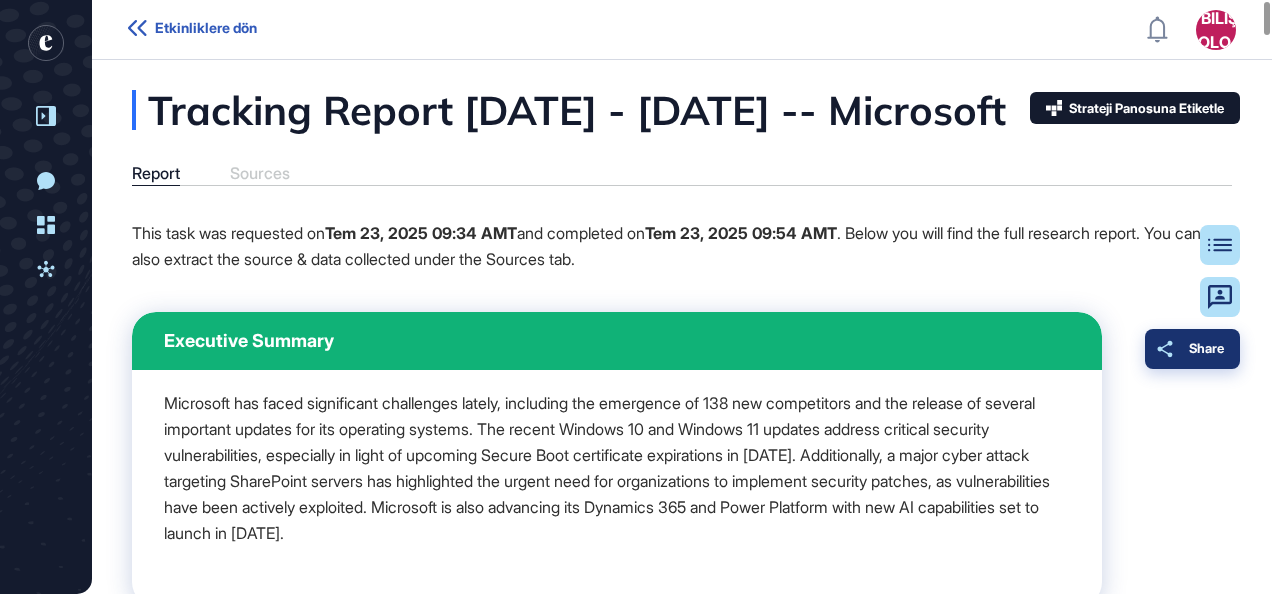 click on "Share" at bounding box center [1192, 349] 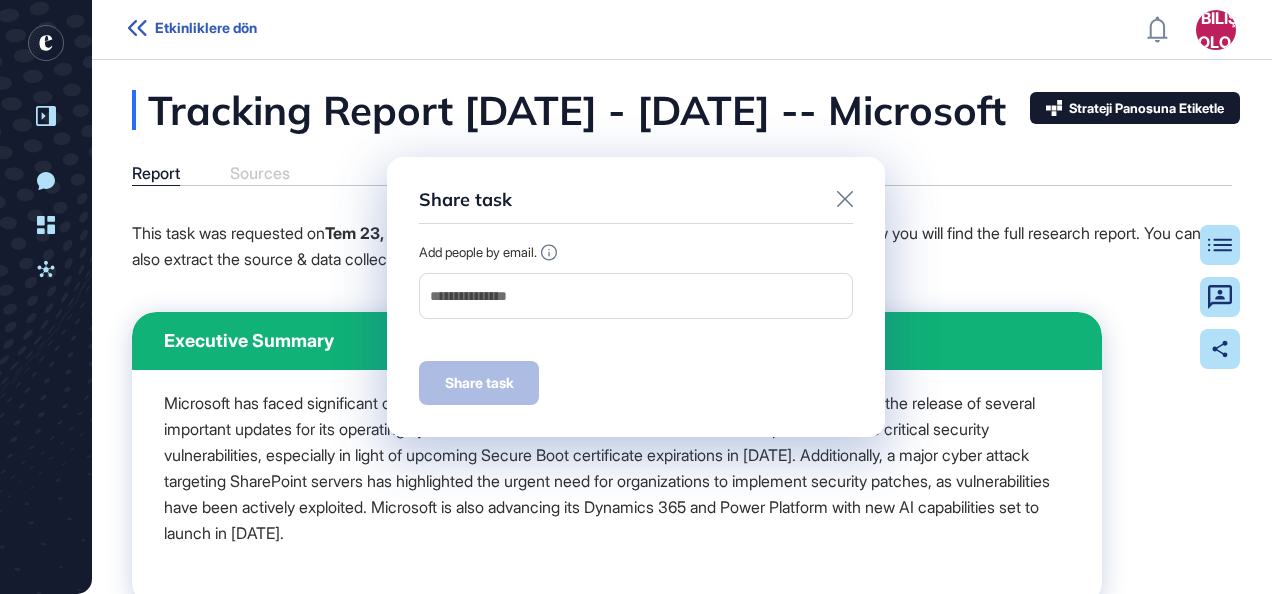click 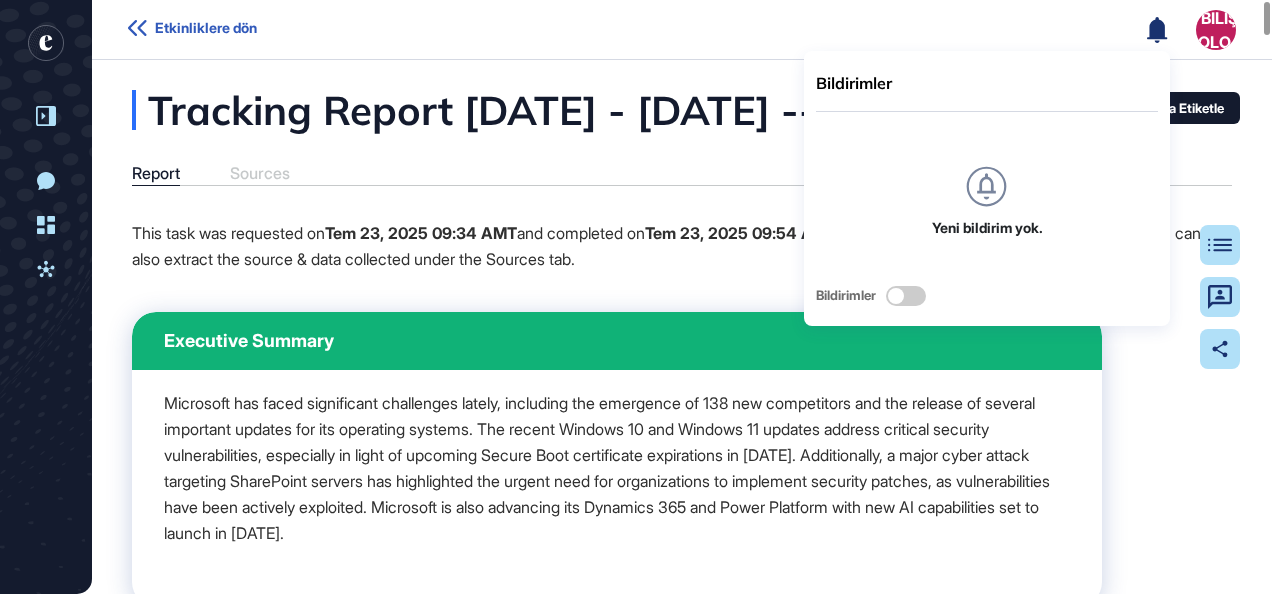 click on "Report Sources" 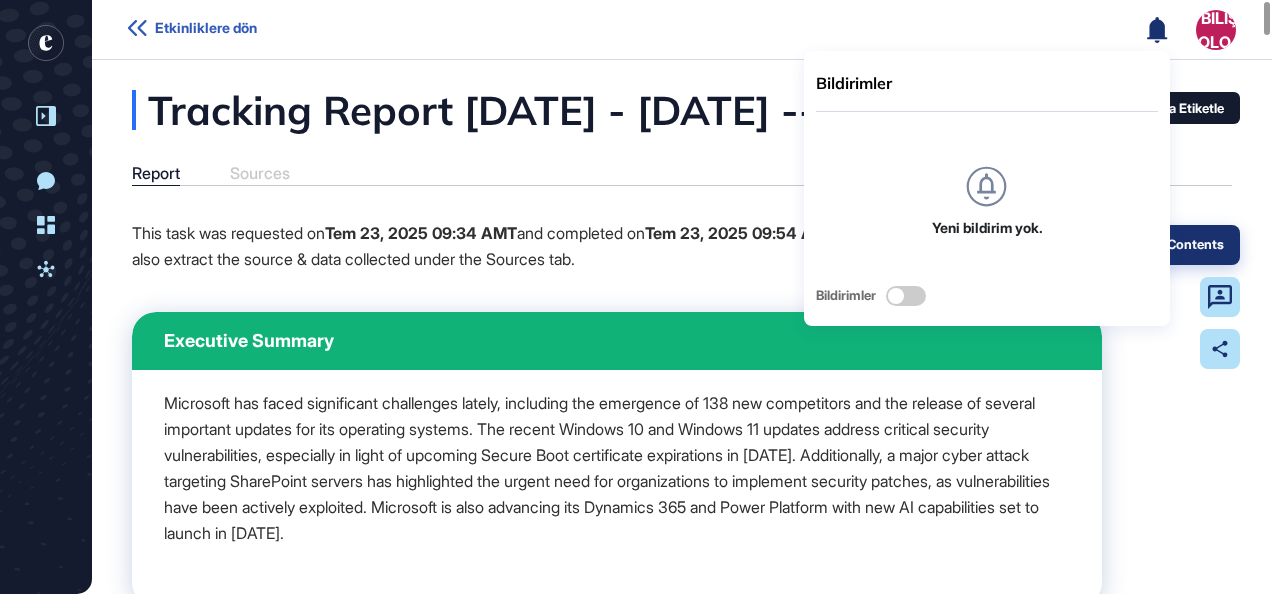 click on "Table of Contents" 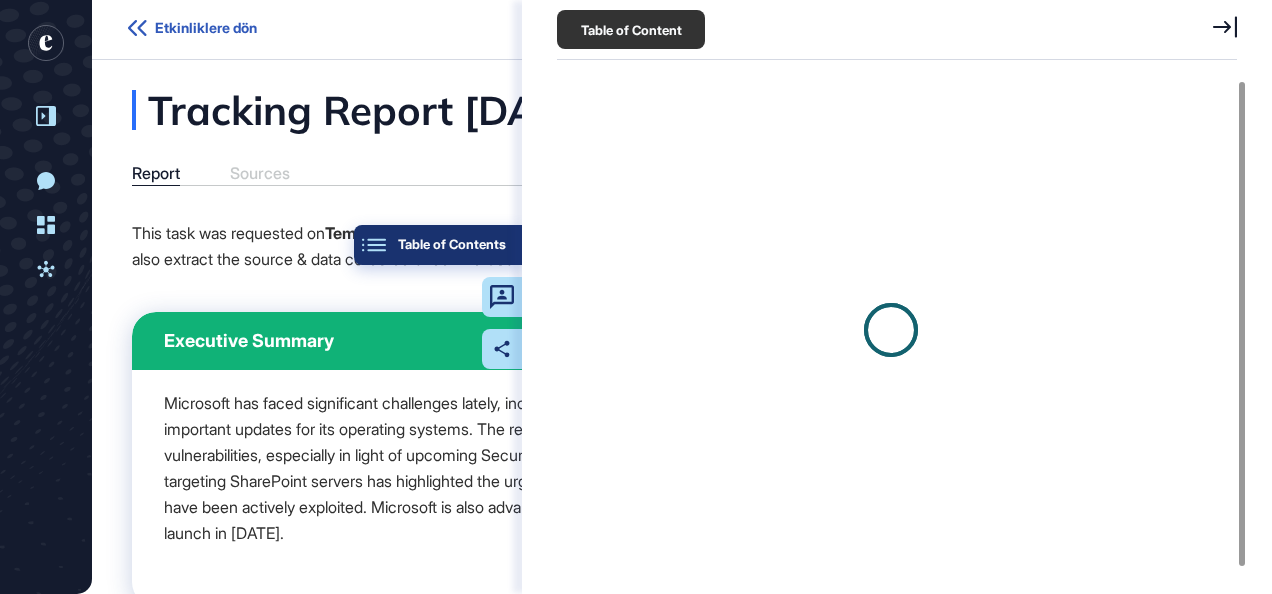 scroll, scrollTop: 494, scrollLeft: 685, axis: both 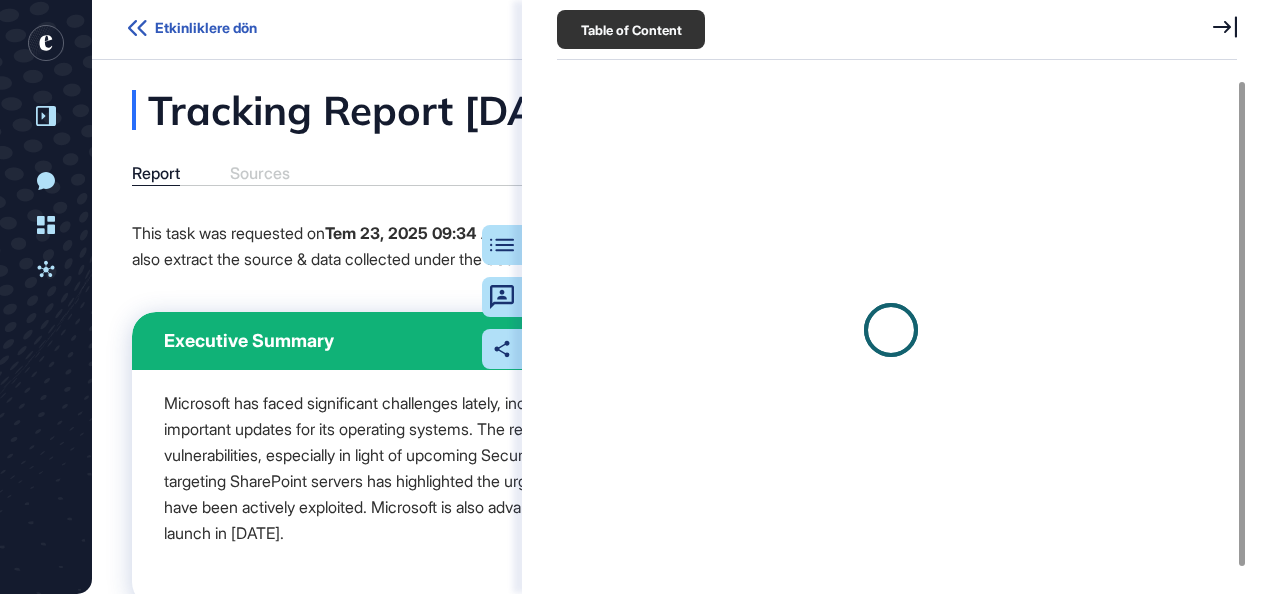 click 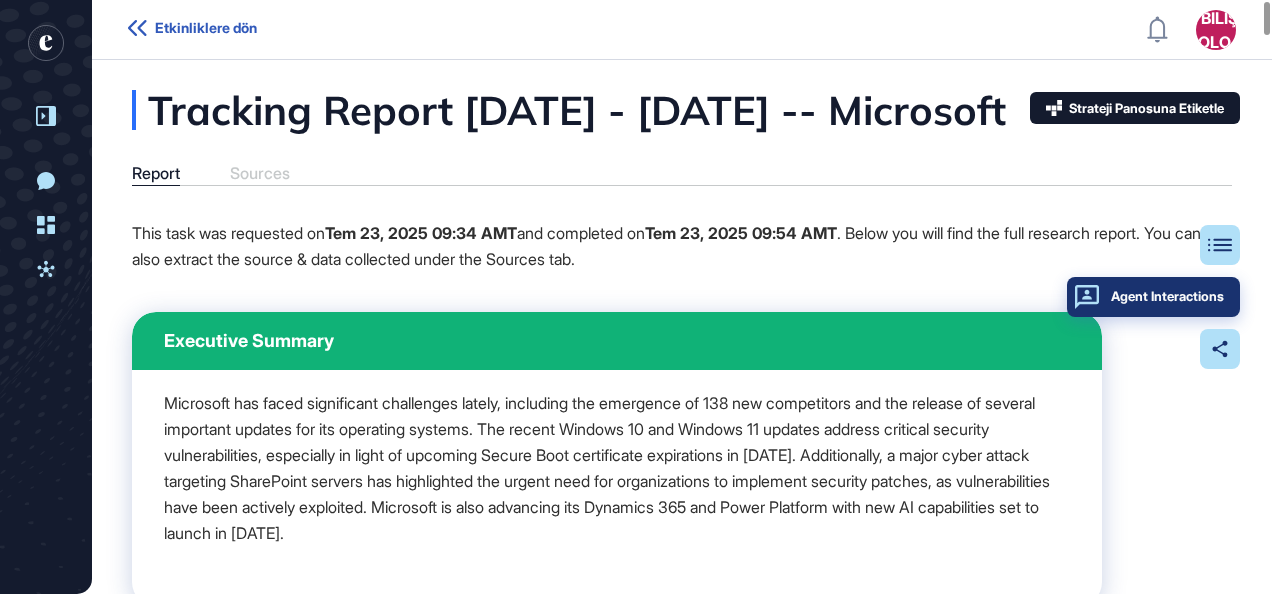 click on "Agent Interactions" at bounding box center [1153, 297] 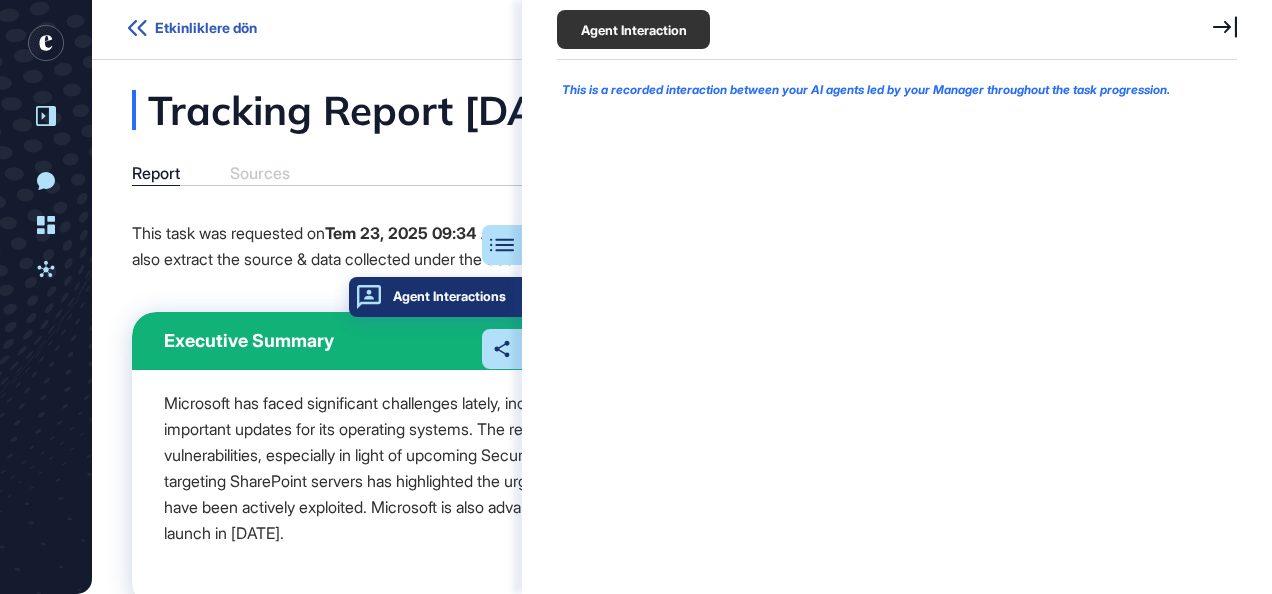 scroll, scrollTop: 494, scrollLeft: 685, axis: both 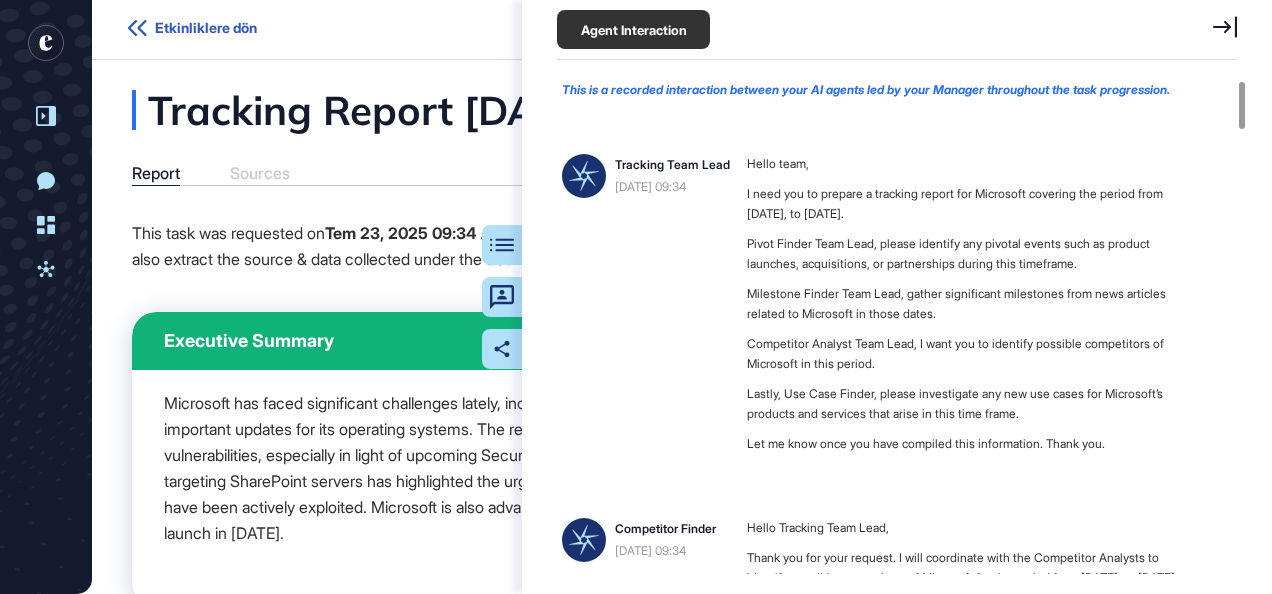 click 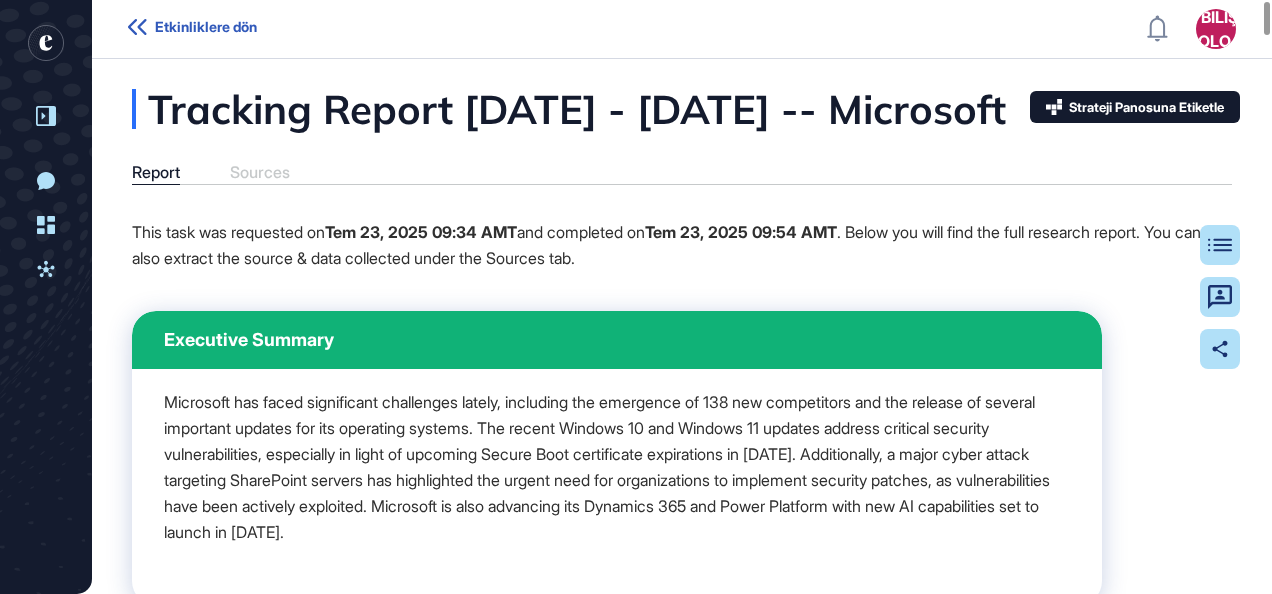 scroll, scrollTop: 0, scrollLeft: 0, axis: both 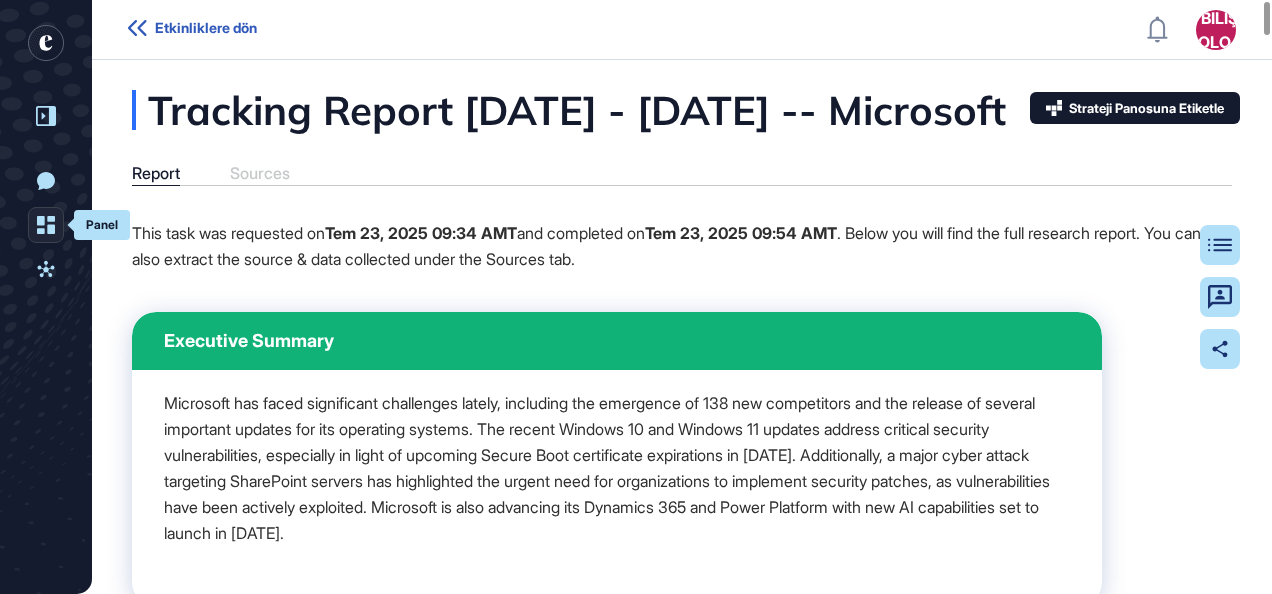 click 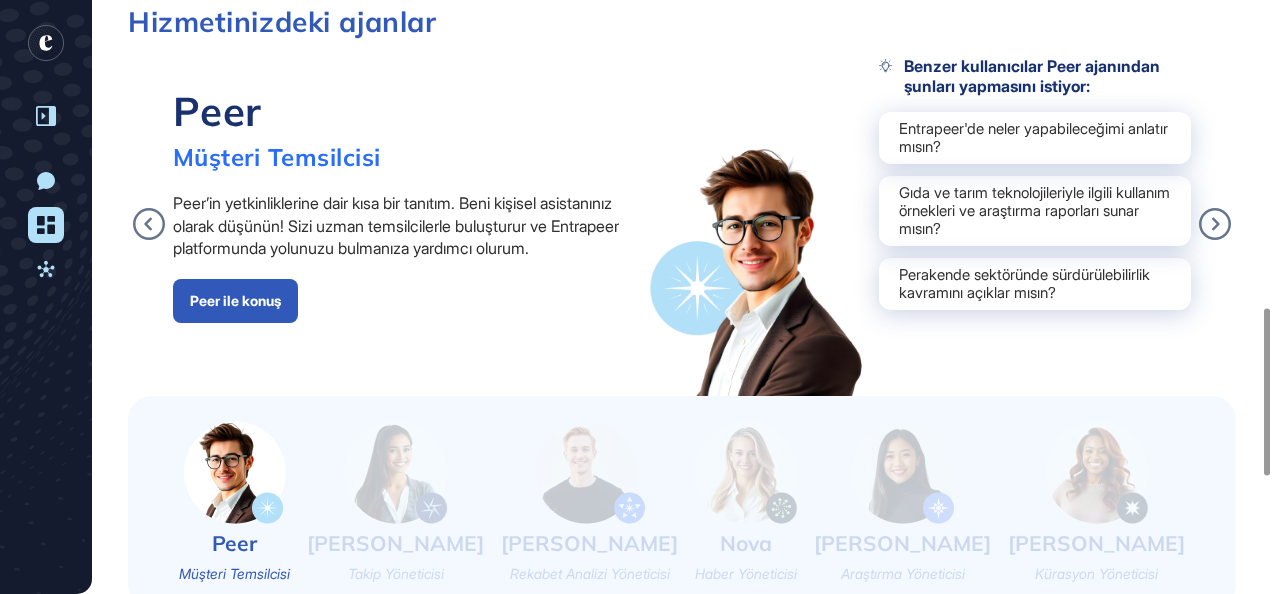 scroll, scrollTop: 1092, scrollLeft: 0, axis: vertical 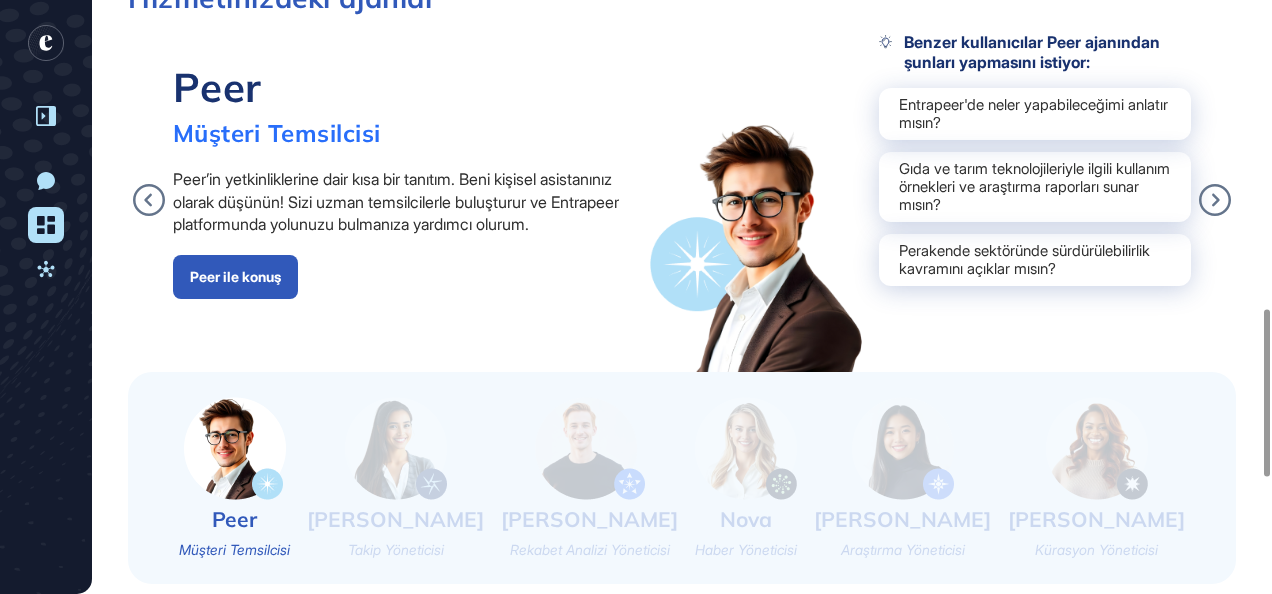 click at bounding box center (396, 448) 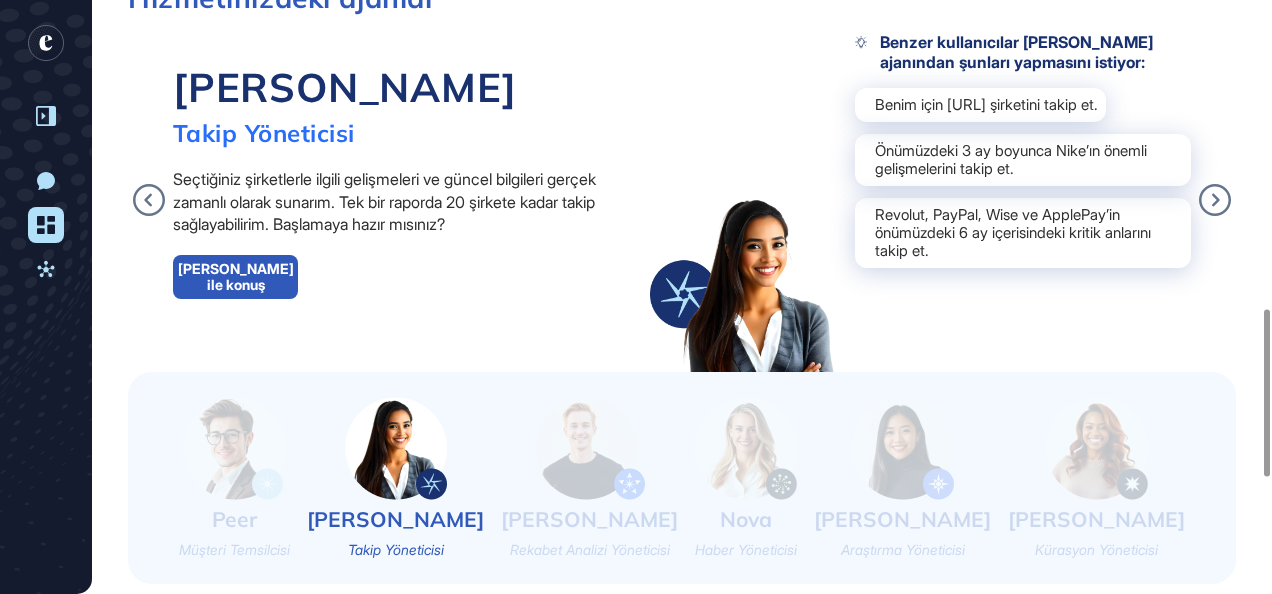 click at bounding box center (590, 448) 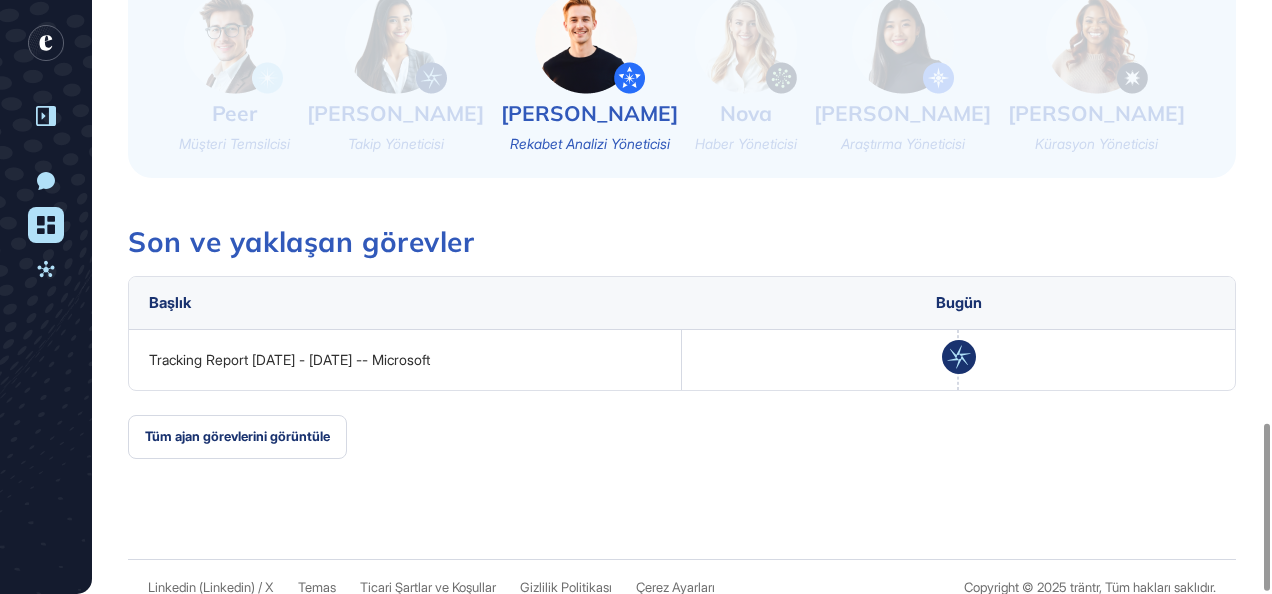 scroll, scrollTop: 1501, scrollLeft: 0, axis: vertical 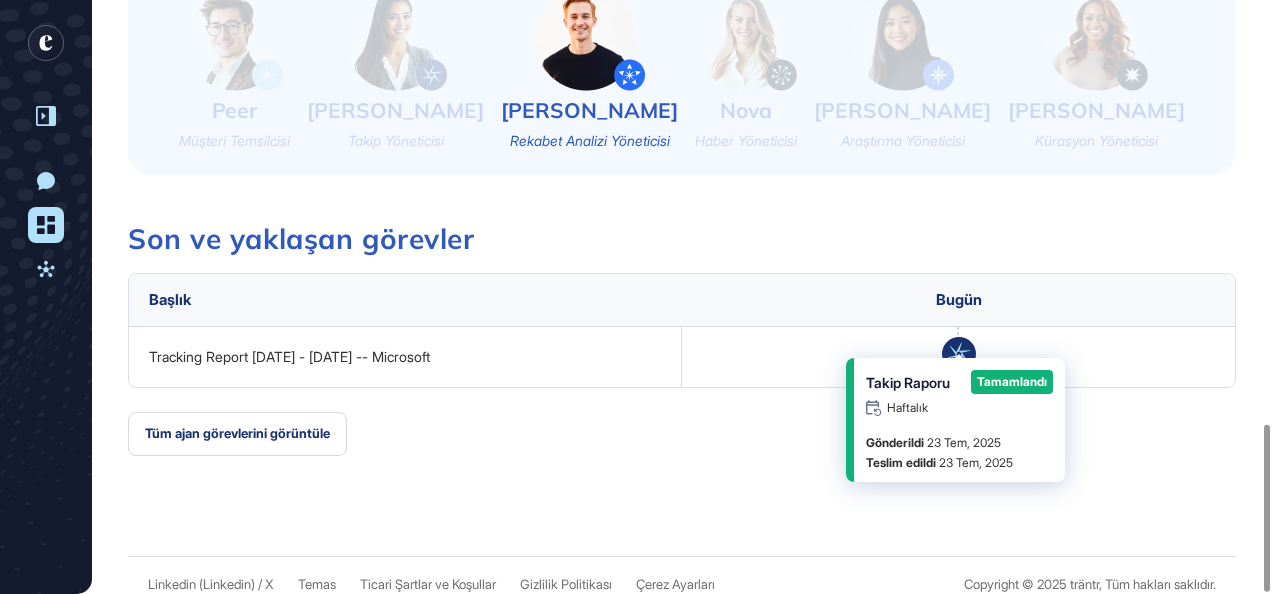 click 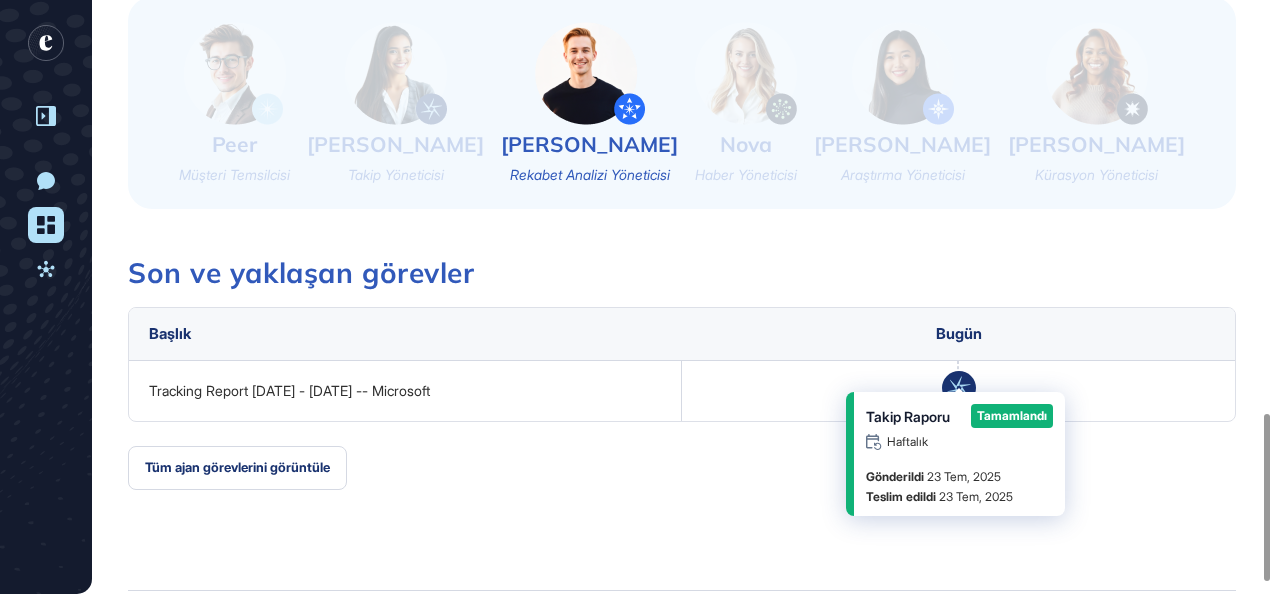 scroll, scrollTop: 1460, scrollLeft: 0, axis: vertical 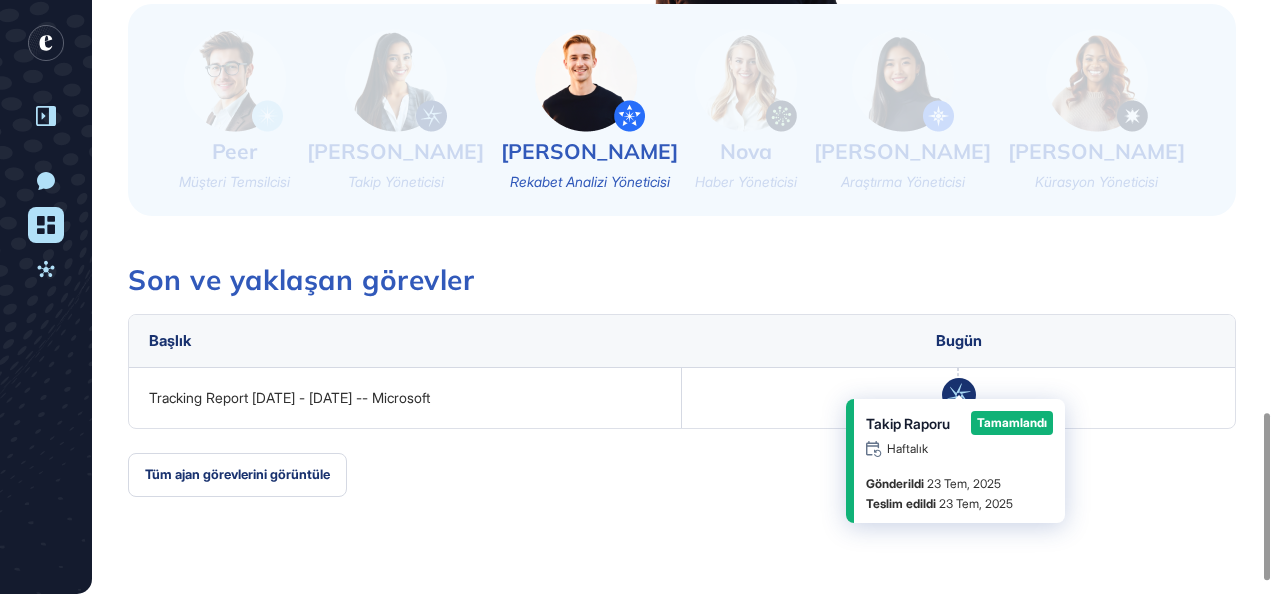 click 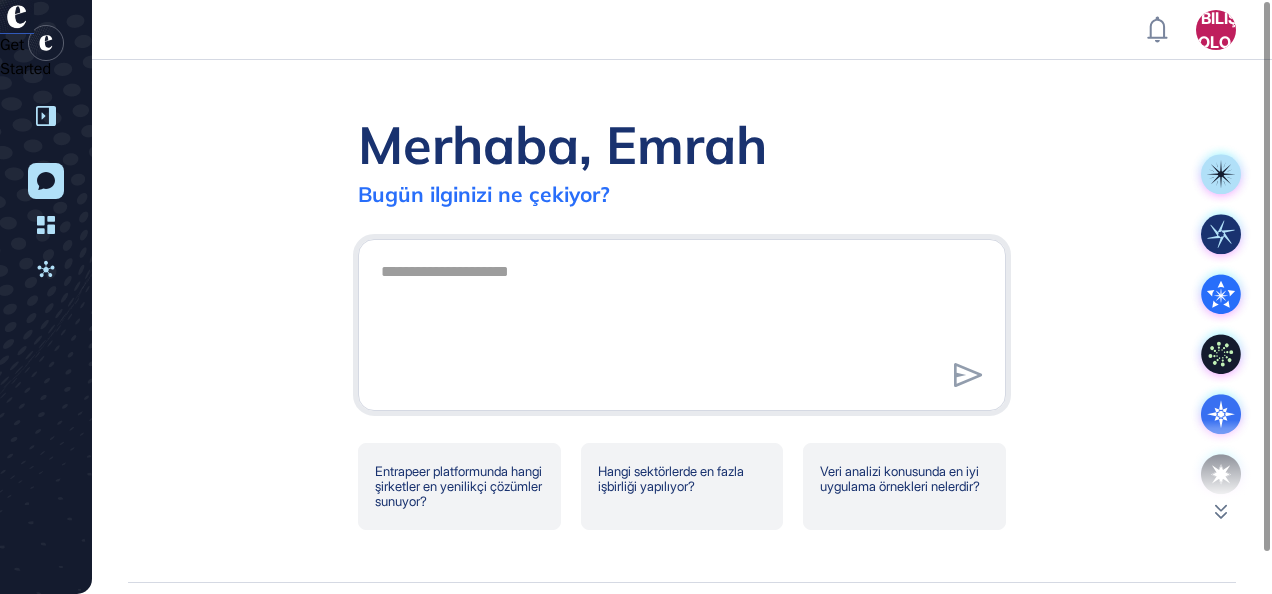 scroll, scrollTop: 0, scrollLeft: 0, axis: both 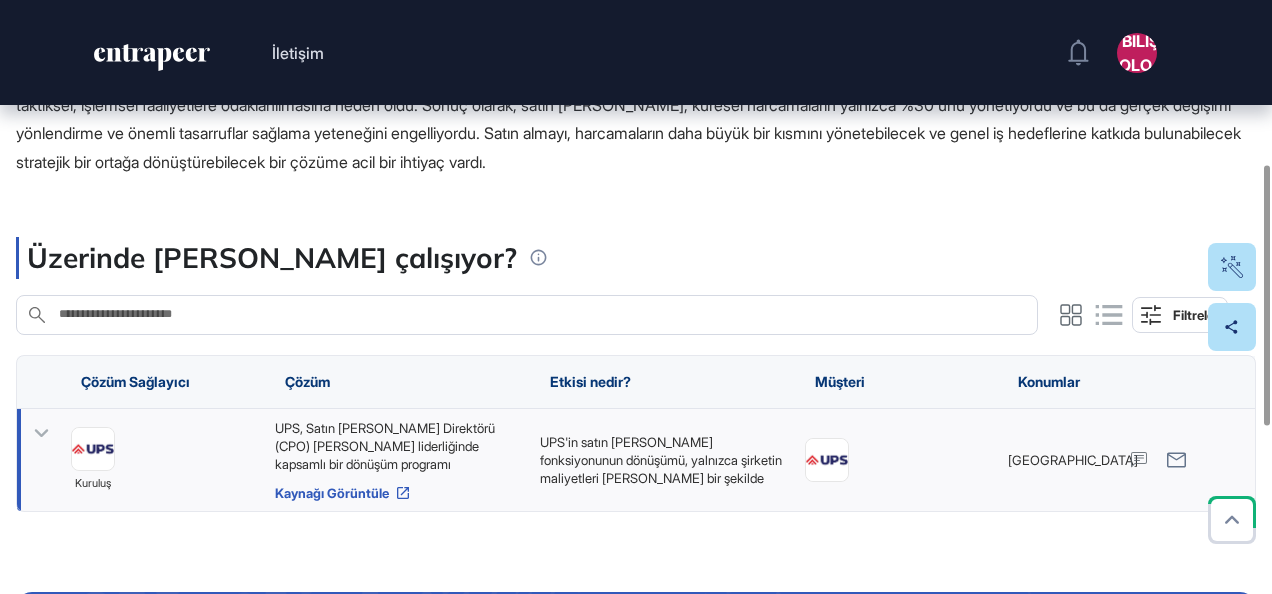 click on "Kaynağı Görüntüle" at bounding box center [332, 492] 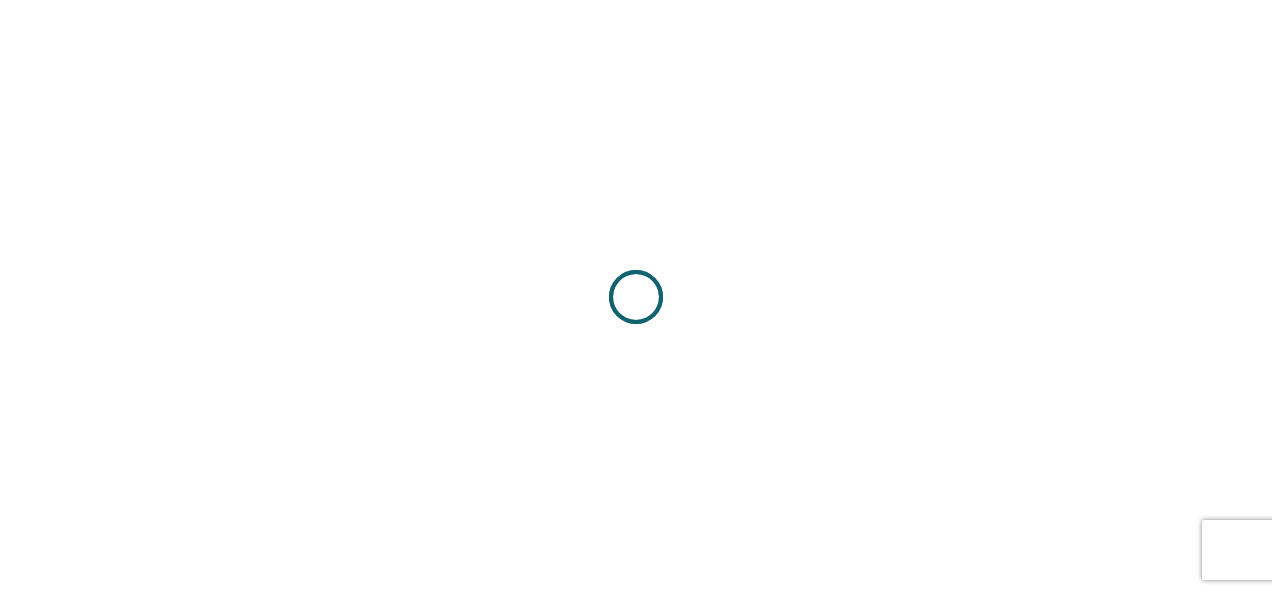 scroll, scrollTop: 0, scrollLeft: 0, axis: both 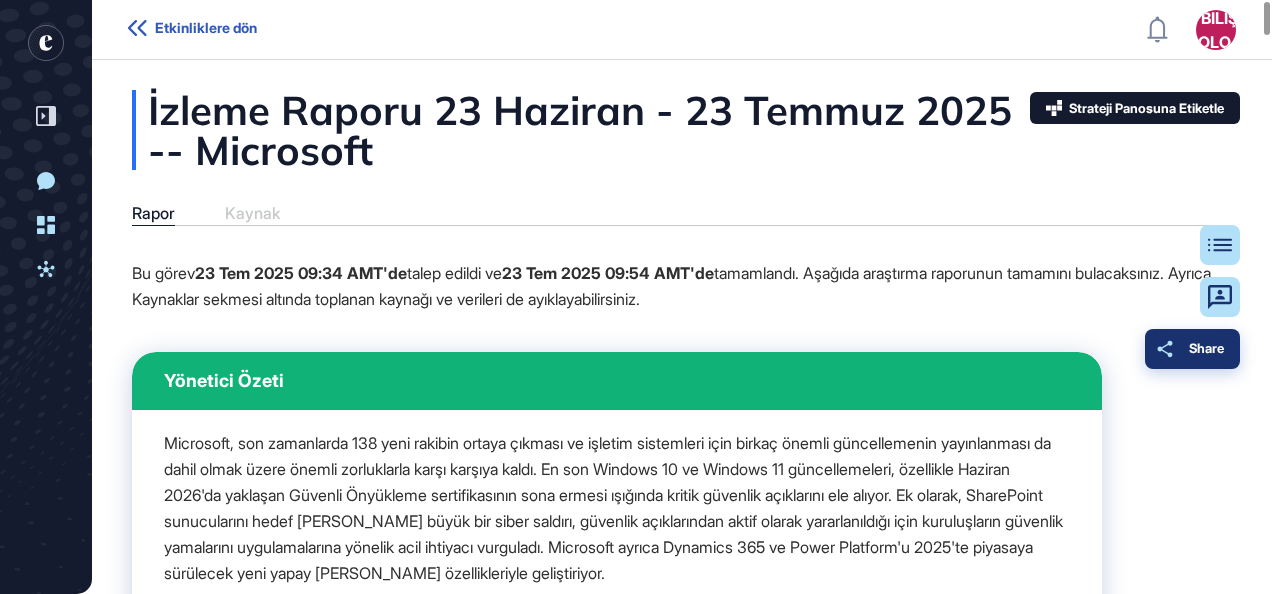 click on "Share" at bounding box center [1192, 349] 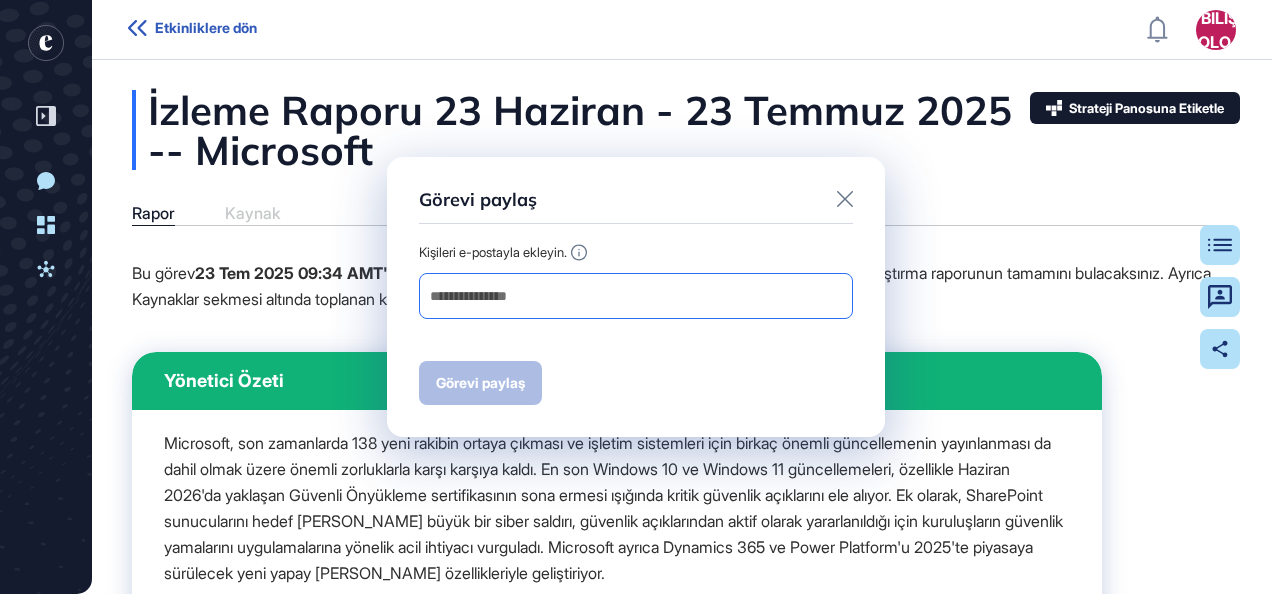 click at bounding box center [636, 296] 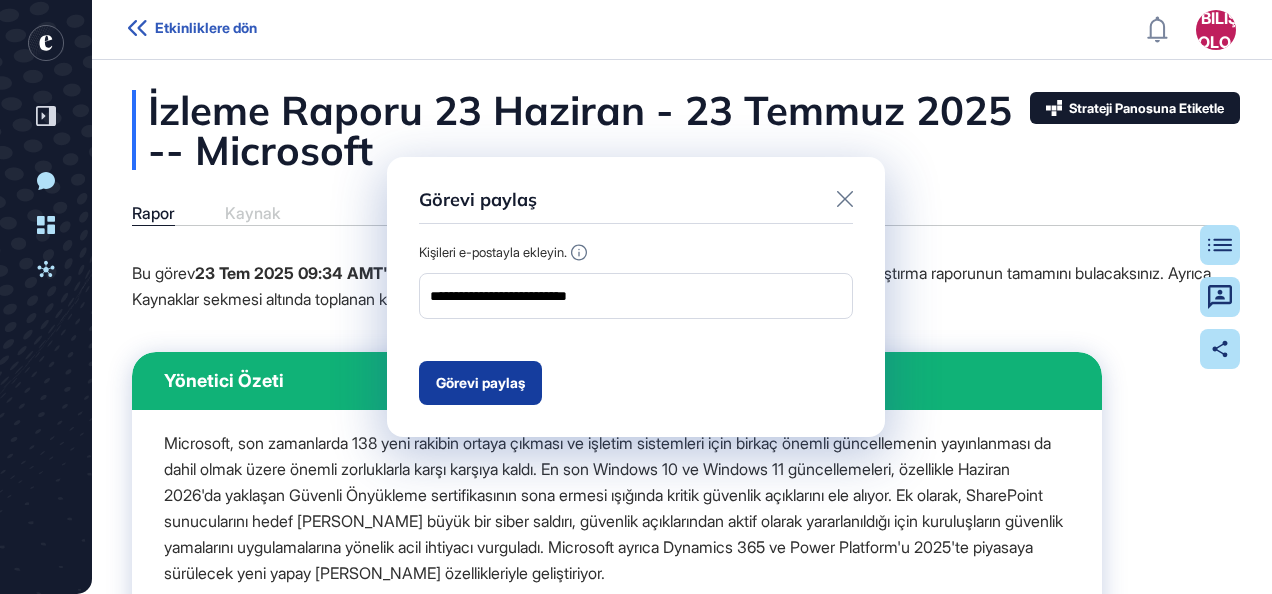 click on "Görevi paylaş" at bounding box center [480, 383] 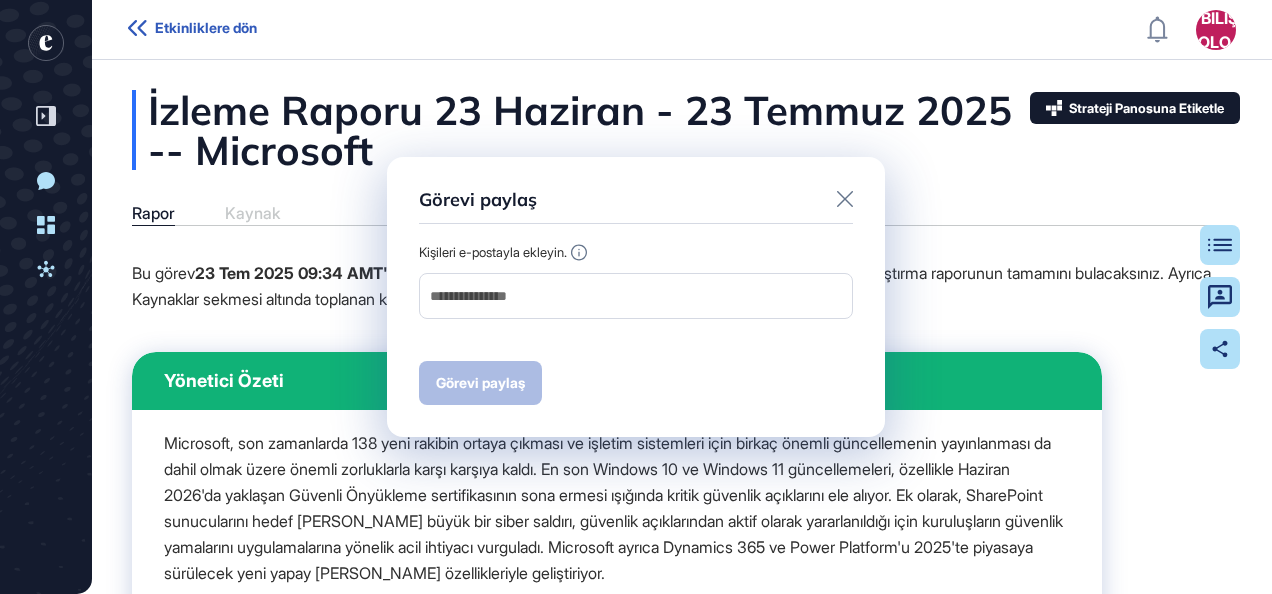 click 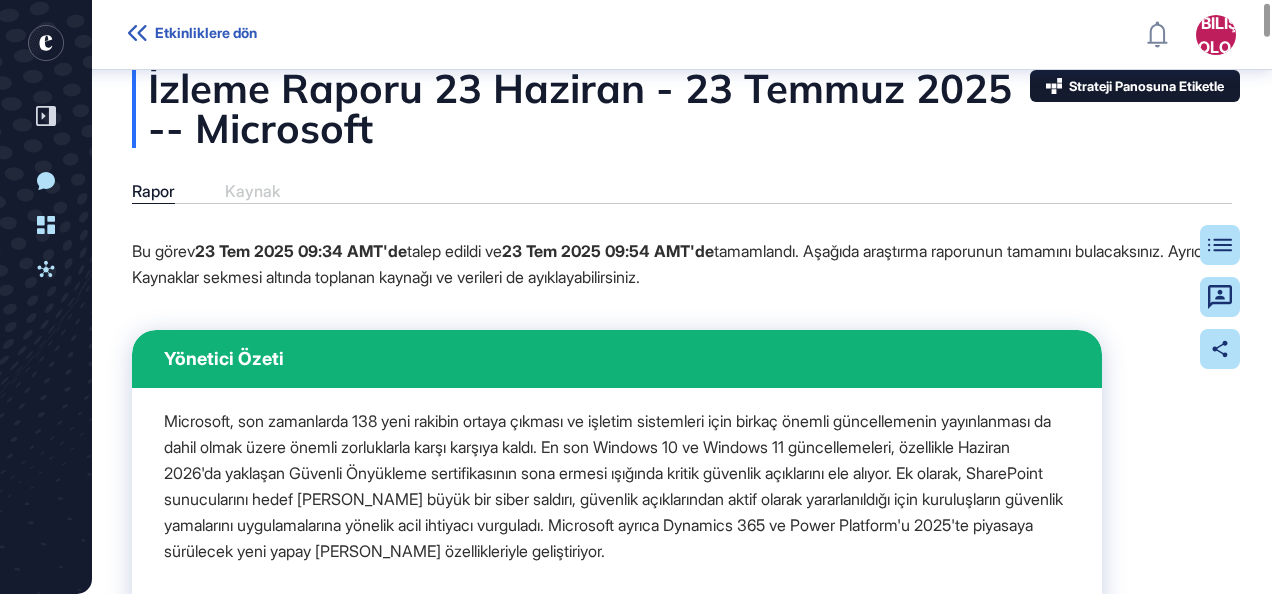 scroll, scrollTop: 33, scrollLeft: 0, axis: vertical 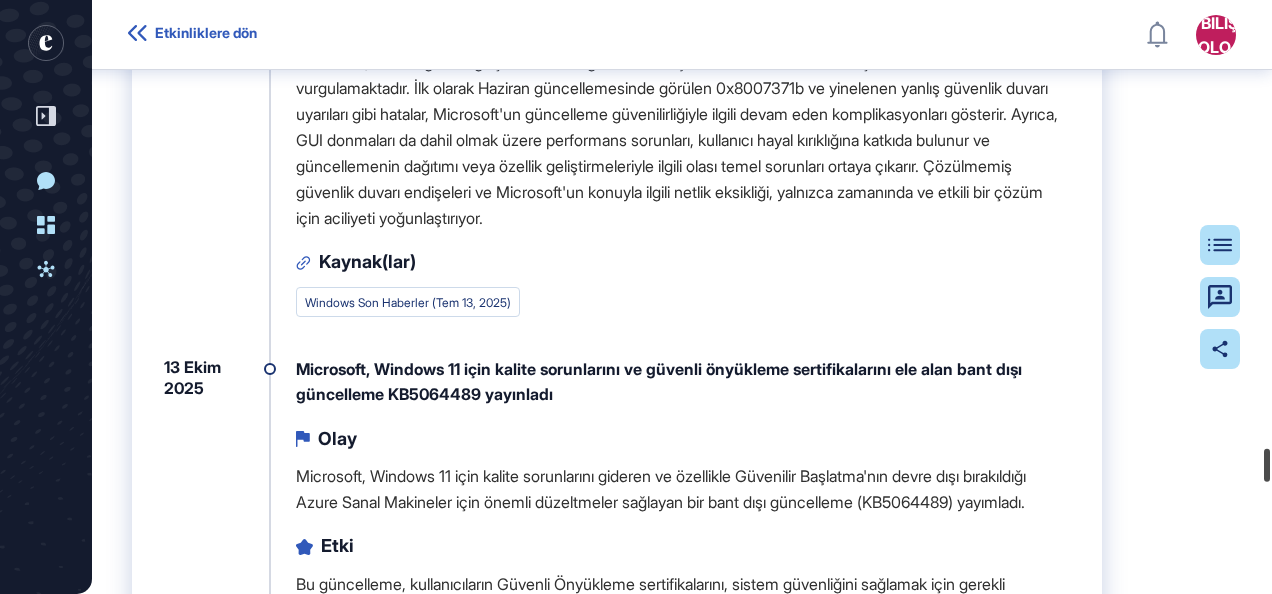 drag, startPoint x: 1266, startPoint y: 22, endPoint x: 1277, endPoint y: 467, distance: 445.13593 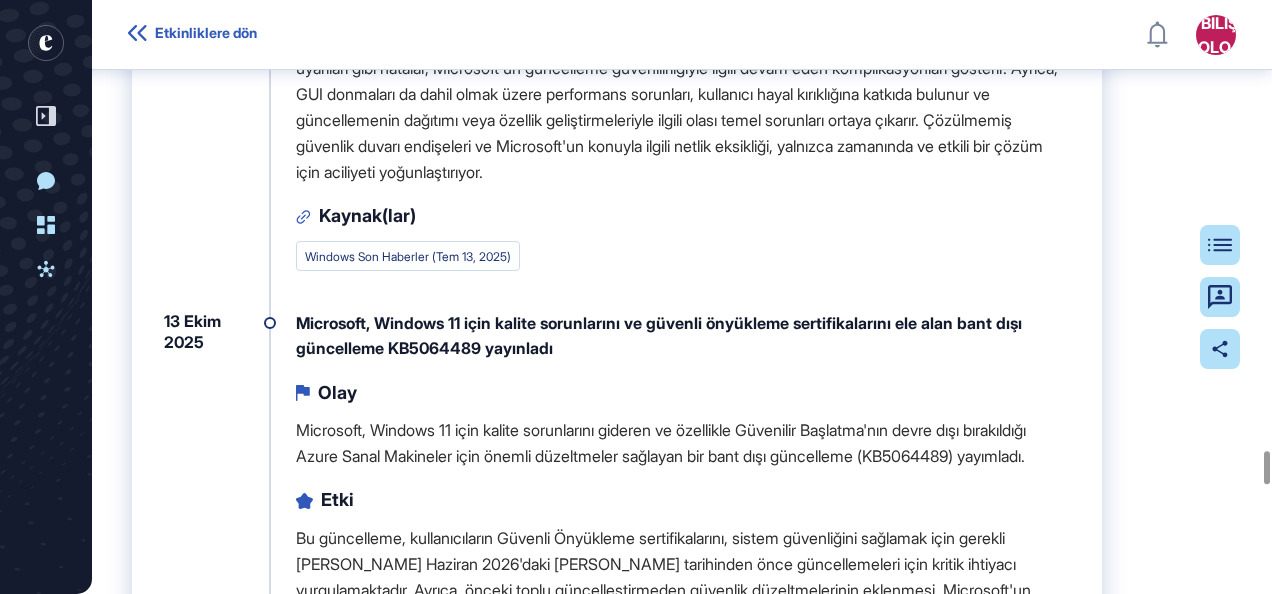 scroll, scrollTop: 8150, scrollLeft: 0, axis: vertical 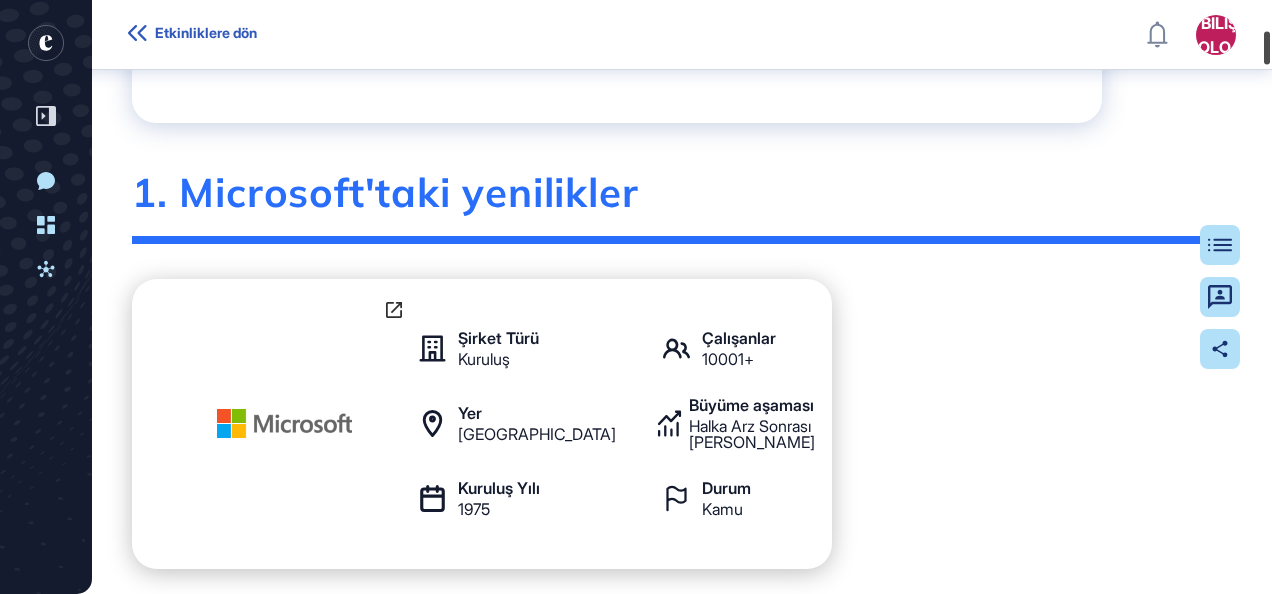 drag, startPoint x: 1260, startPoint y: 463, endPoint x: 1276, endPoint y: 43, distance: 420.30466 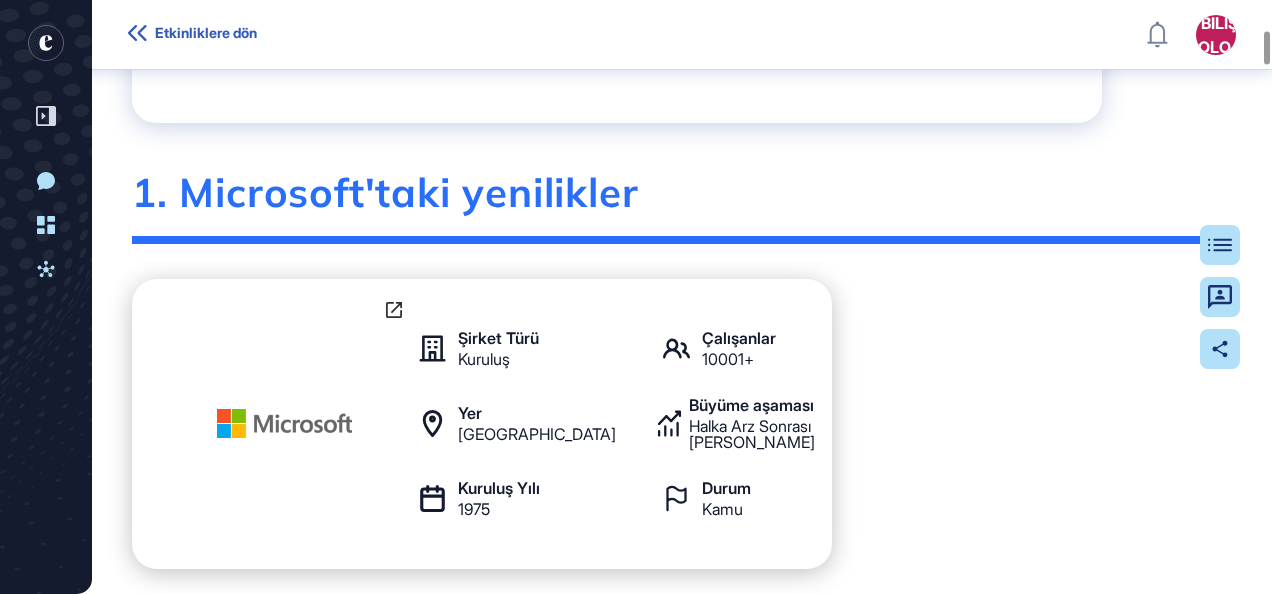 click on "1. Microsoft'taki yenilikler" at bounding box center (682, 206) 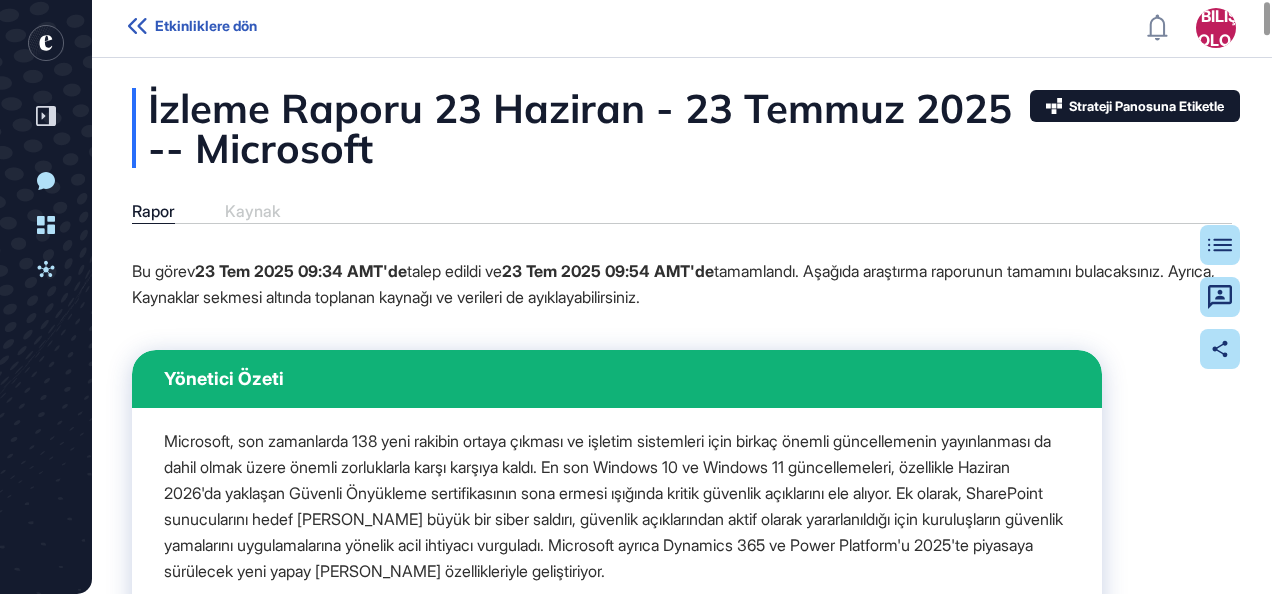 scroll, scrollTop: 0, scrollLeft: 0, axis: both 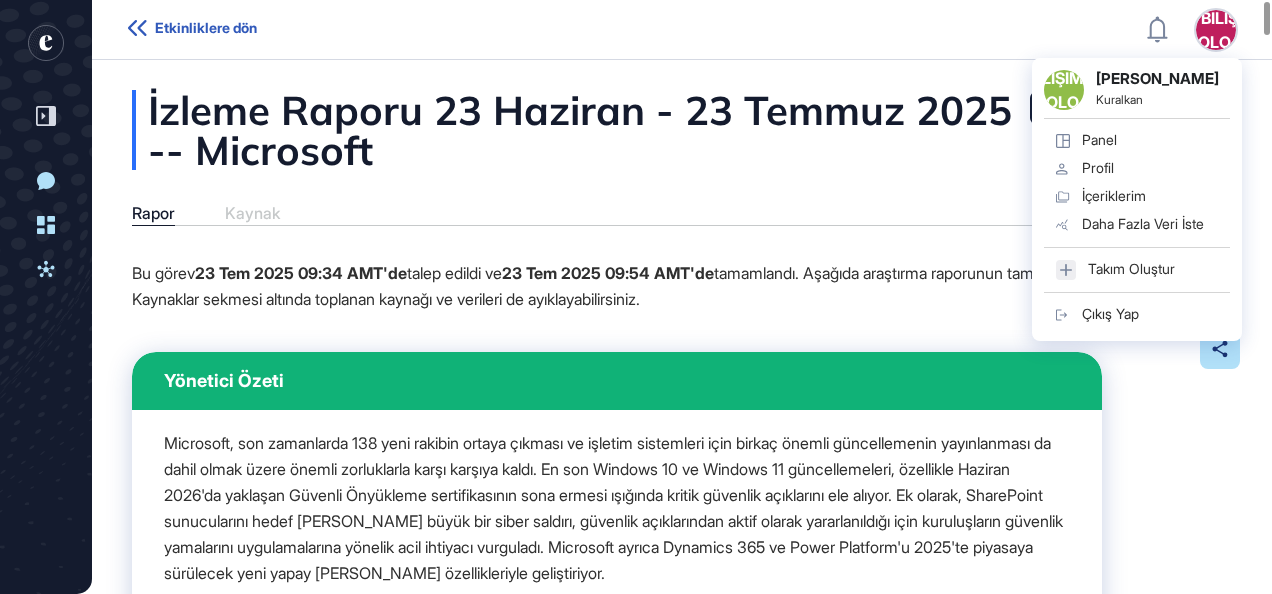 click on "İçeriklerim" at bounding box center [1114, 196] 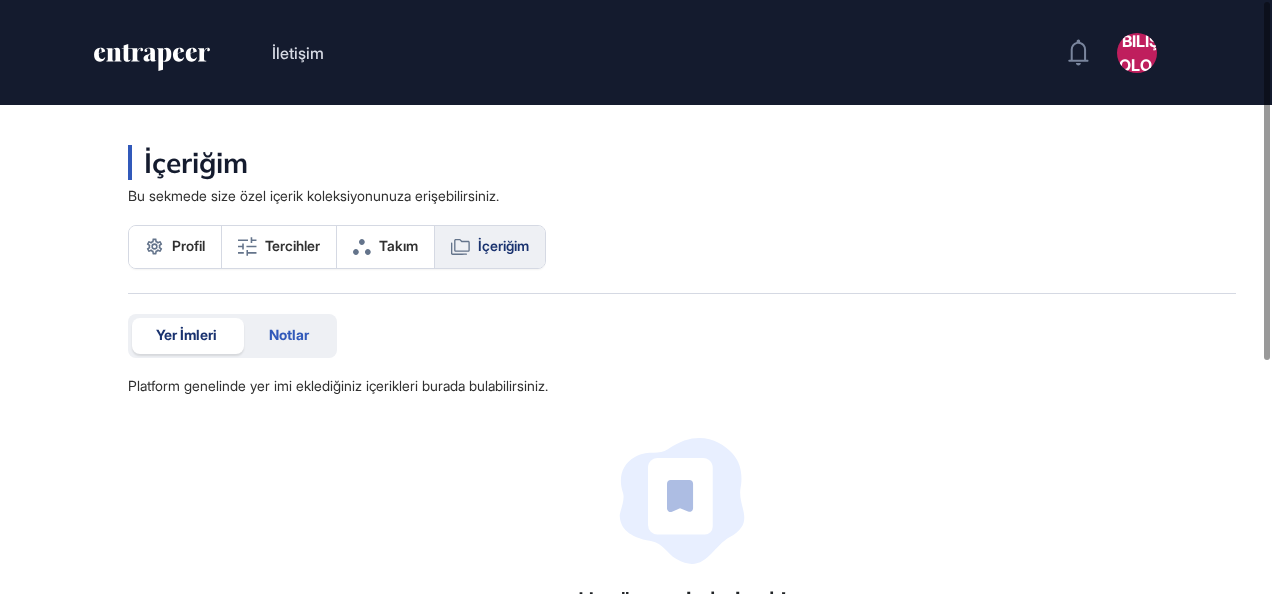 click on "Notlar" at bounding box center [289, 335] 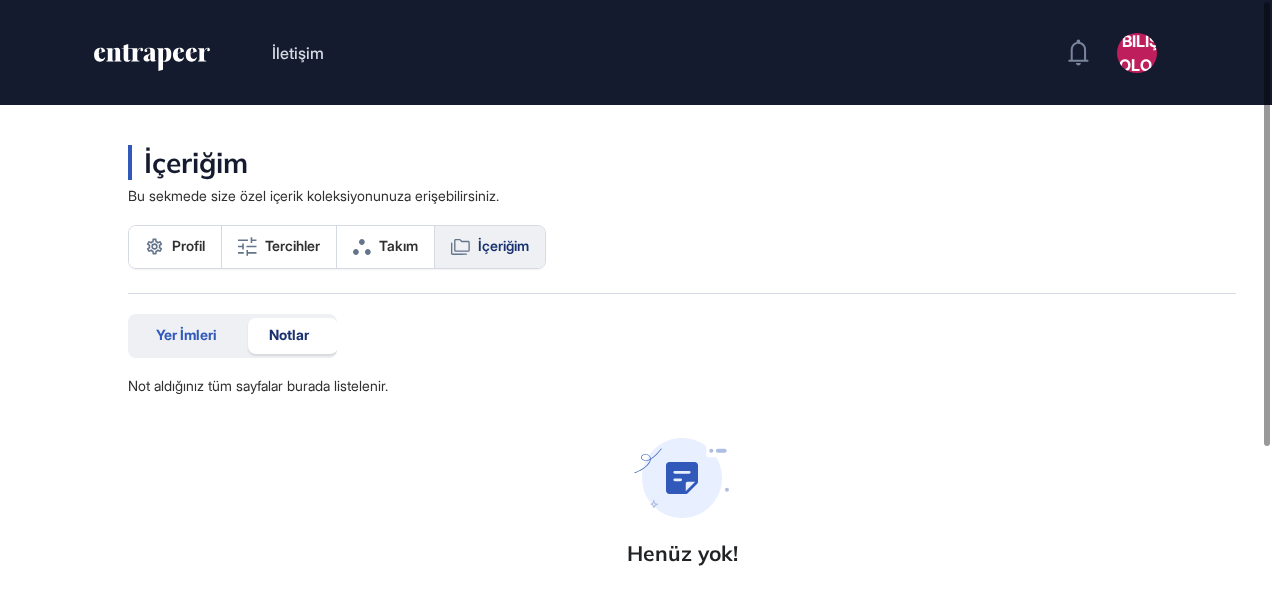 click on "Yer İmleri" at bounding box center (186, 335) 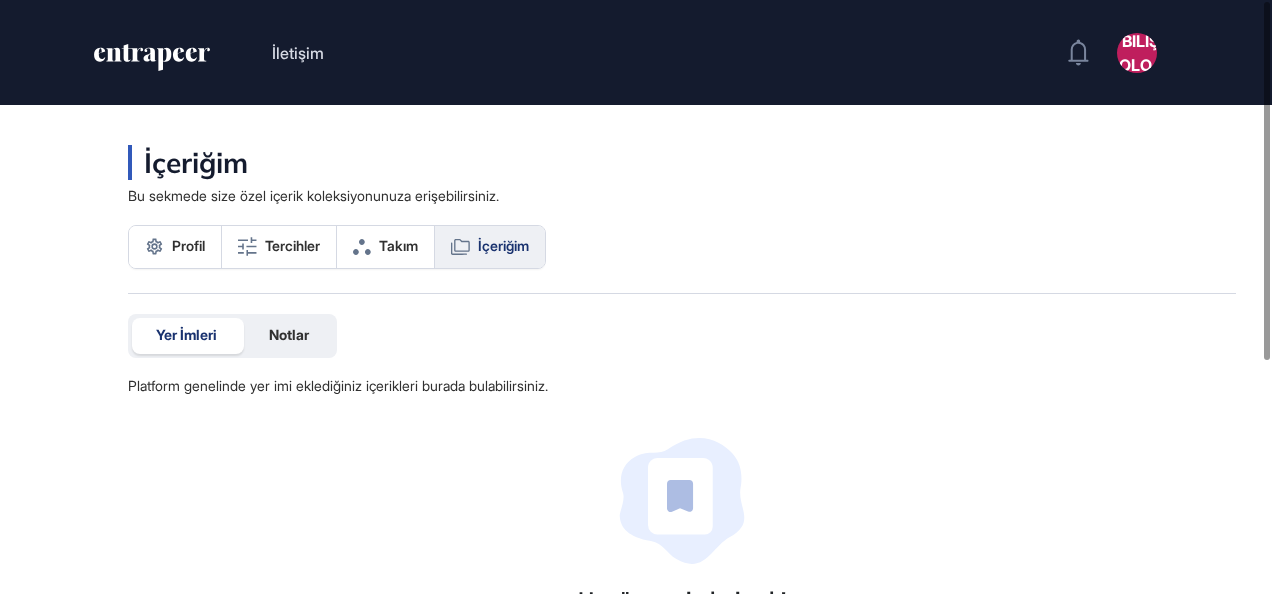 click 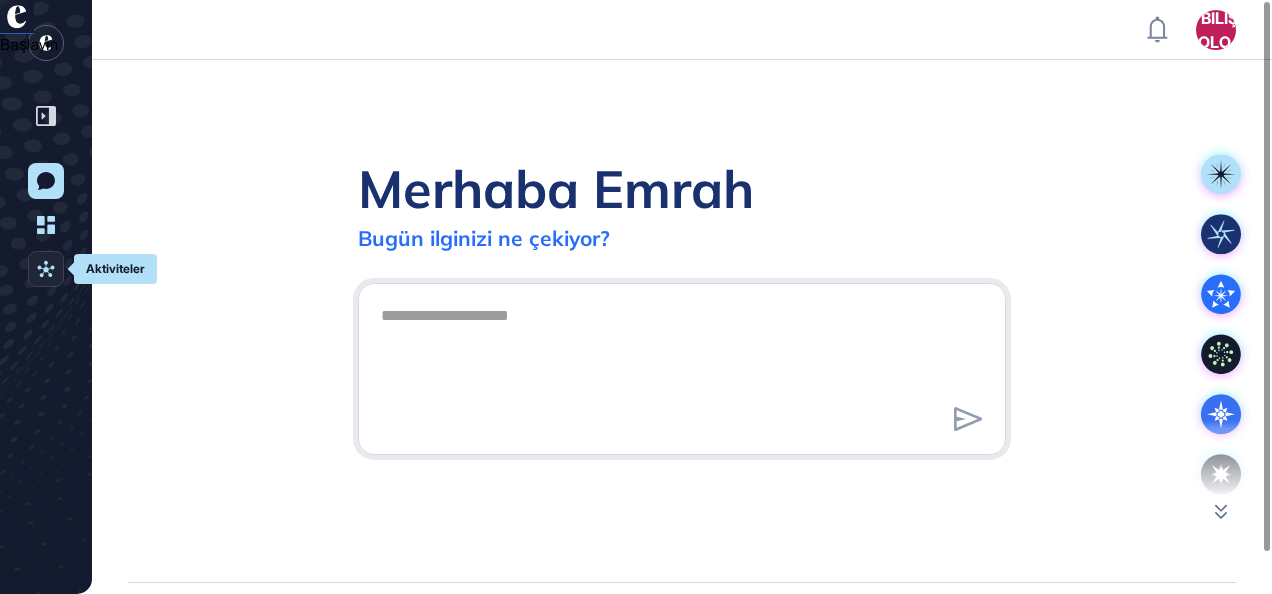 click on "Aktiviteler" 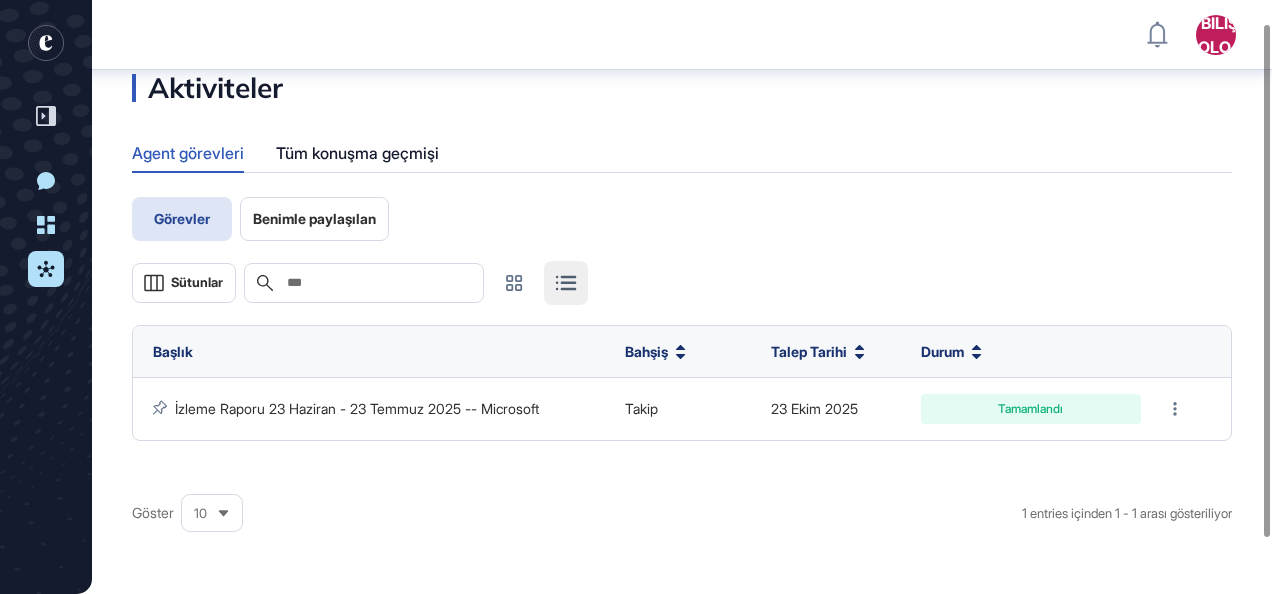 scroll, scrollTop: 27, scrollLeft: 0, axis: vertical 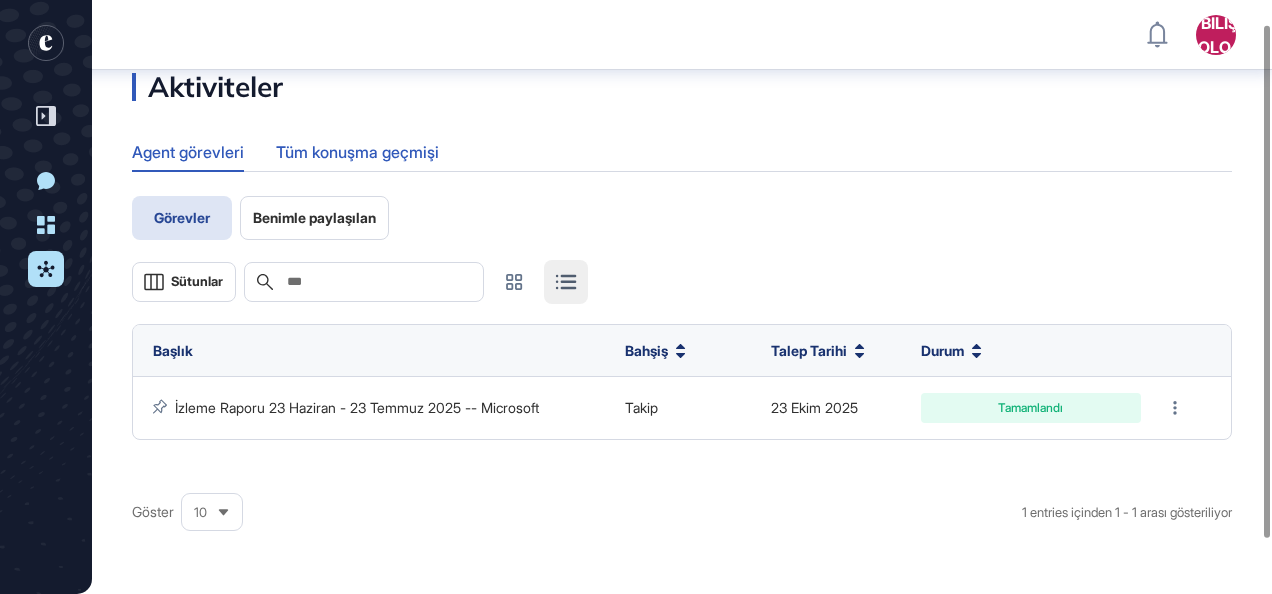 click on "Tüm konuşma geçmişi" at bounding box center [357, 152] 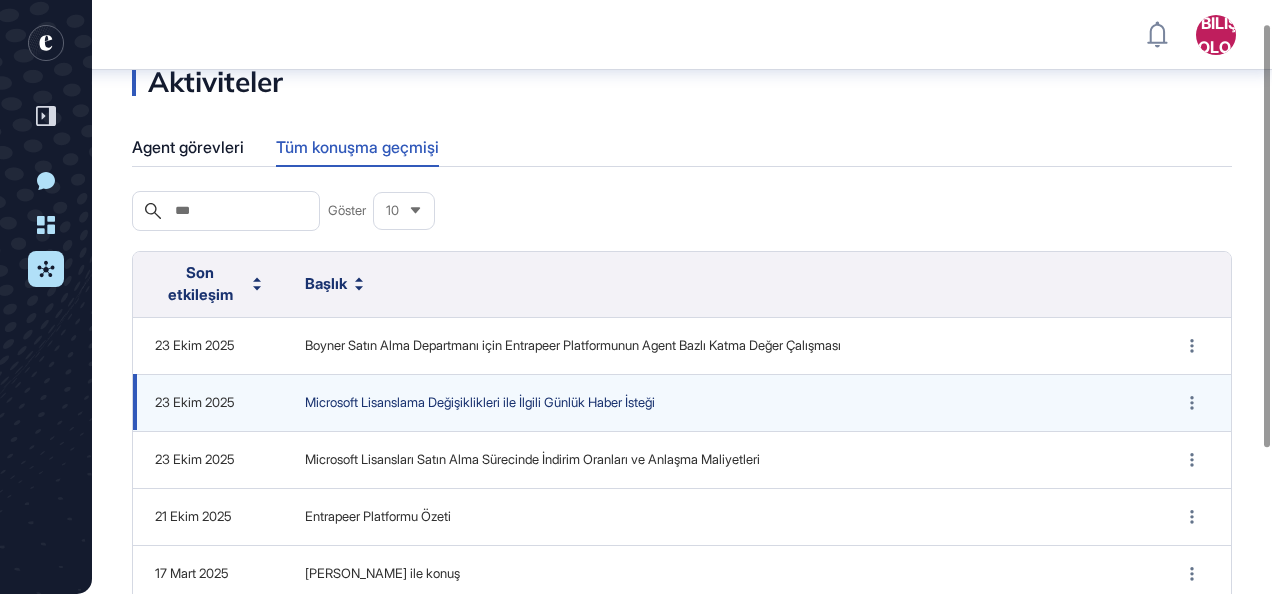 scroll, scrollTop: 33, scrollLeft: 0, axis: vertical 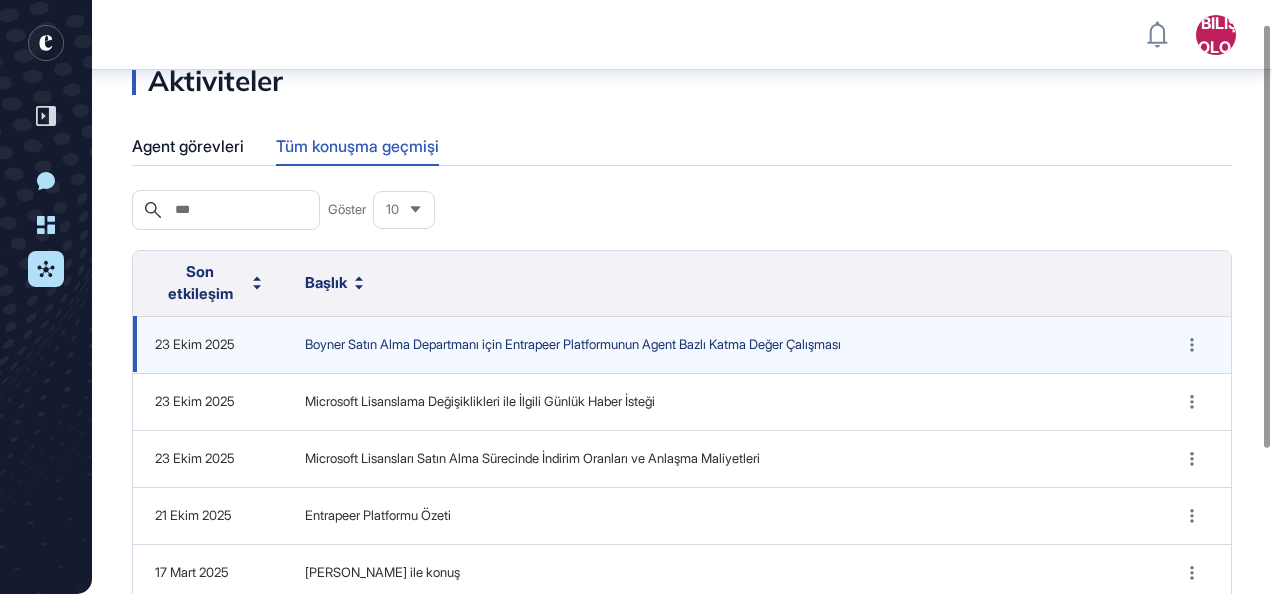 click on "Boyner Satın Alma Departmanı için Entrapeer Platformunun Agent Bazlı Katma Değer Çalışması" at bounding box center [573, 345] 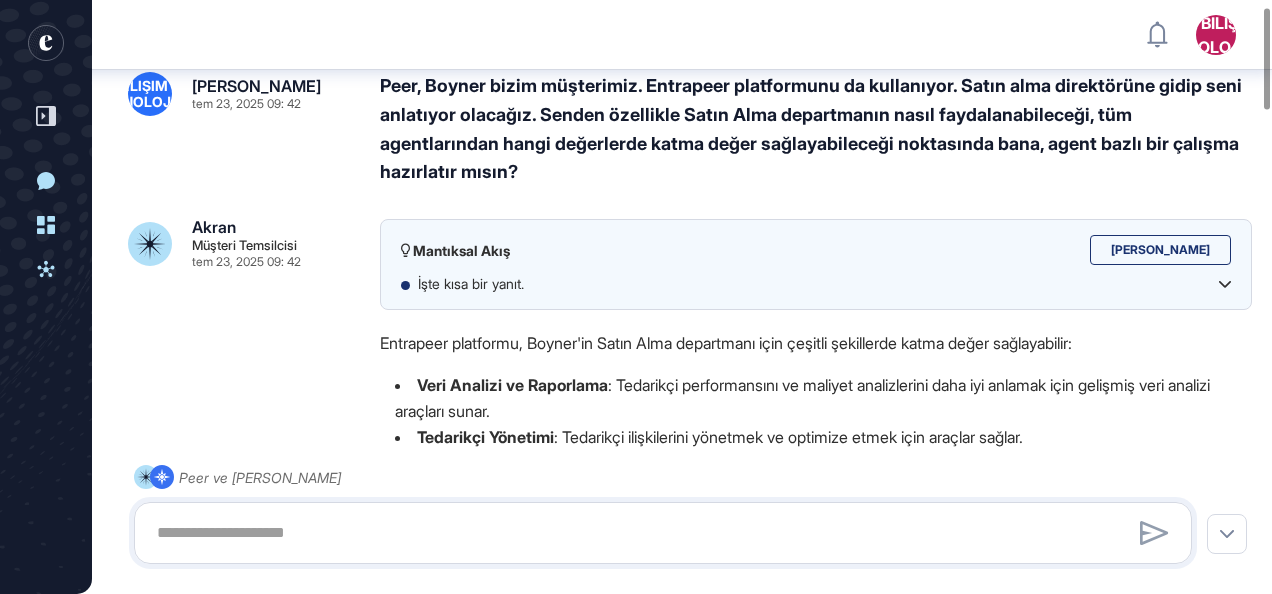 scroll, scrollTop: 39, scrollLeft: 0, axis: vertical 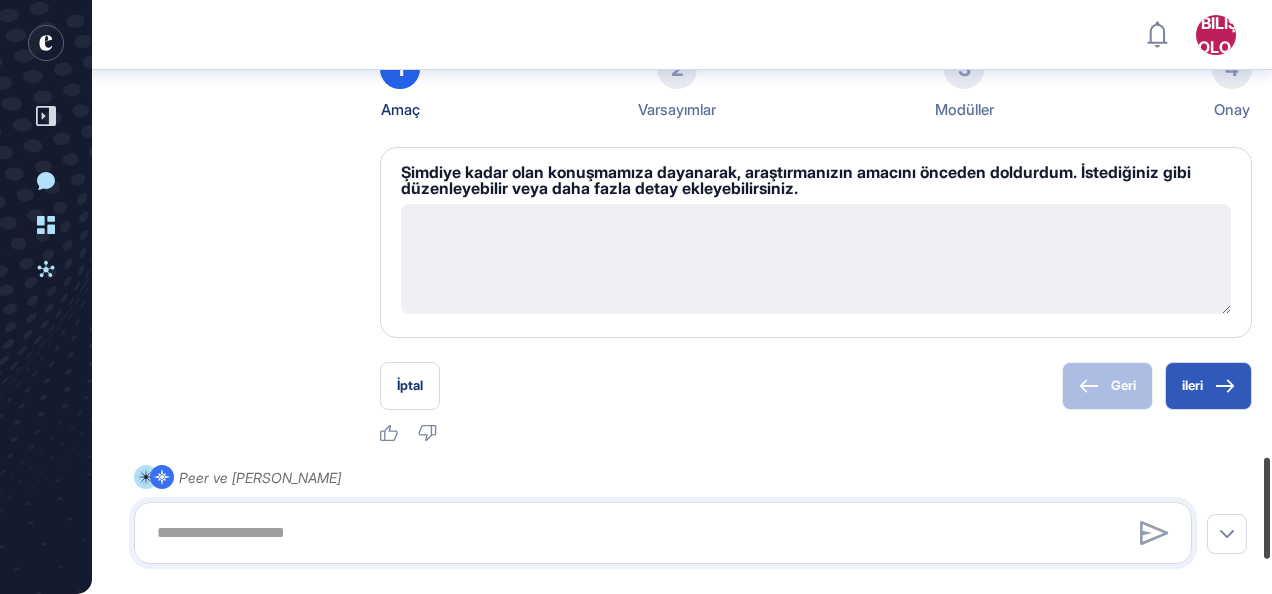 drag, startPoint x: 1269, startPoint y: 94, endPoint x: 1336, endPoint y: 543, distance: 453.97137 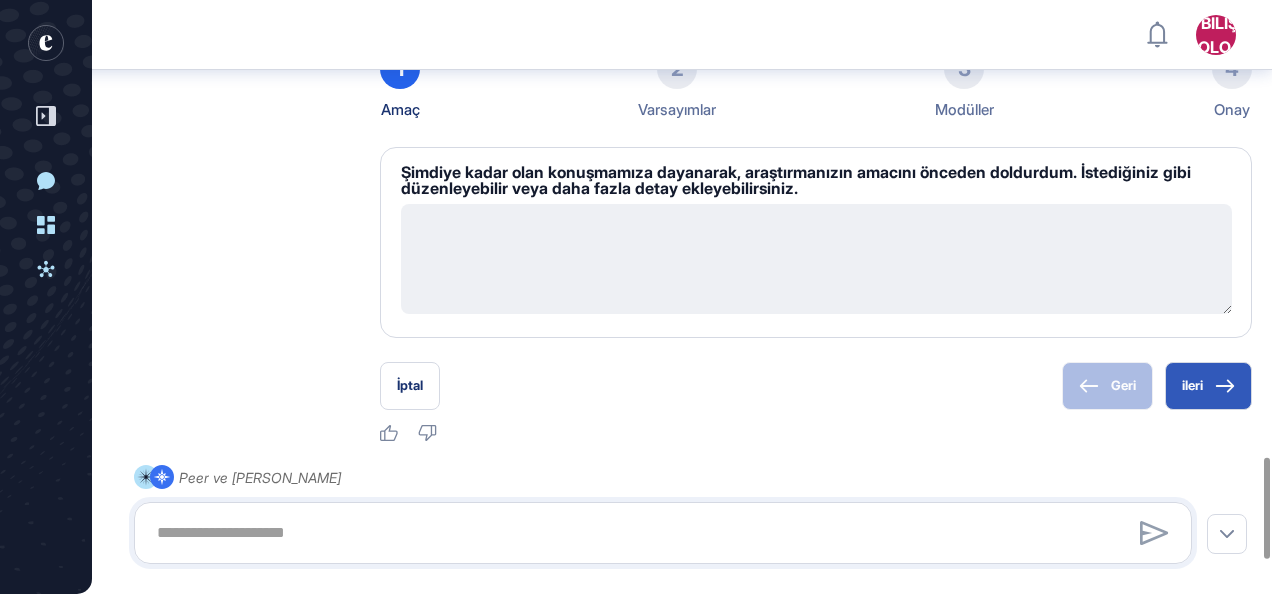 scroll, scrollTop: 40, scrollLeft: 0, axis: vertical 